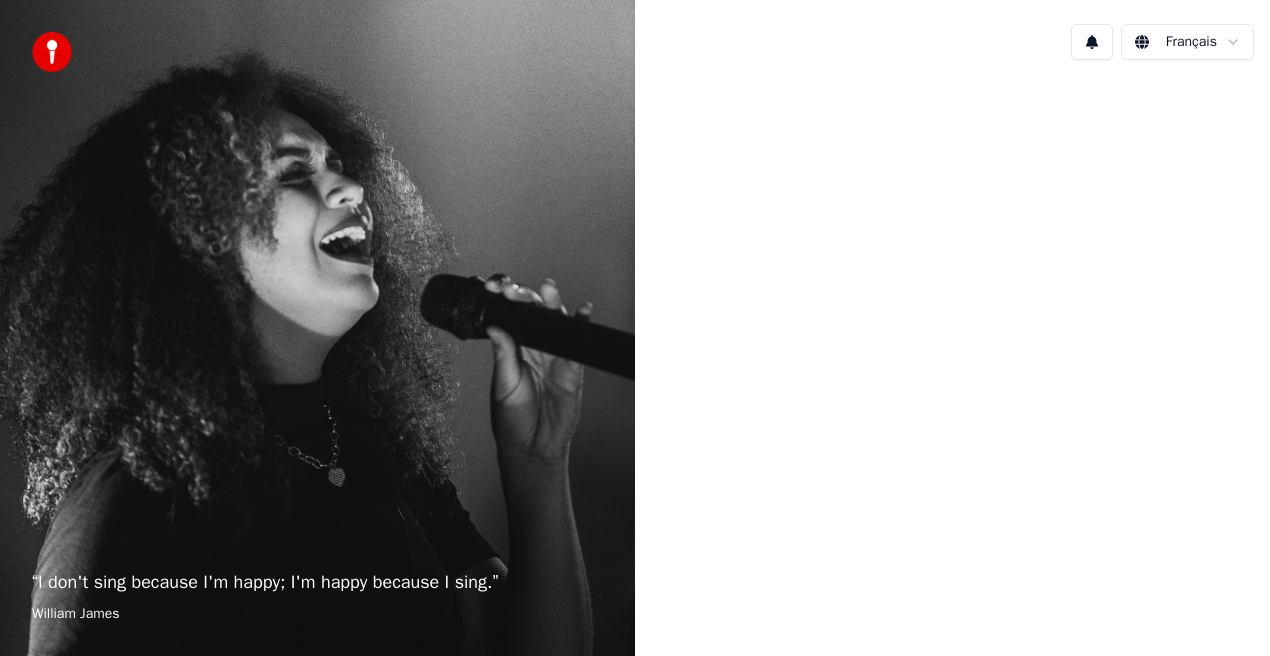 scroll, scrollTop: 0, scrollLeft: 0, axis: both 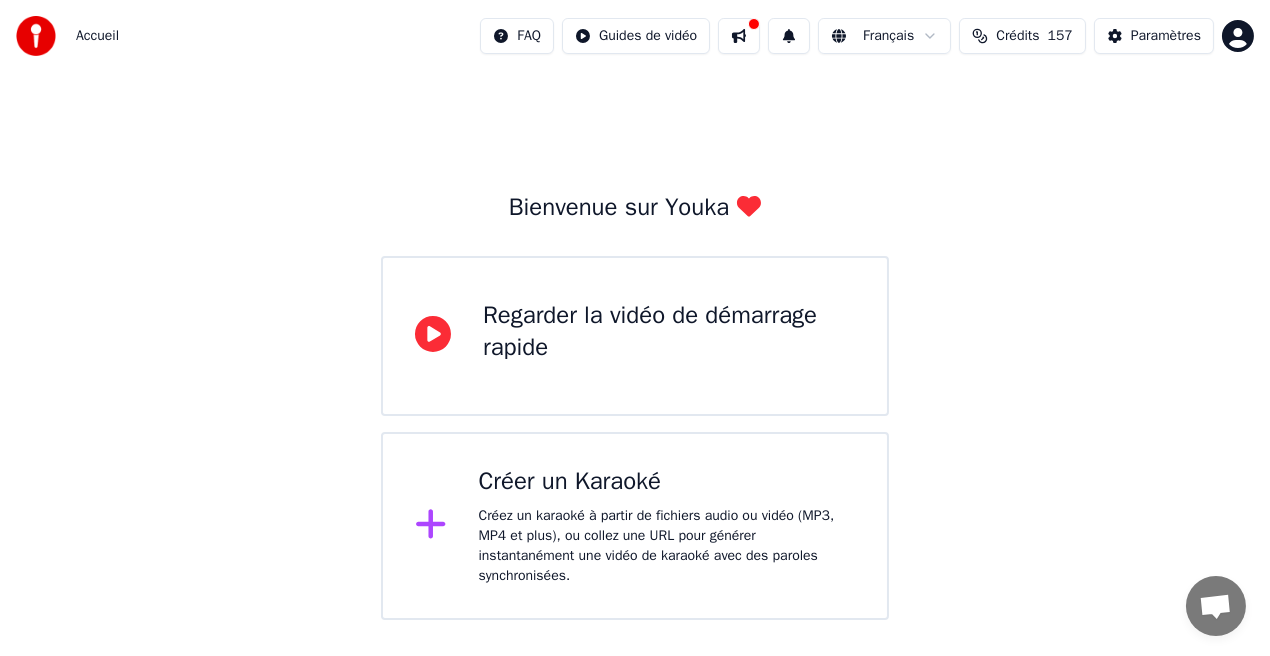 click on "Regarder la vidéo de démarrage rapide" at bounding box center (669, 332) 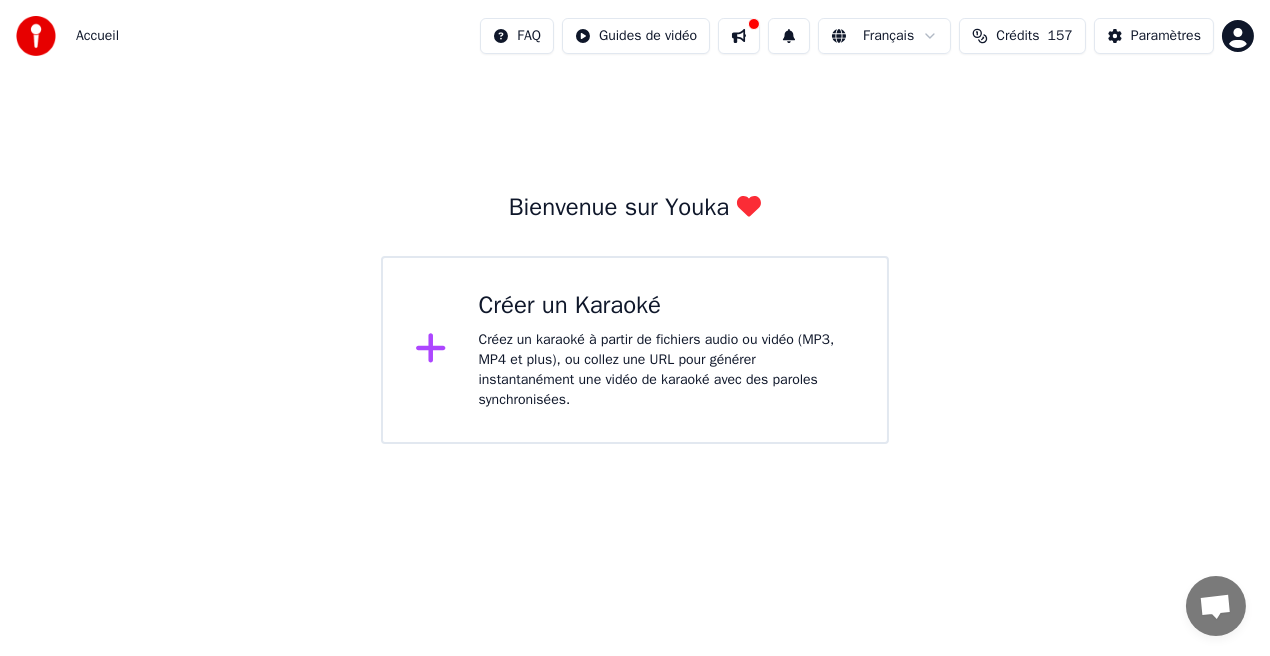 click at bounding box center [739, 36] 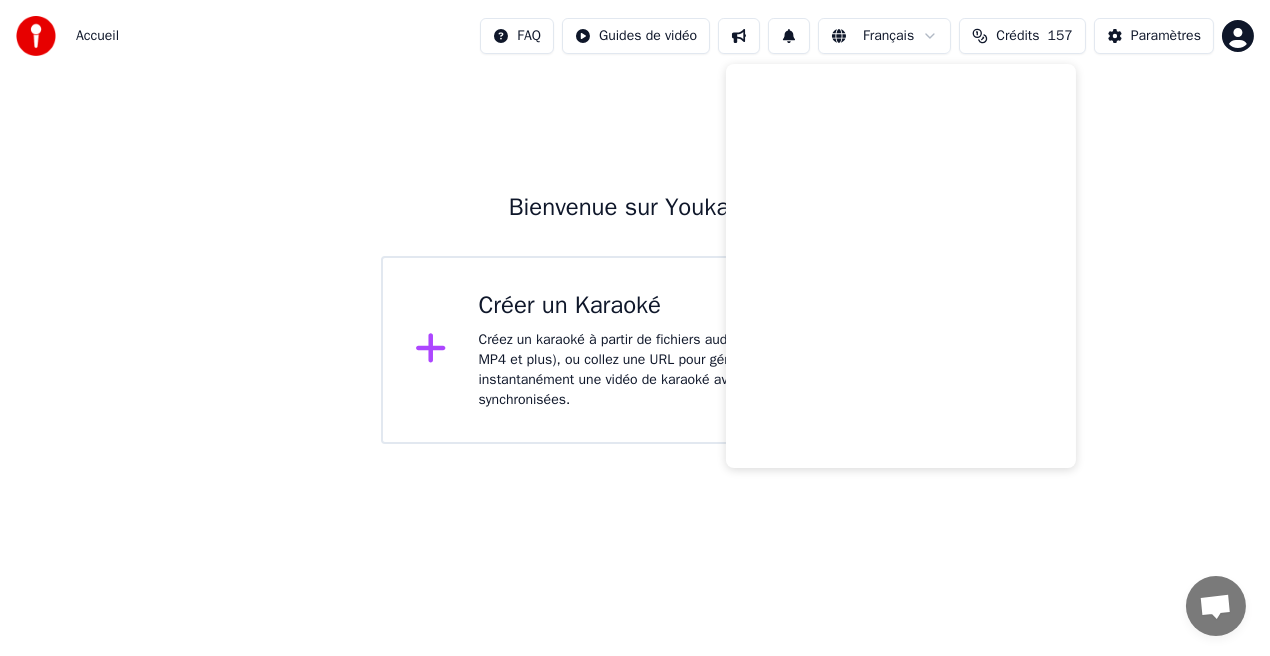 click on "Bienvenue sur Youka Créer un Karaoké Créez un karaoké à partir de fichiers audio ou vidéo (MP3, MP4 et plus), ou collez une URL pour générer instantanément une vidéo de karaoké avec des paroles synchronisées." at bounding box center (635, 258) 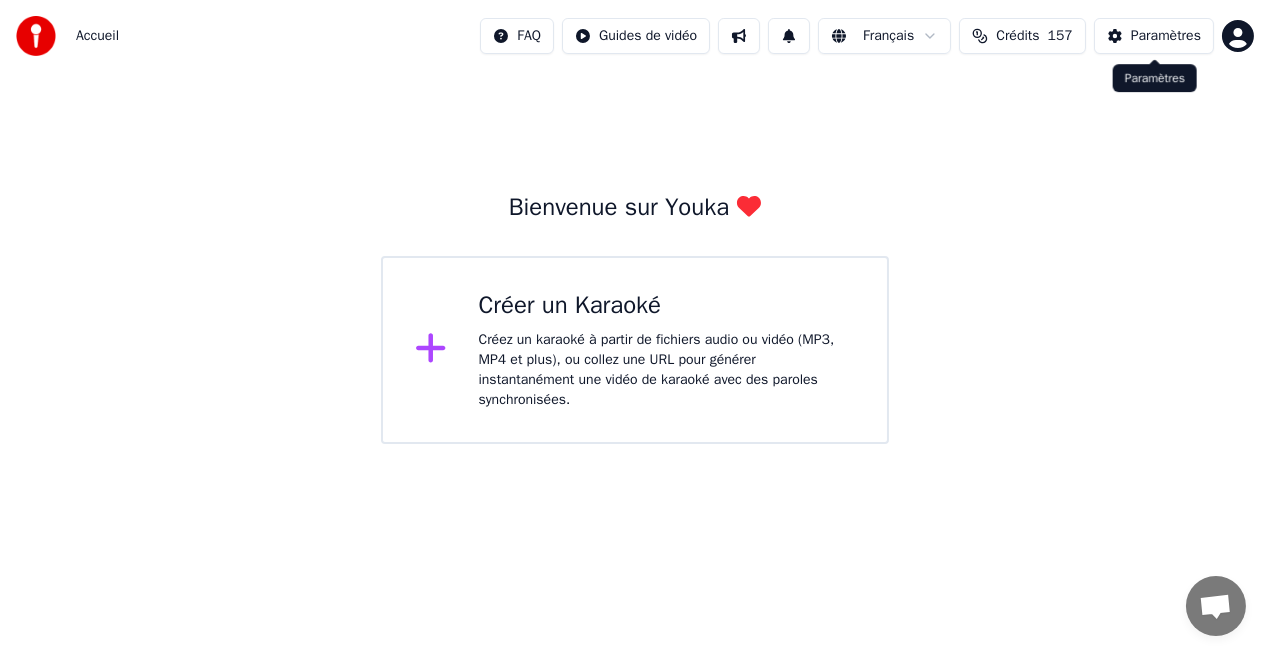 click on "Paramètres" at bounding box center (1166, 36) 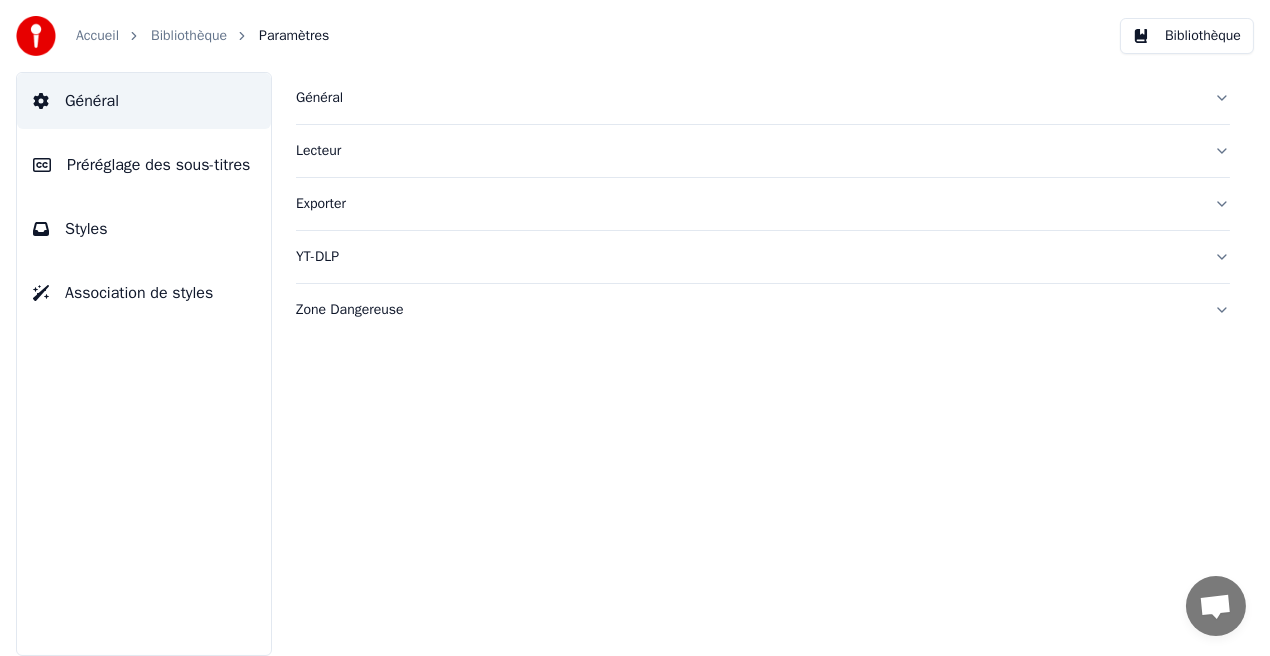 click on "Styles" at bounding box center [144, 229] 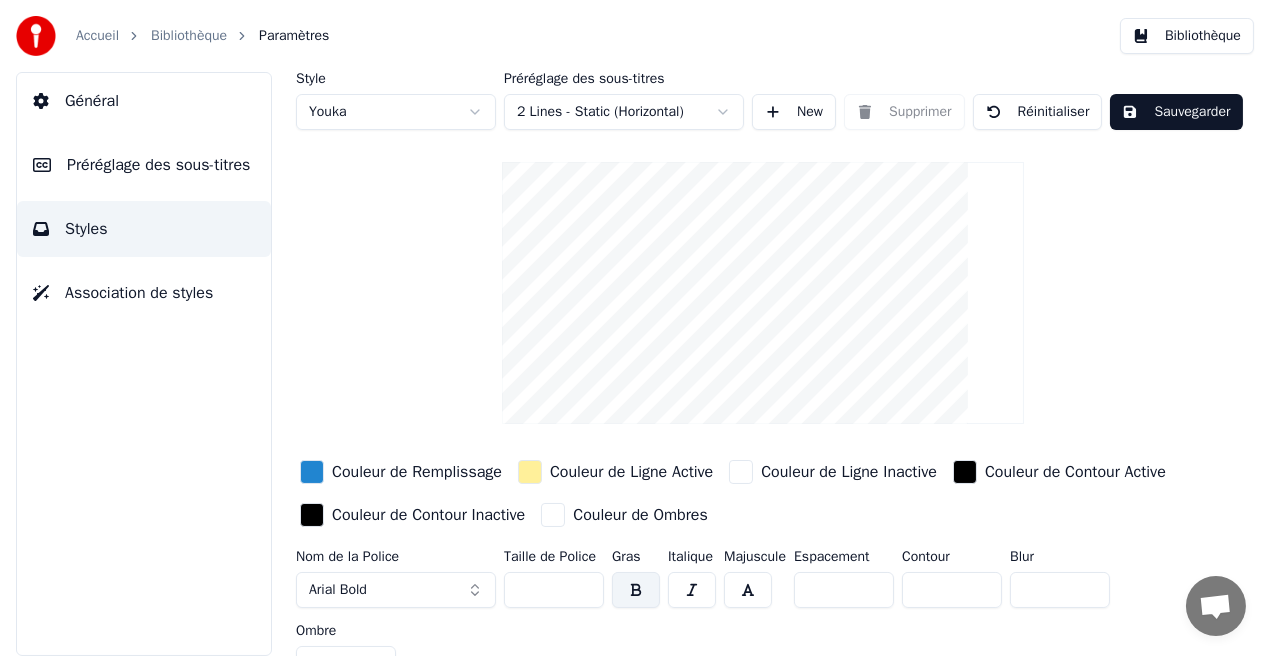 click on "**" at bounding box center (554, 590) 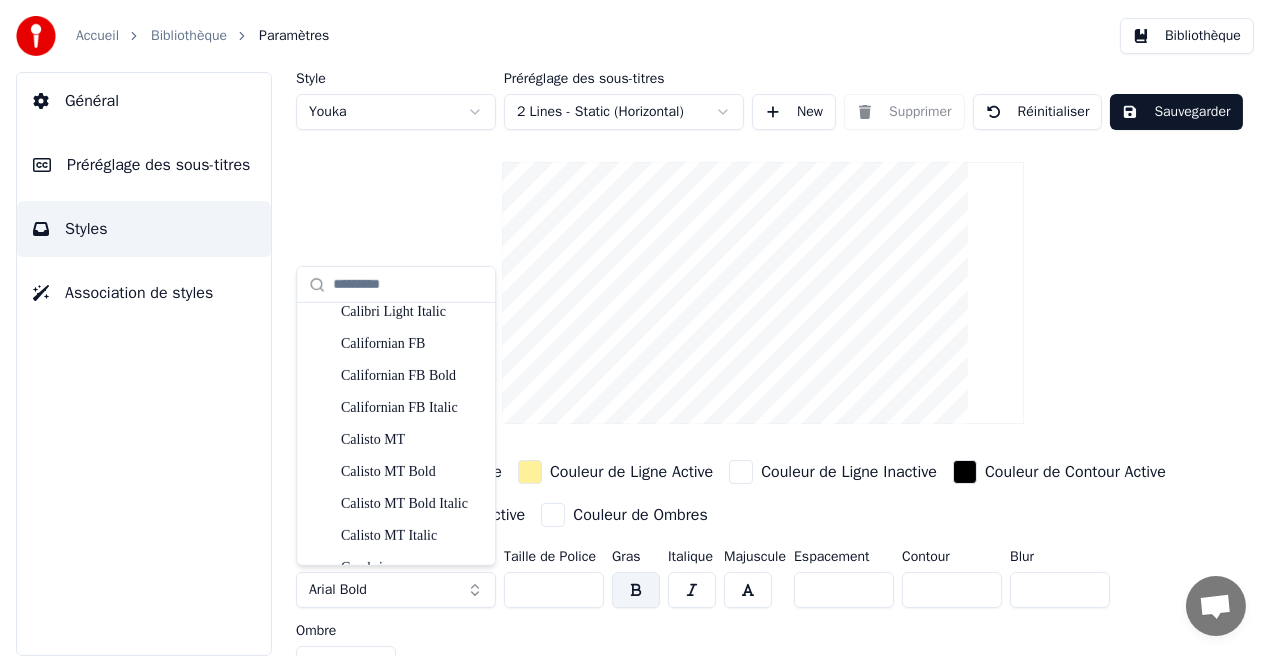 scroll, scrollTop: 1840, scrollLeft: 0, axis: vertical 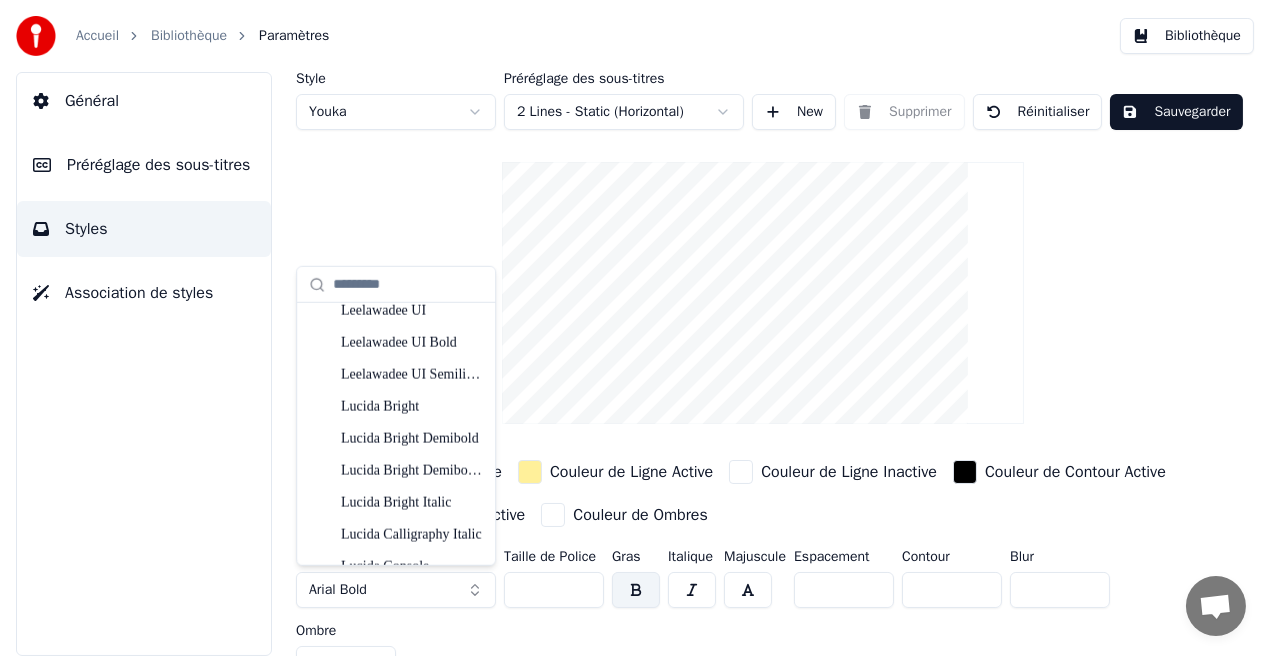 click at bounding box center (408, 284) 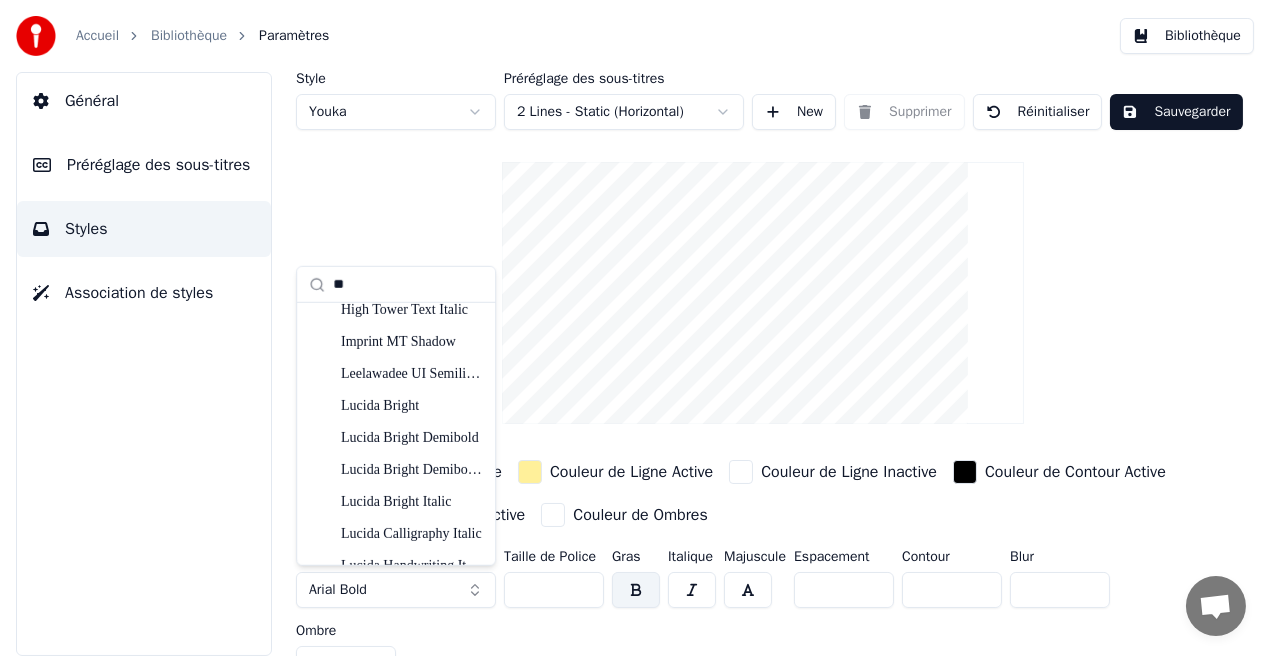 scroll, scrollTop: 0, scrollLeft: 0, axis: both 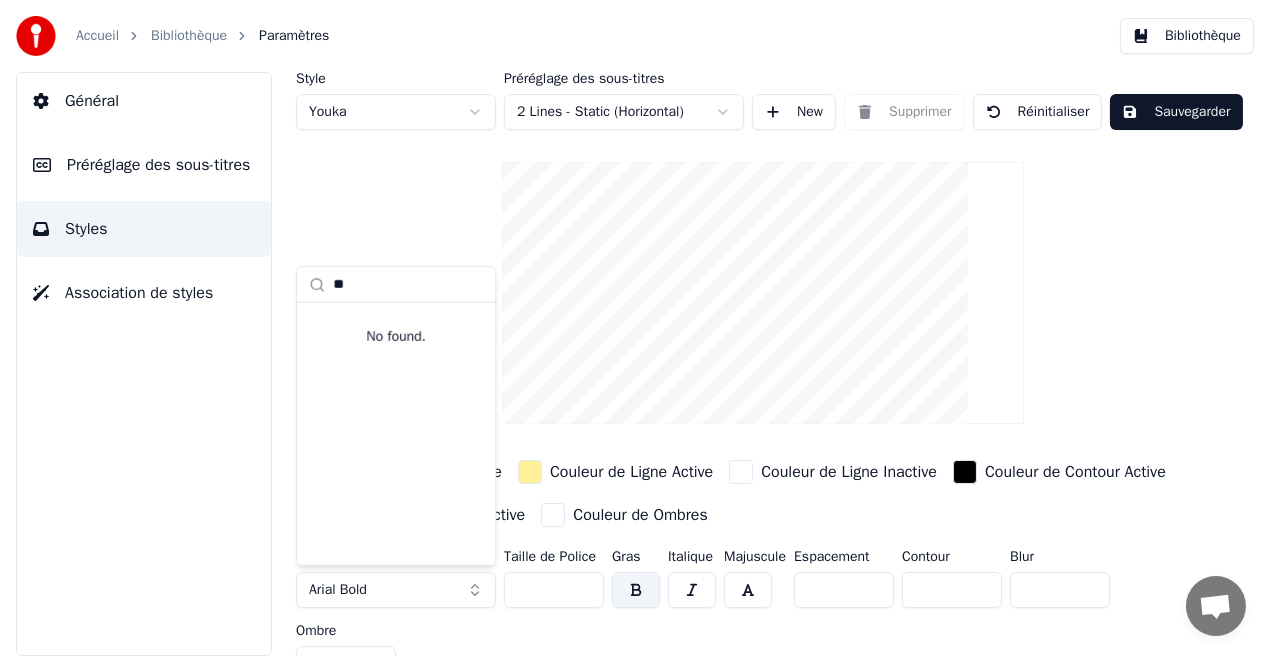 type on "*" 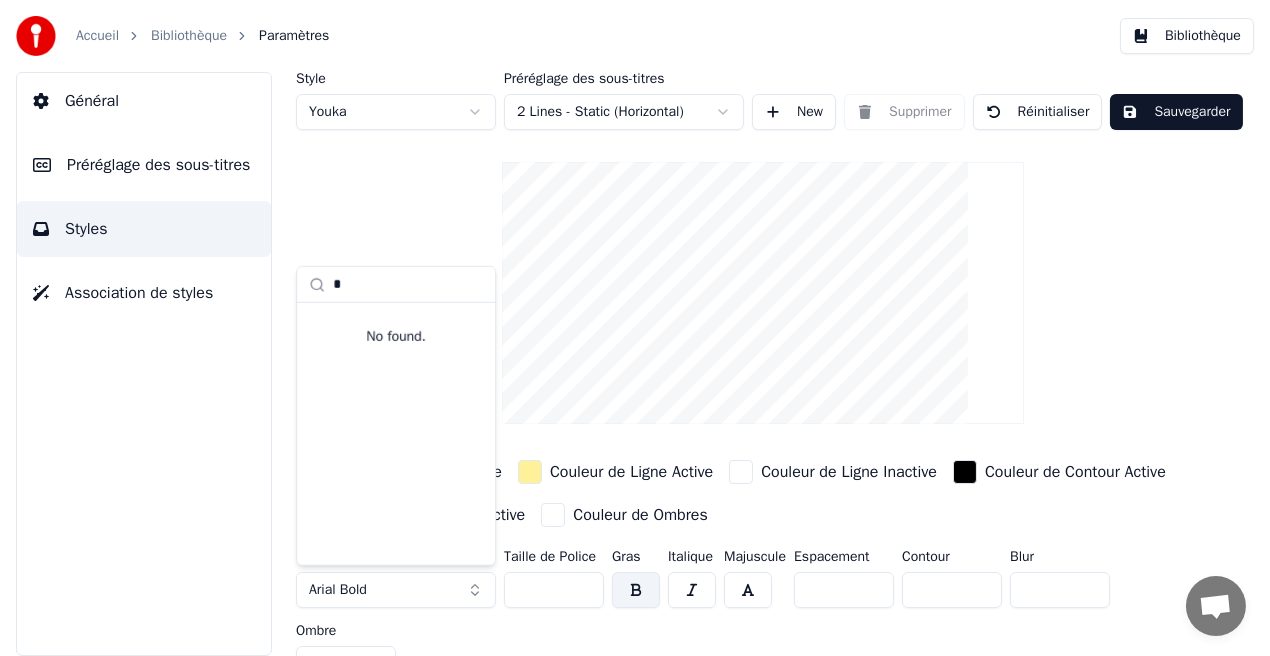 type 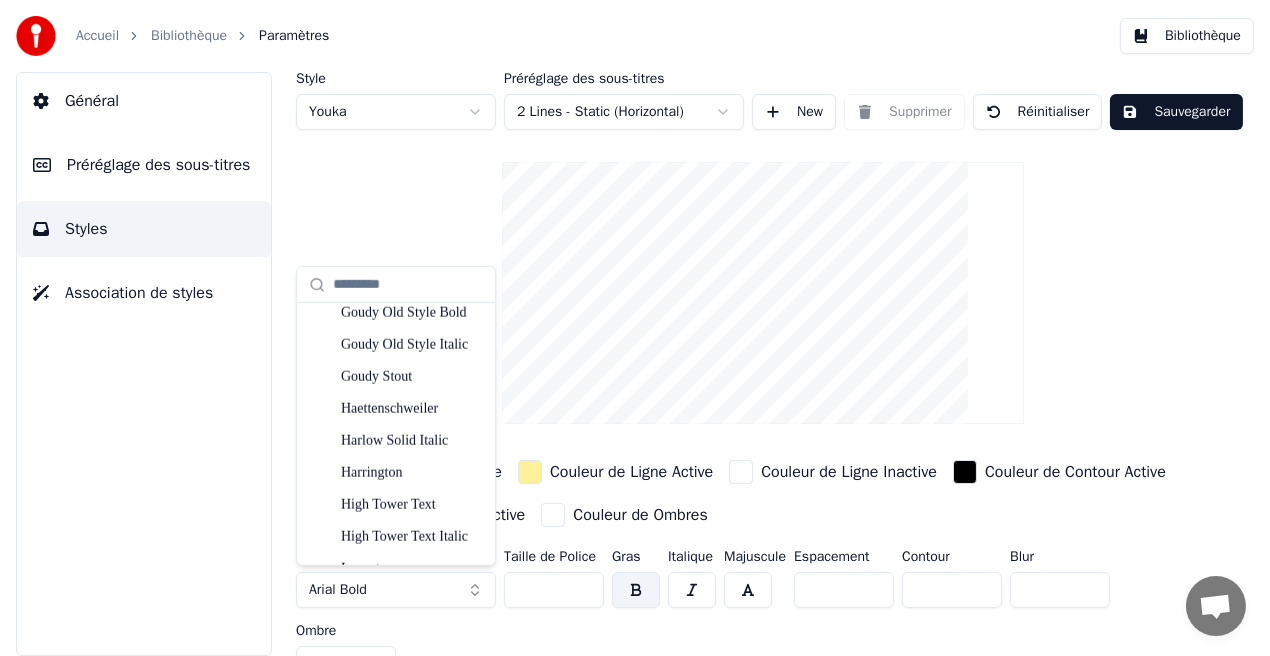 scroll, scrollTop: 5200, scrollLeft: 0, axis: vertical 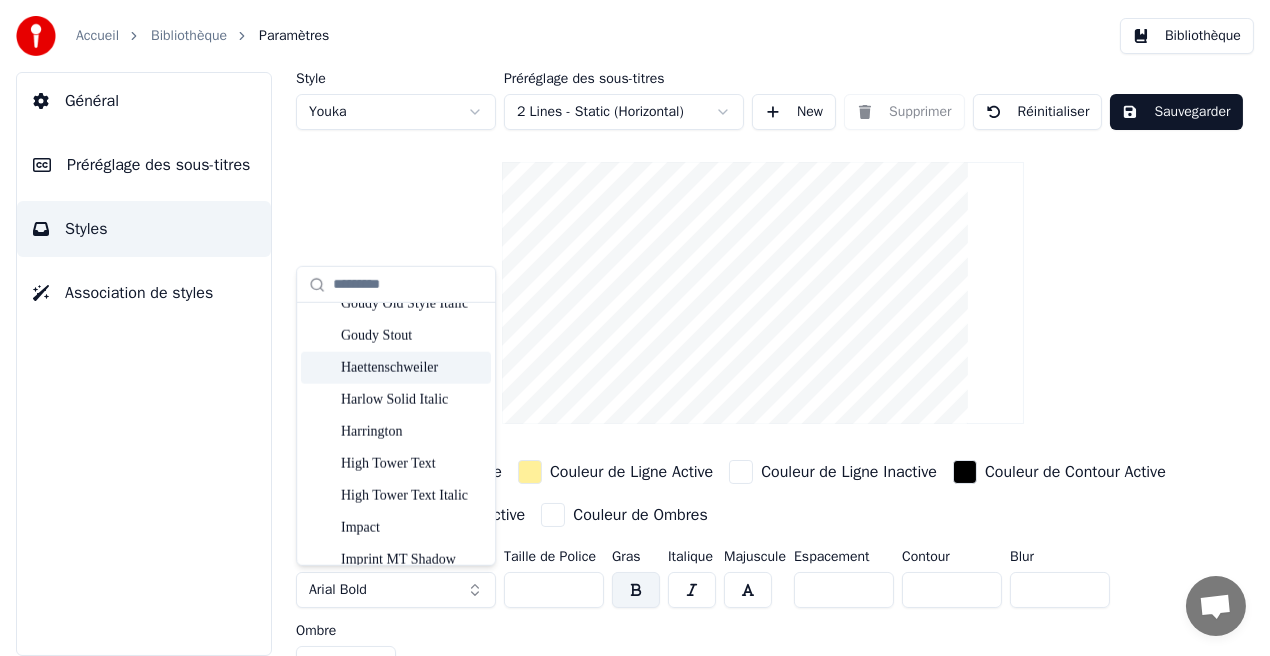 click on "Haettenschweiler" at bounding box center [412, 368] 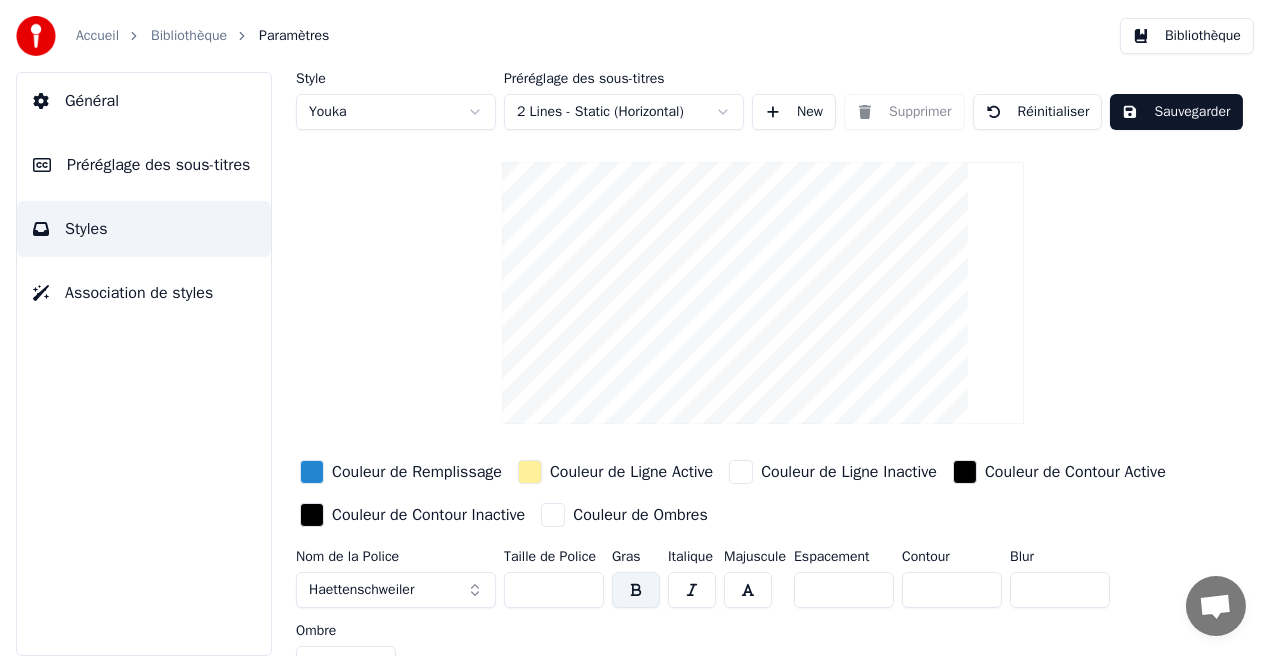 click on "Préréglage des sous-titres" at bounding box center (158, 165) 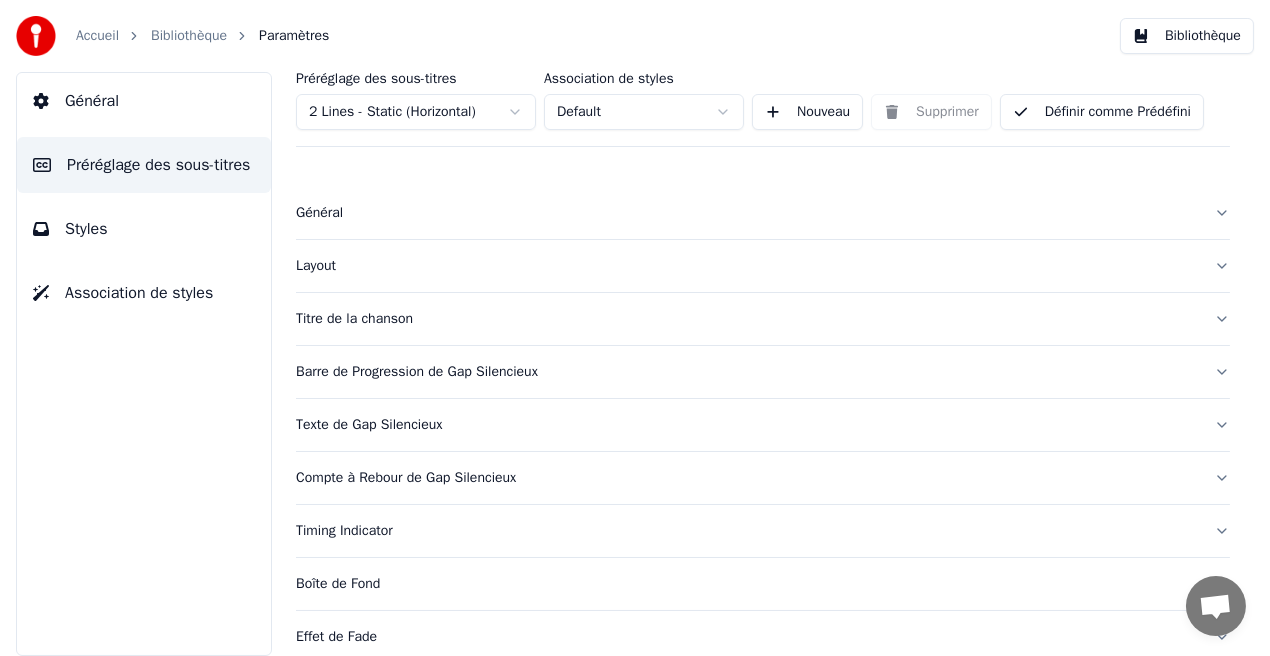 click on "Général" at bounding box center (747, 213) 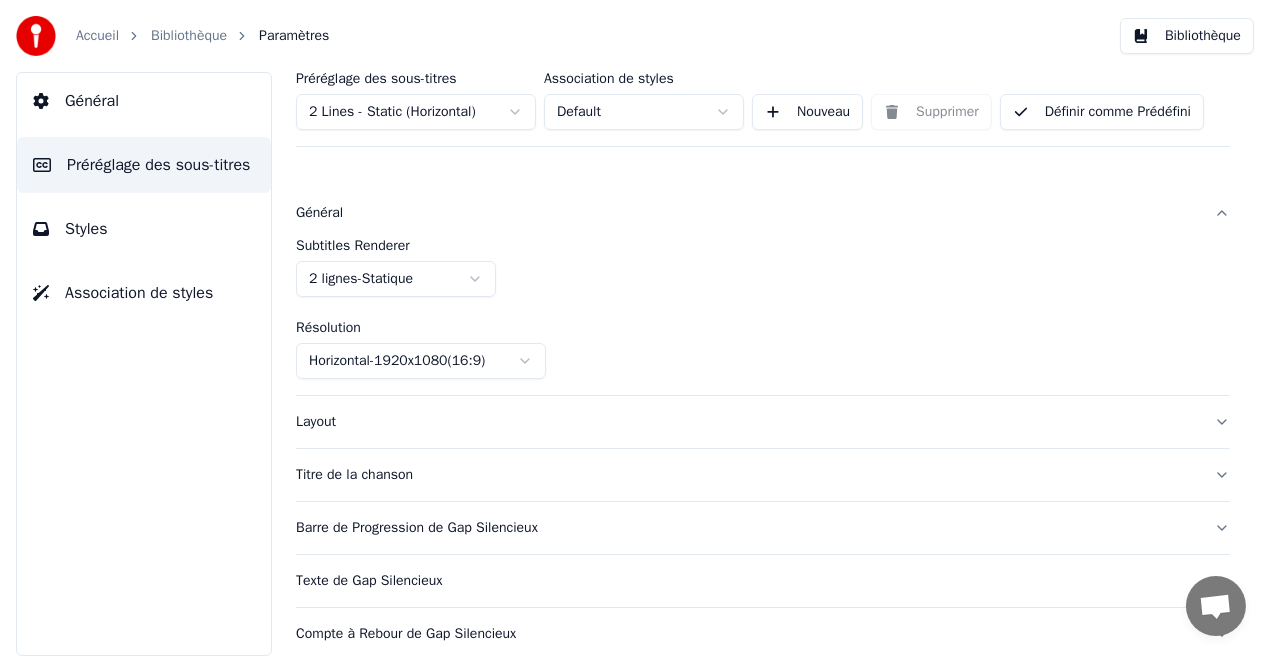click on "Layout" at bounding box center [747, 422] 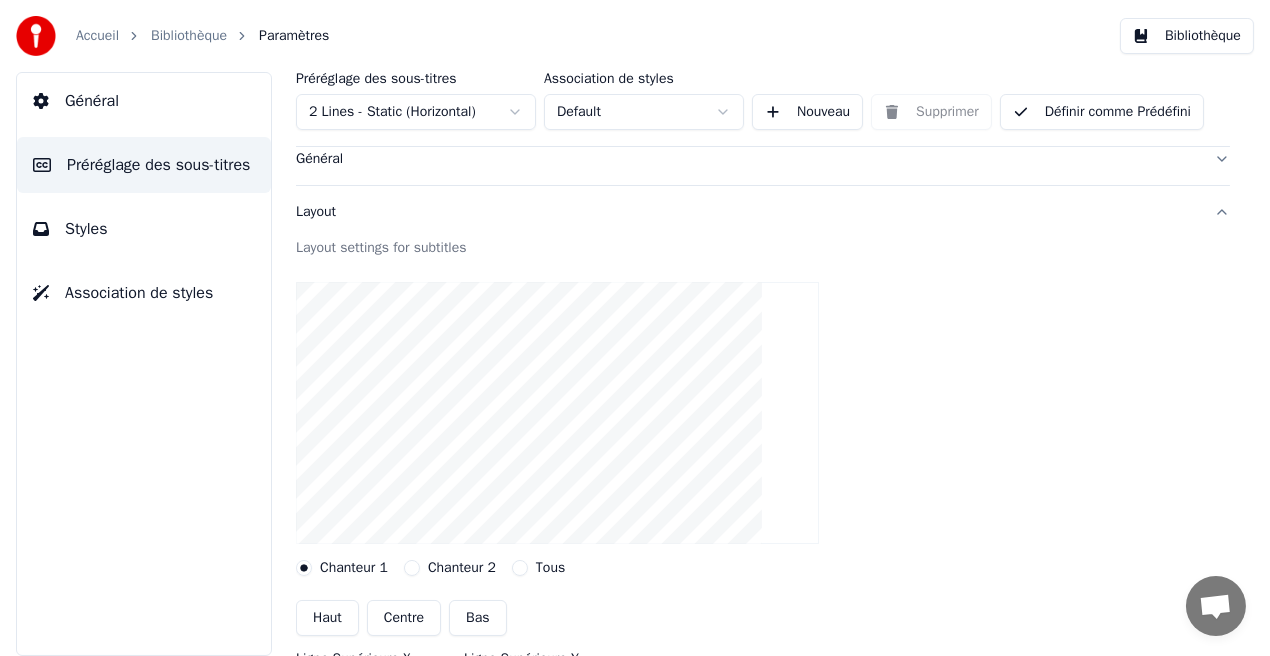 scroll, scrollTop: 3, scrollLeft: 0, axis: vertical 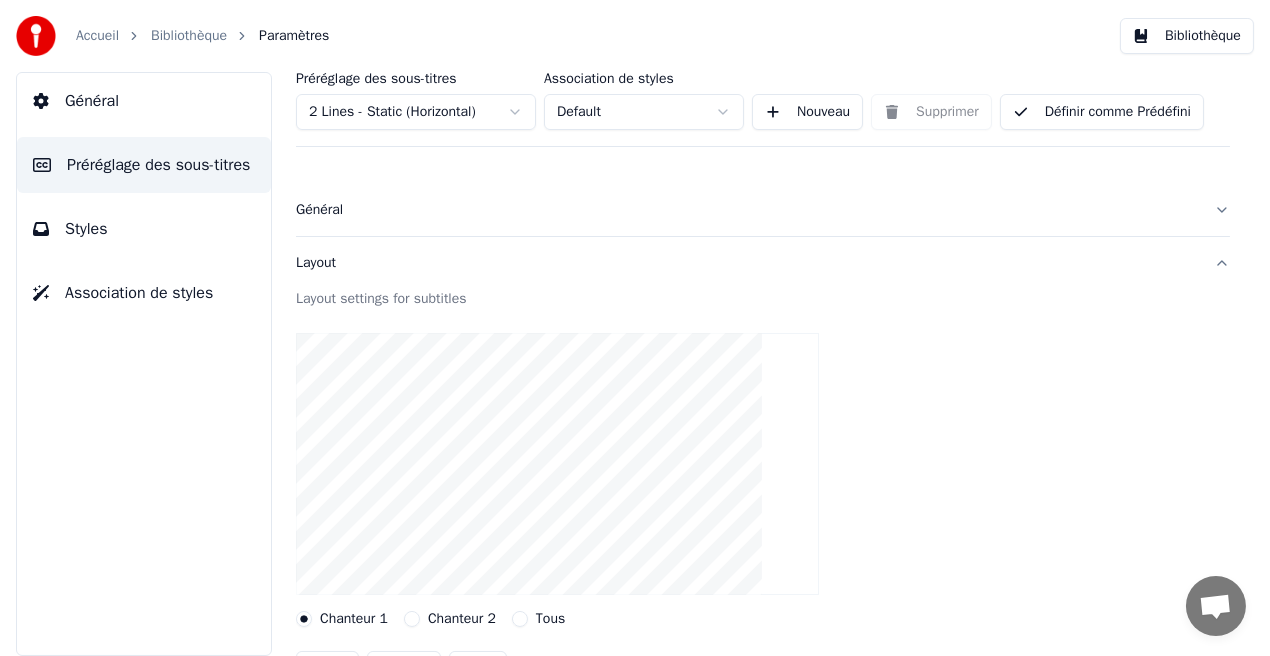 click on "Layout" at bounding box center (747, 263) 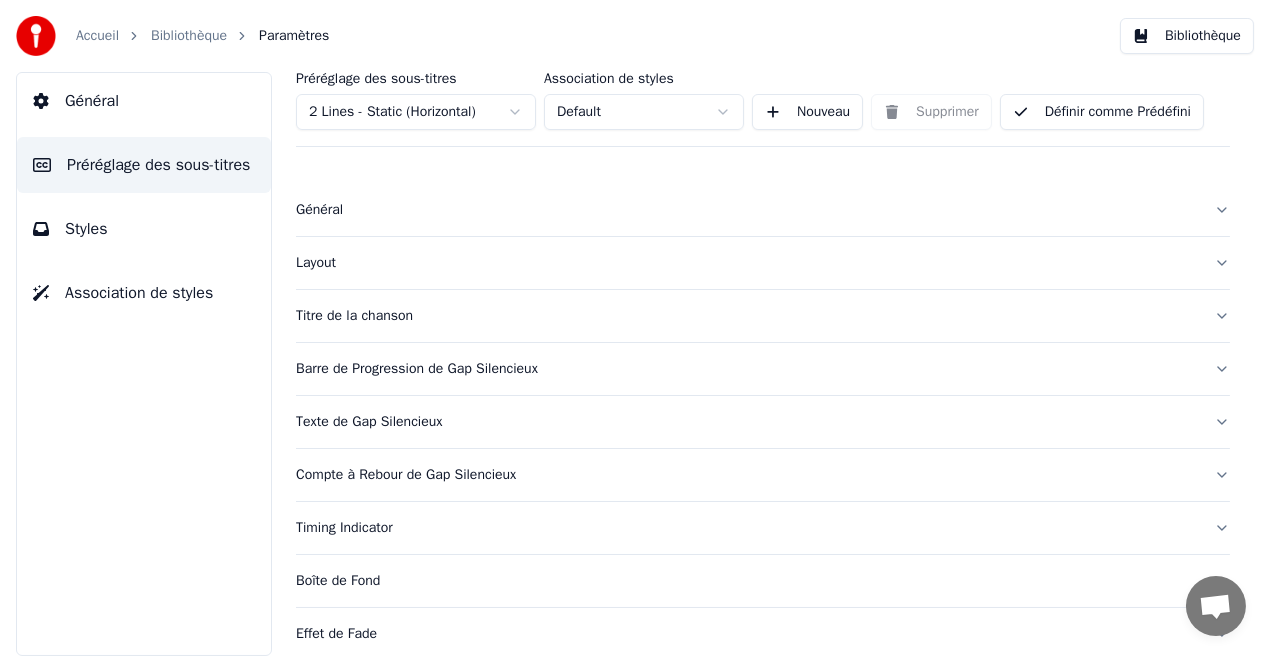 click on "Barre de Progression de Gap Silencieux" at bounding box center (747, 369) 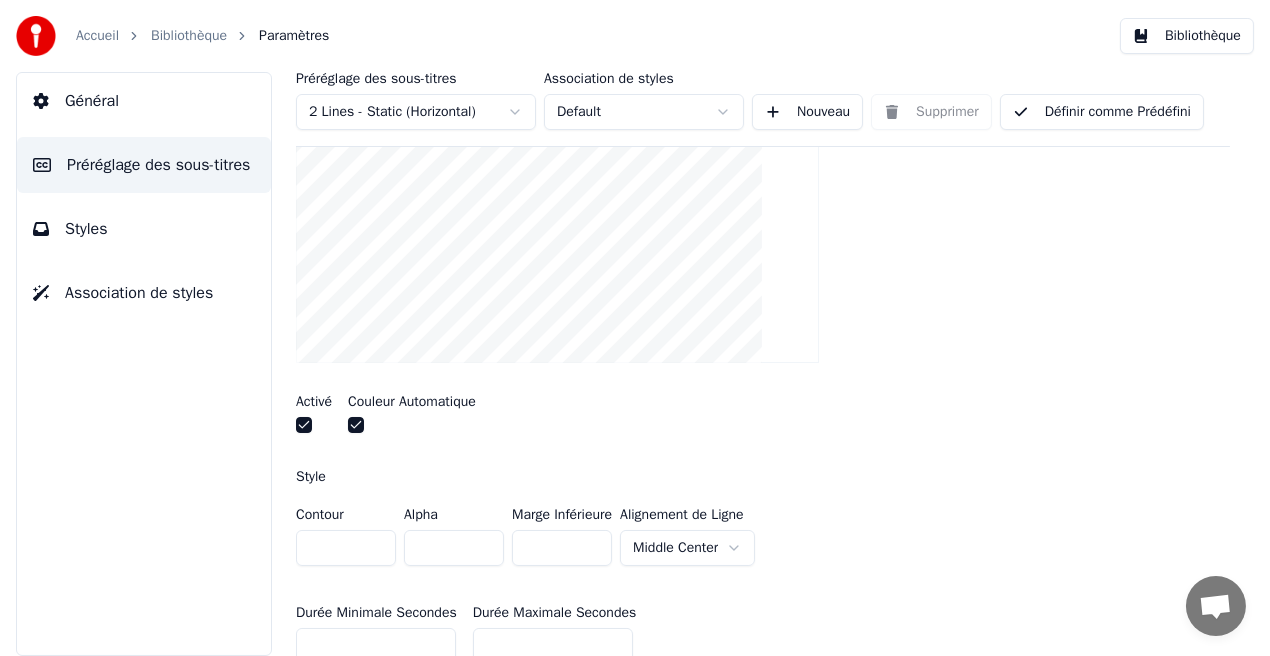 scroll, scrollTop: 292, scrollLeft: 0, axis: vertical 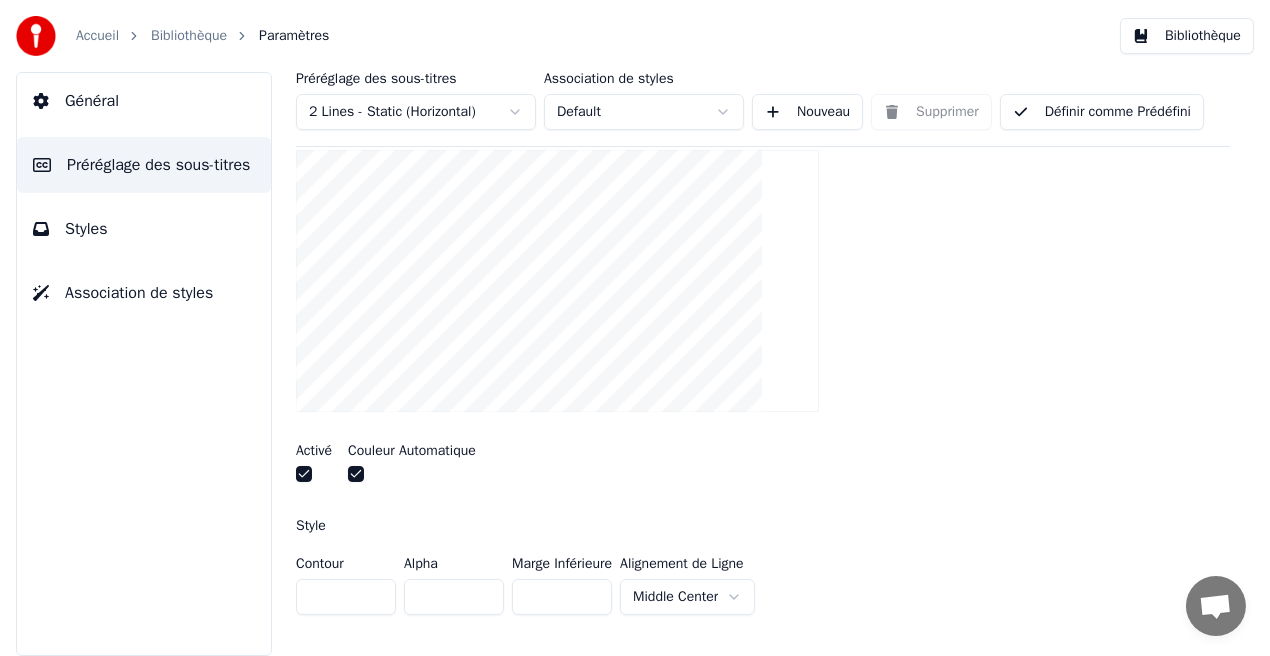 click at bounding box center [304, 474] 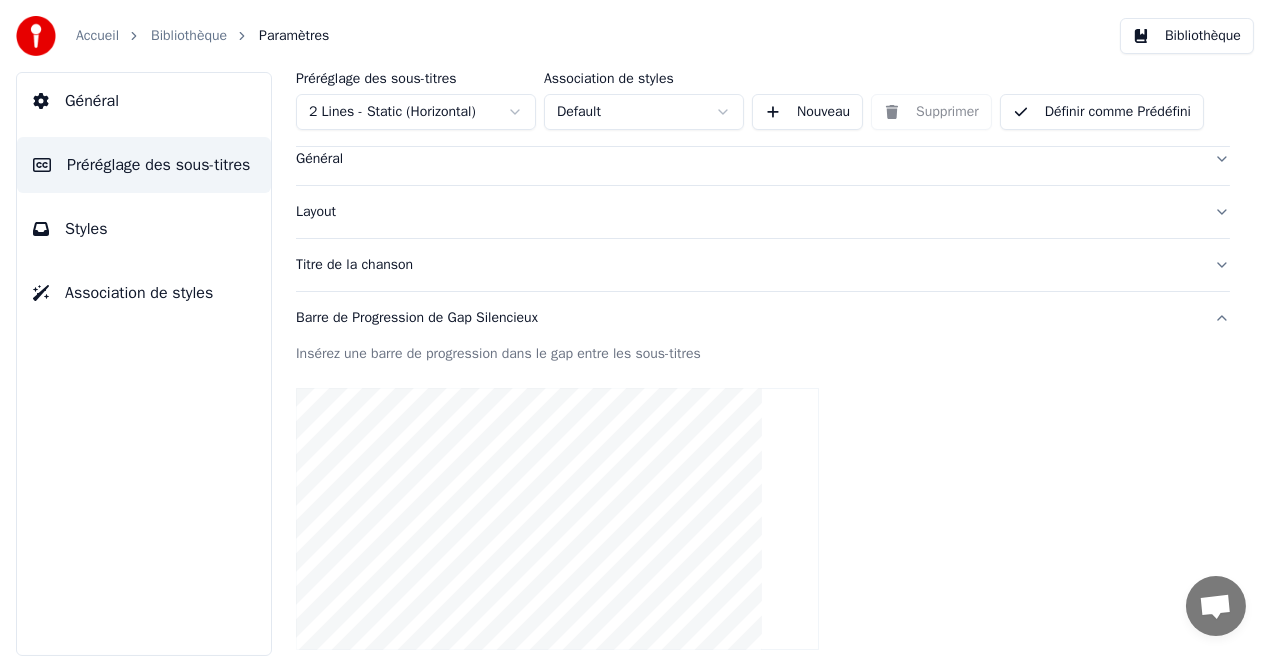 scroll, scrollTop: 19, scrollLeft: 0, axis: vertical 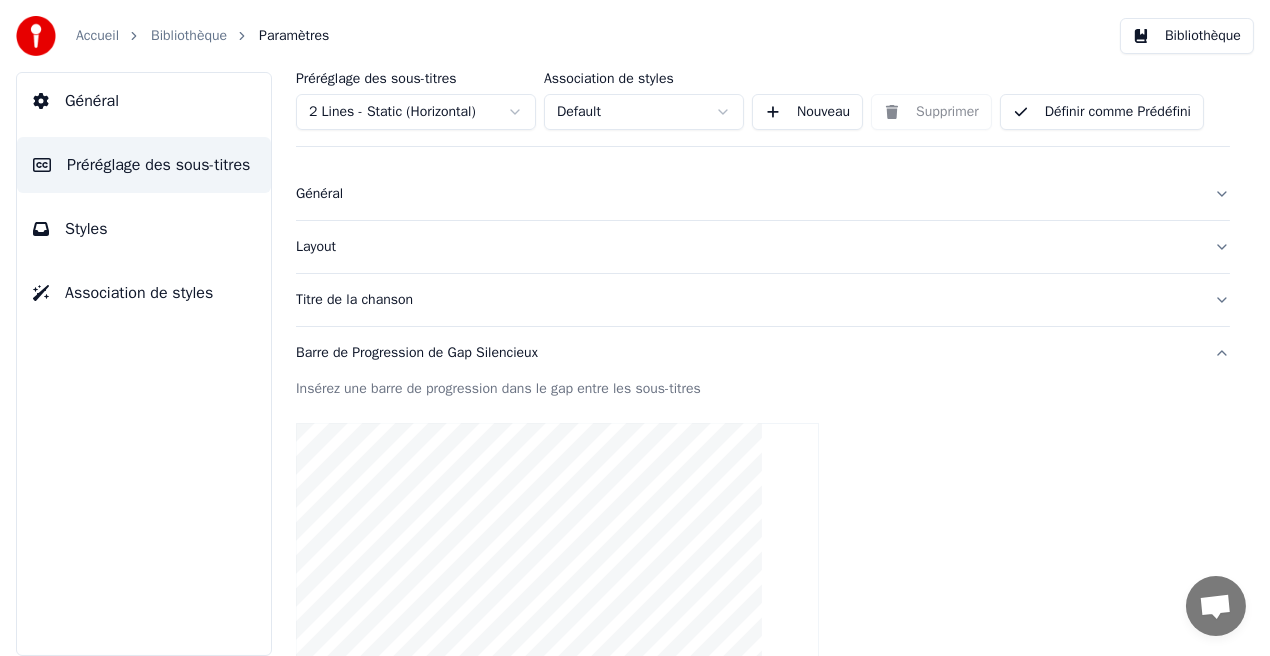 click on "Barre de Progression de Gap Silencieux" at bounding box center (747, 353) 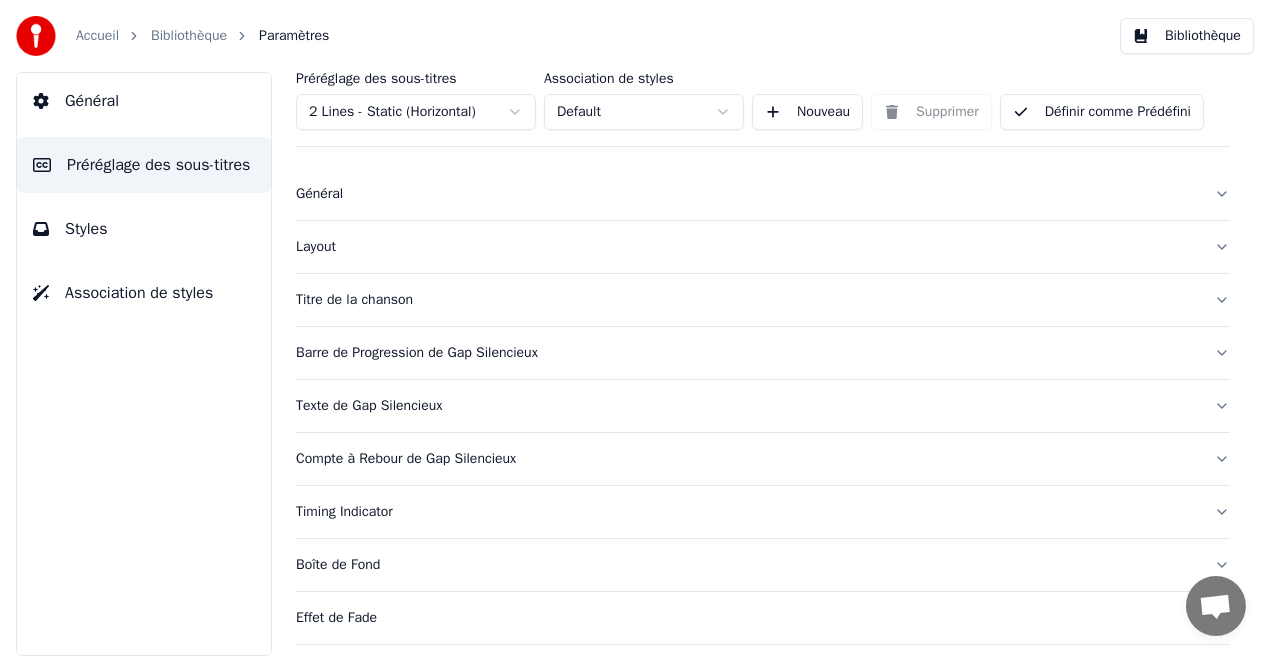click on "Texte de Gap Silencieux" at bounding box center [747, 406] 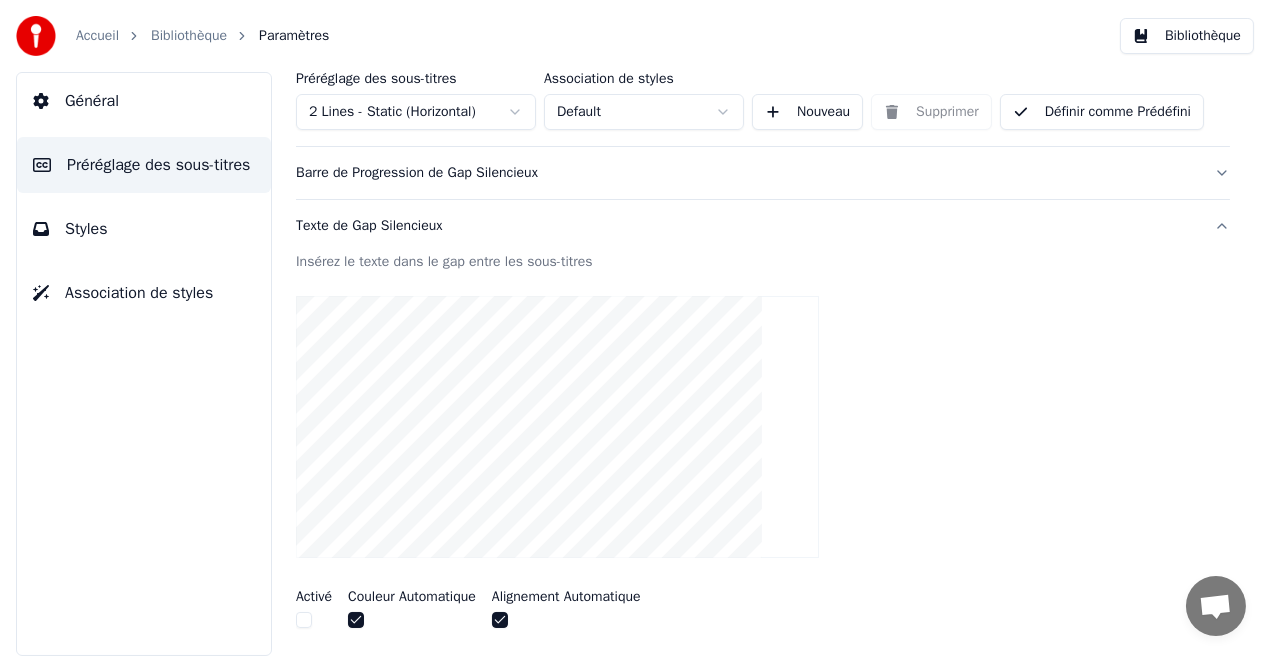 scroll, scrollTop: 215, scrollLeft: 0, axis: vertical 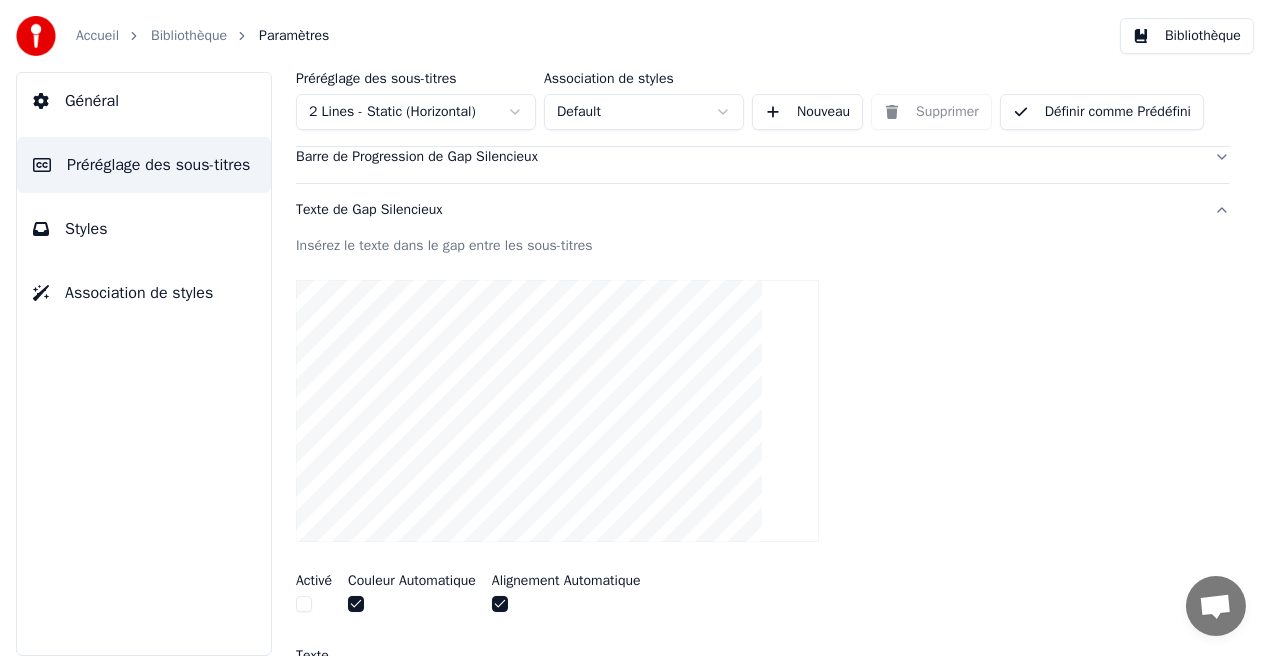 click on "Texte de Gap Silencieux" at bounding box center (747, 210) 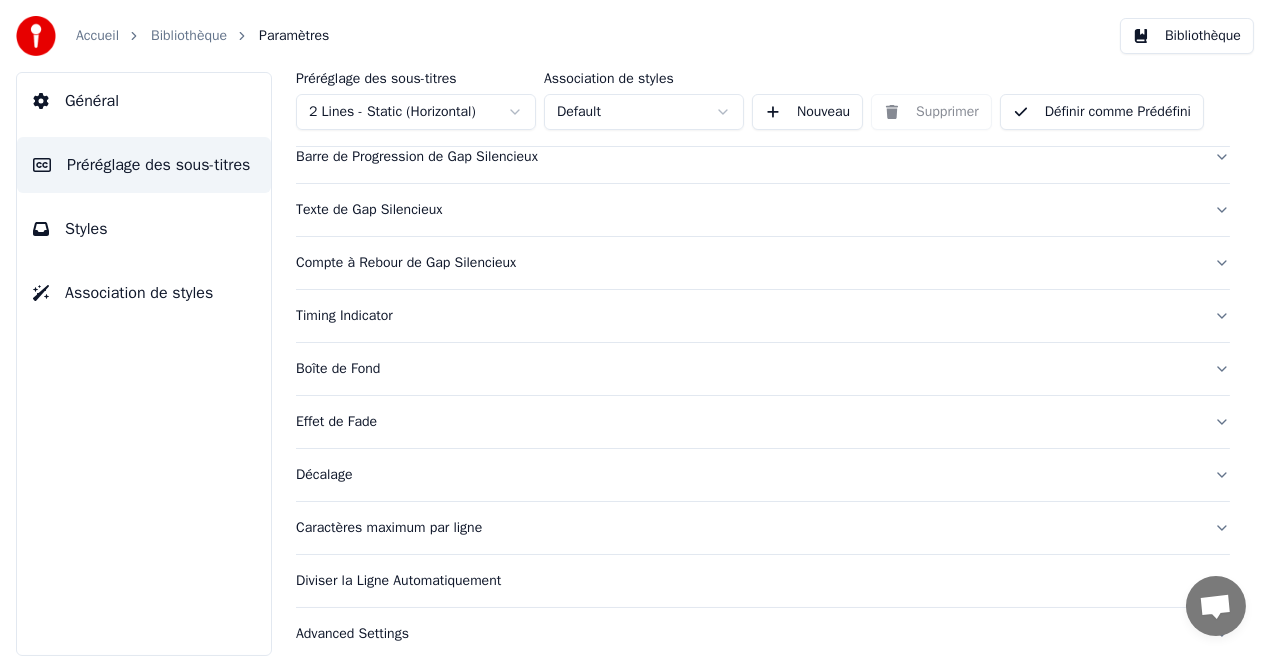 click on "Compte à Rebour de Gap Silencieux" at bounding box center (747, 263) 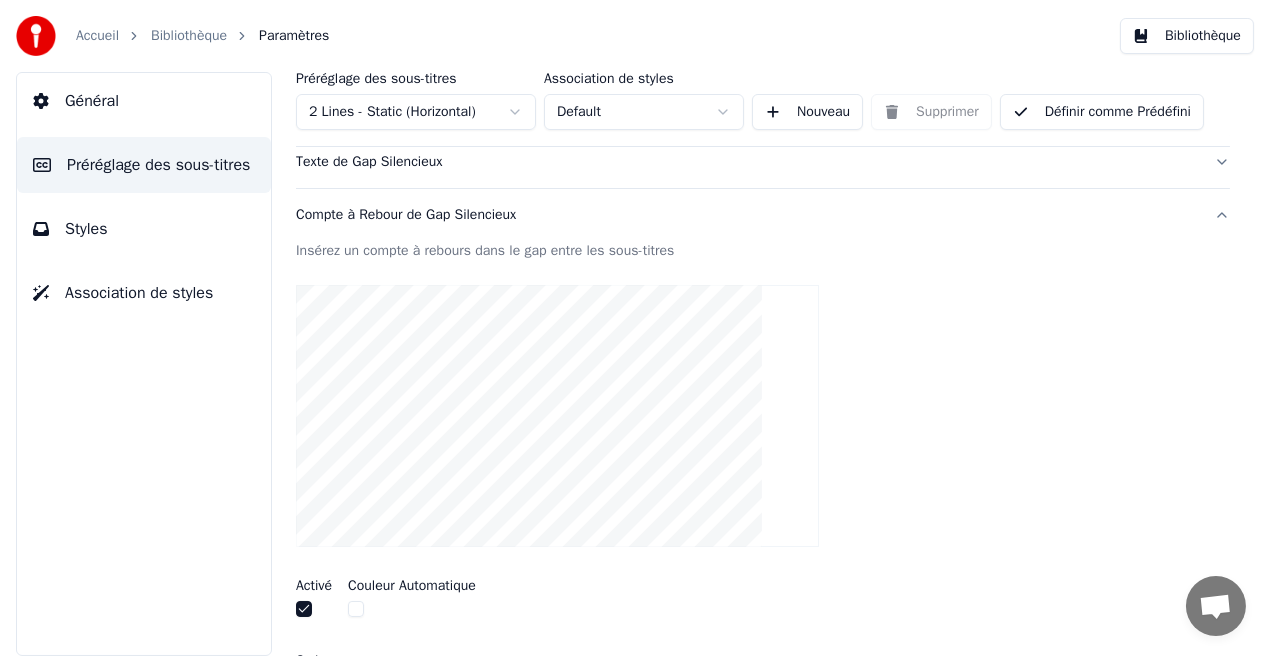 scroll, scrollTop: 293, scrollLeft: 0, axis: vertical 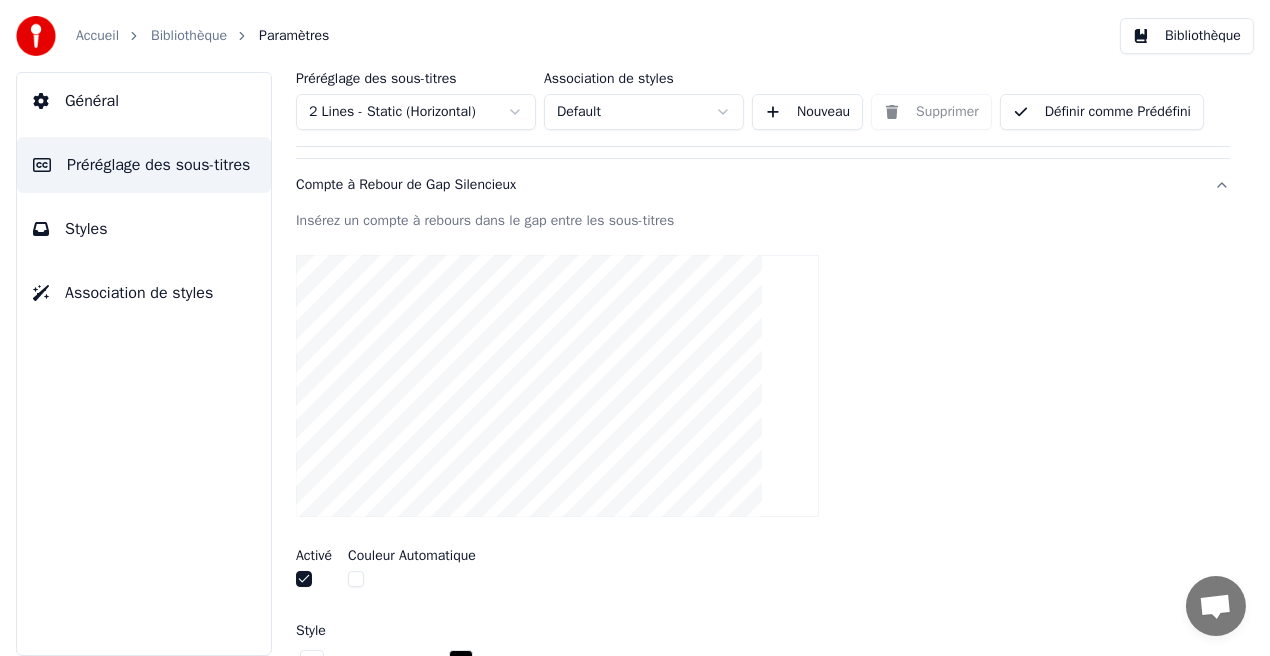 click at bounding box center [304, 579] 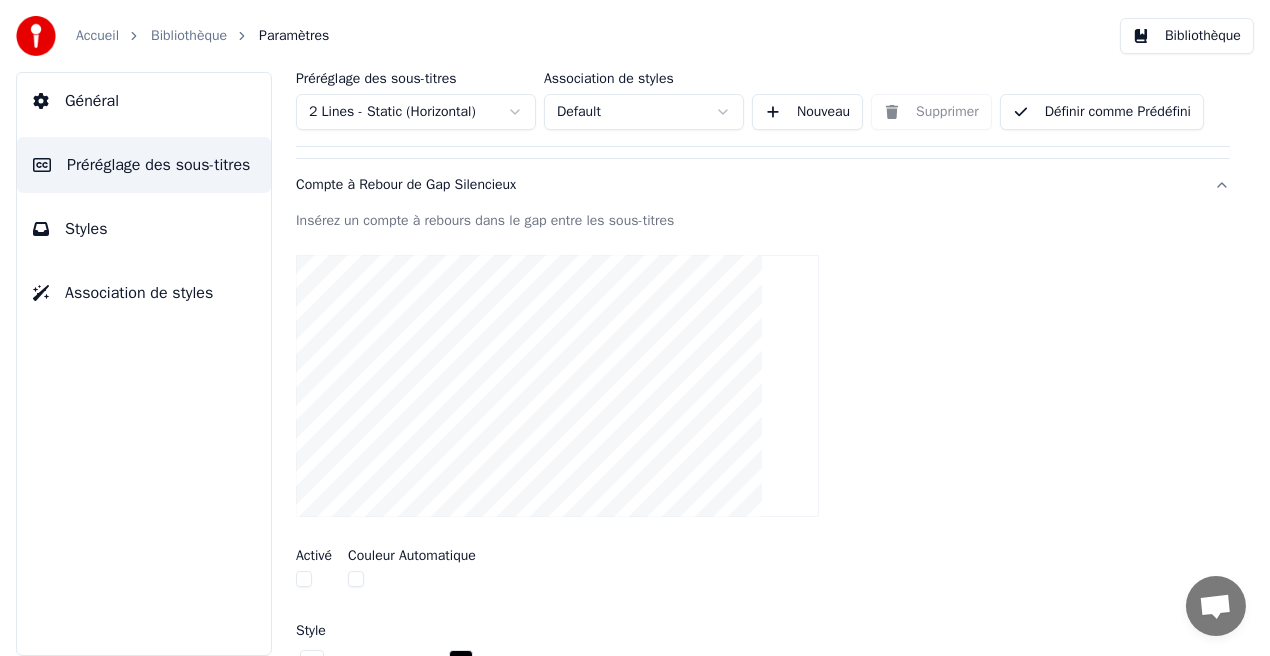 click on "Compte à Rebour de Gap Silencieux" at bounding box center [747, 185] 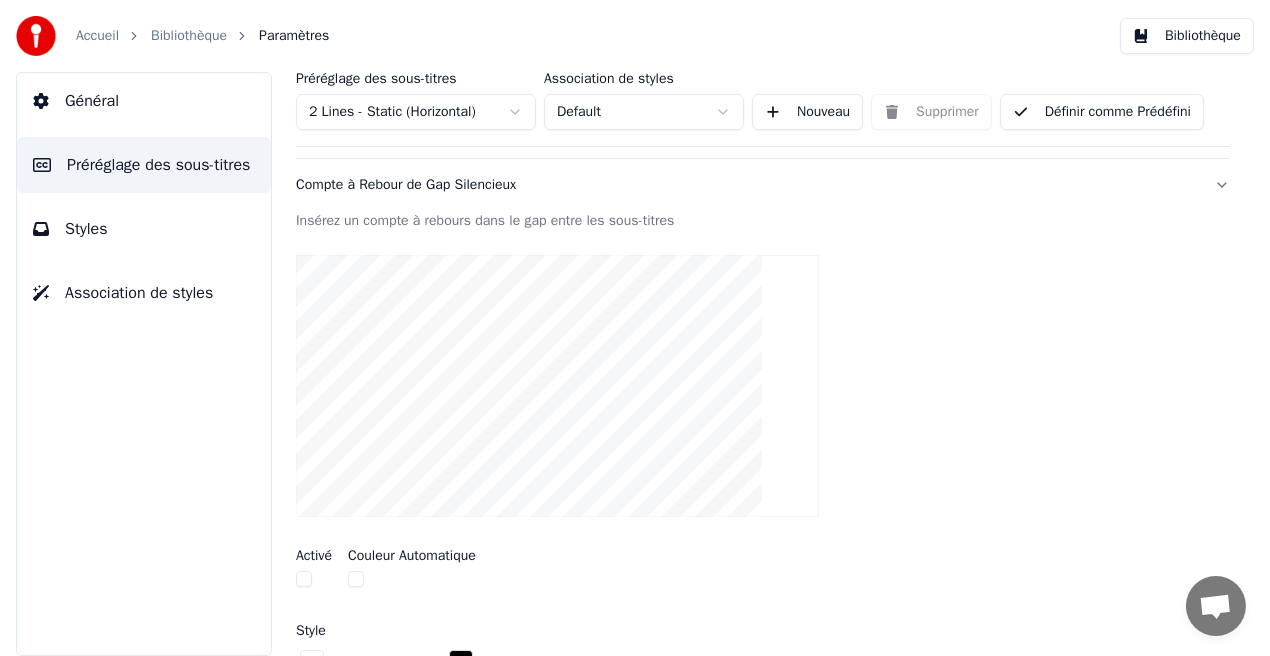 scroll, scrollTop: 229, scrollLeft: 0, axis: vertical 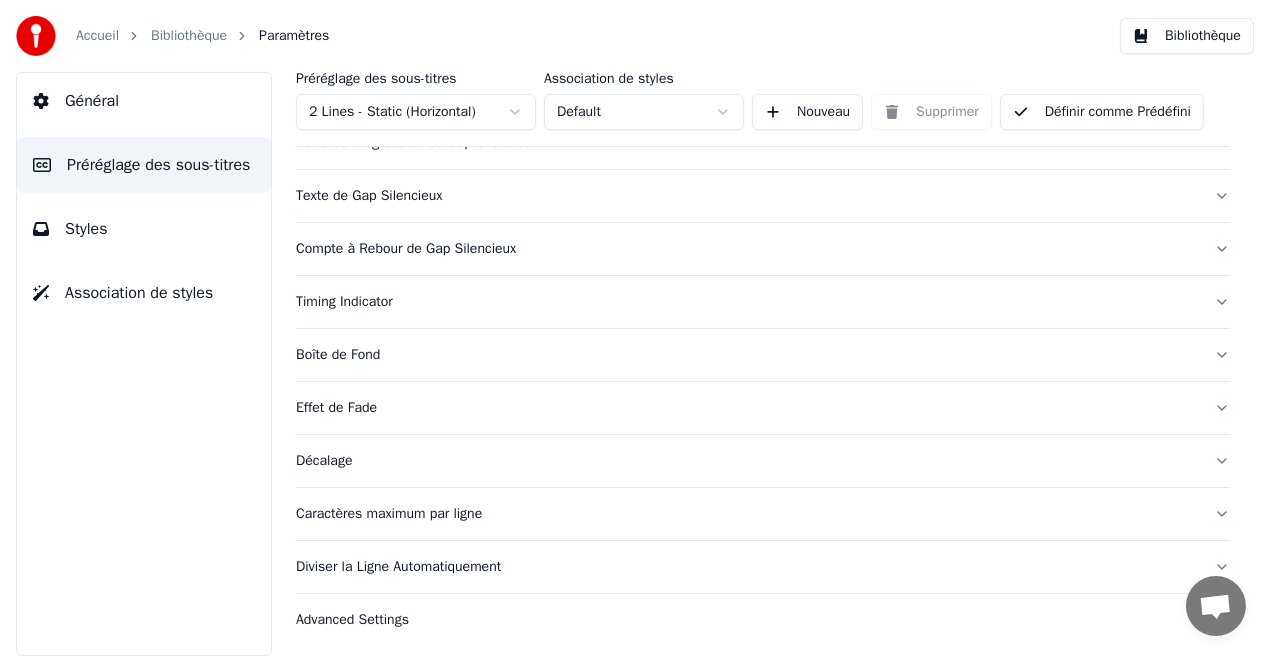 click on "Timing Indicator" at bounding box center [747, 302] 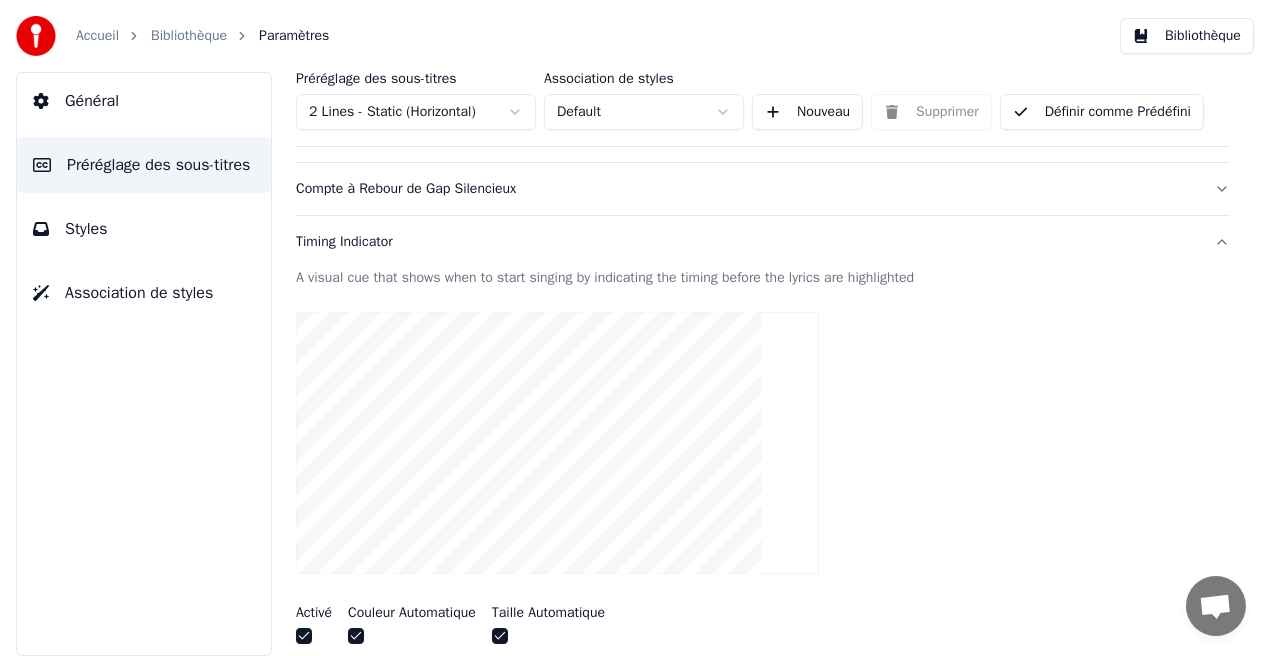 scroll, scrollTop: 337, scrollLeft: 0, axis: vertical 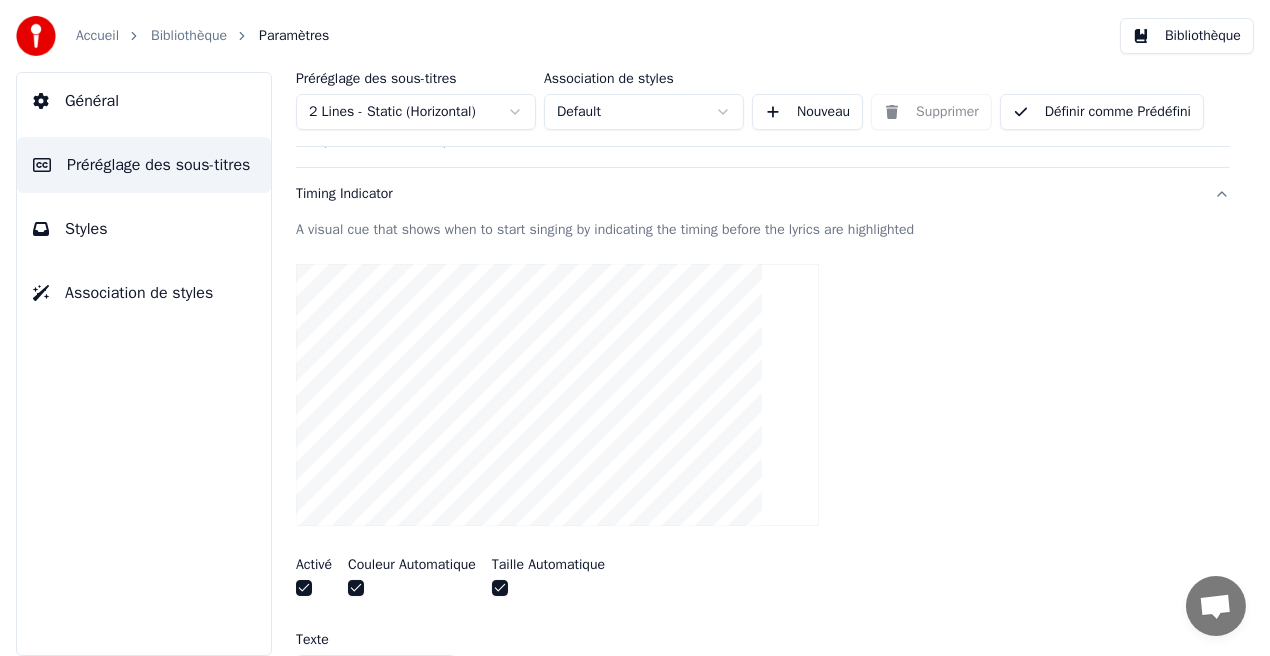 click at bounding box center (304, 588) 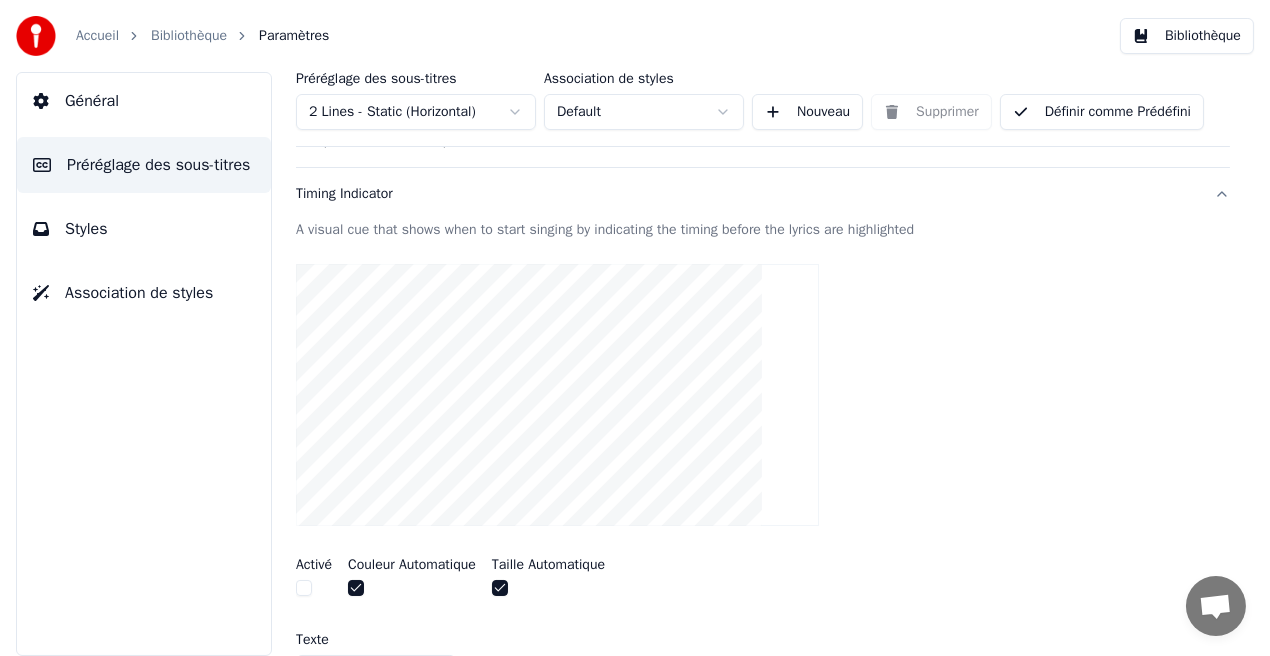click on "Timing Indicator" at bounding box center (747, 194) 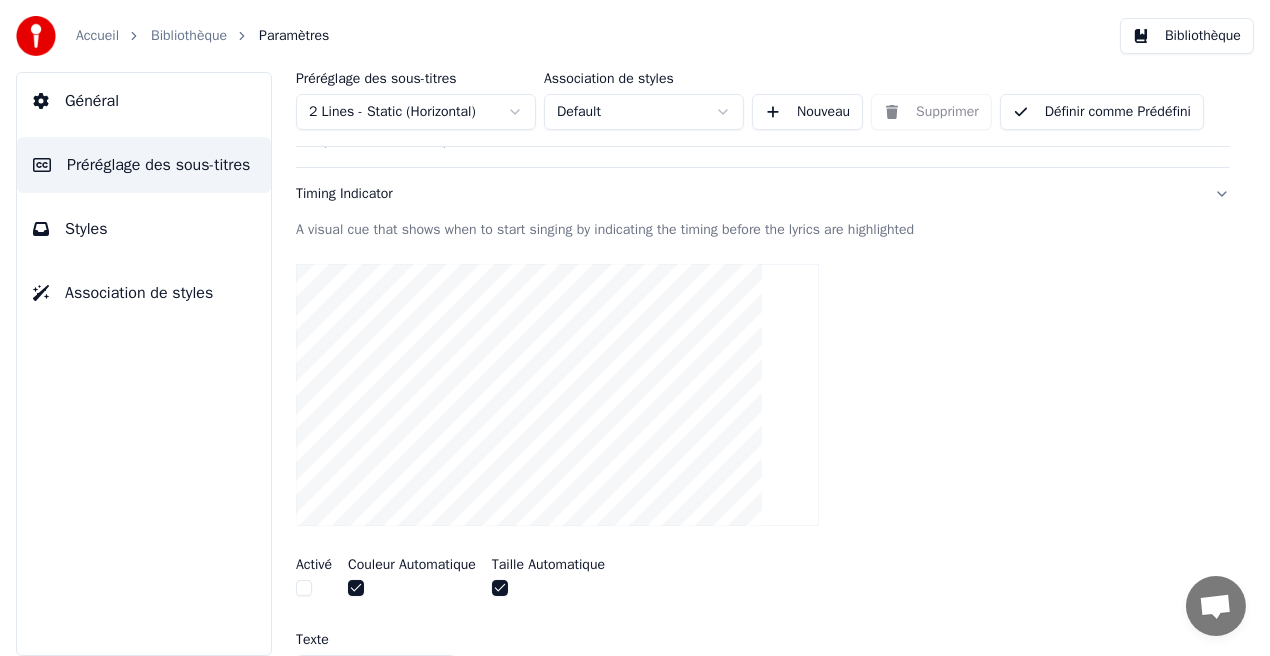 scroll, scrollTop: 229, scrollLeft: 0, axis: vertical 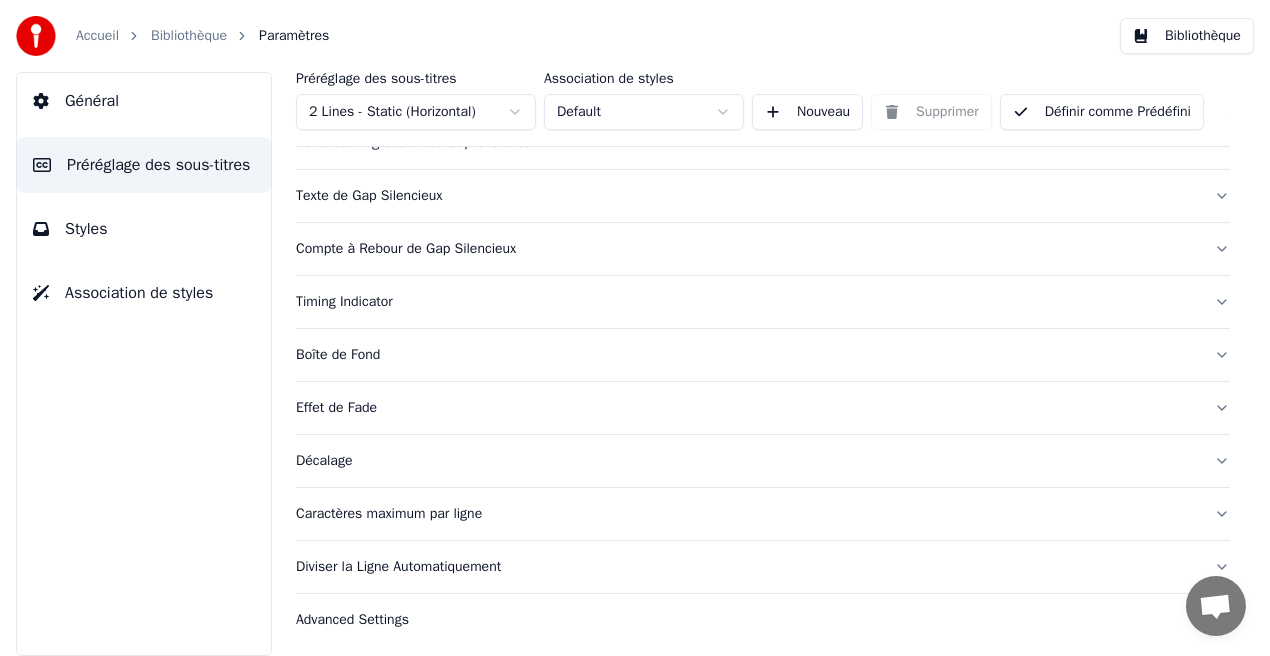 click on "Compte à Rebour de Gap Silencieux" at bounding box center (747, 249) 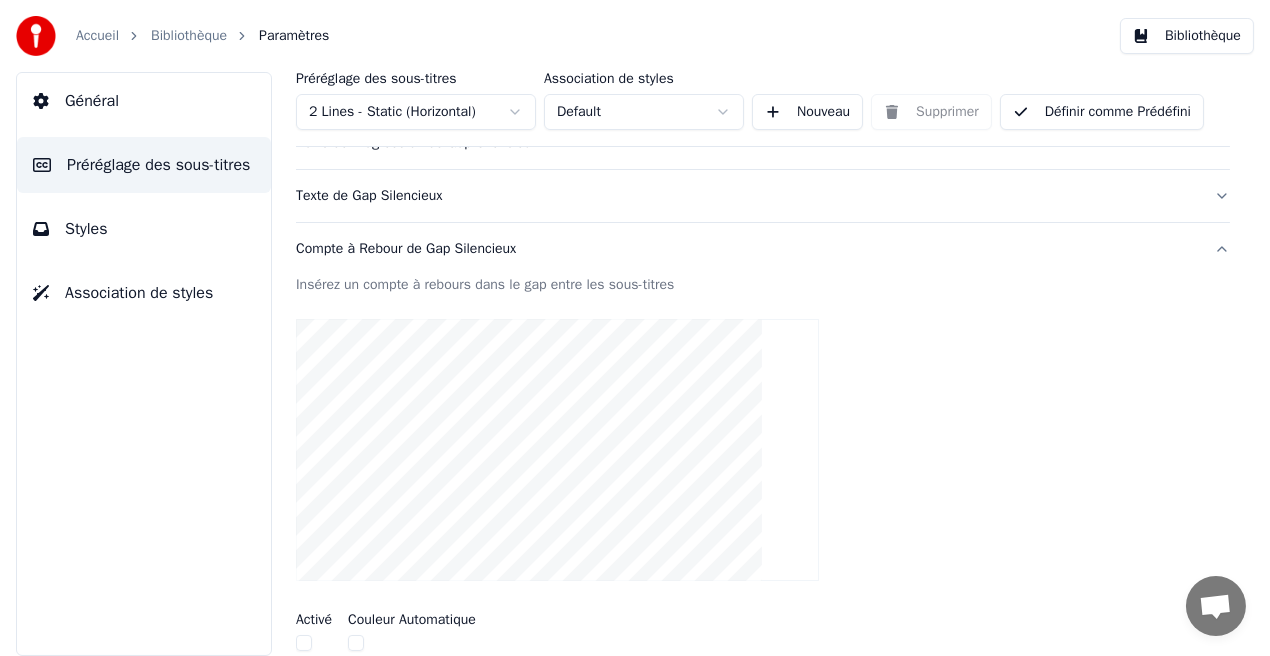 click on "Compte à Rebour de Gap Silencieux" at bounding box center (747, 249) 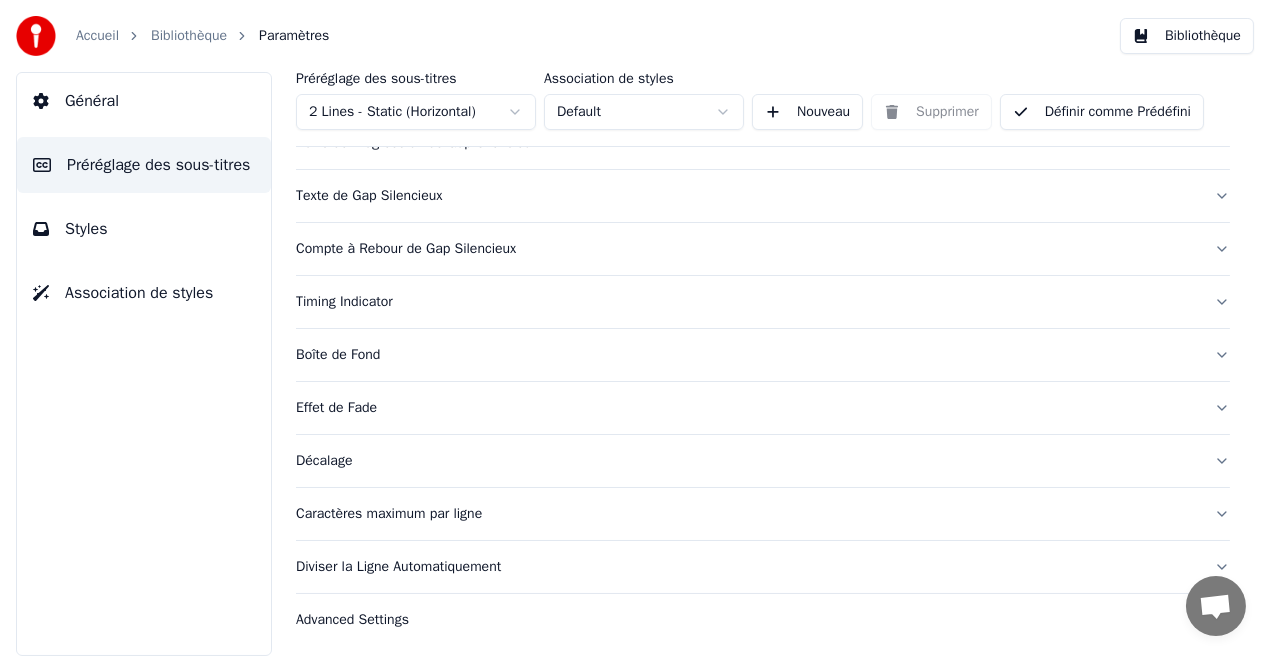 click on "Timing Indicator" at bounding box center (747, 302) 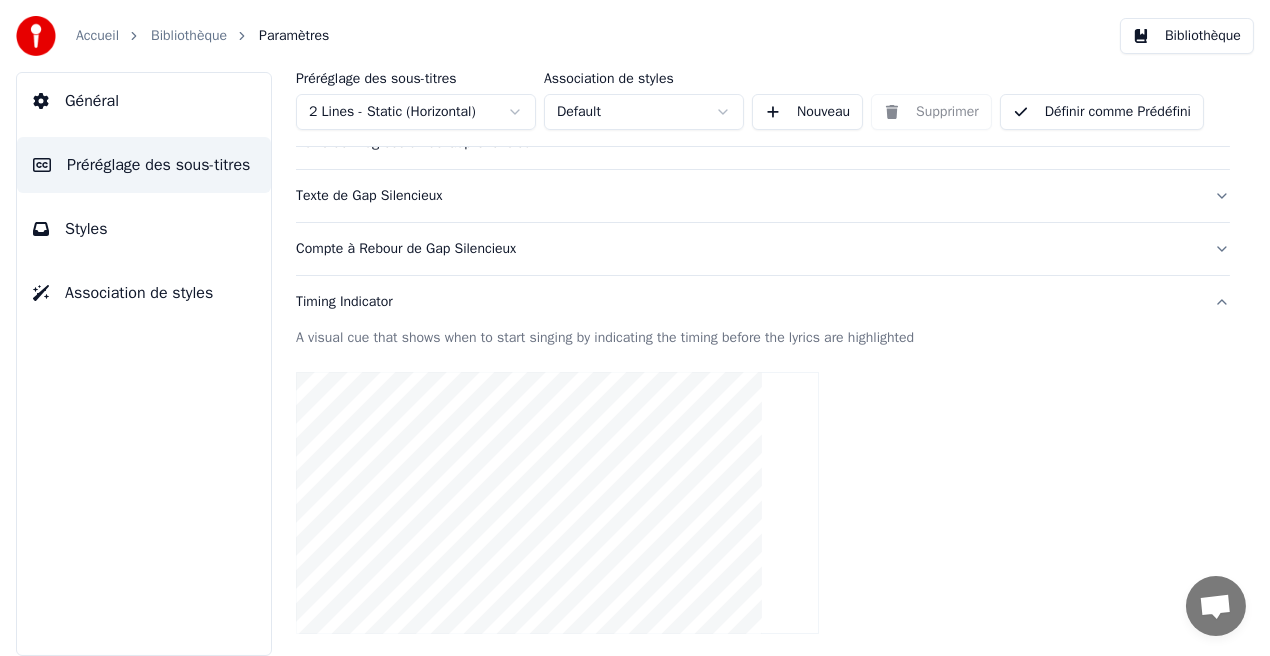 scroll, scrollTop: 345, scrollLeft: 0, axis: vertical 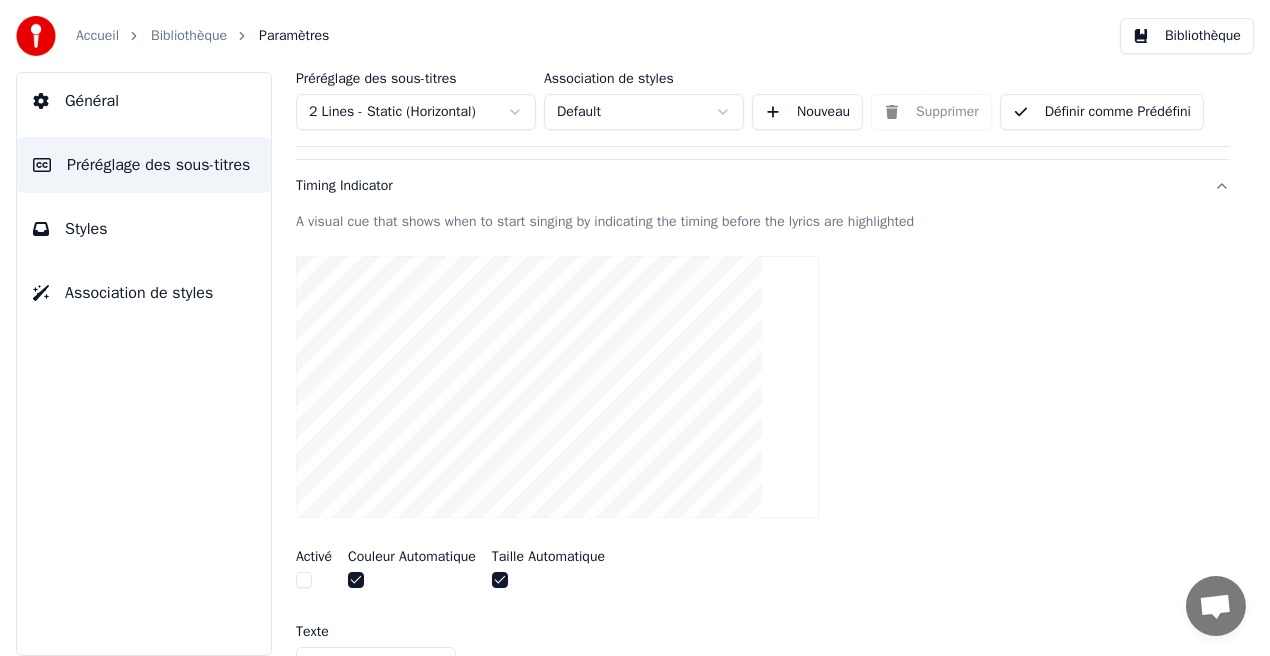 click on "Timing Indicator" at bounding box center [747, 186] 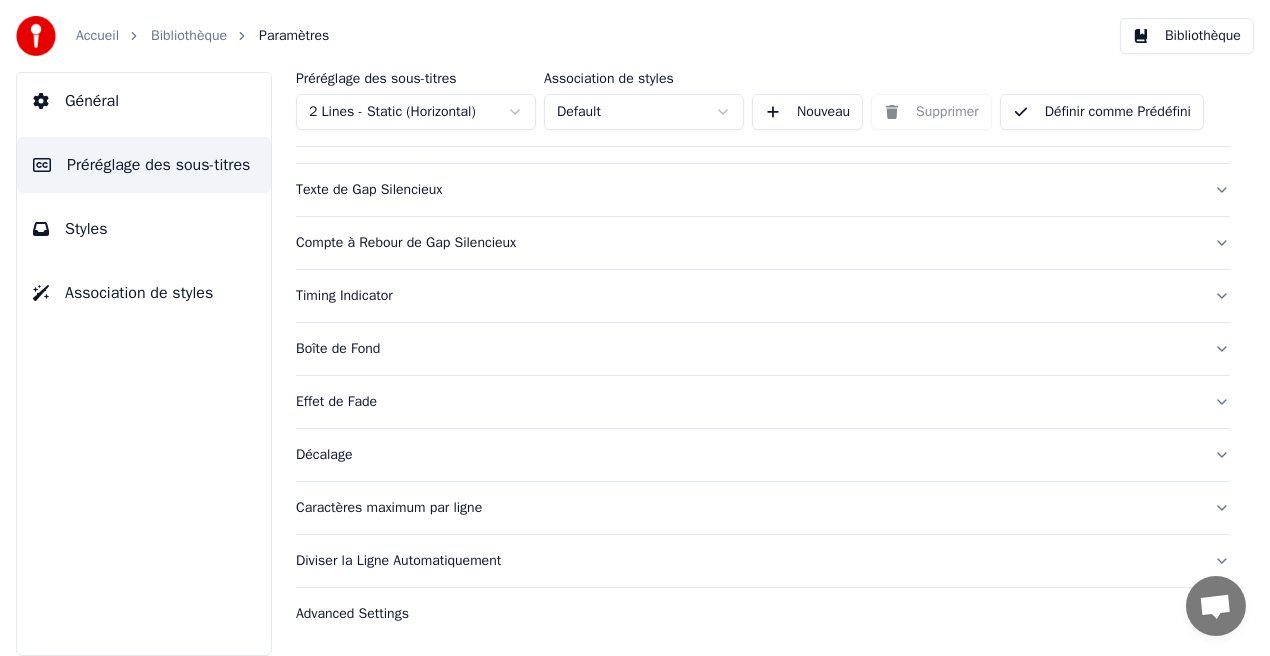 scroll, scrollTop: 229, scrollLeft: 0, axis: vertical 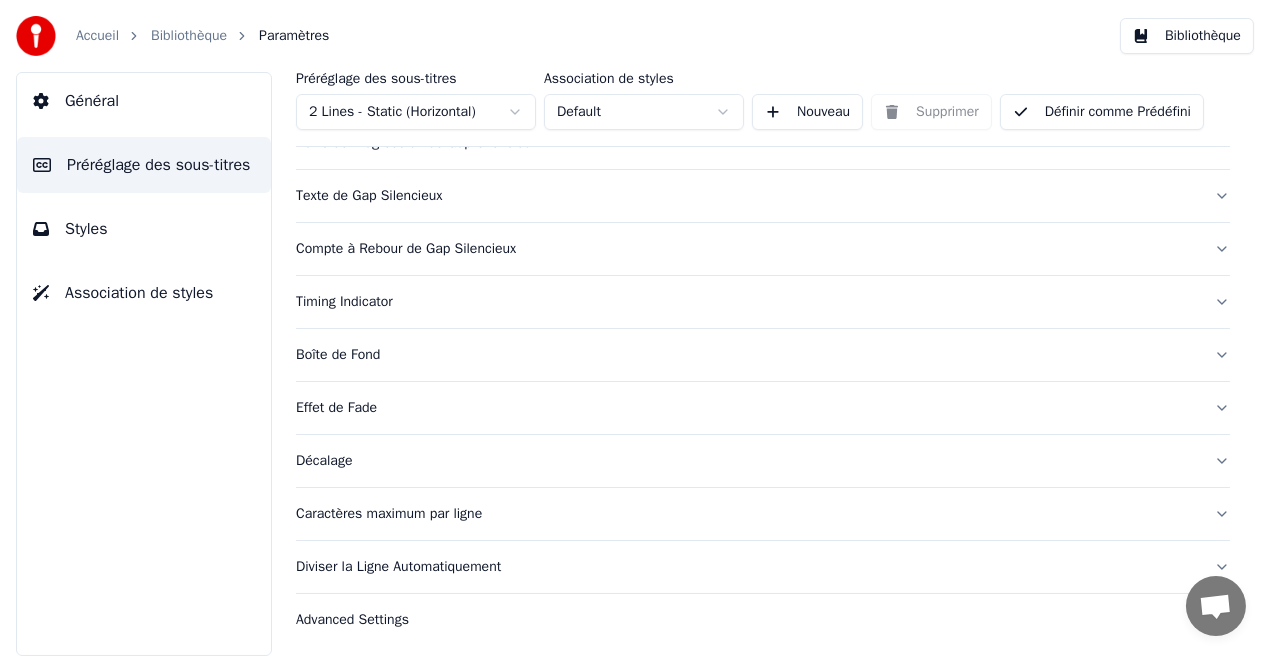 click on "Boîte de Fond" at bounding box center [747, 355] 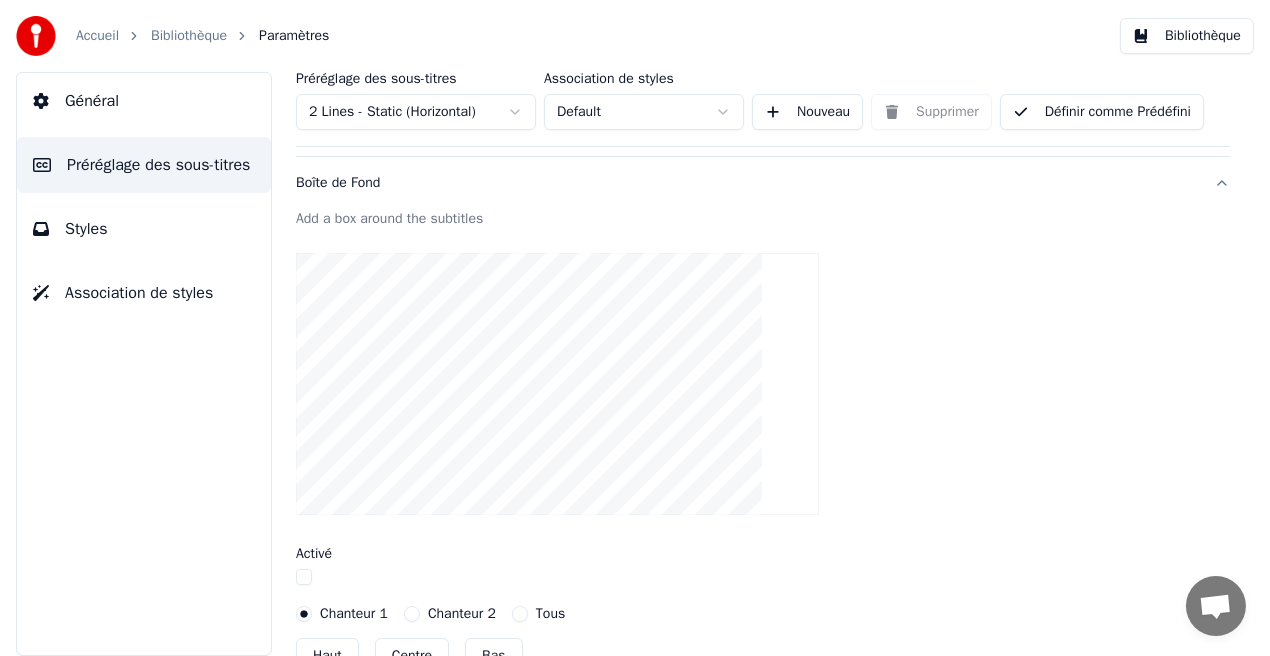 scroll, scrollTop: 276, scrollLeft: 0, axis: vertical 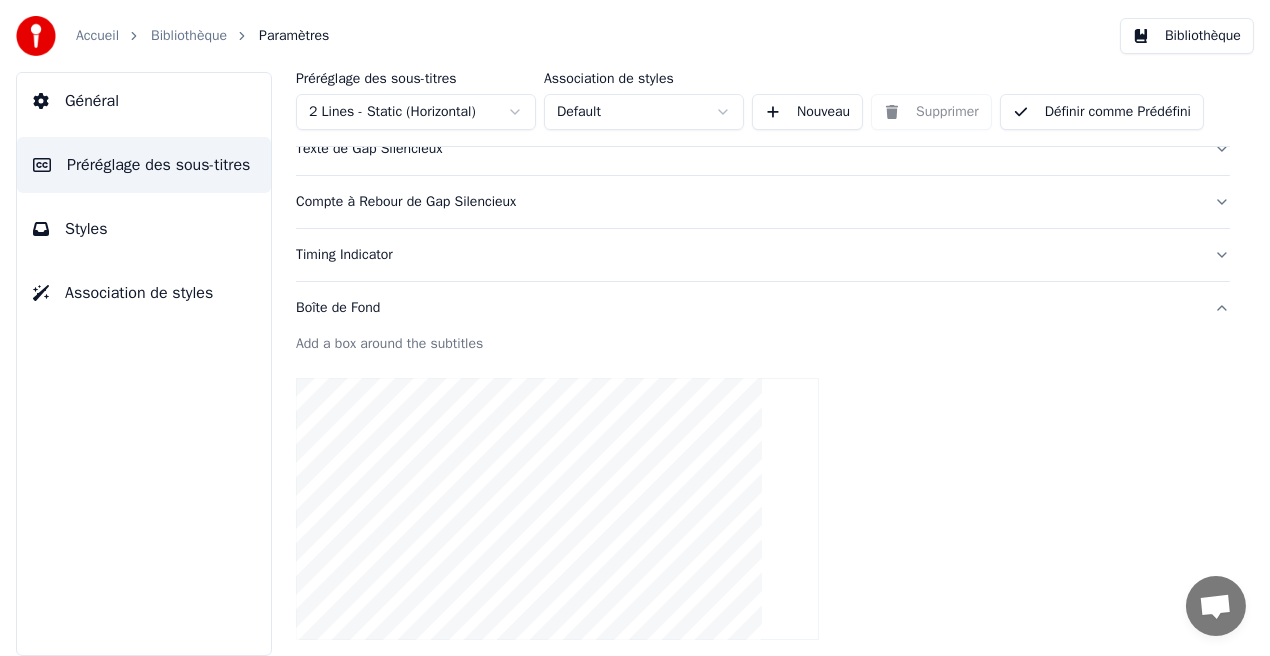 click on "Boîte de Fond" at bounding box center (747, 308) 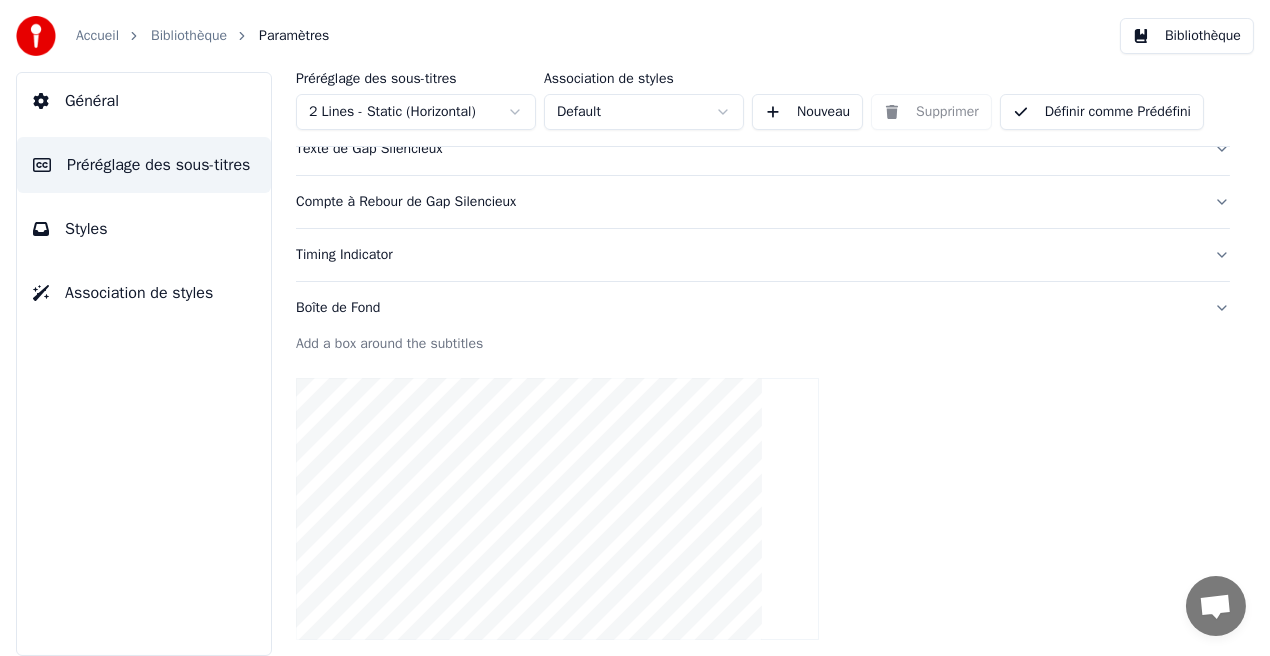 scroll, scrollTop: 229, scrollLeft: 0, axis: vertical 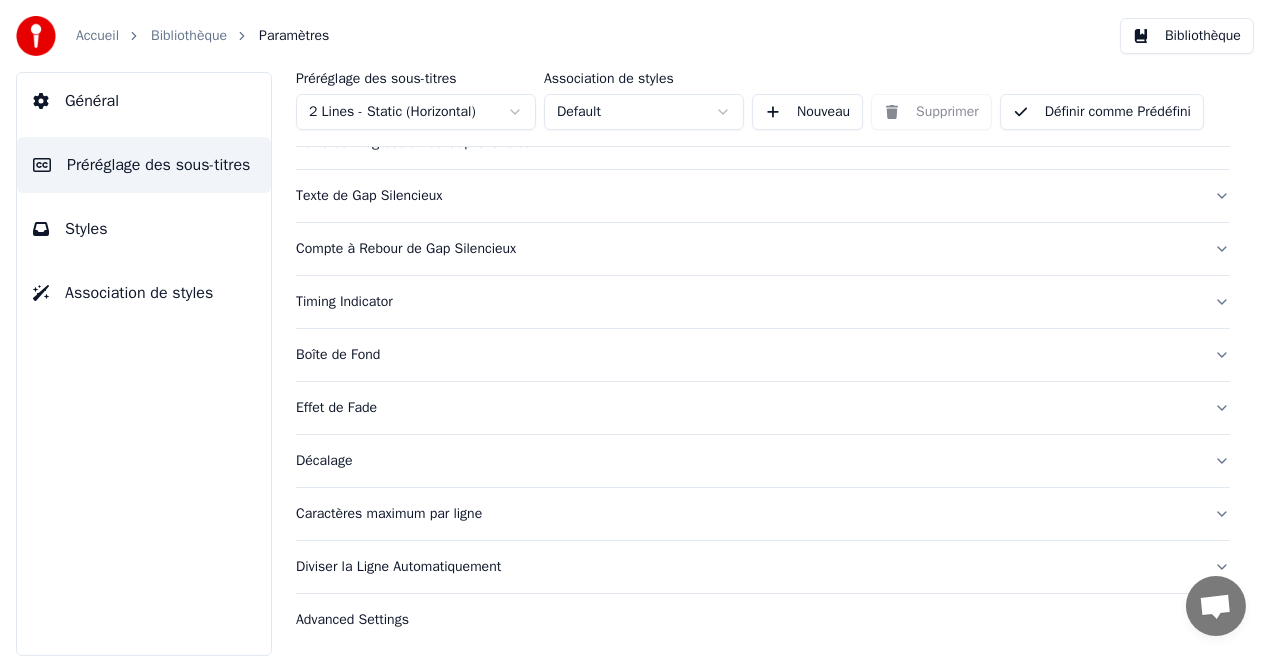 click on "Effet de Fade" at bounding box center (747, 408) 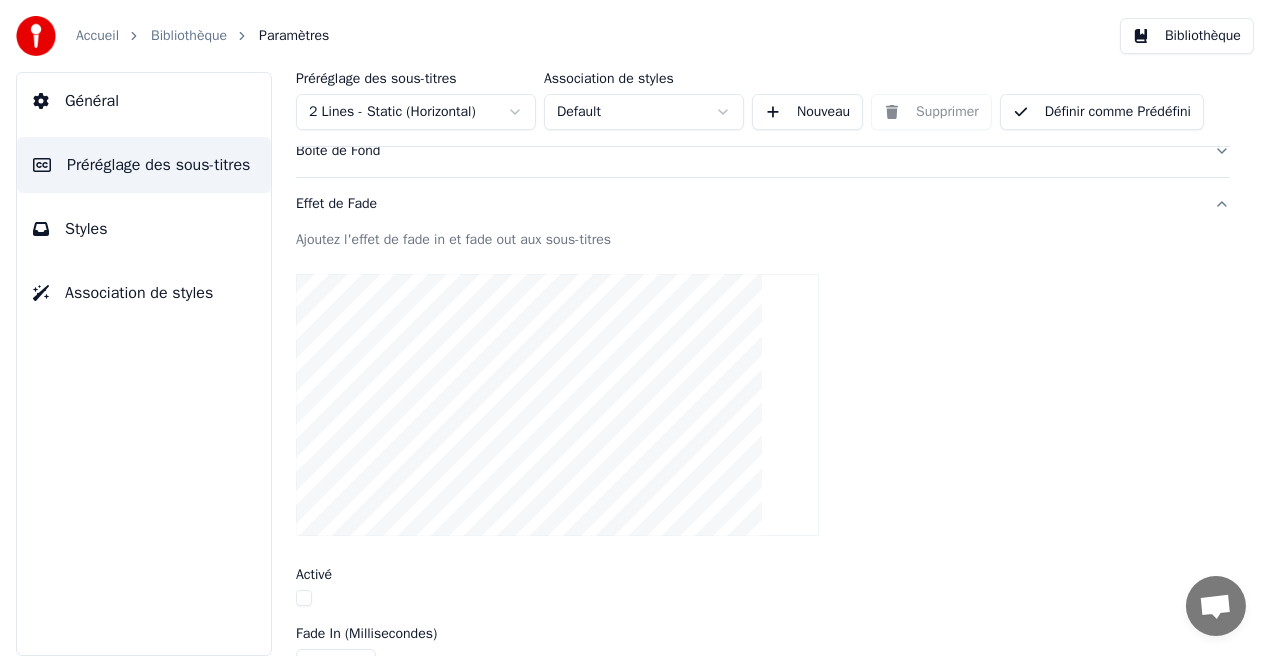 scroll, scrollTop: 398, scrollLeft: 0, axis: vertical 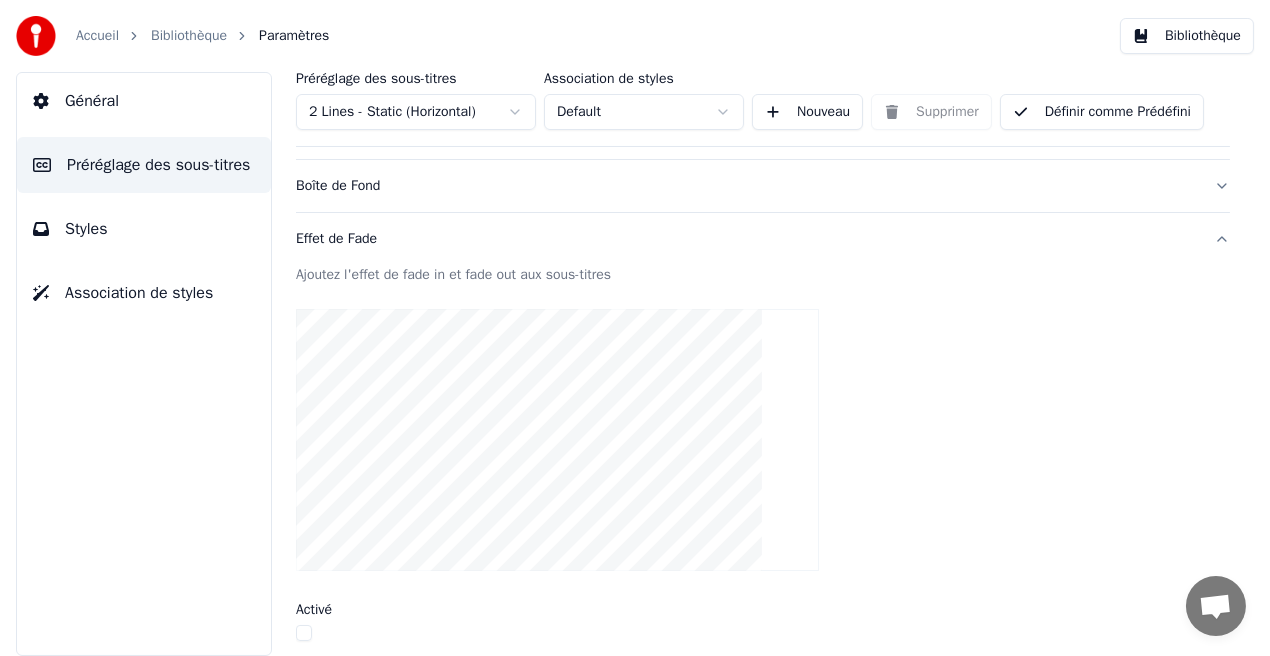 click on "Effet de Fade" at bounding box center (747, 239) 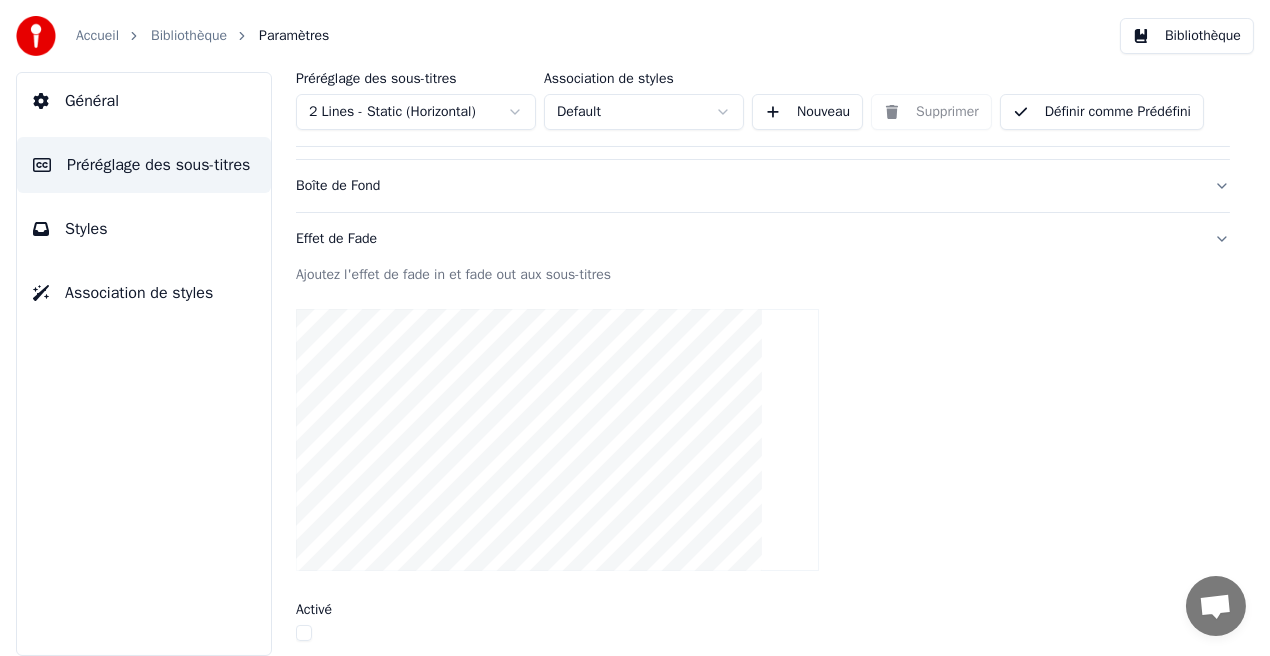 scroll, scrollTop: 229, scrollLeft: 0, axis: vertical 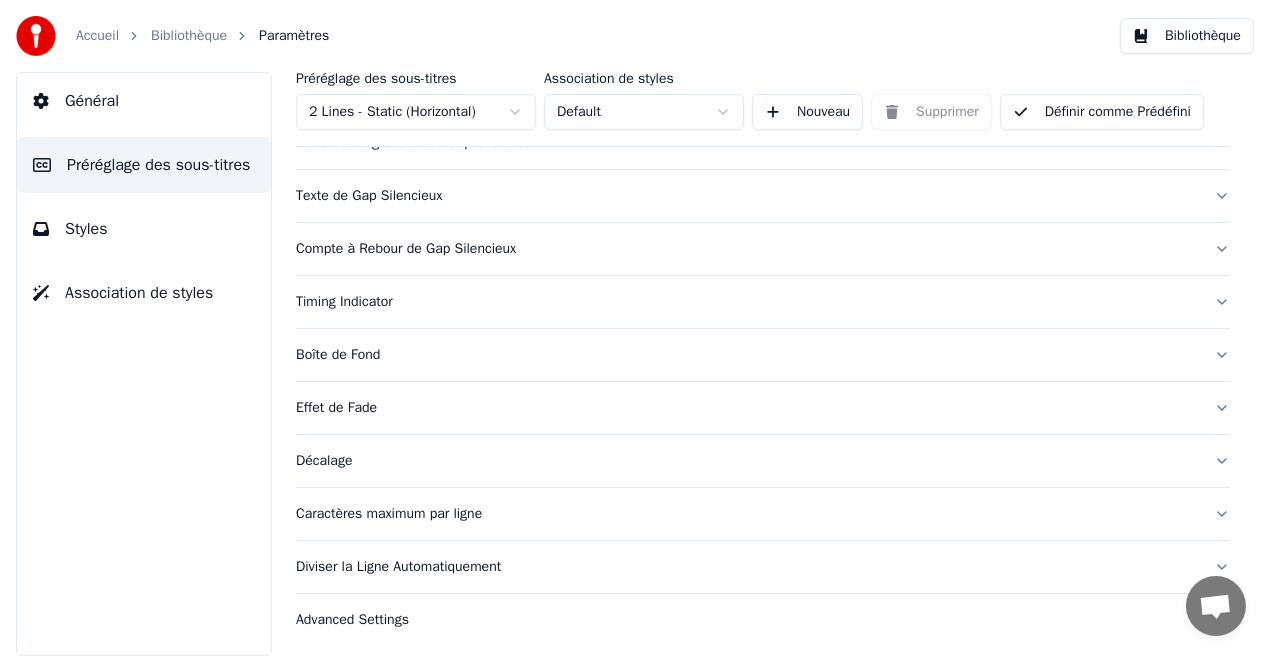 click on "Décalage" at bounding box center [747, 461] 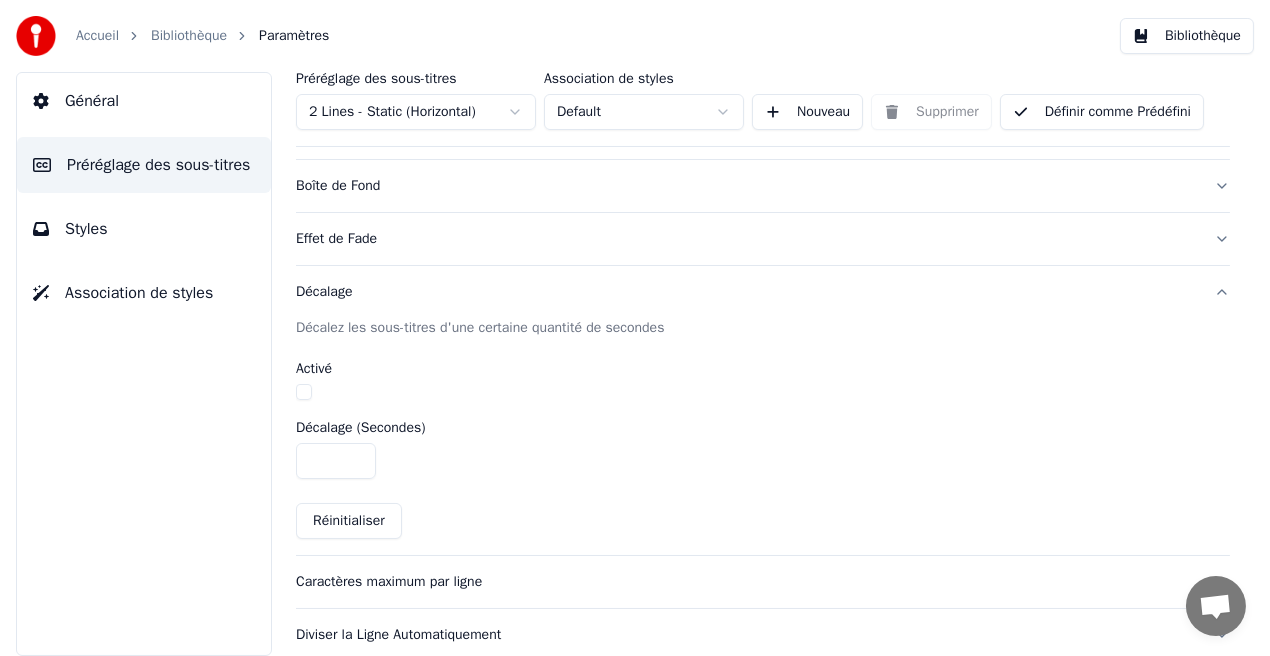 scroll, scrollTop: 399, scrollLeft: 0, axis: vertical 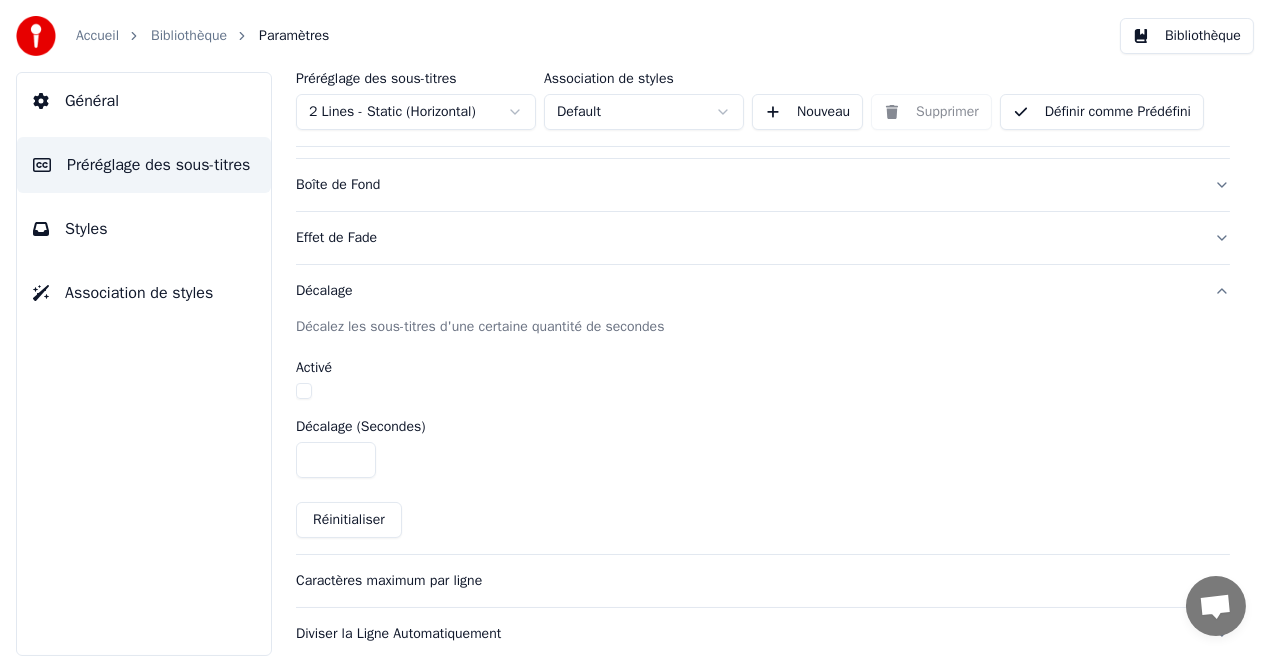 click on "Décalage" at bounding box center (747, 291) 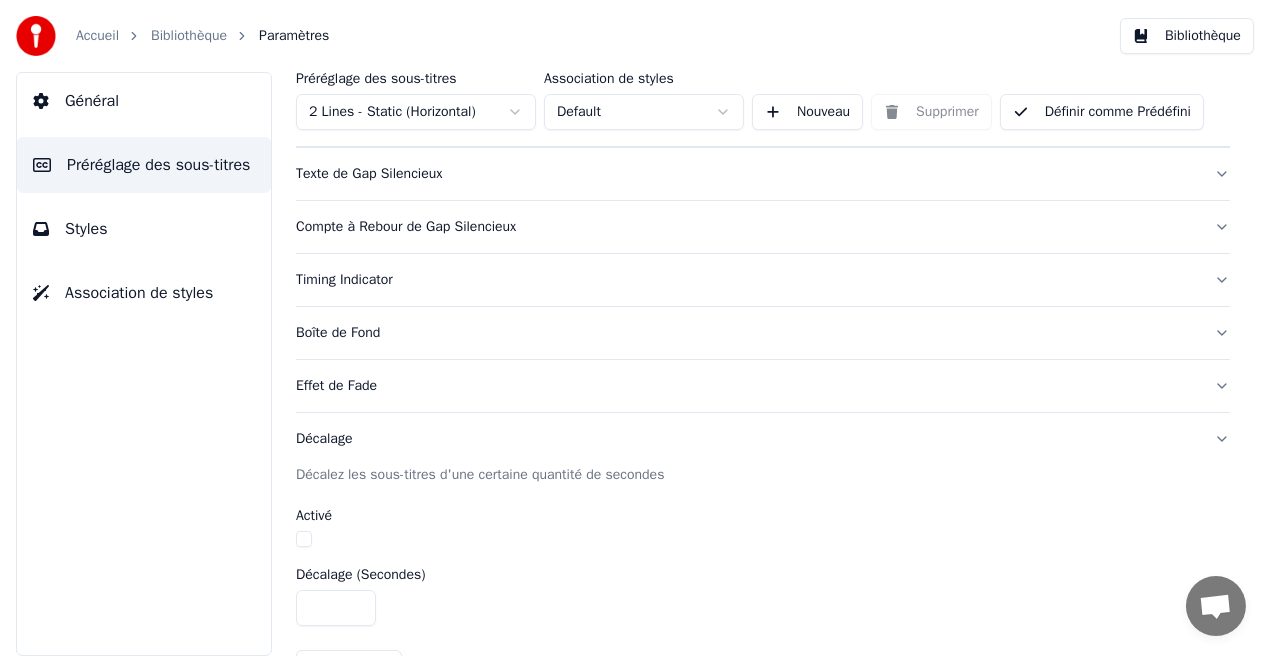 scroll, scrollTop: 229, scrollLeft: 0, axis: vertical 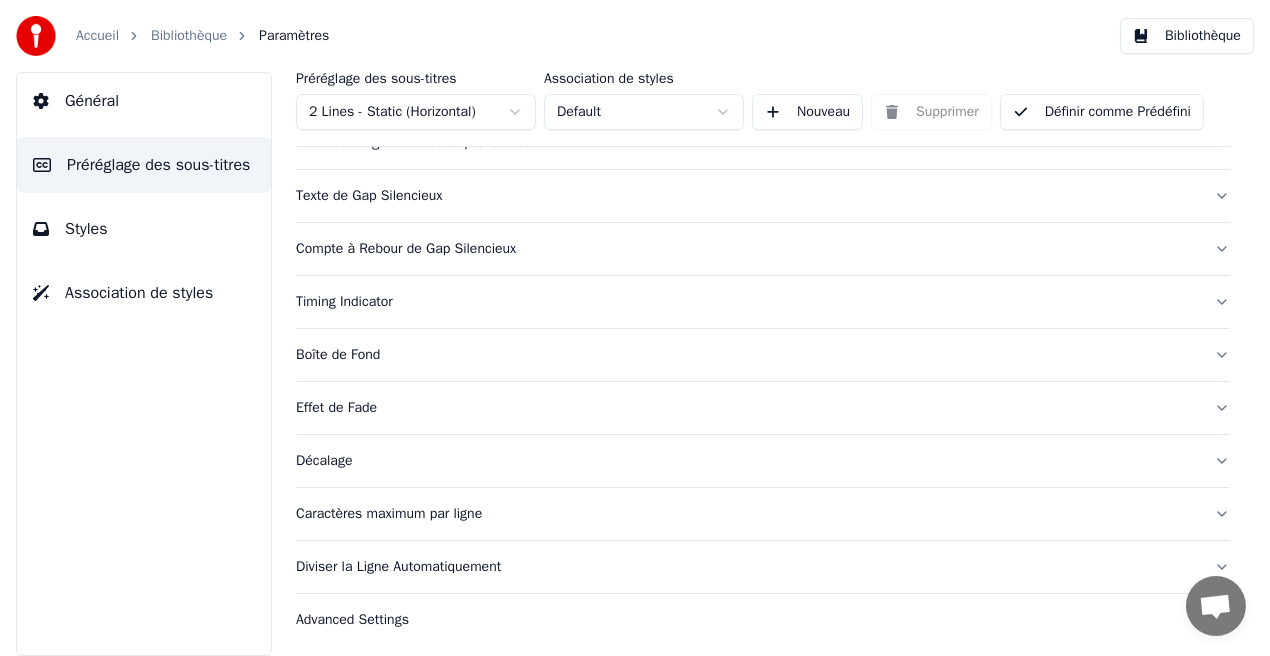 click on "Caractères maximum par ligne" at bounding box center [747, 514] 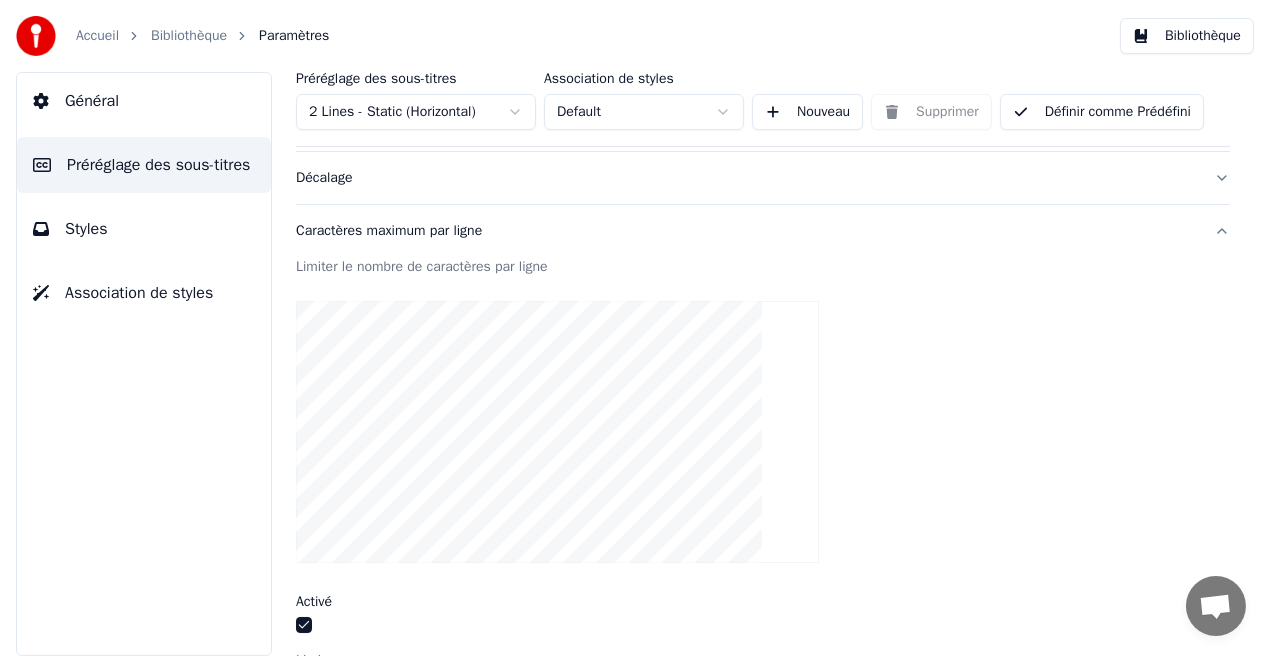 scroll, scrollTop: 583, scrollLeft: 0, axis: vertical 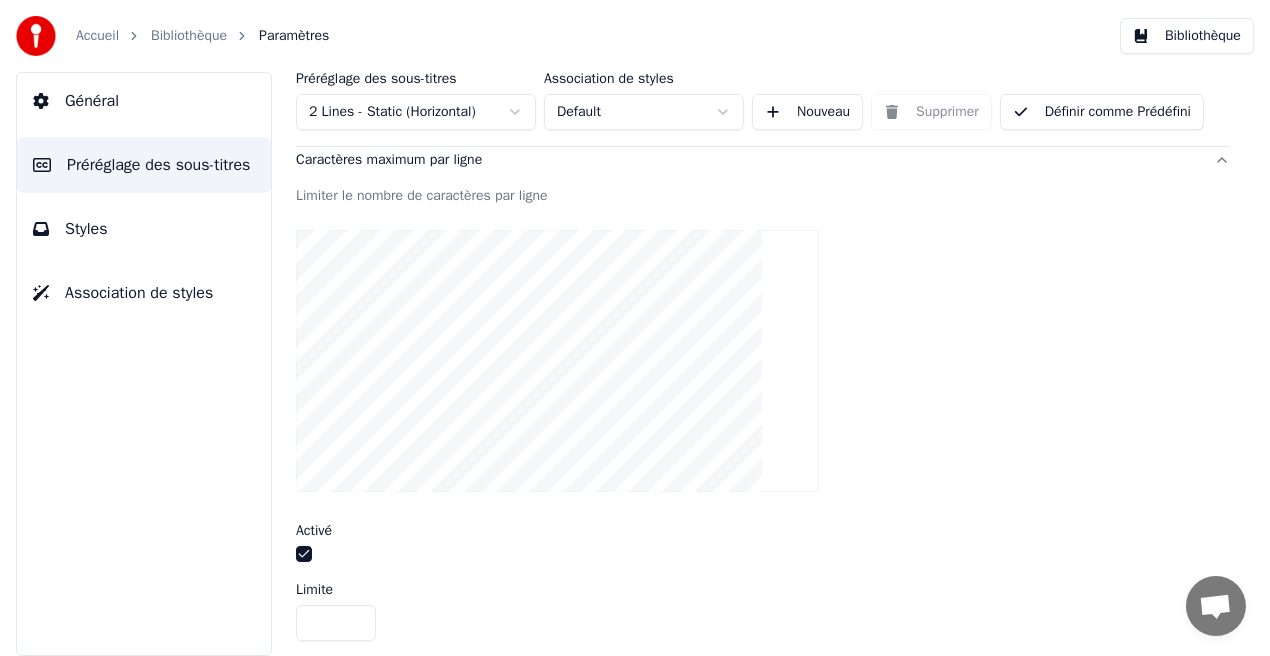click at bounding box center (304, 554) 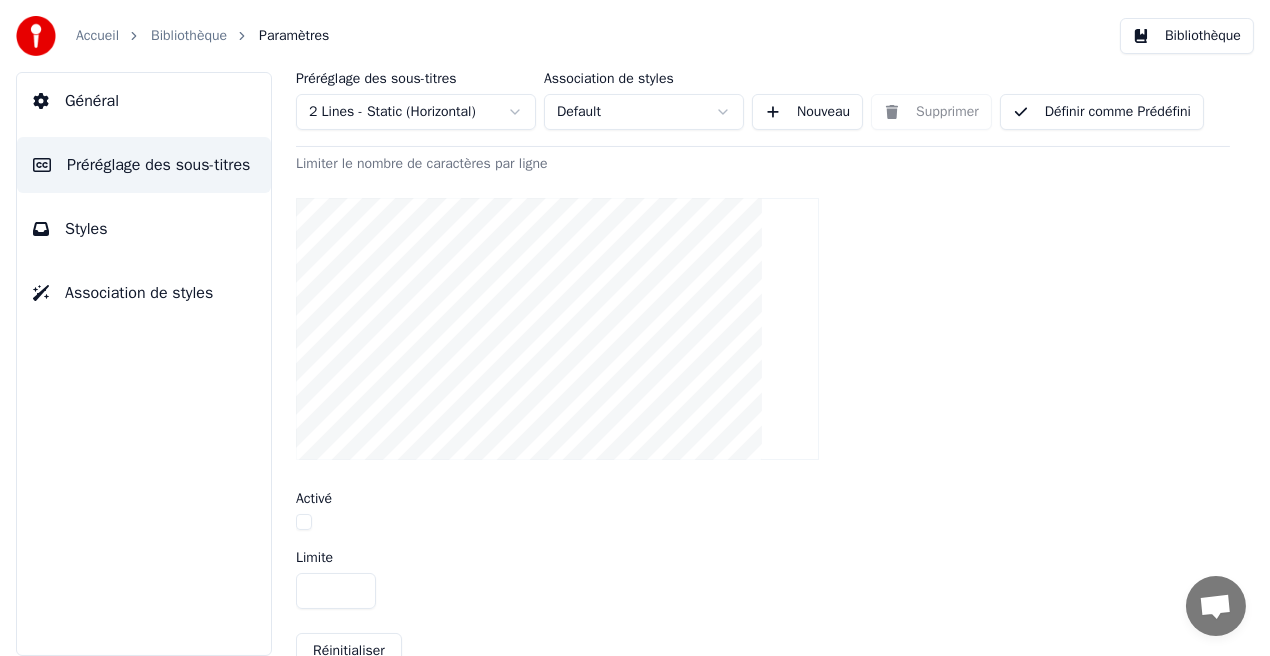 scroll, scrollTop: 578, scrollLeft: 0, axis: vertical 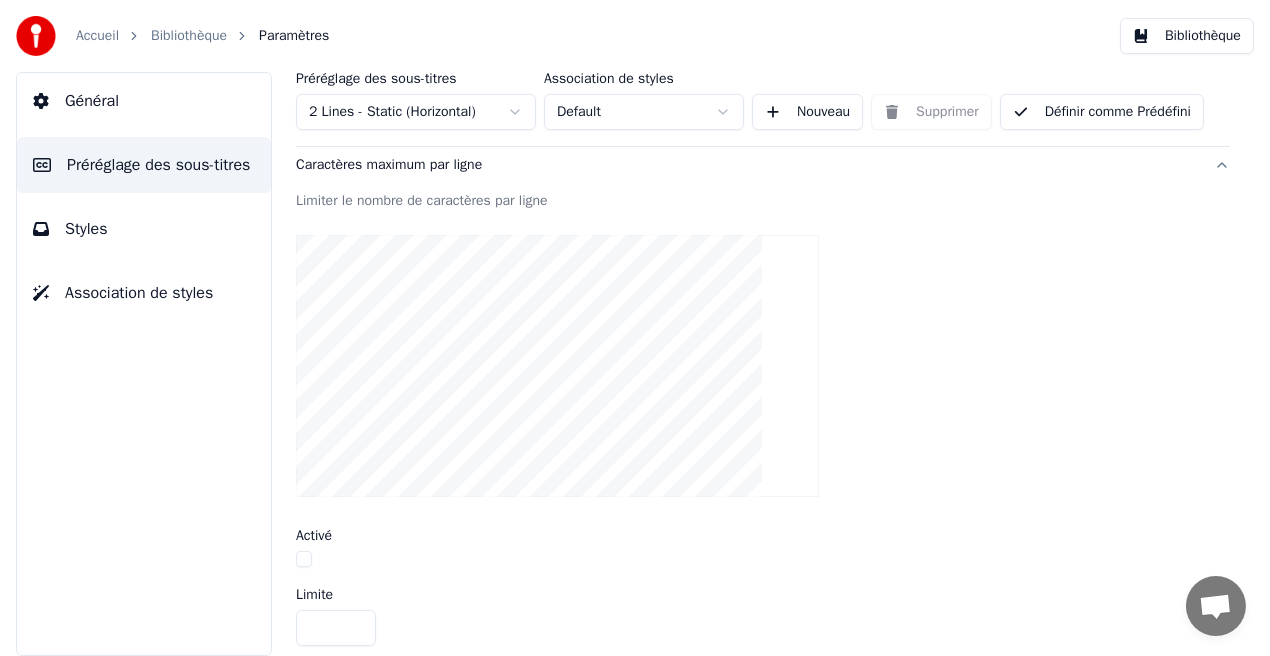 click on "Caractères maximum par ligne" at bounding box center (747, 165) 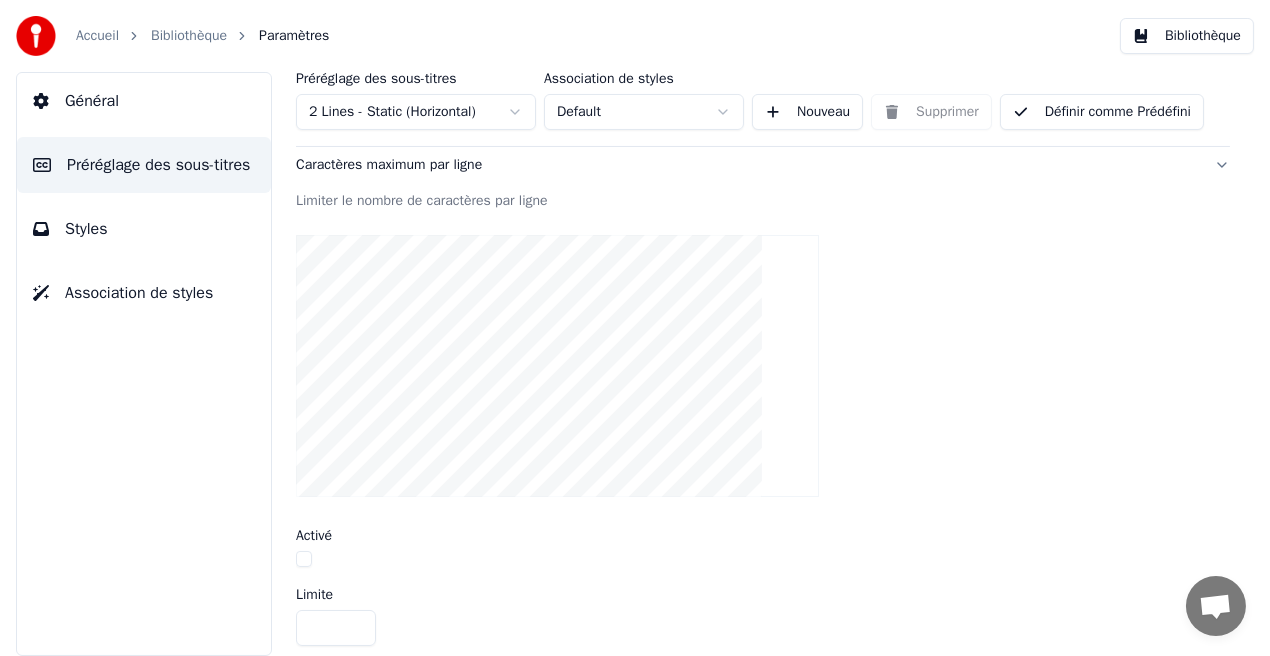 scroll, scrollTop: 229, scrollLeft: 0, axis: vertical 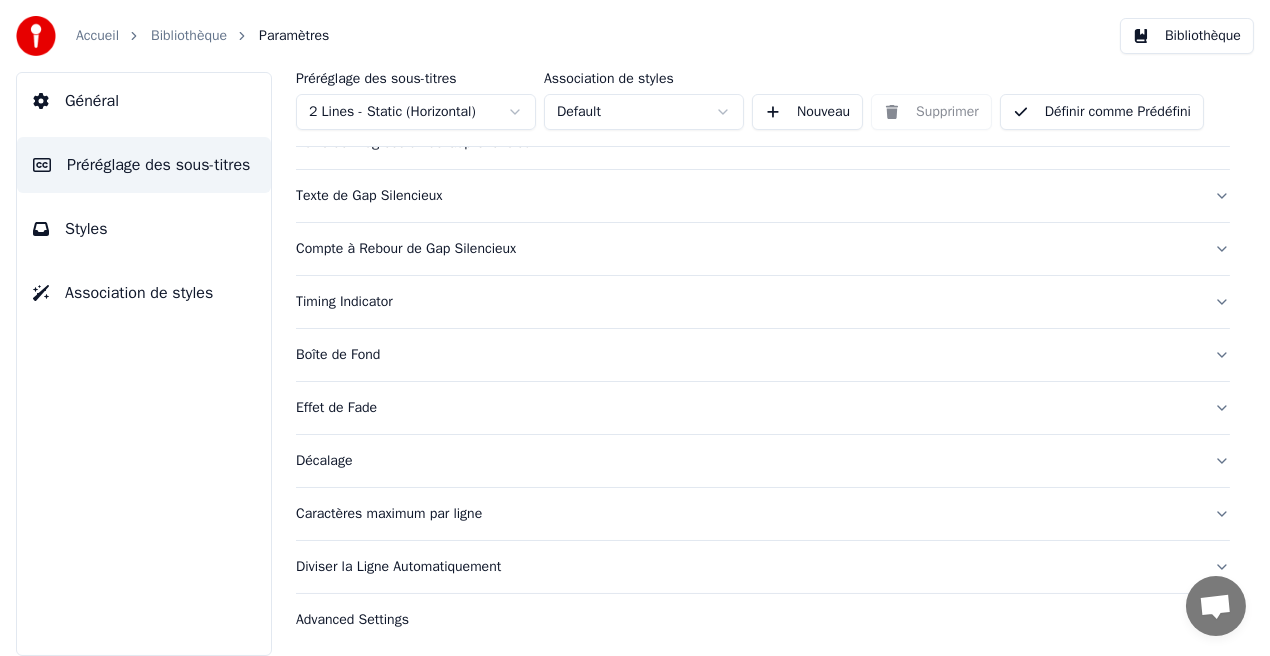 click on "Diviser la Ligne Automatiquement" at bounding box center (747, 567) 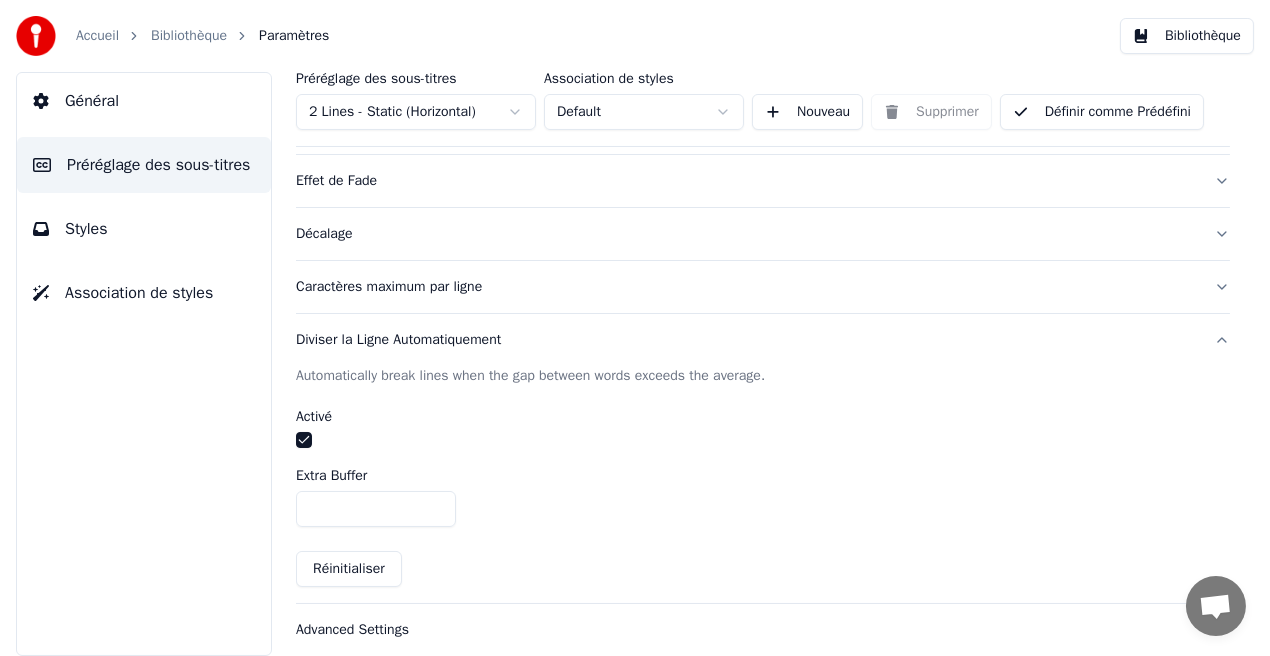 scroll, scrollTop: 465, scrollLeft: 0, axis: vertical 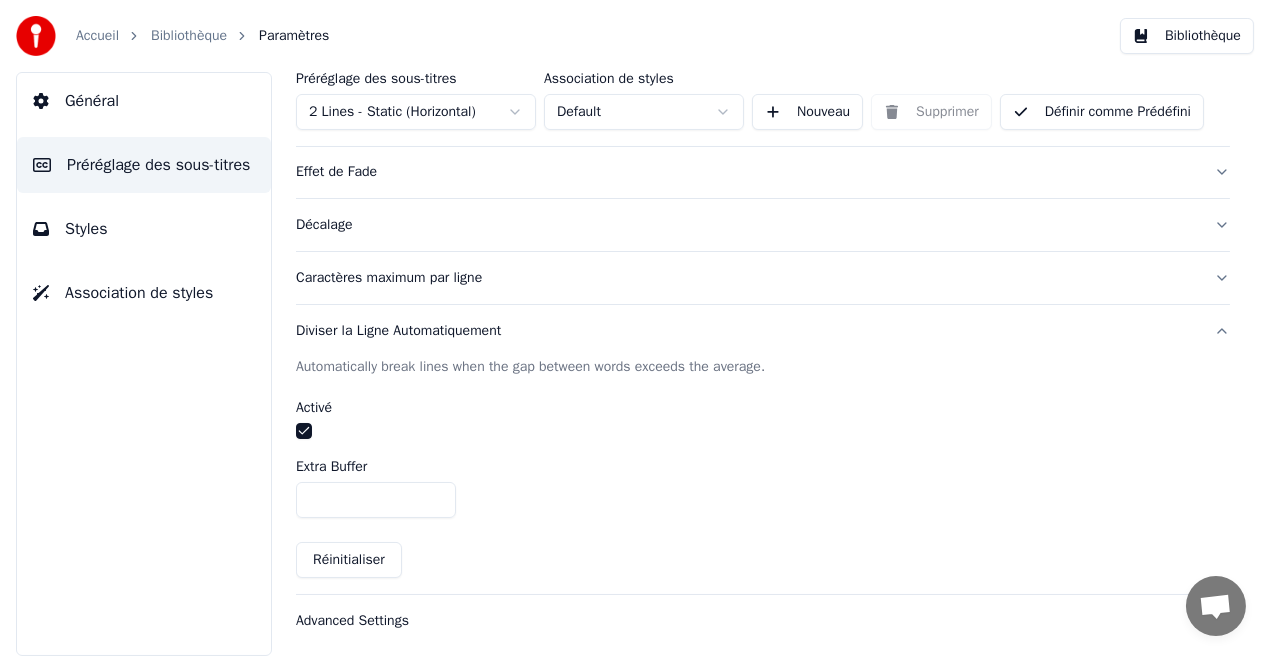 click at bounding box center [304, 431] 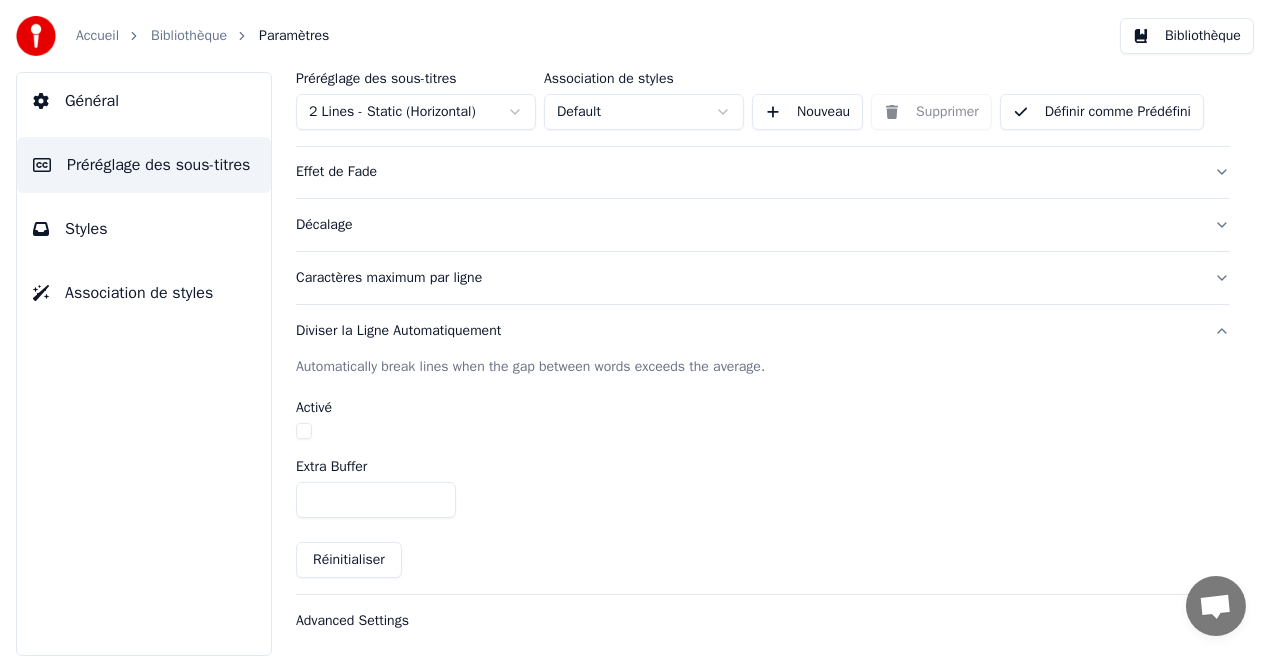 click on "Advanced Settings" at bounding box center (747, 621) 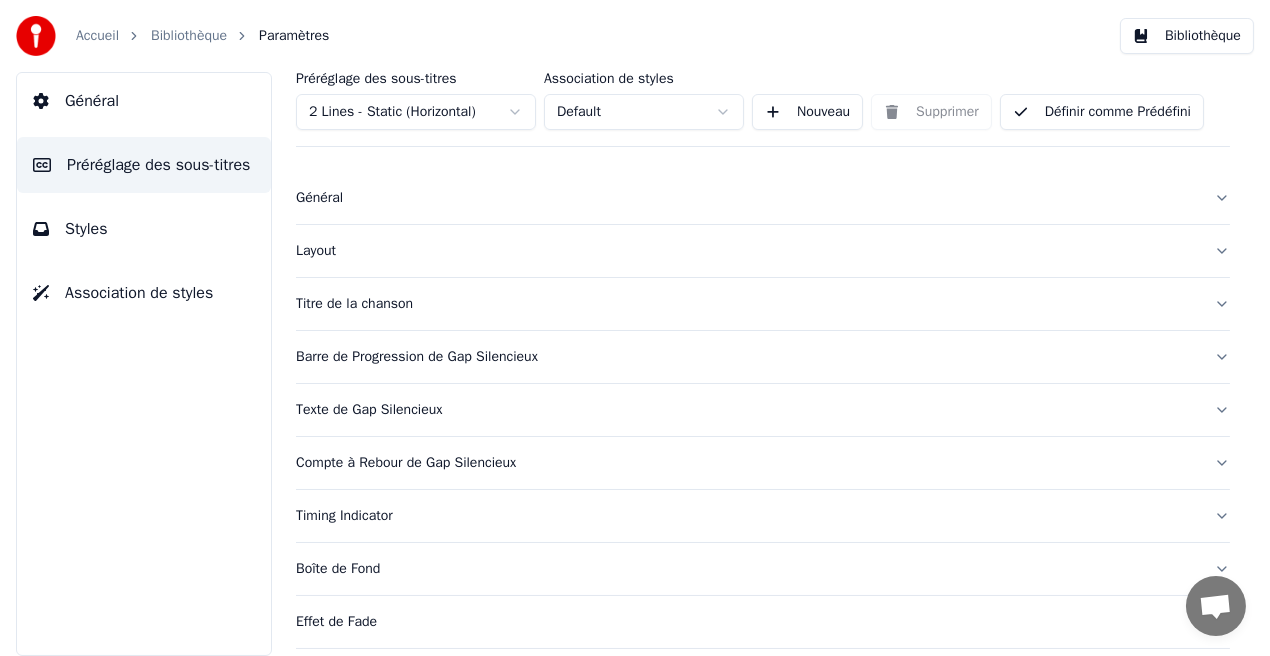 scroll, scrollTop: 0, scrollLeft: 0, axis: both 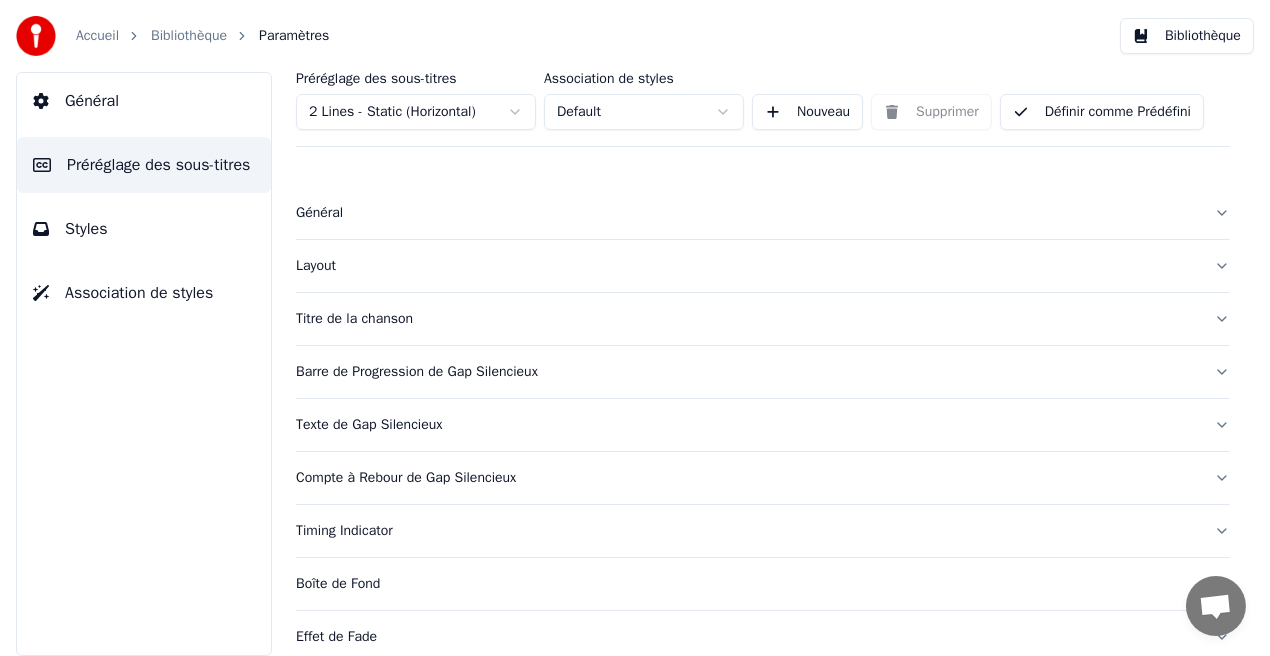 click on "Général" at bounding box center (747, 213) 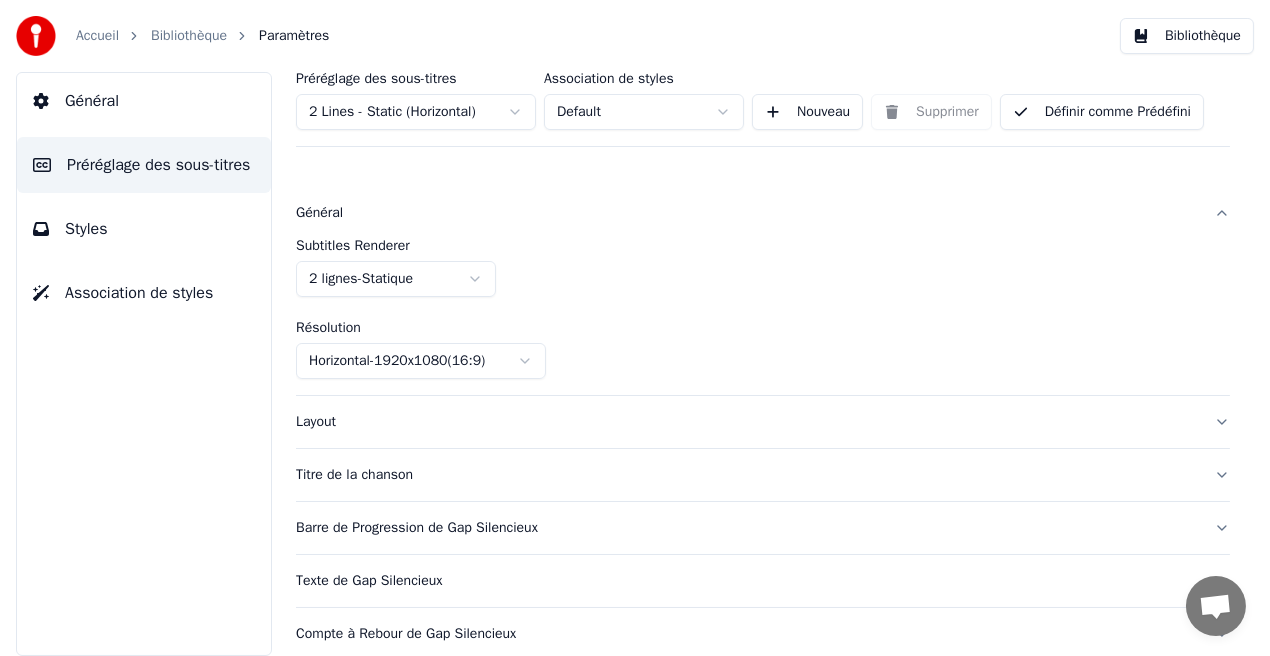 click on "Général" at bounding box center [747, 213] 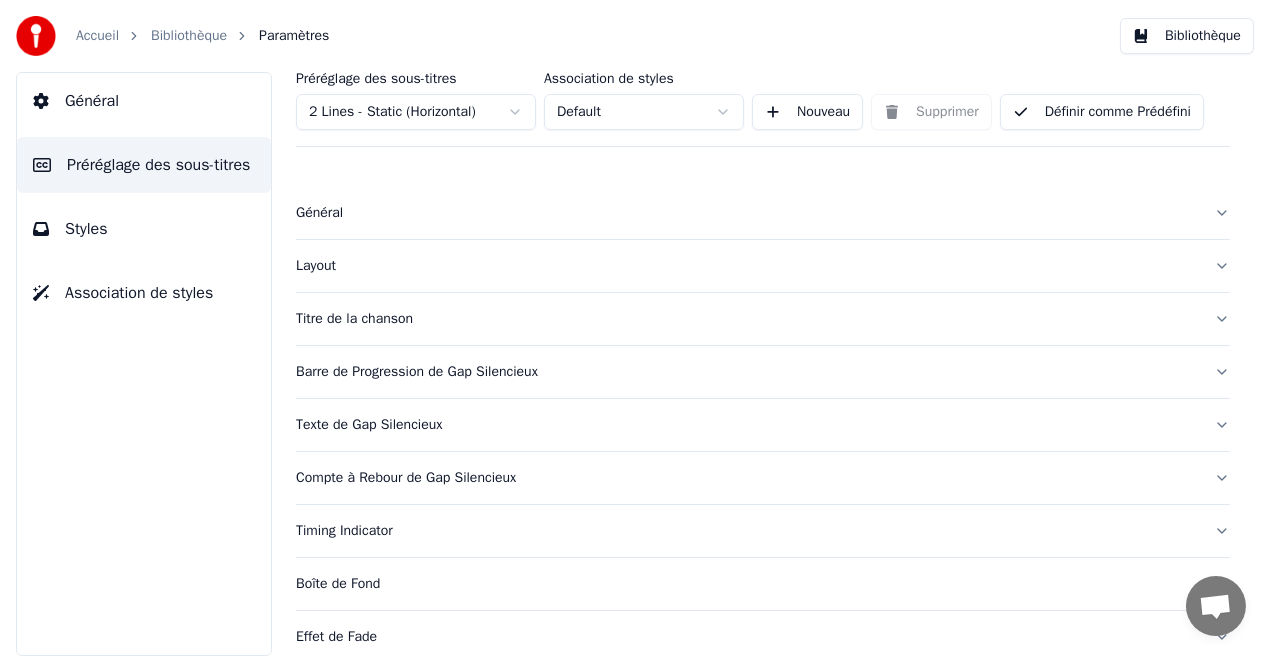 click on "Styles" at bounding box center [144, 229] 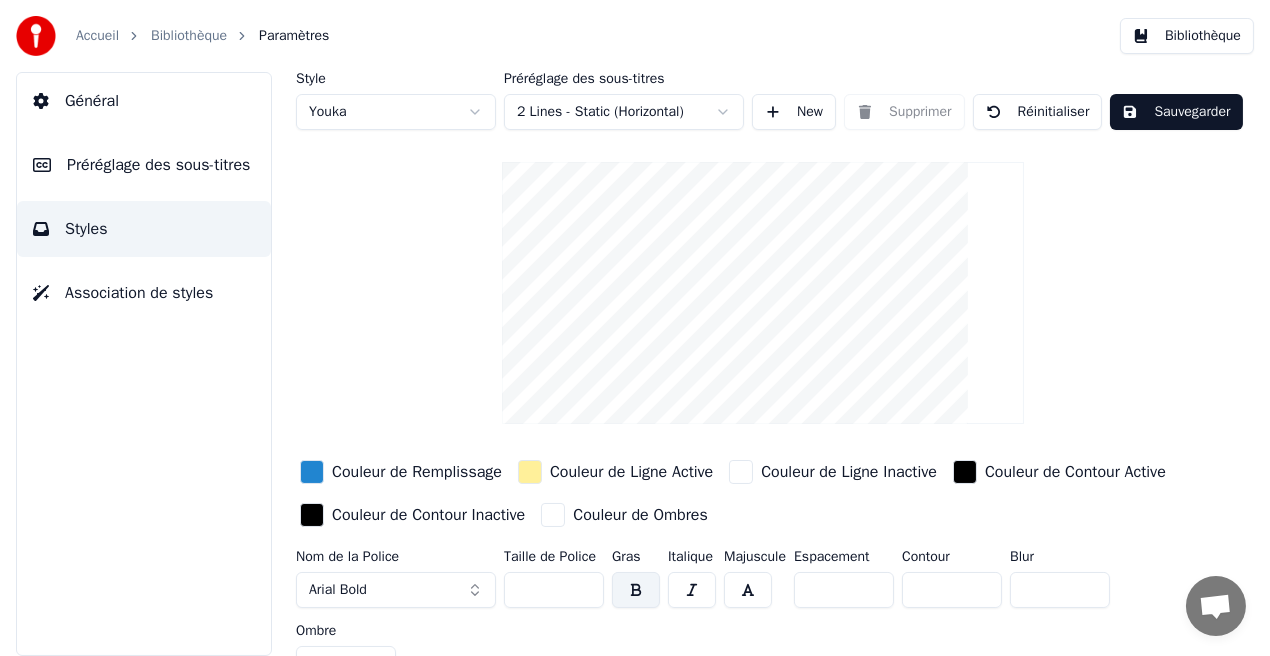 click on "Styles" at bounding box center (144, 229) 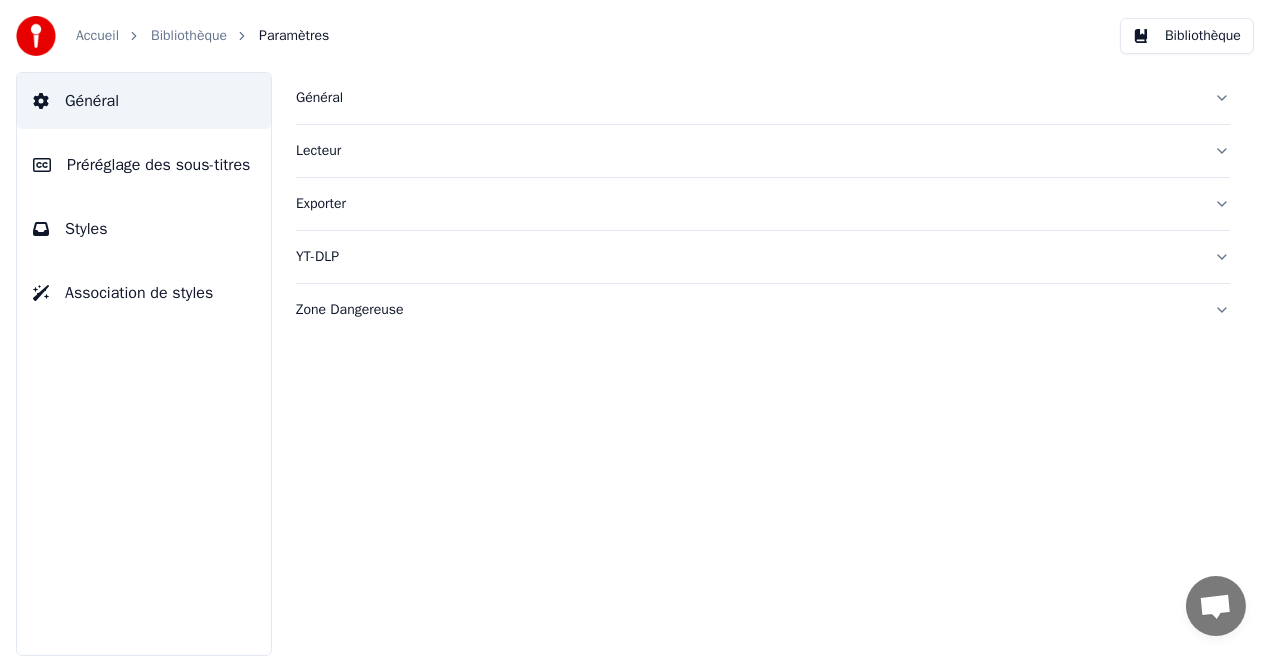 click on "Général" at bounding box center [747, 98] 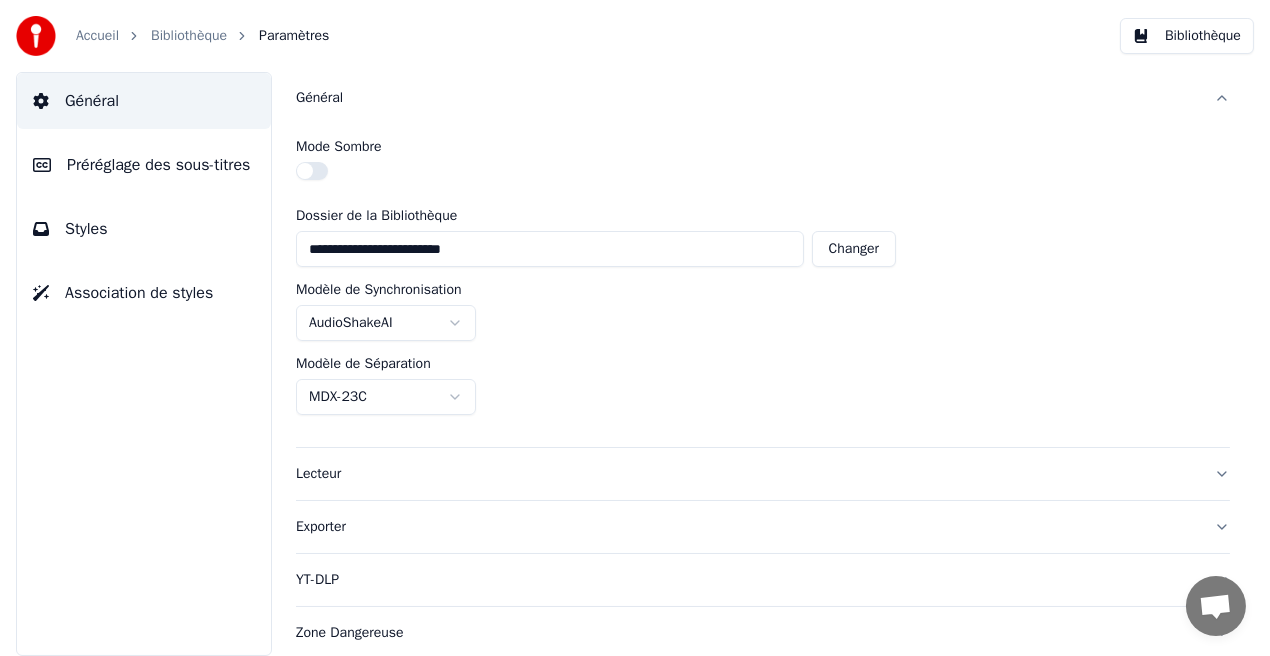 click on "Lecteur" at bounding box center [747, 474] 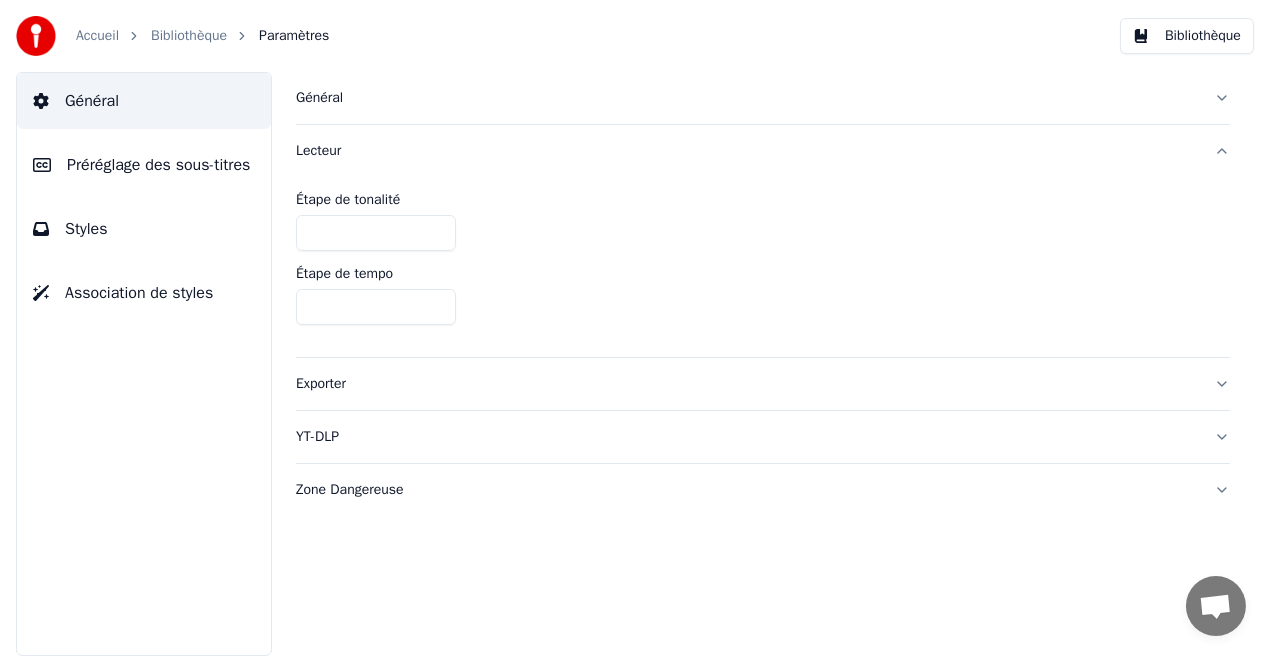click on "Exporter" at bounding box center [747, 384] 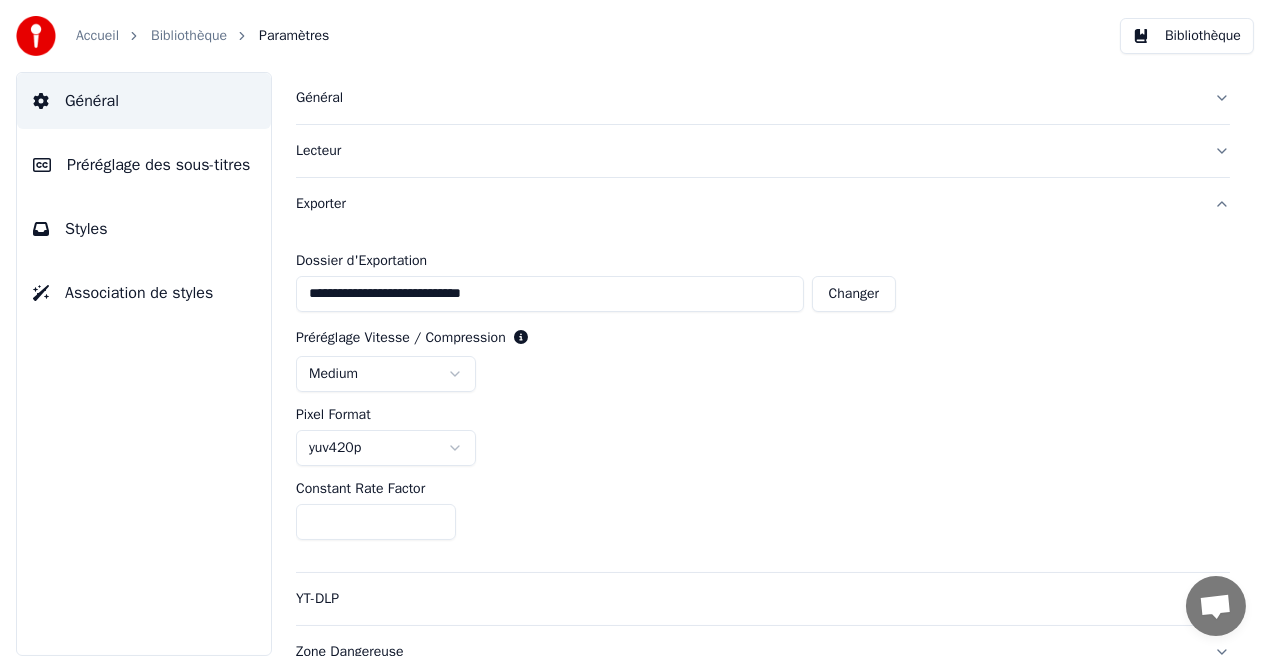 click on "Préréglage des sous-titres" at bounding box center [144, 165] 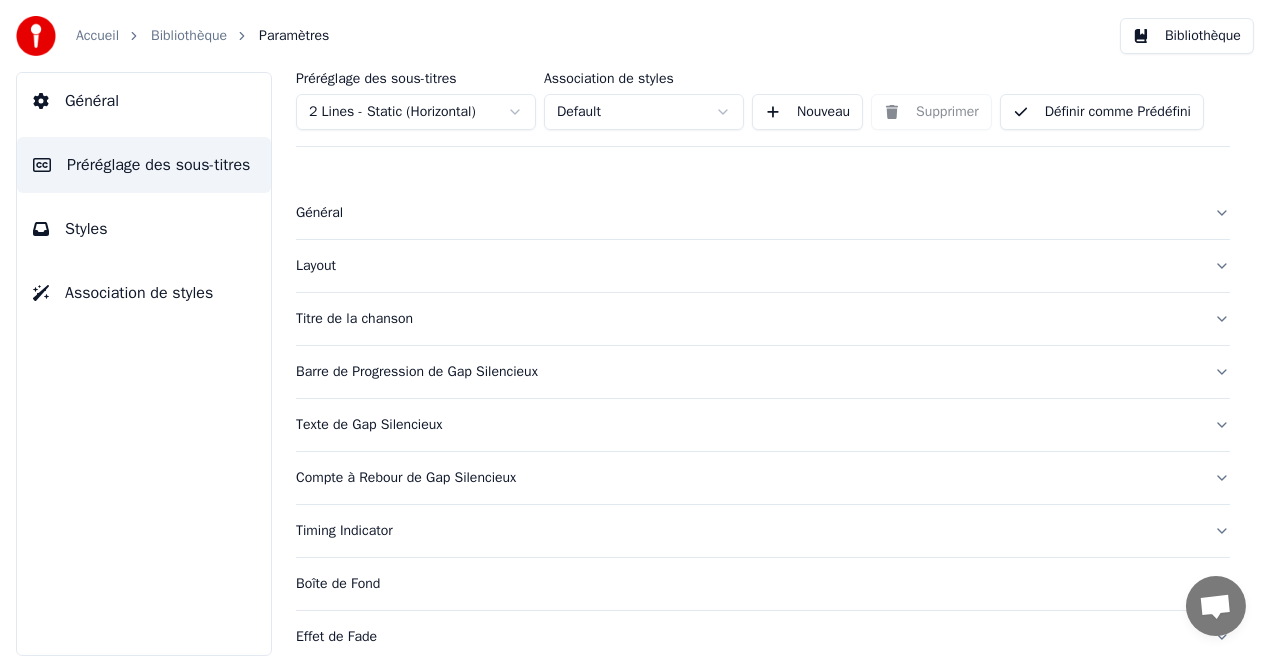 click on "Général" at bounding box center (747, 213) 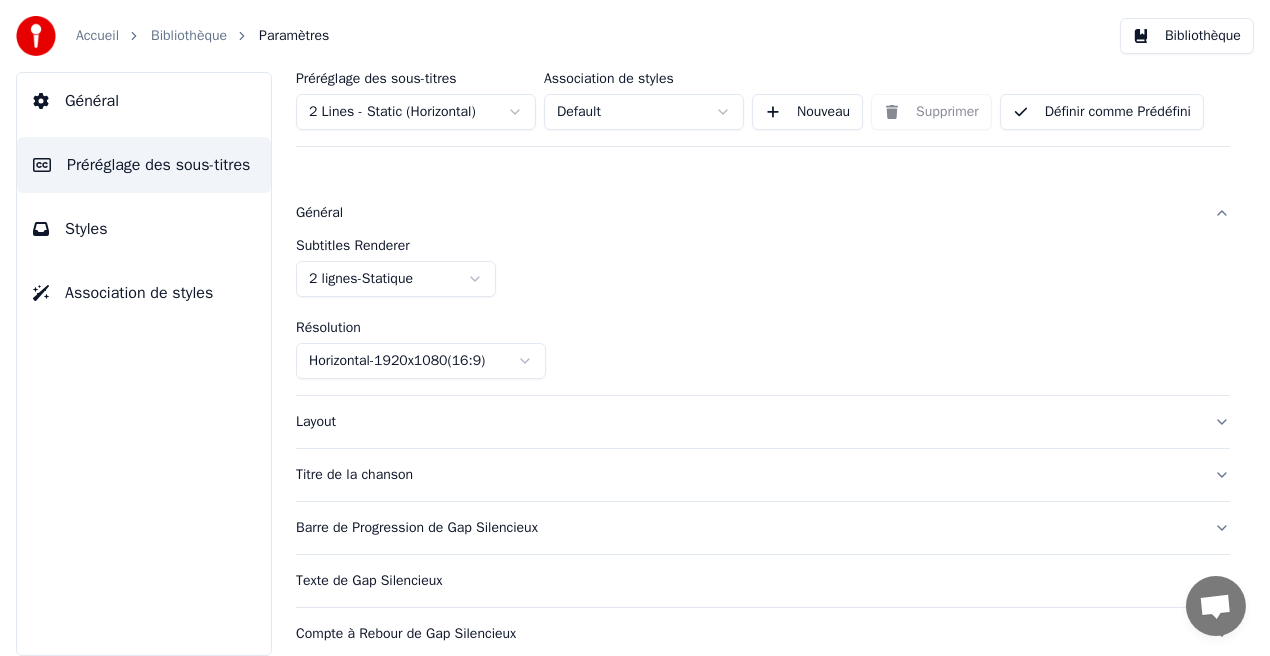 click on "Général" at bounding box center [747, 213] 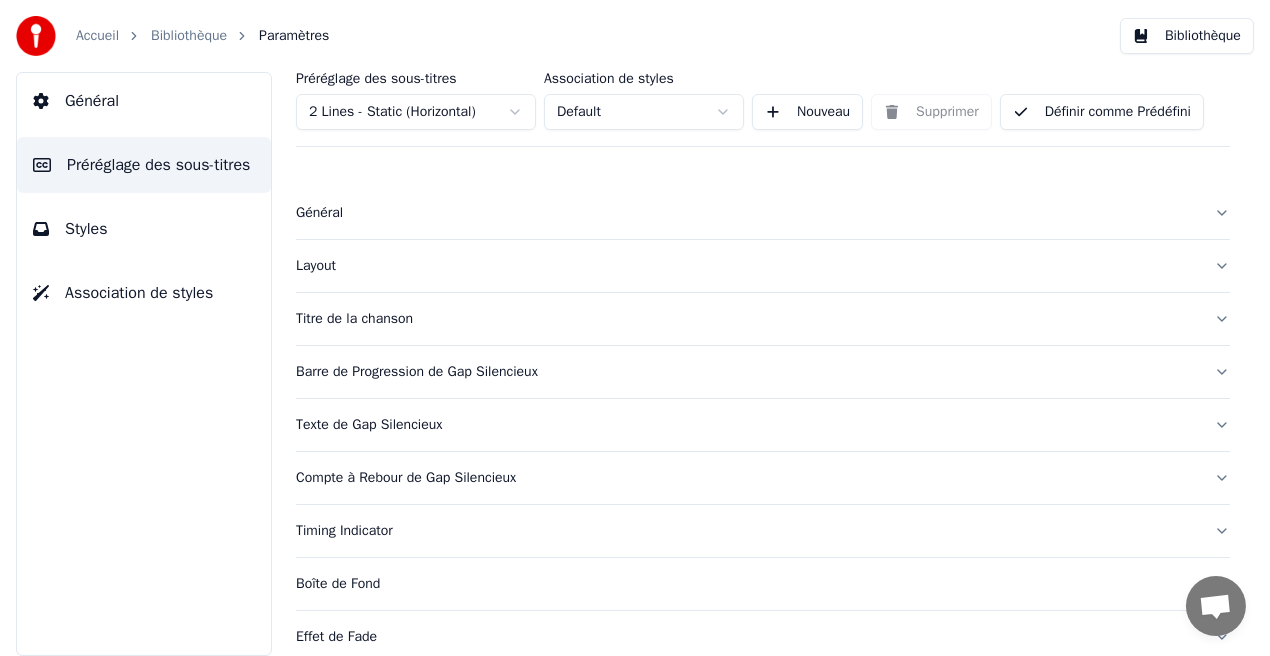 click on "Layout" at bounding box center (747, 266) 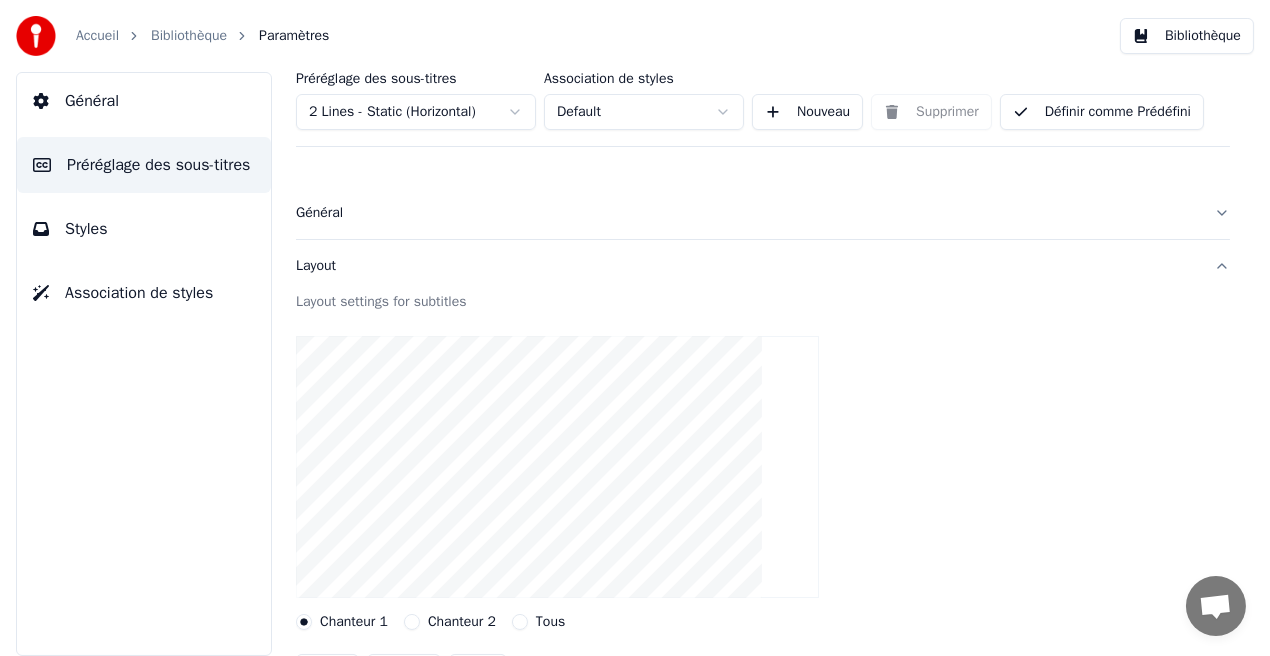 click on "Layout" at bounding box center (747, 266) 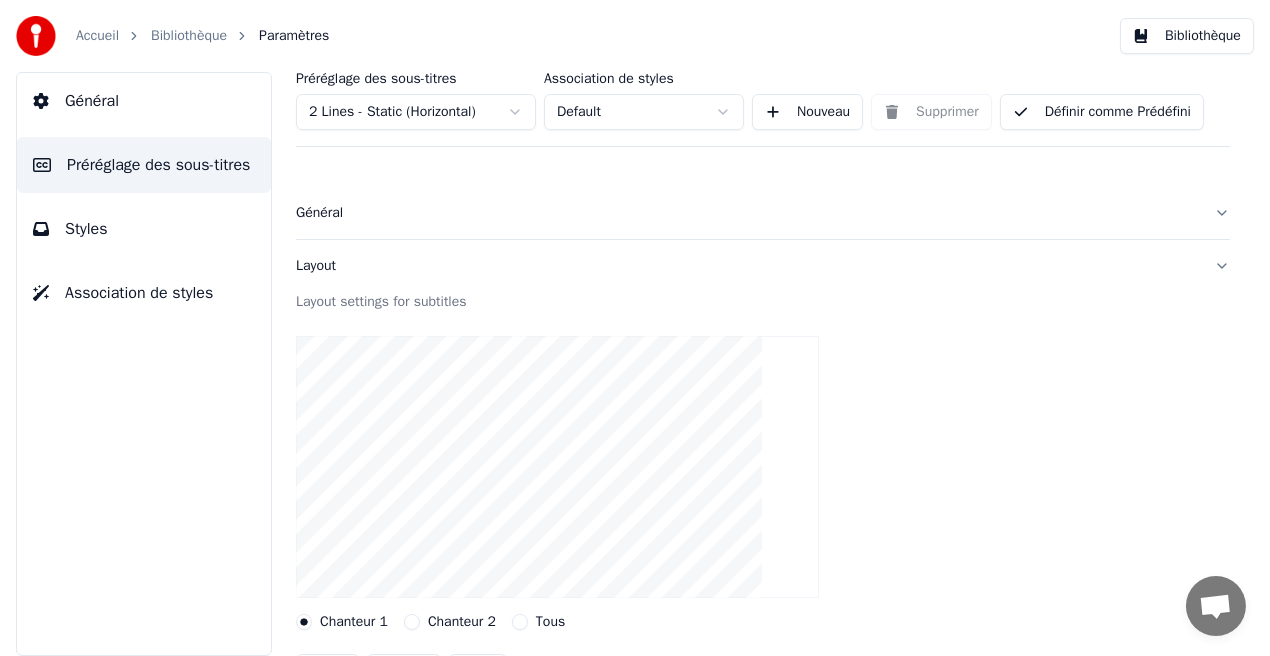 click on "Layout" at bounding box center [747, 266] 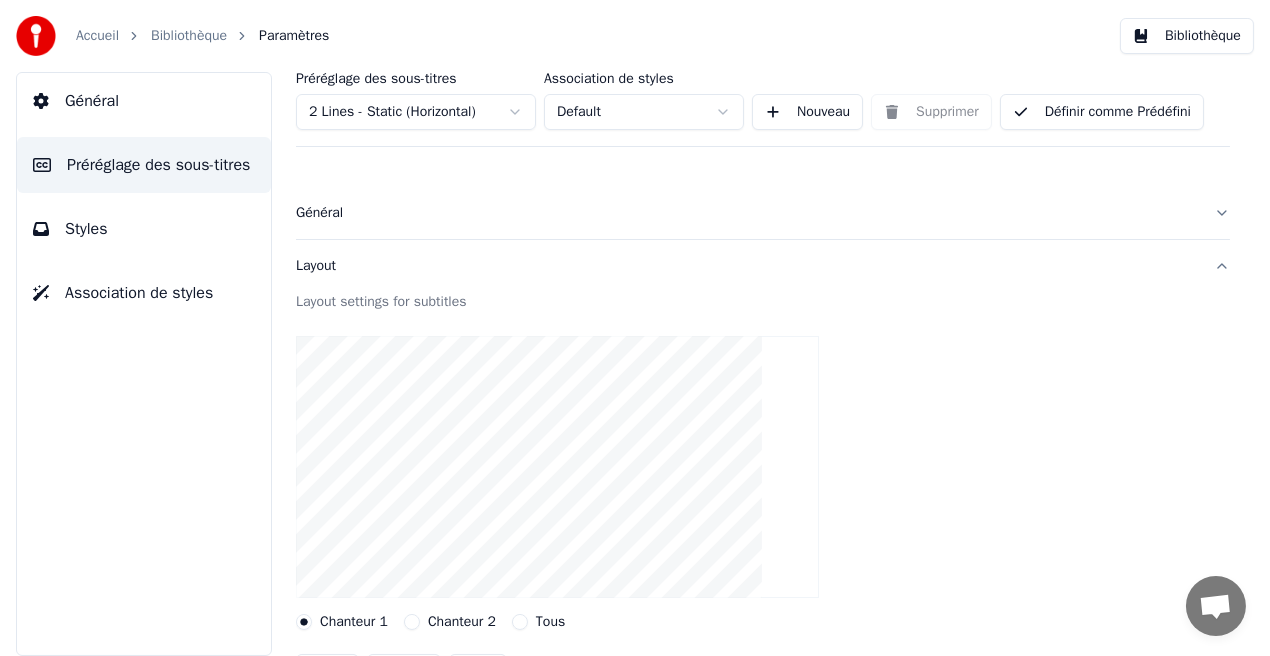 click on "Layout" at bounding box center [747, 266] 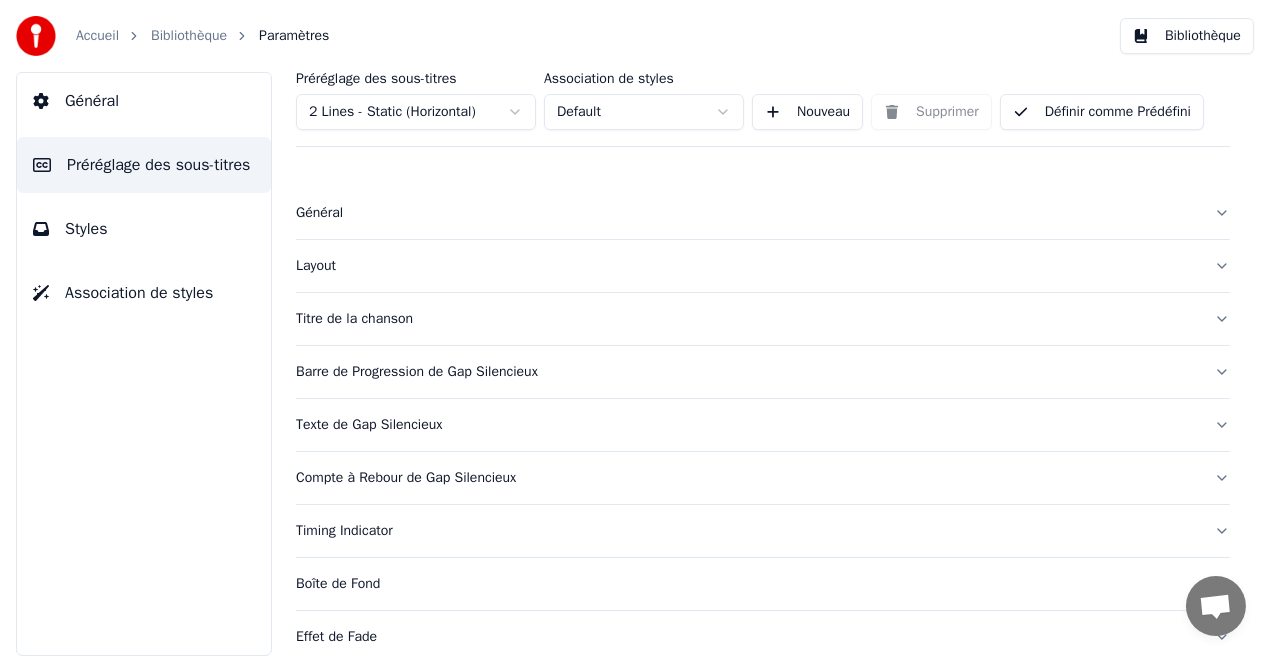 click on "Titre de la chanson" at bounding box center (747, 319) 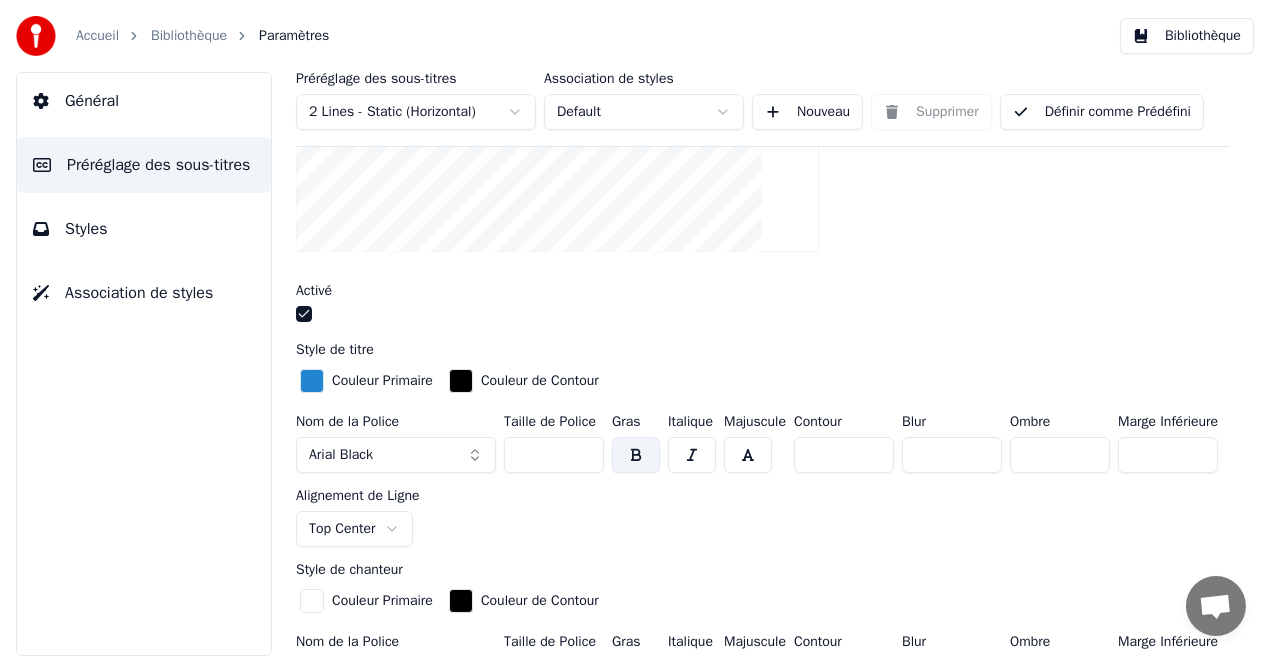 scroll, scrollTop: 403, scrollLeft: 0, axis: vertical 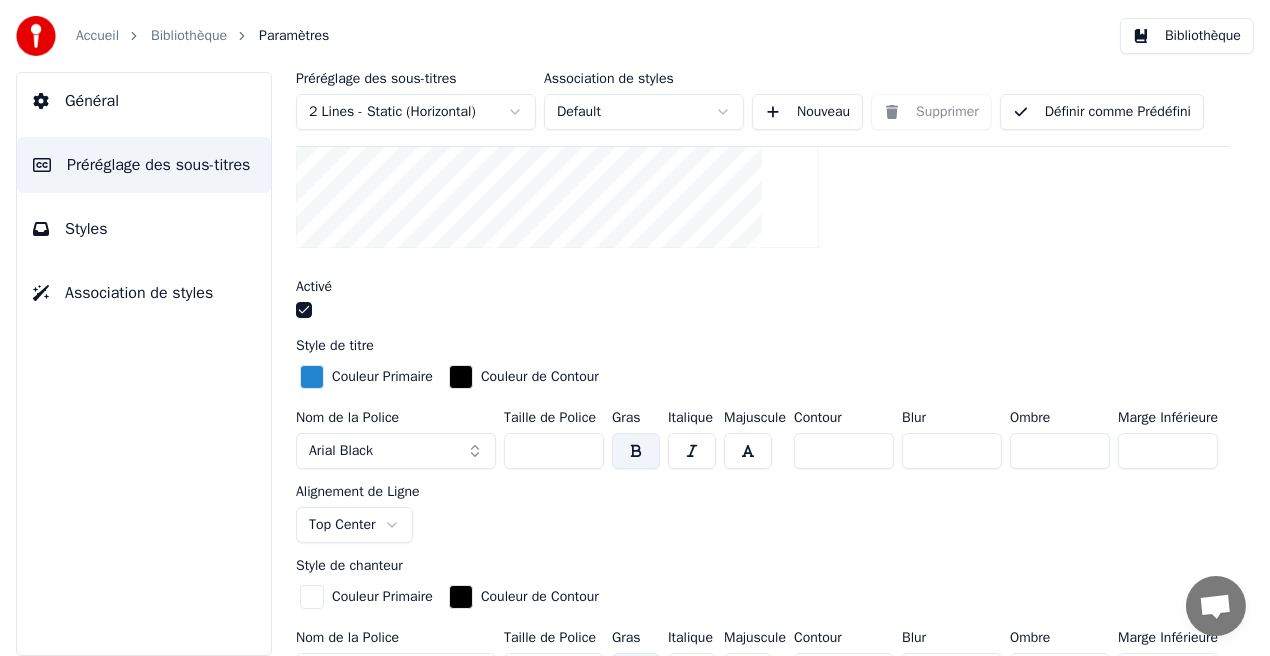 click at bounding box center [304, 310] 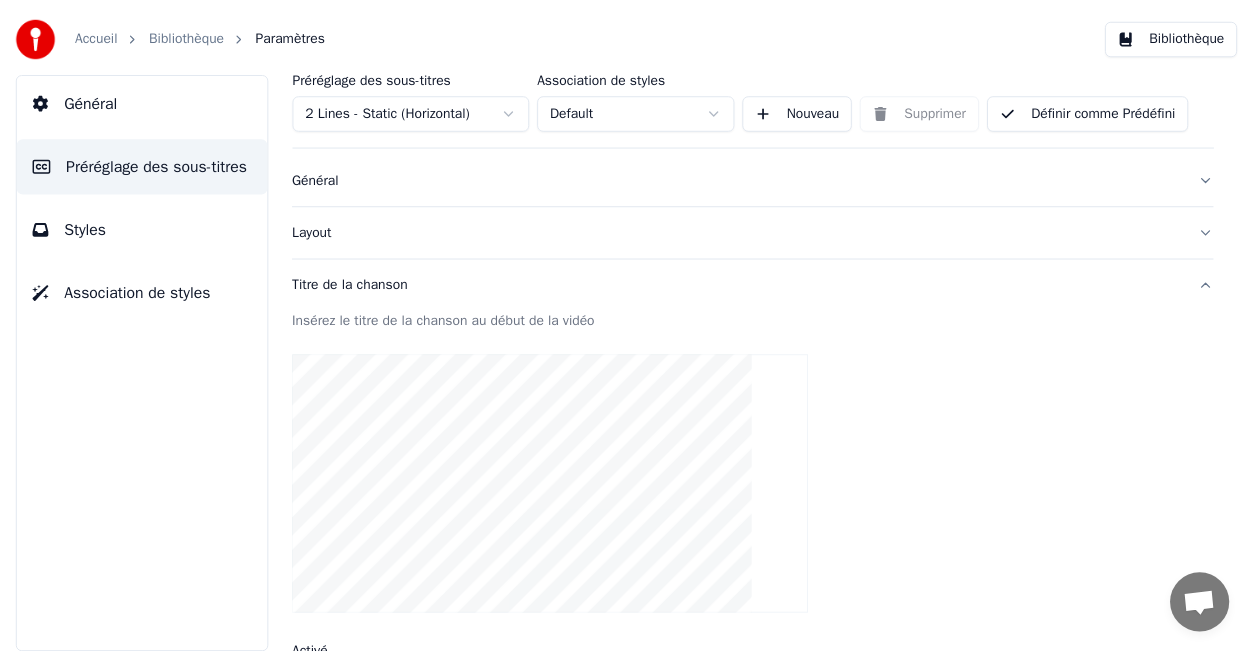 scroll, scrollTop: 29, scrollLeft: 0, axis: vertical 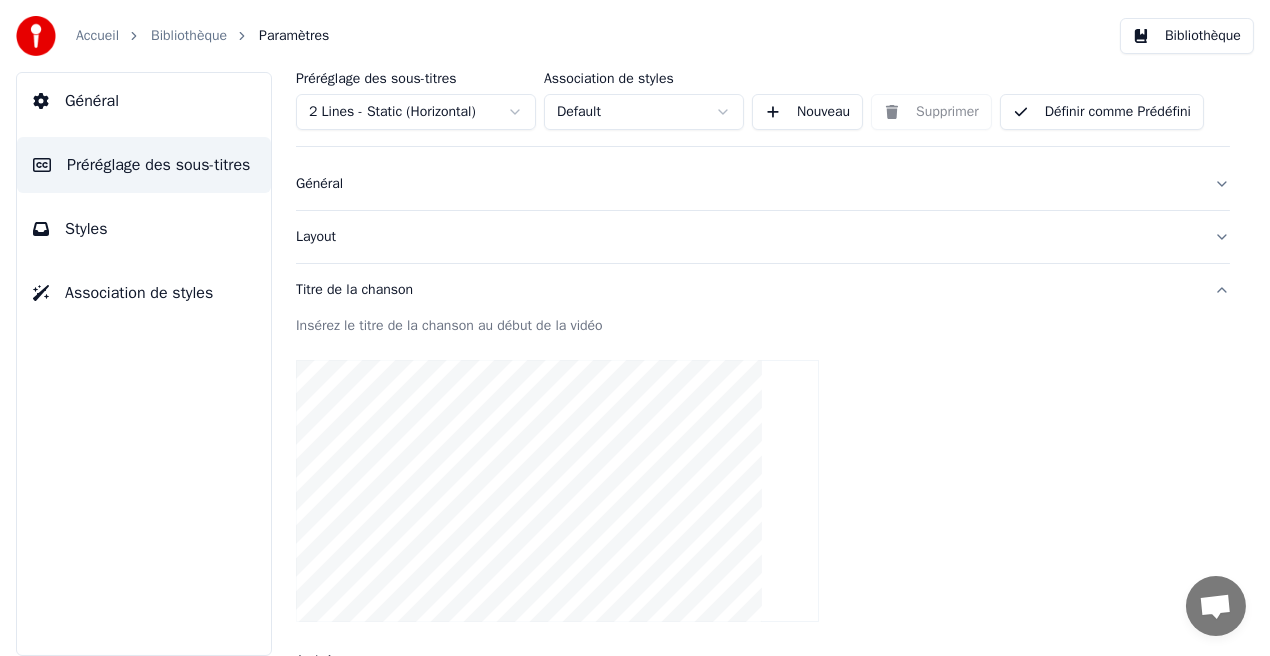 click on "Définir comme Prédéfini" at bounding box center [1102, 112] 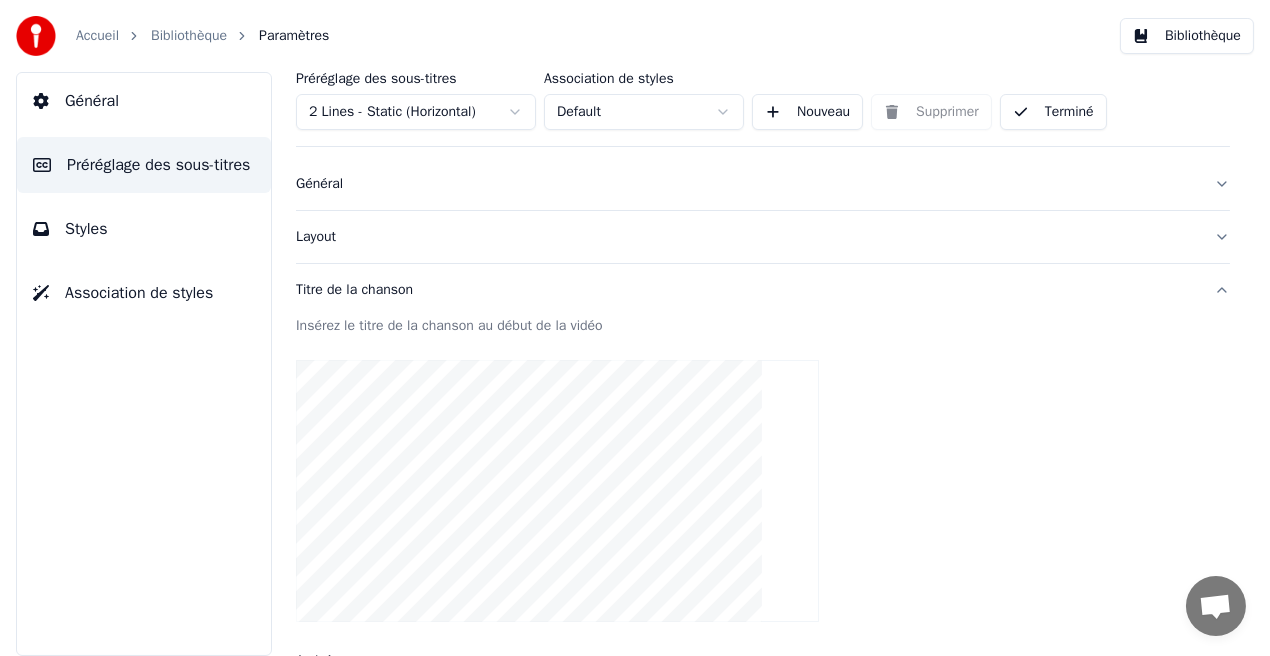 click on "Bibliothèque" at bounding box center (1187, 36) 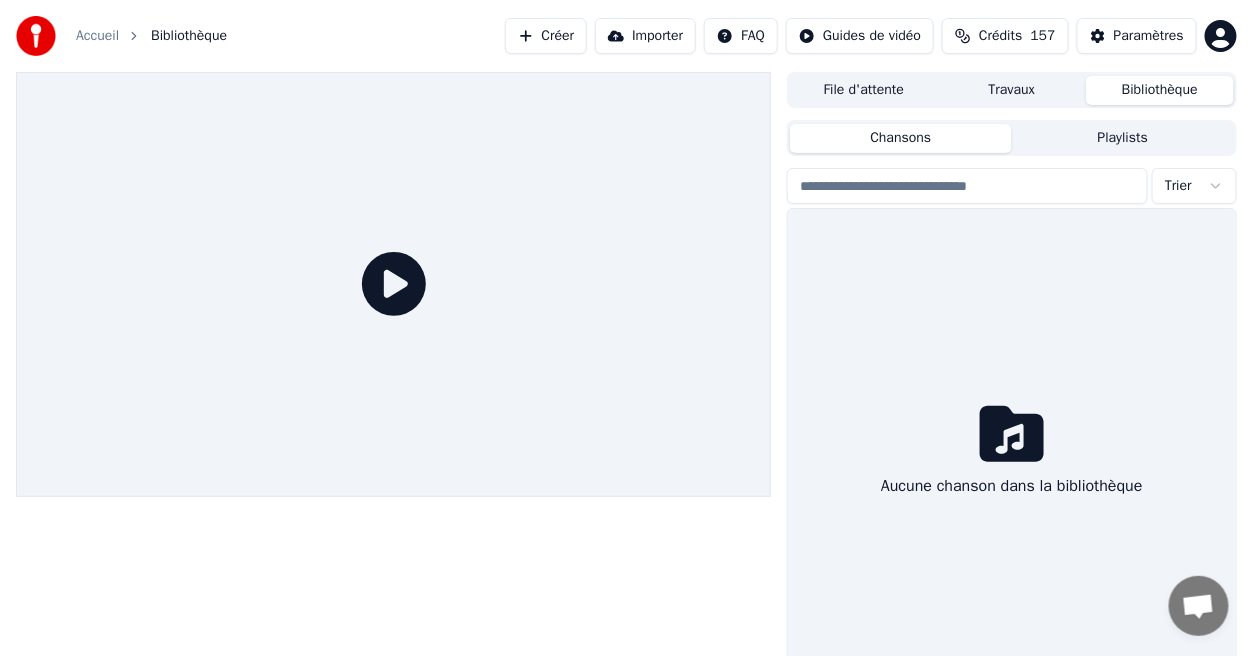 click on "Bibliothèque" at bounding box center [1160, 90] 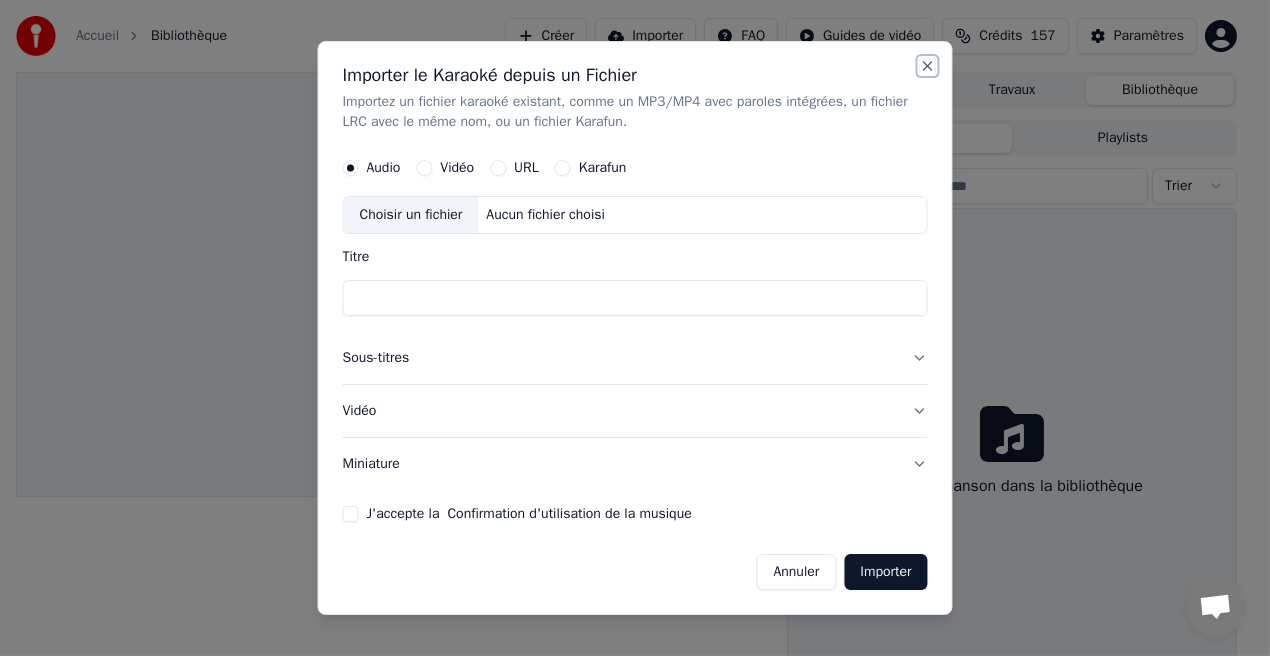 click on "Close" at bounding box center (928, 66) 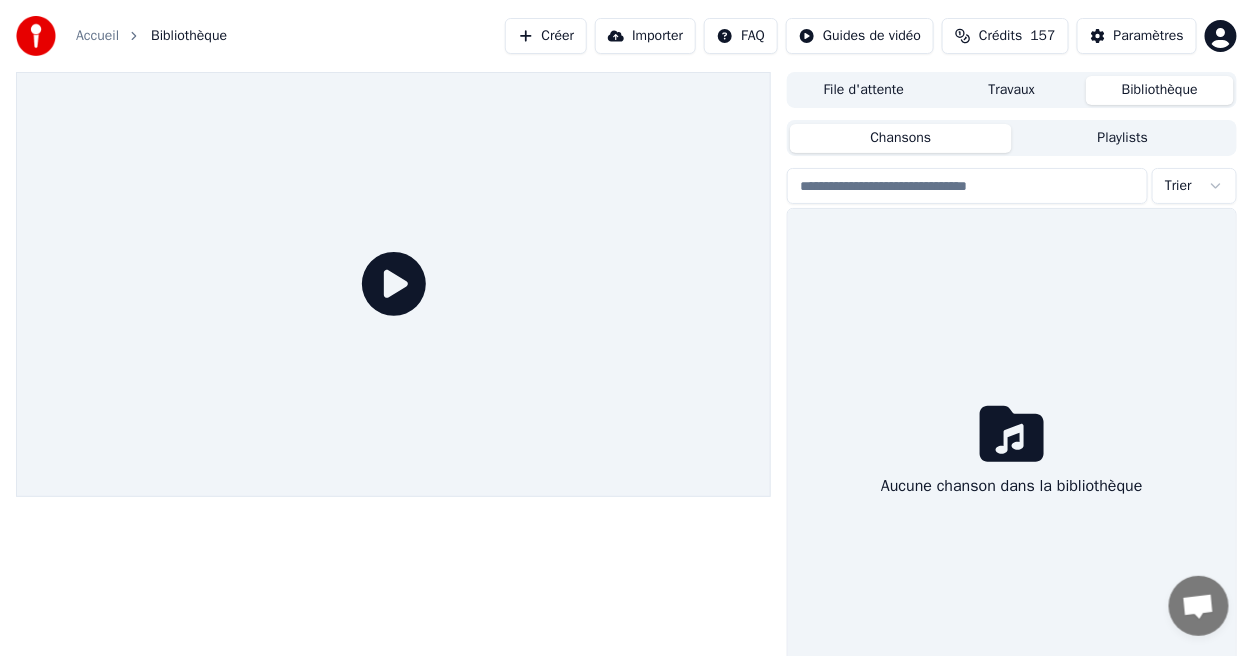 click on "Créer" at bounding box center (546, 36) 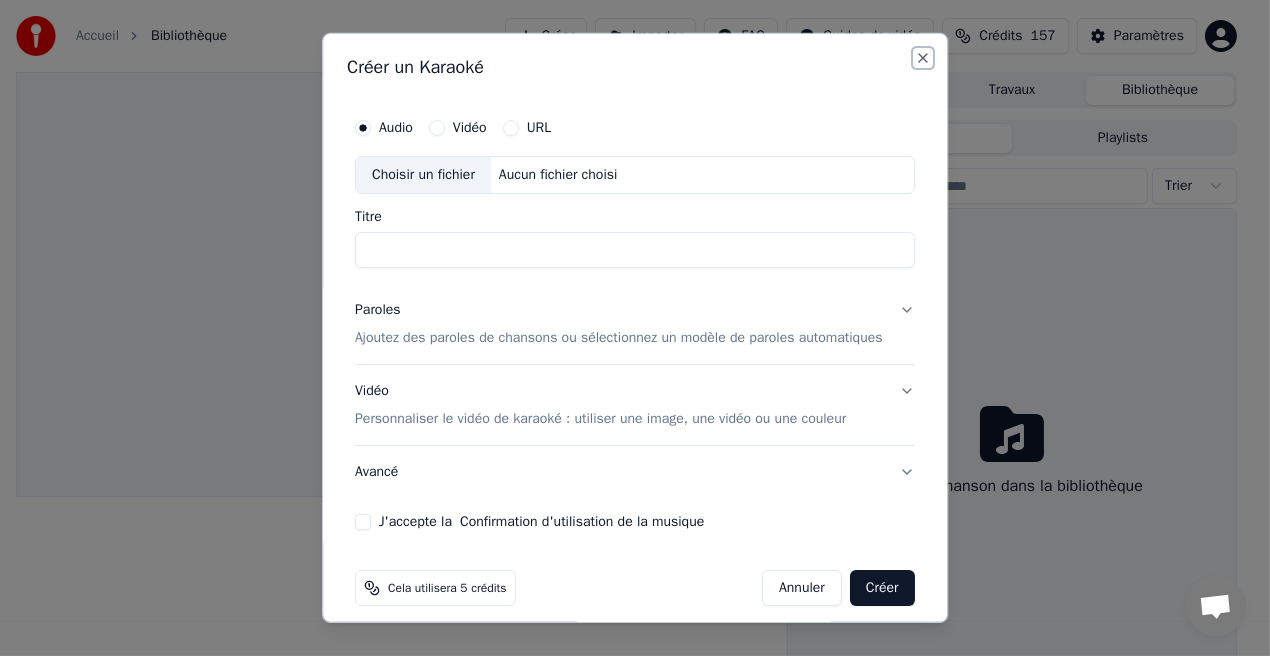 click on "Close" at bounding box center (923, 58) 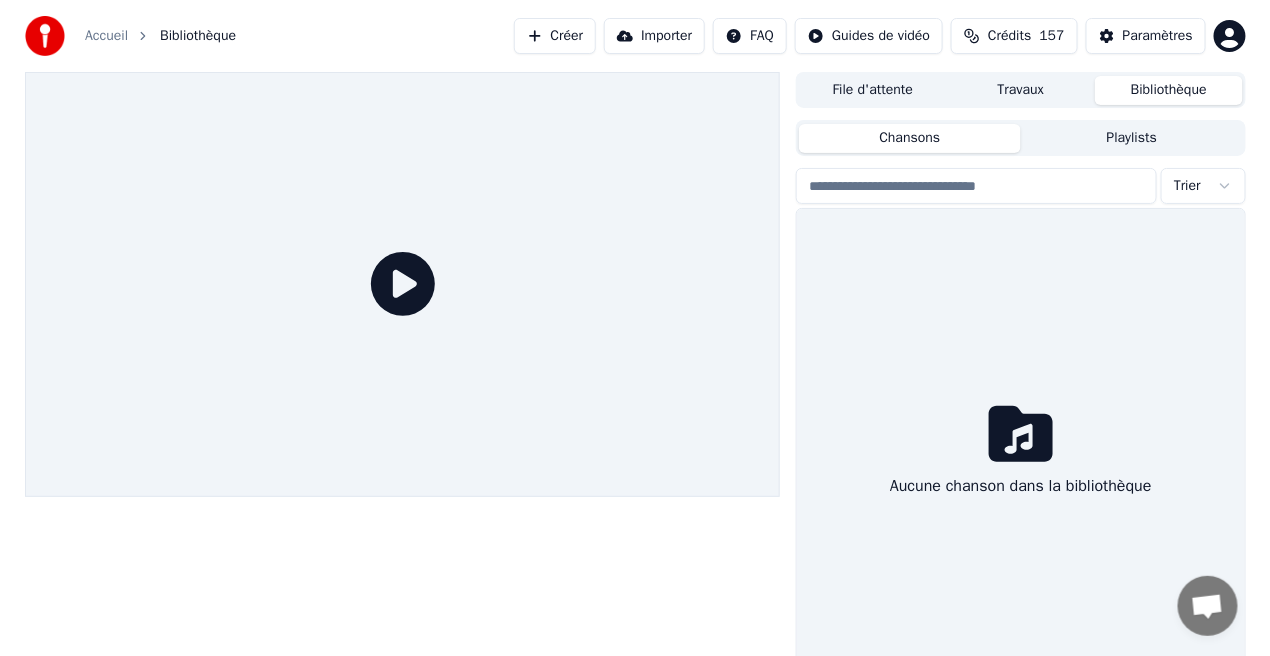 scroll, scrollTop: 43, scrollLeft: 0, axis: vertical 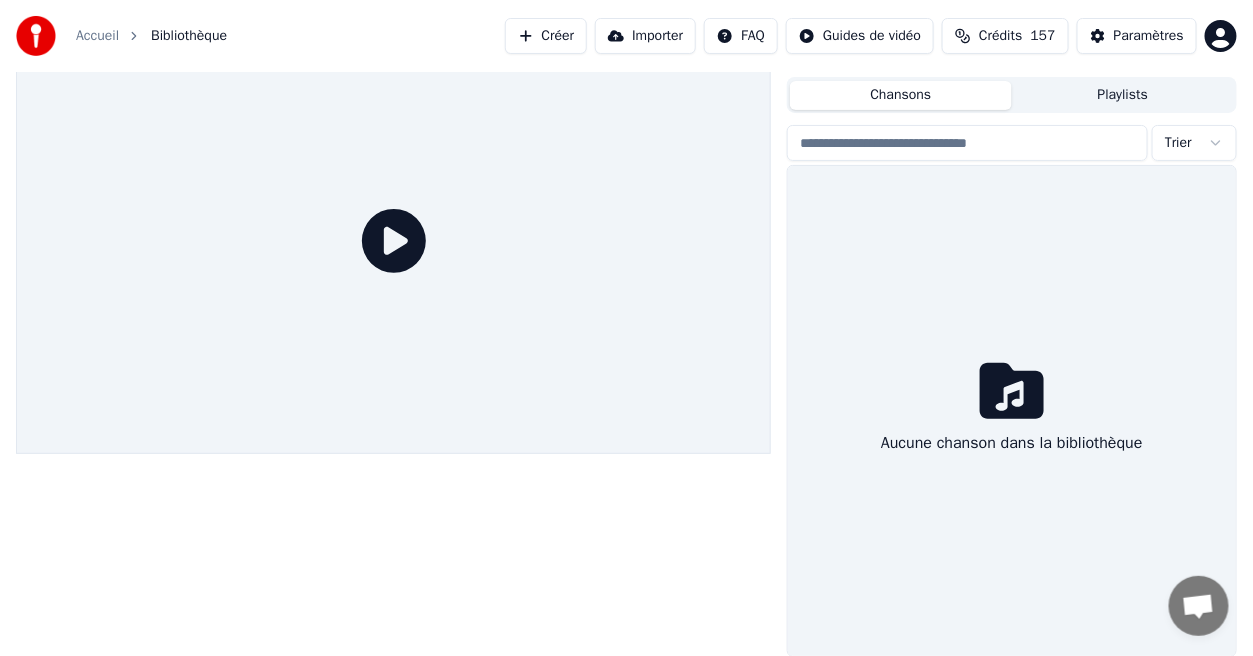 click on "Créer" at bounding box center (546, 36) 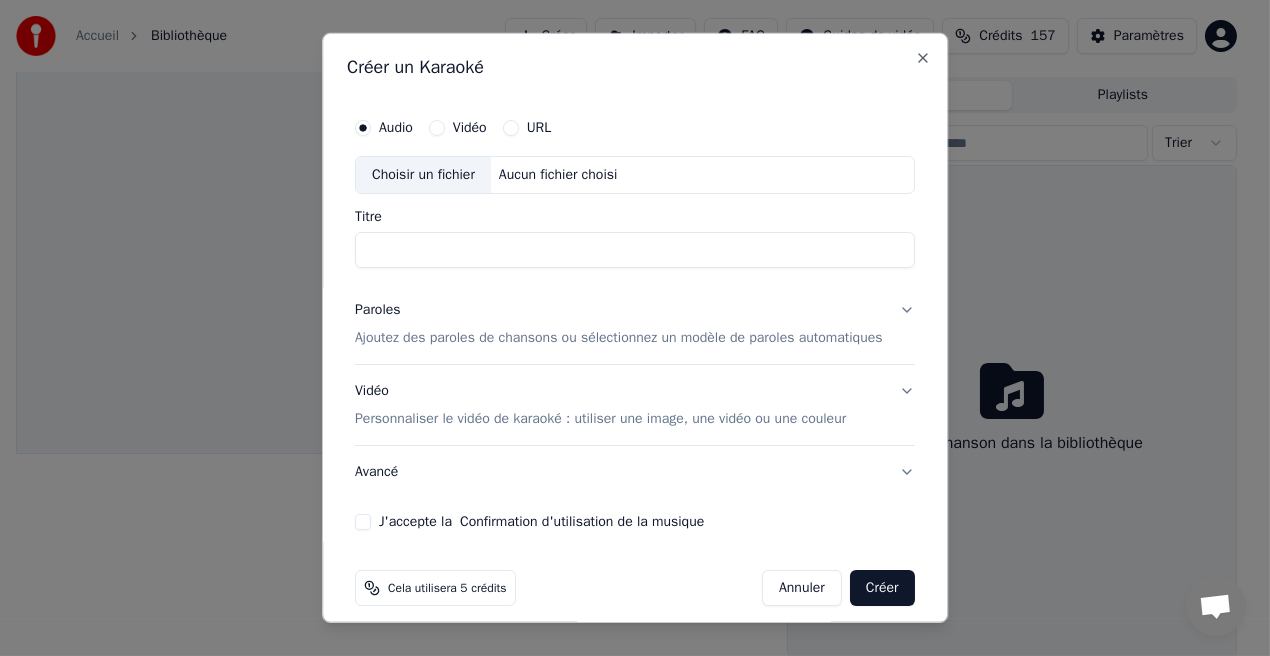 click on "Choisir un fichier" at bounding box center (423, 175) 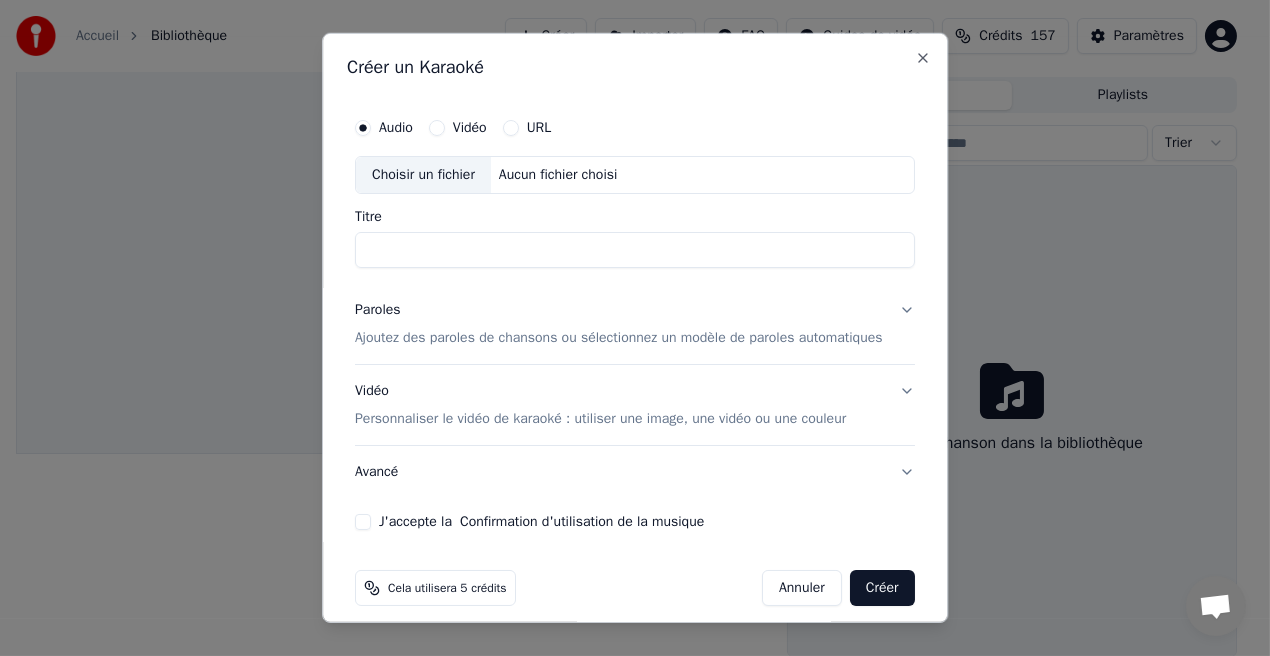 click on "Vidéo" at bounding box center [437, 128] 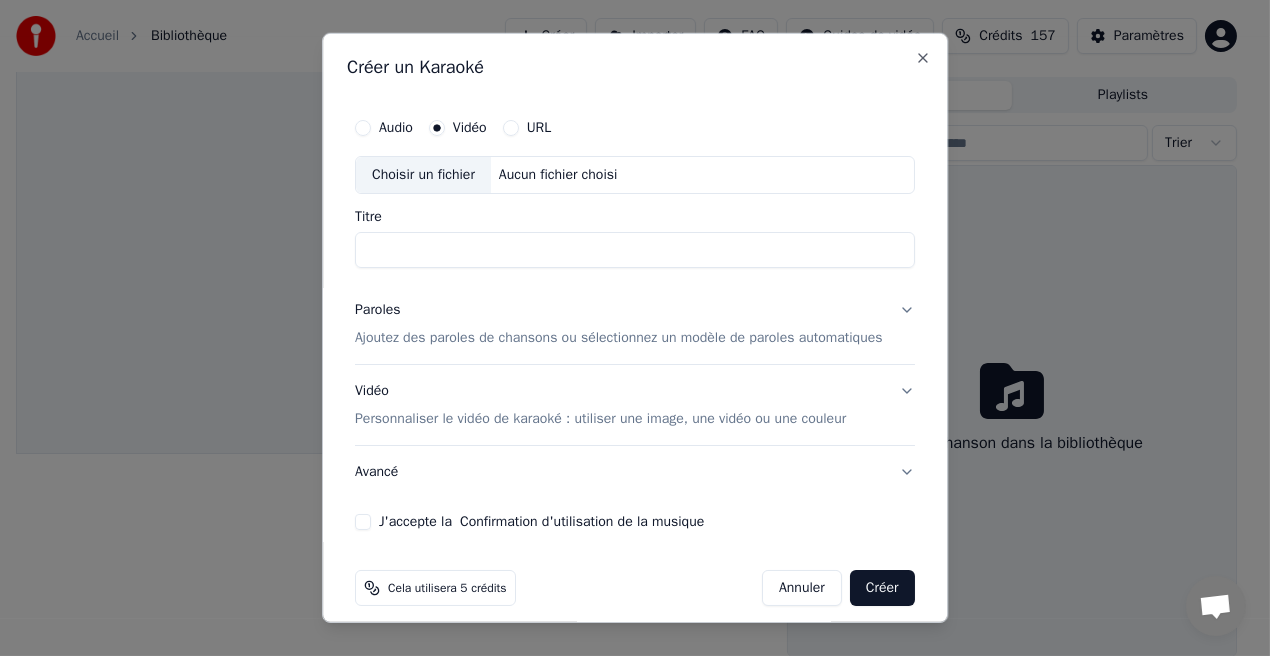 click on "URL" at bounding box center [511, 128] 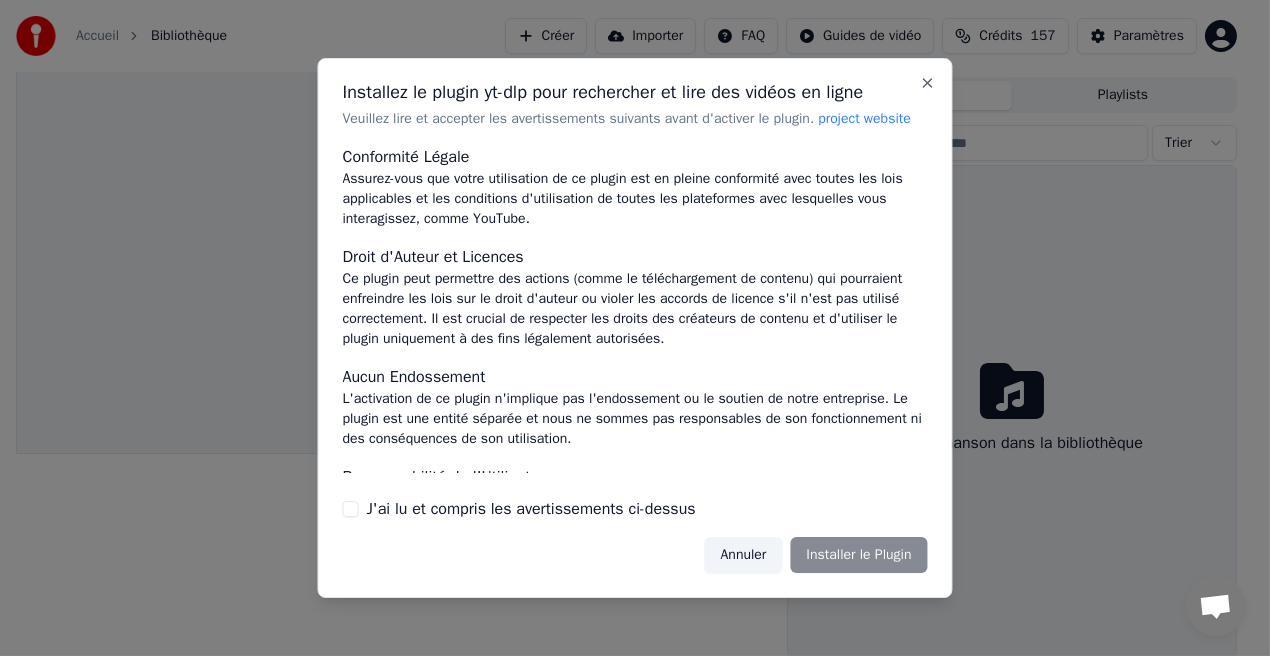 click on "J'ai lu et compris les avertissements ci-dessus" at bounding box center (351, 509) 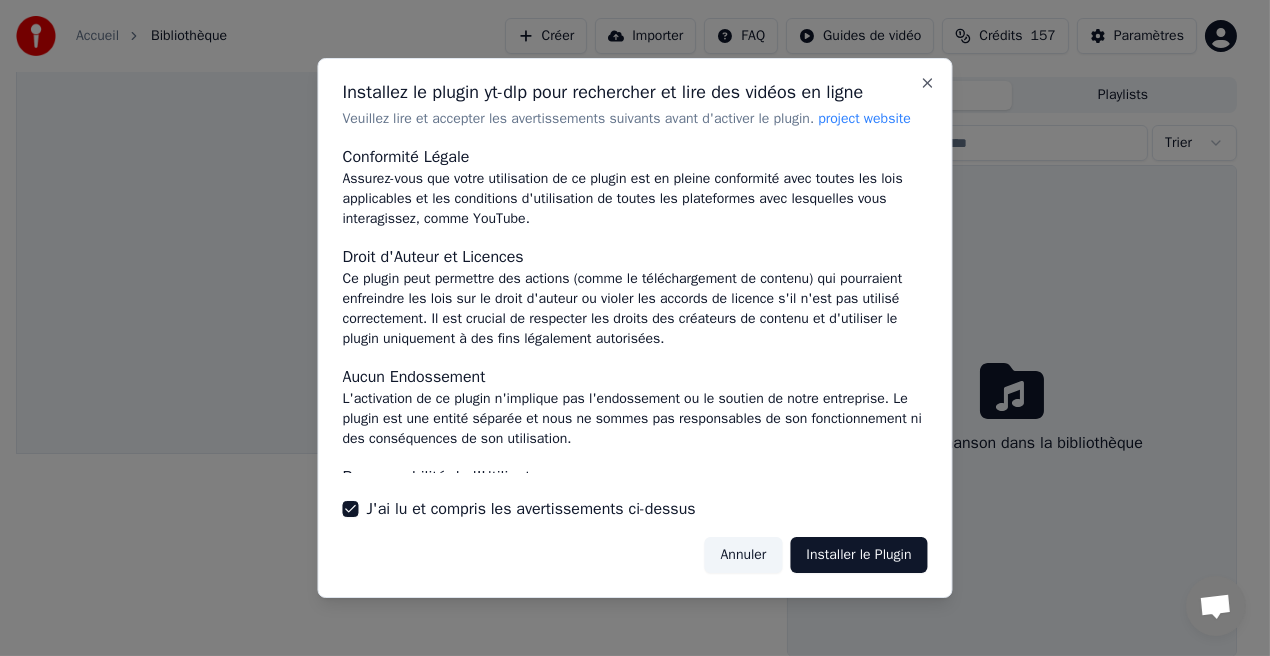 click on "Installer le Plugin" at bounding box center (858, 555) 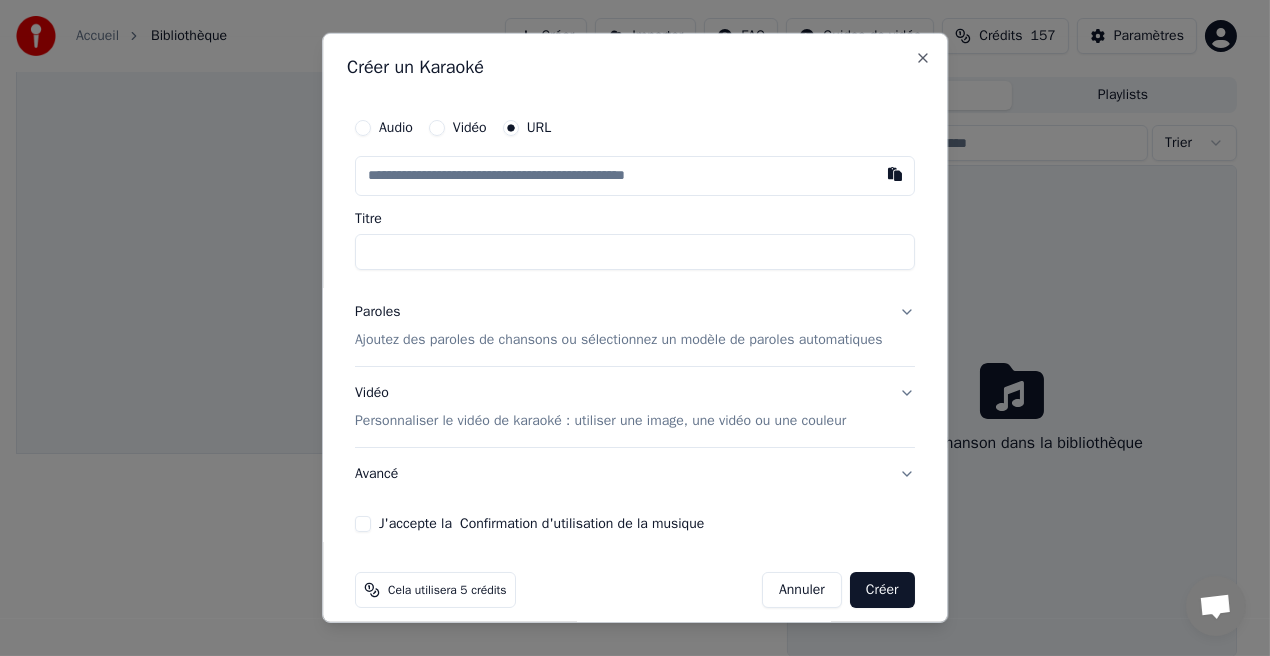 click at bounding box center [635, 176] 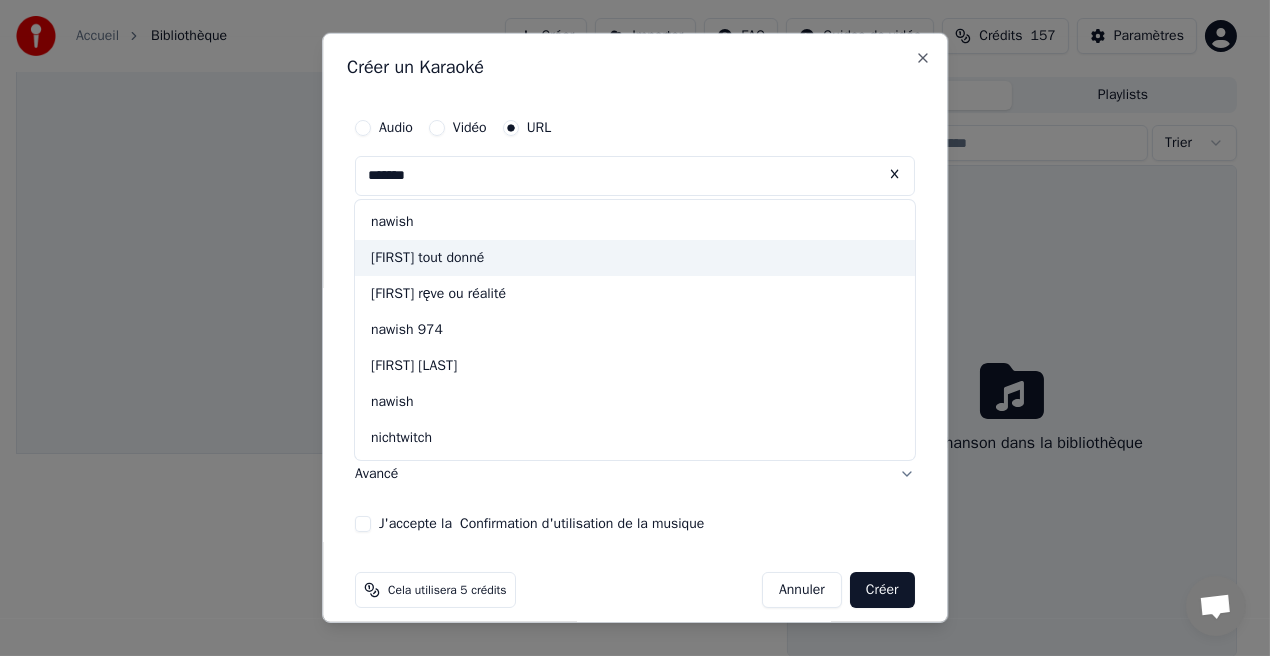 click on "[FIRST] tout donné" at bounding box center (635, 258) 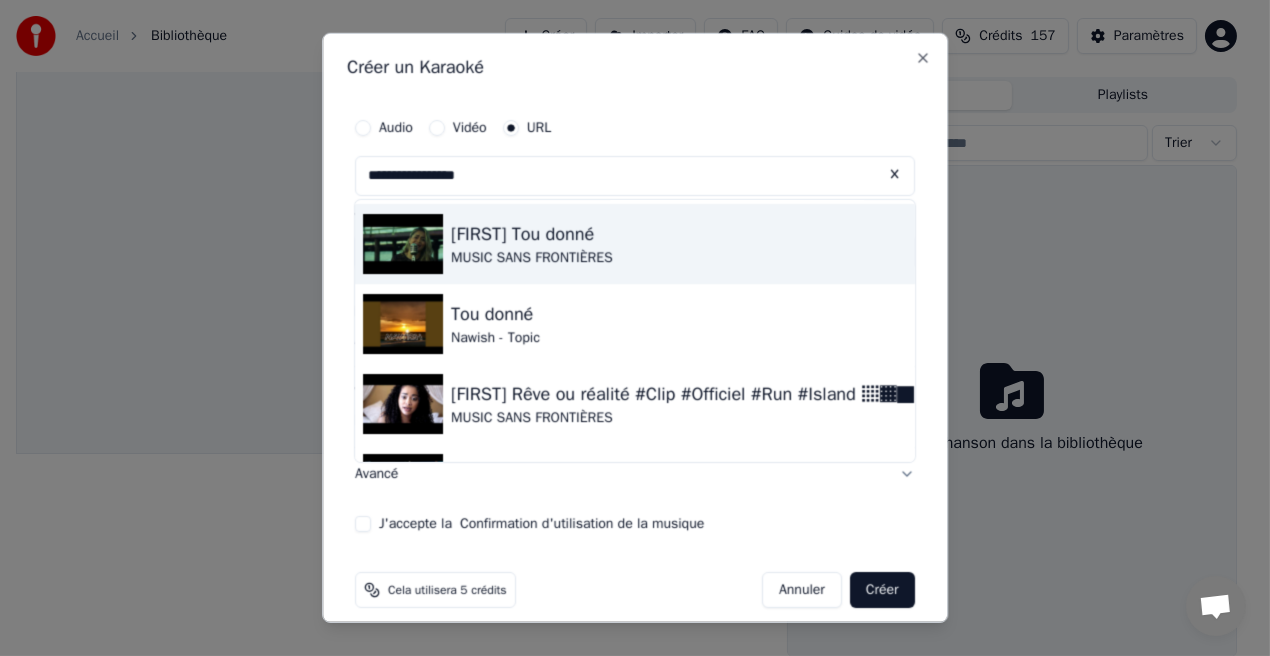 click on "MUSIC SANS FRONTIÈRES" at bounding box center [532, 258] 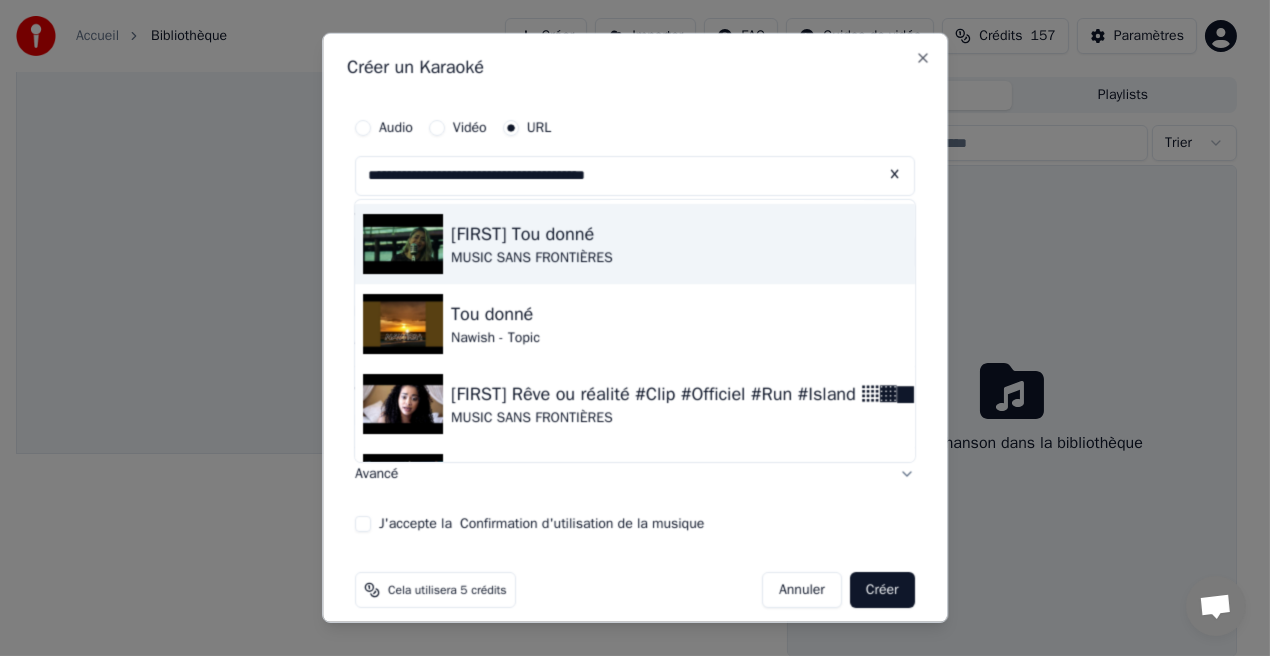 type on "**********" 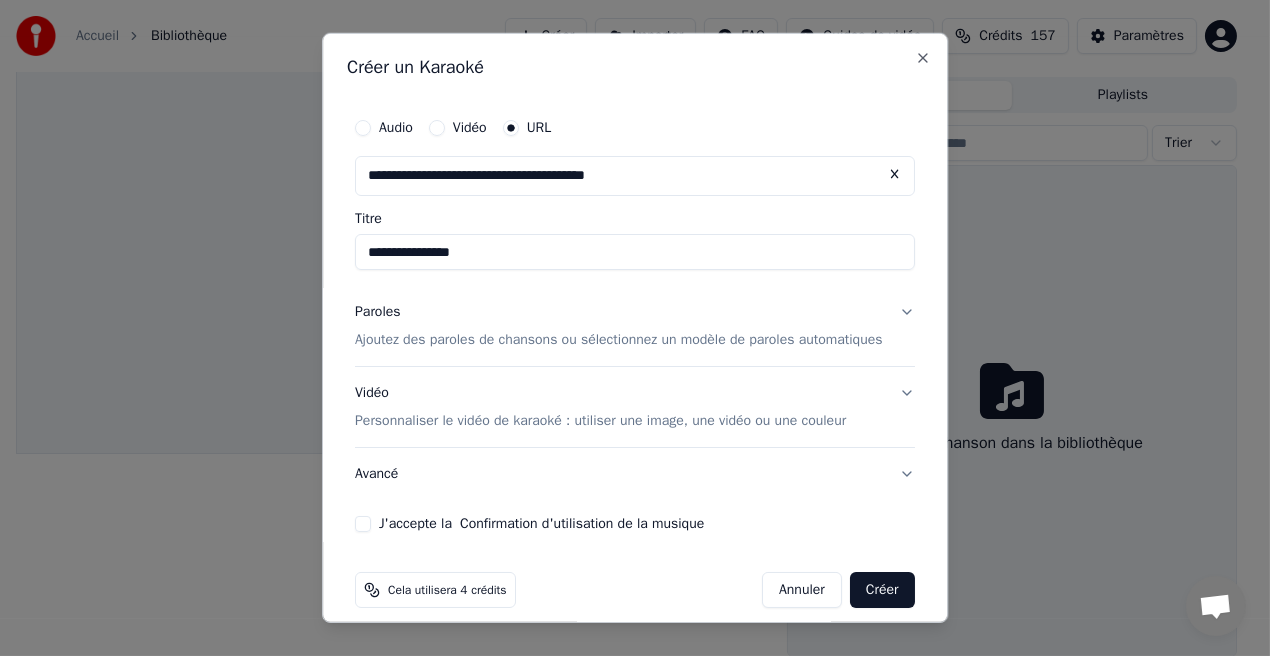 click on "J'accepte la   Confirmation d'utilisation de la musique" at bounding box center [363, 524] 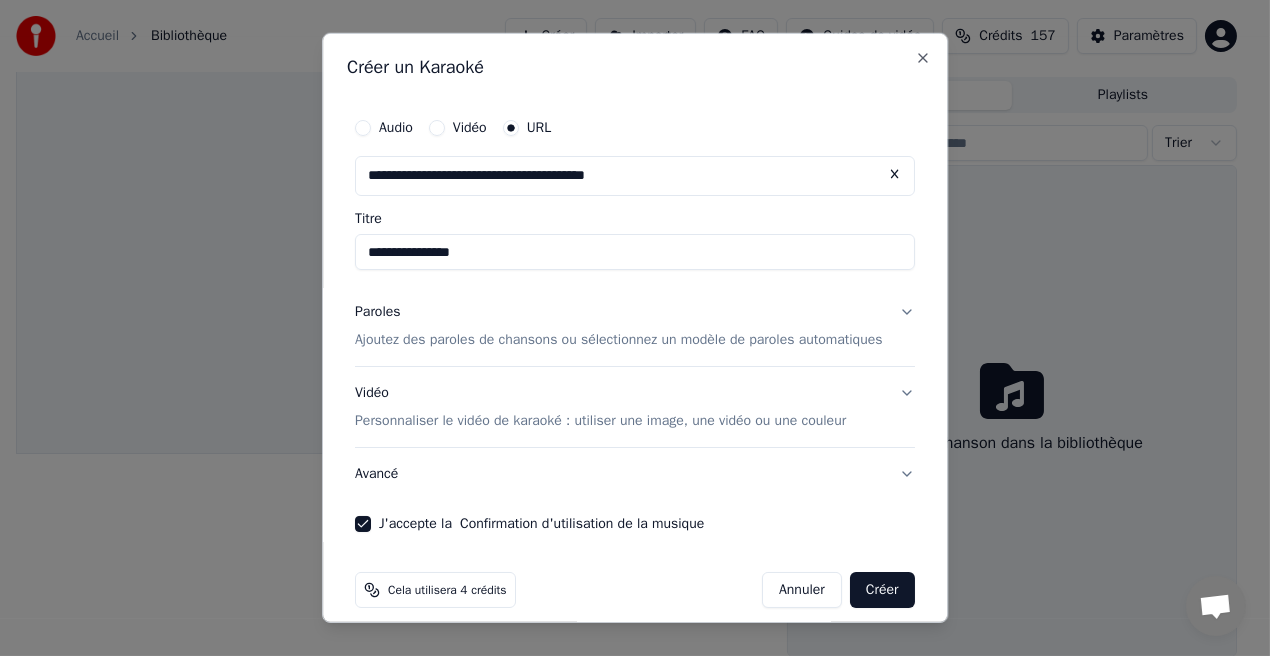 click on "Créer" at bounding box center [882, 590] 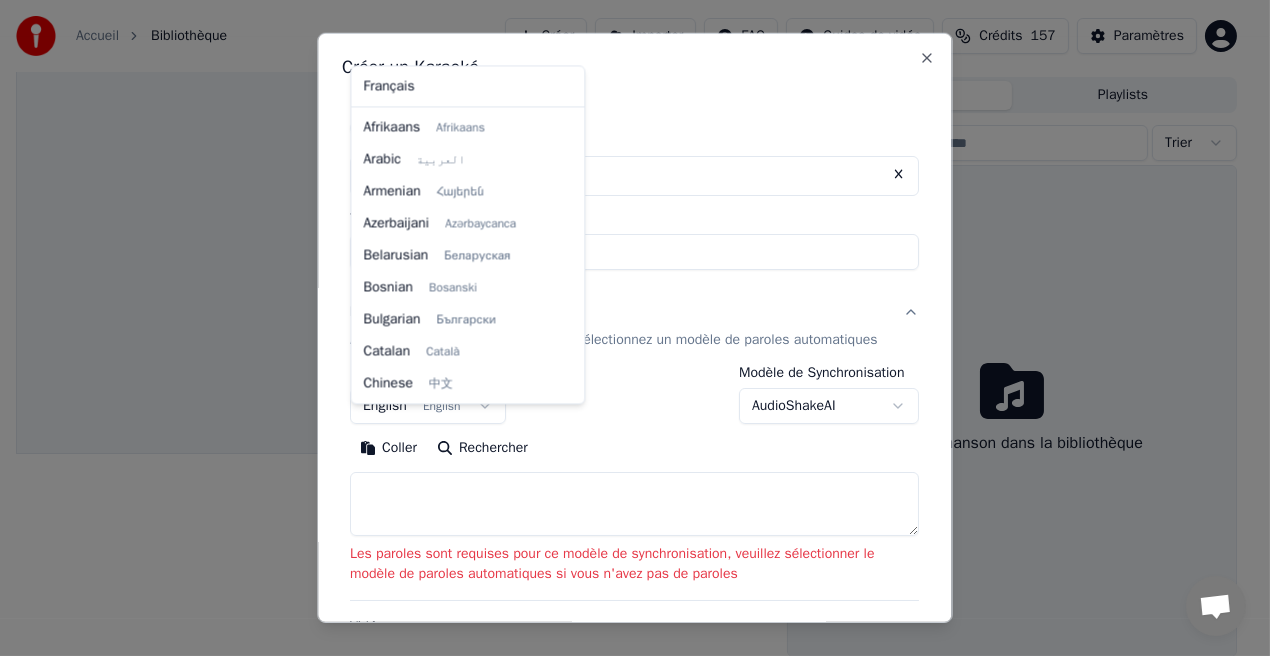 click on "**********" at bounding box center [626, 285] 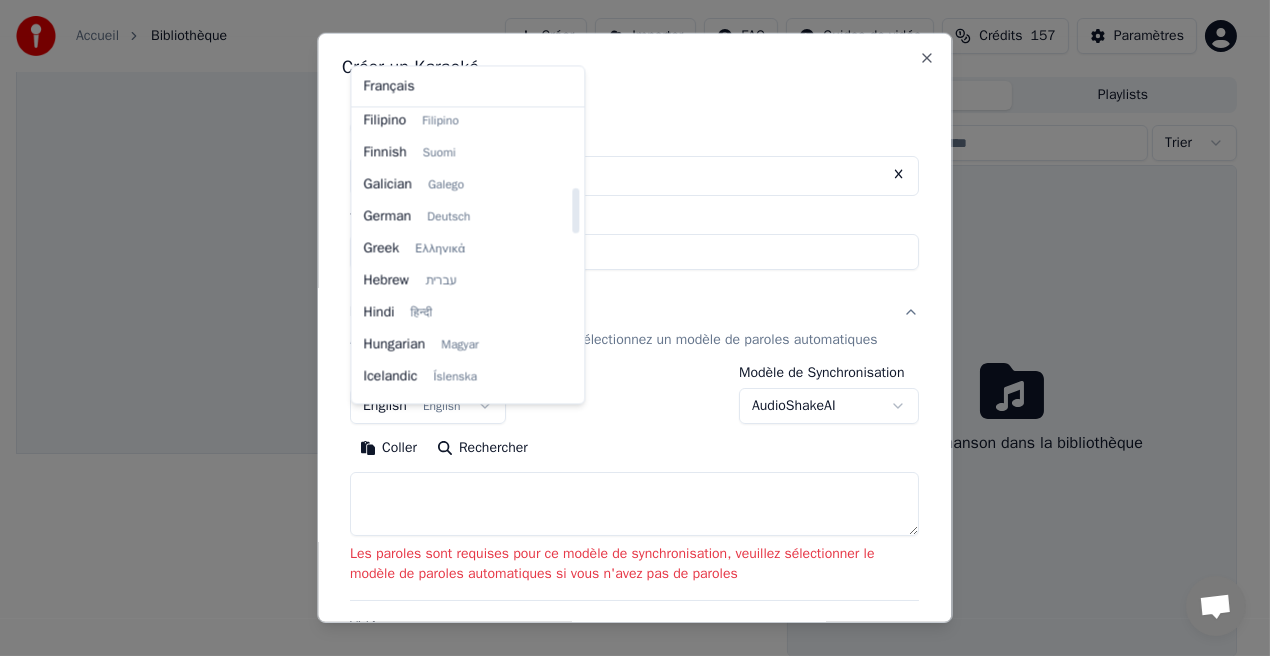 scroll, scrollTop: 491, scrollLeft: 0, axis: vertical 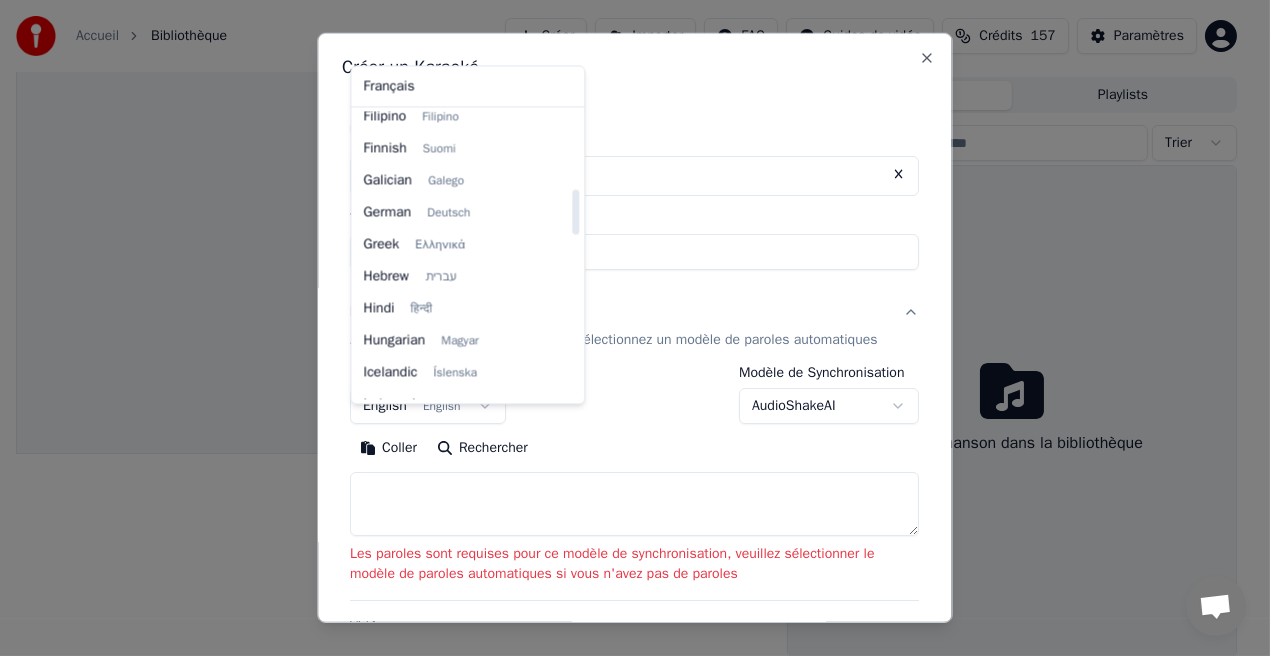 drag, startPoint x: 571, startPoint y: 154, endPoint x: 574, endPoint y: 199, distance: 45.099888 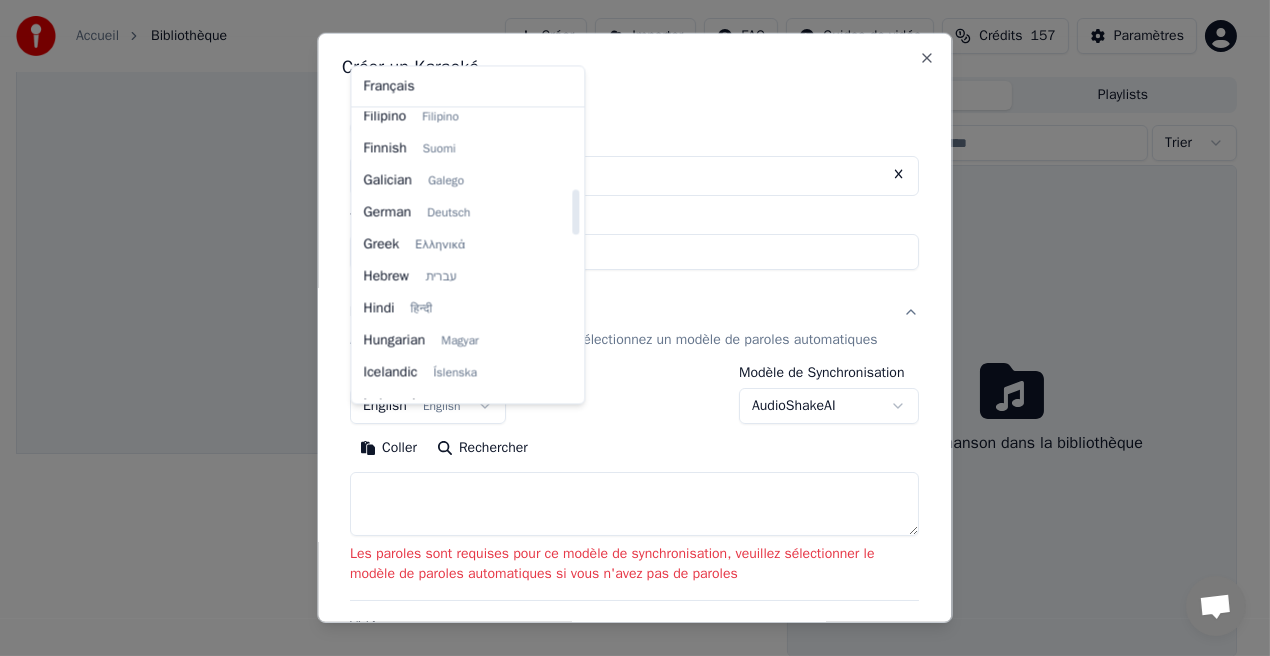 select on "**" 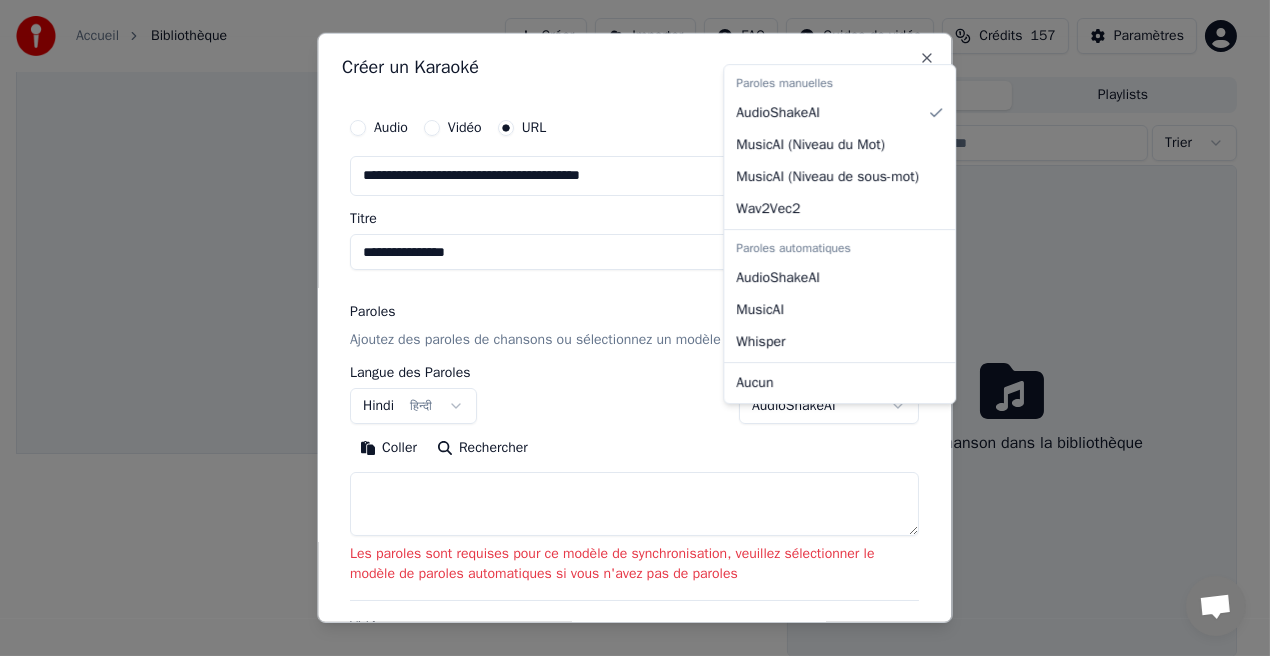 click on "**********" at bounding box center (626, 285) 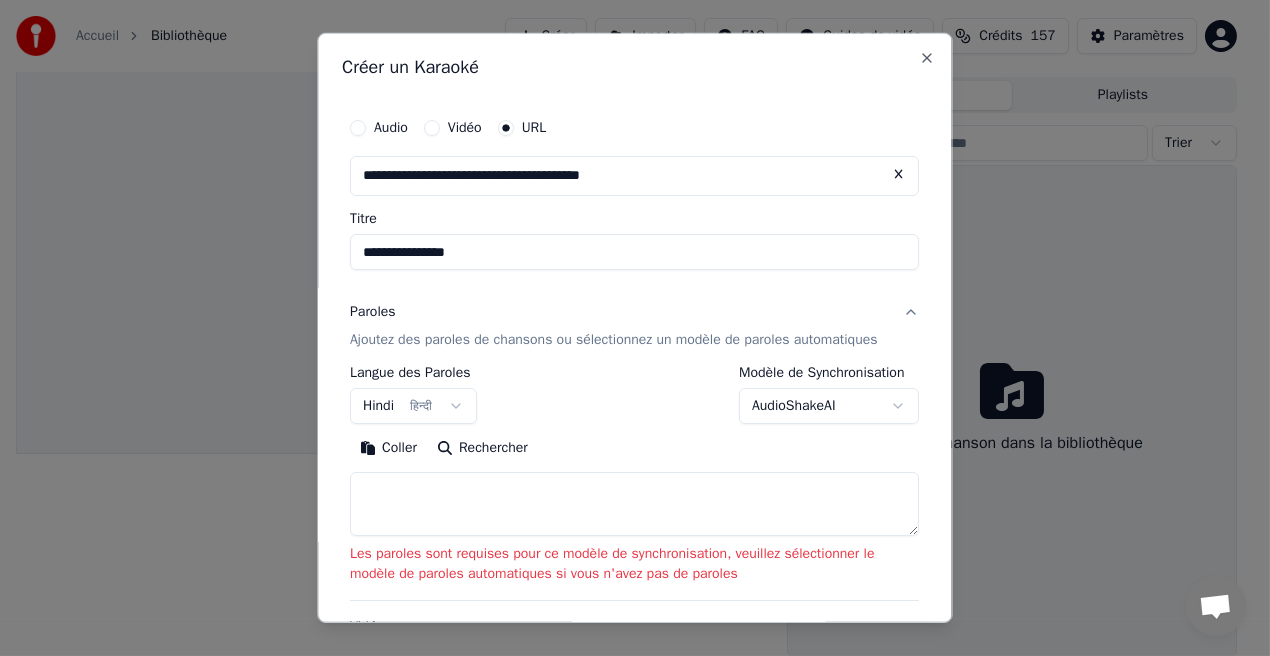 type 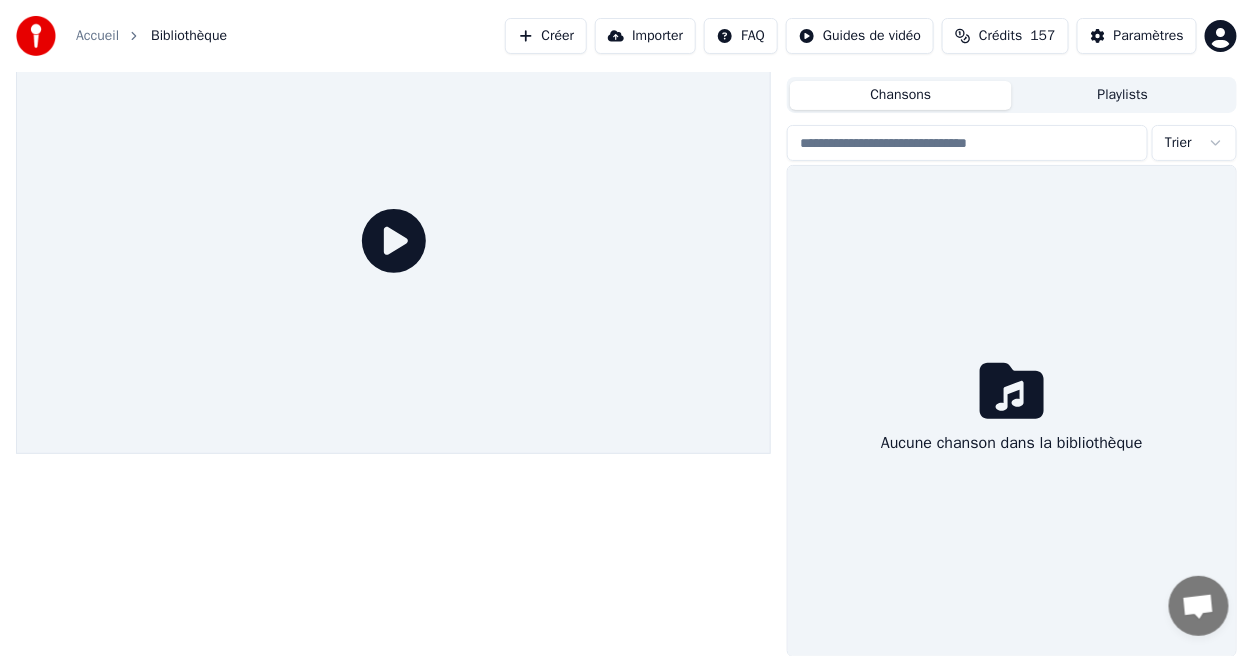 click on "Créer" at bounding box center [546, 36] 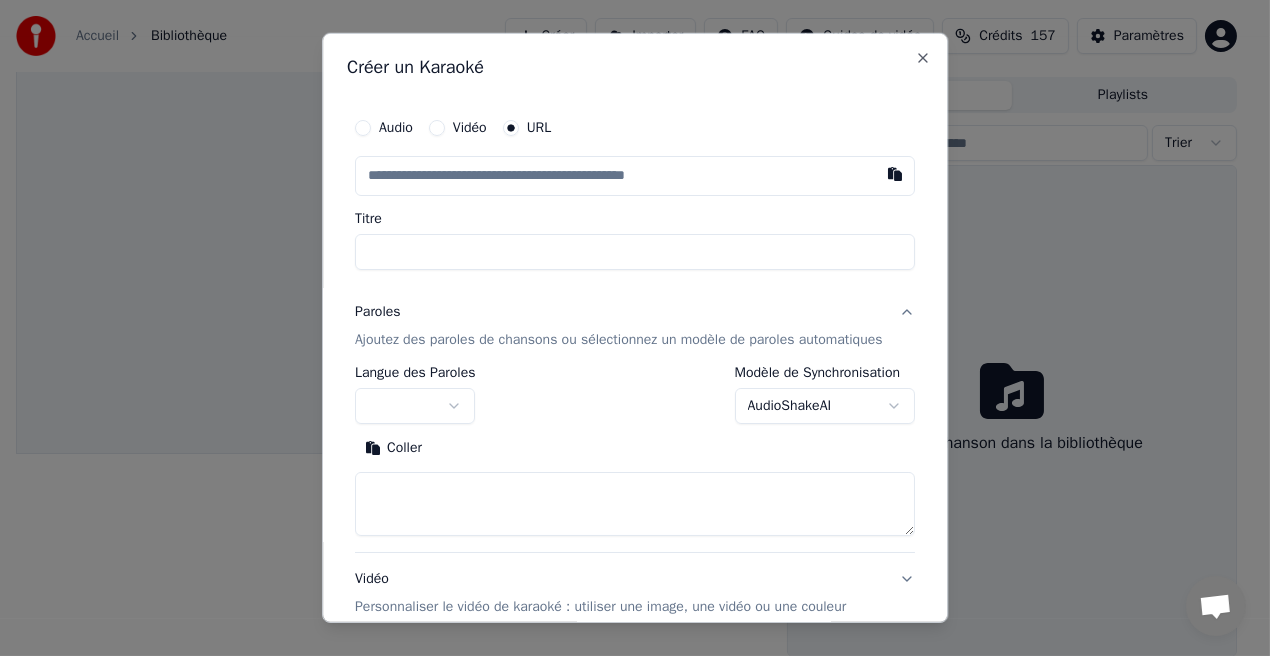 click at bounding box center (635, 176) 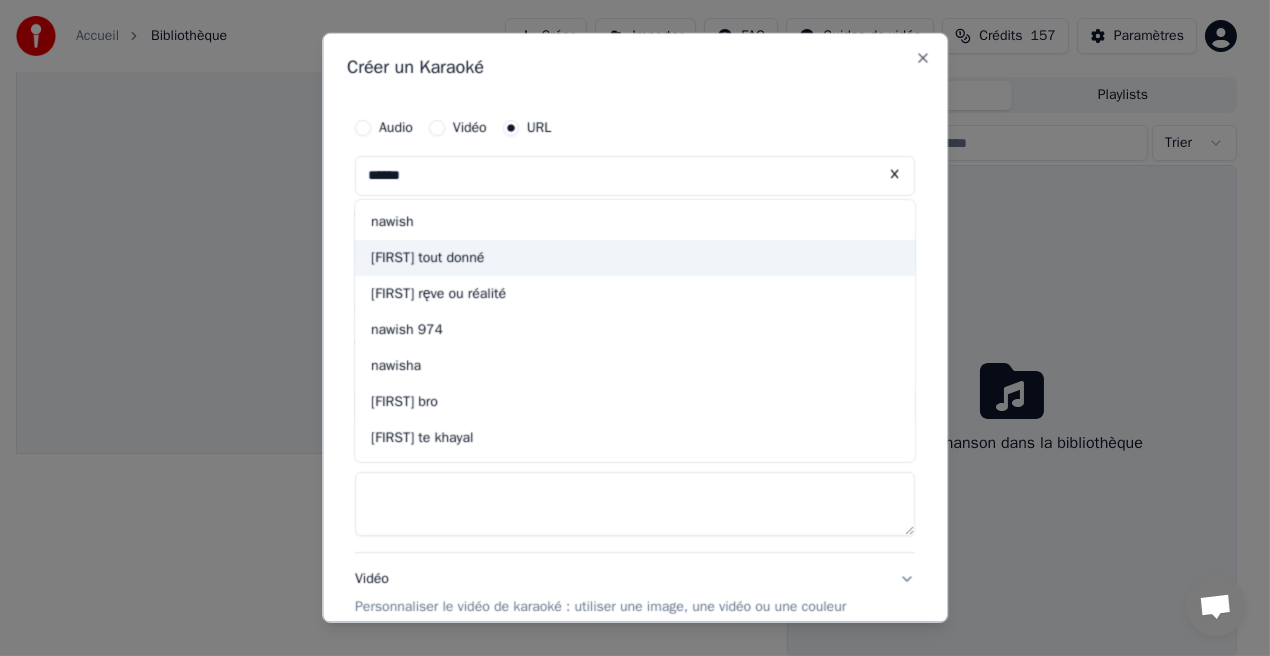 click on "[FIRST] tout donné" at bounding box center [635, 258] 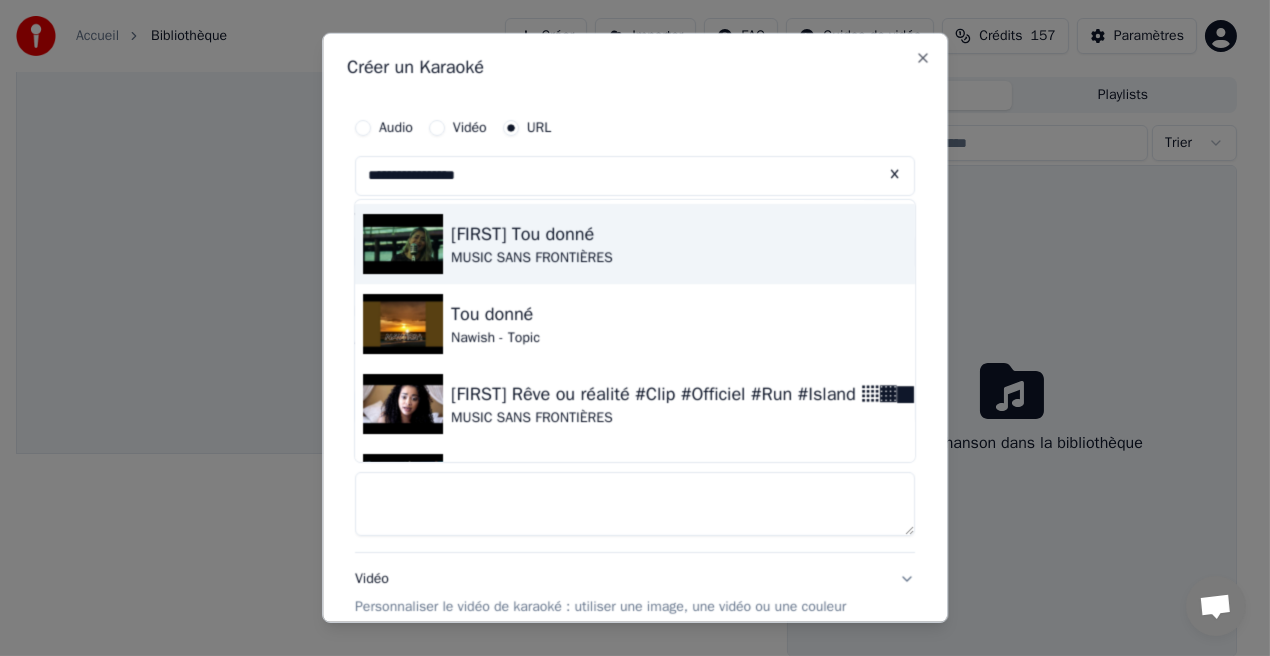 click on "[FIRST] Tou donné" at bounding box center [532, 234] 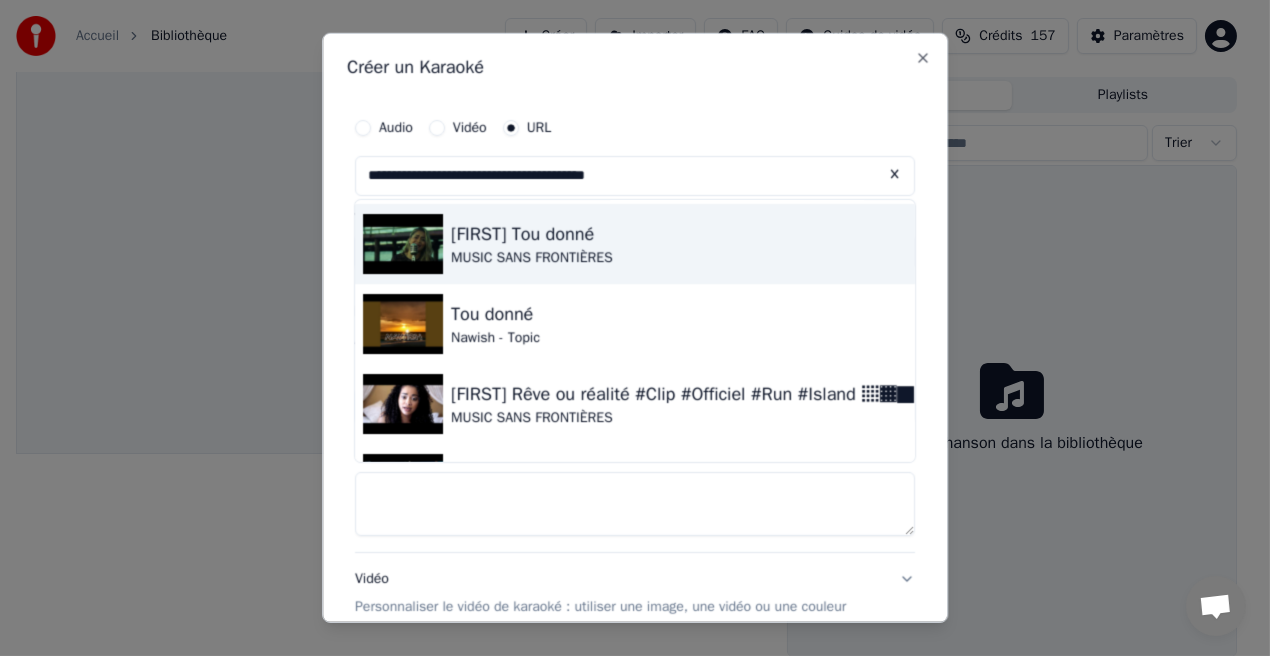 type on "**********" 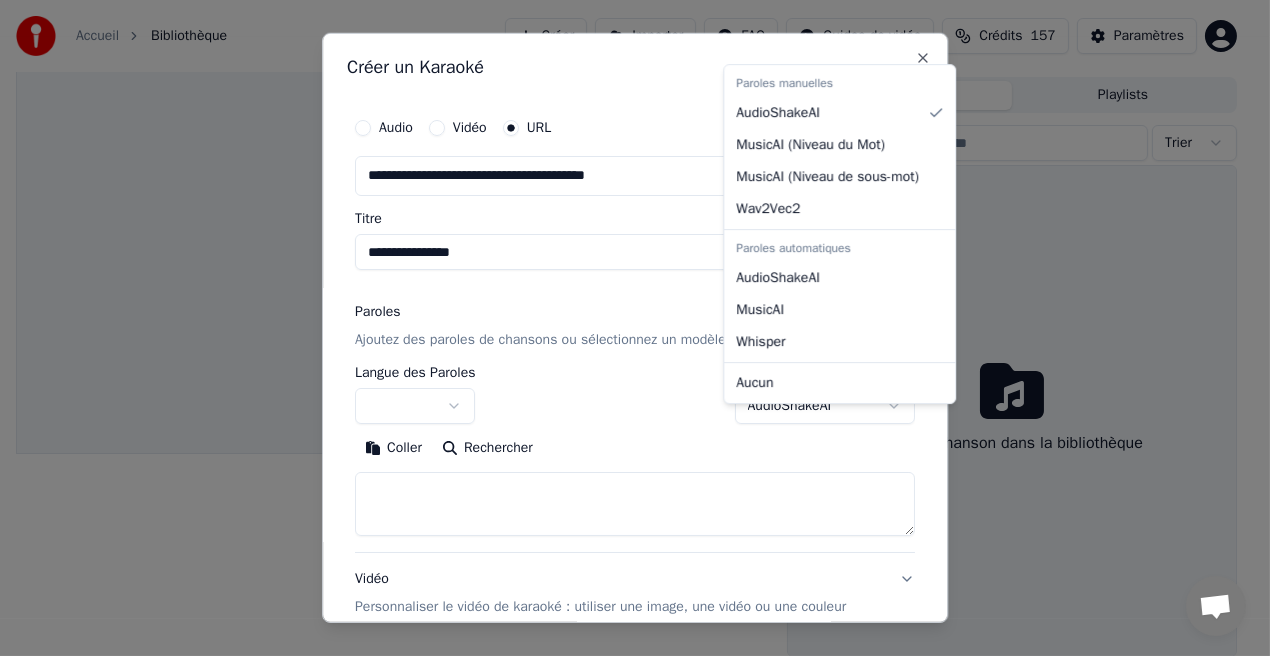click on "**********" at bounding box center [626, 285] 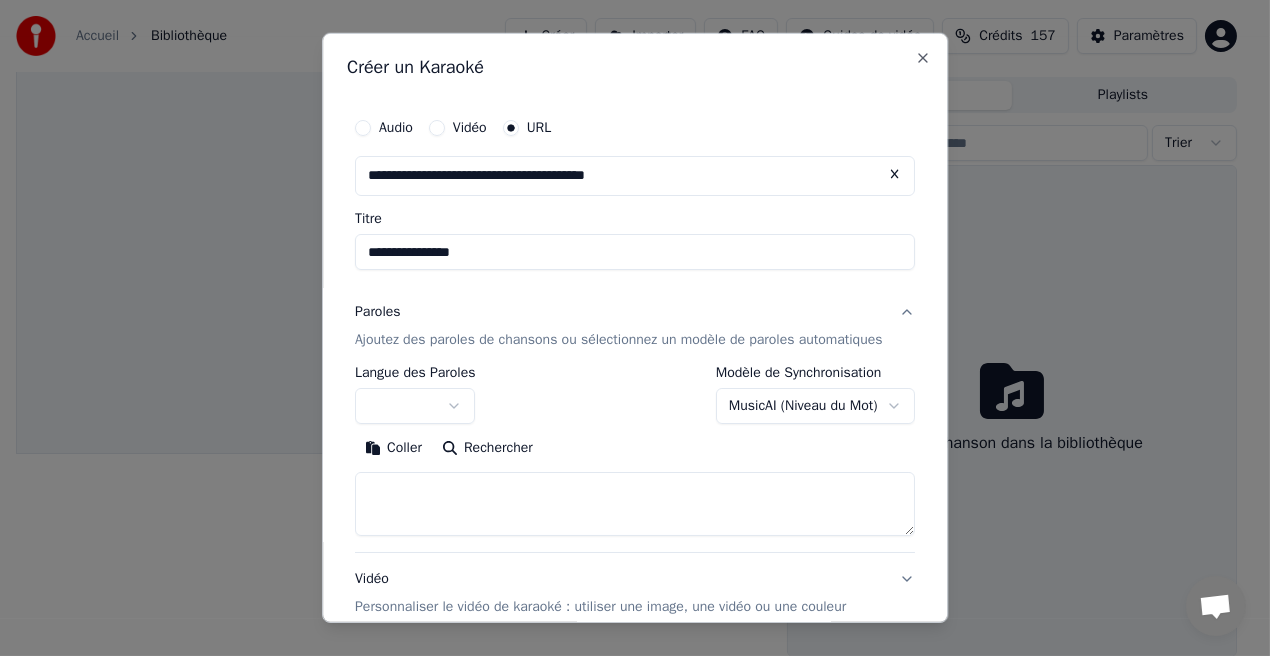 click on "**********" at bounding box center (626, 285) 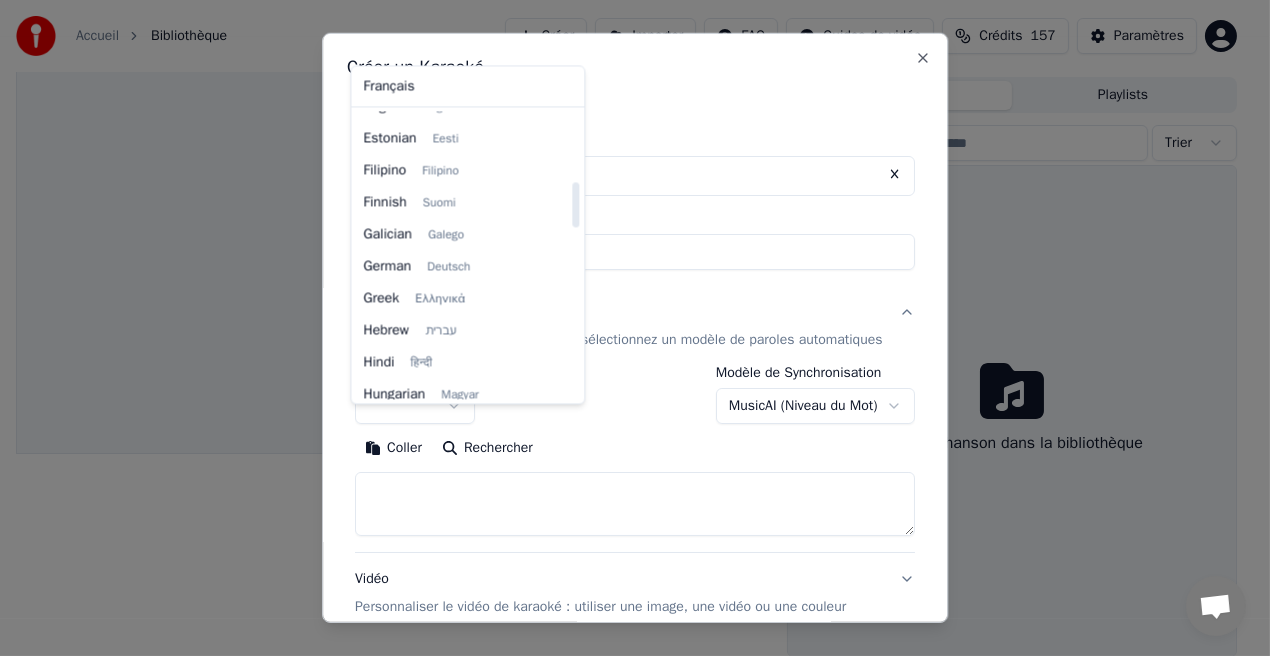 scroll, scrollTop: 458, scrollLeft: 0, axis: vertical 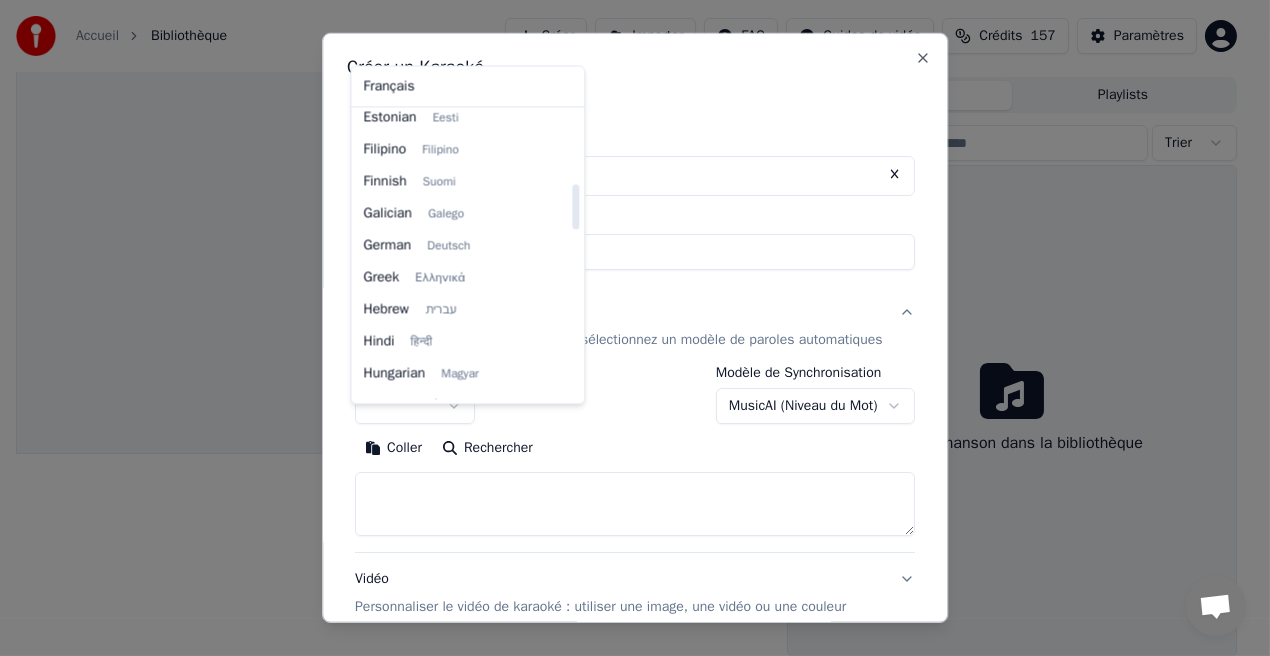 drag, startPoint x: 574, startPoint y: 143, endPoint x: 582, endPoint y: 215, distance: 72.443085 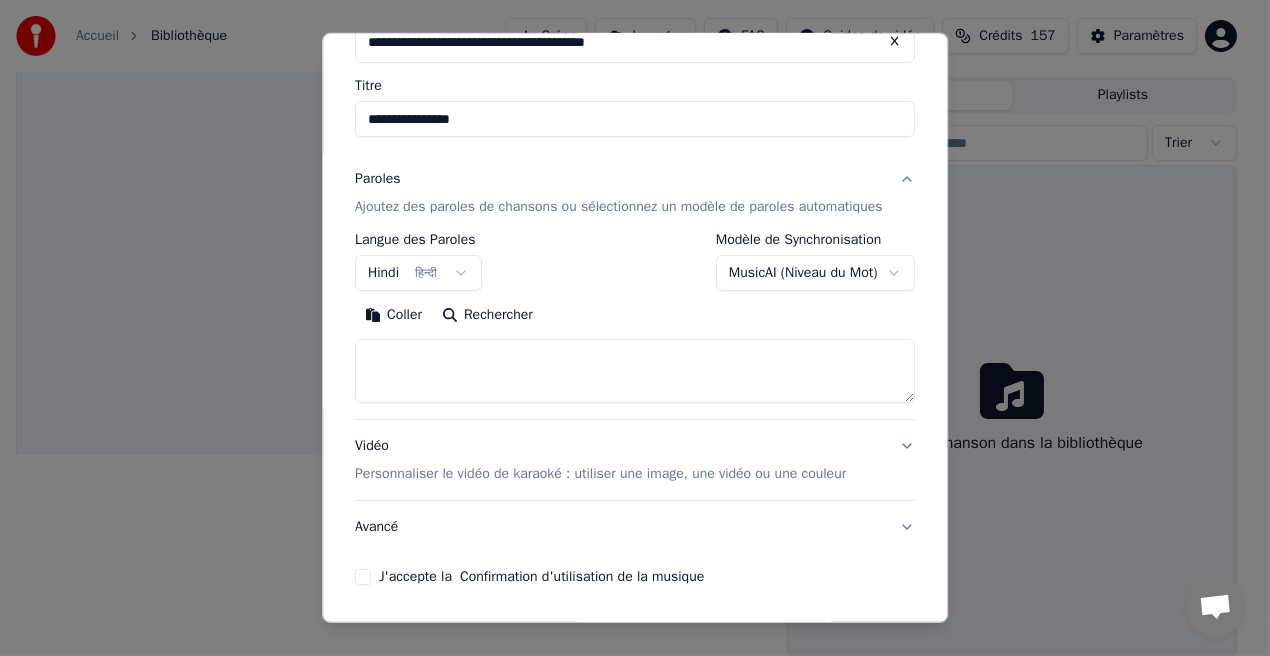 scroll, scrollTop: 221, scrollLeft: 0, axis: vertical 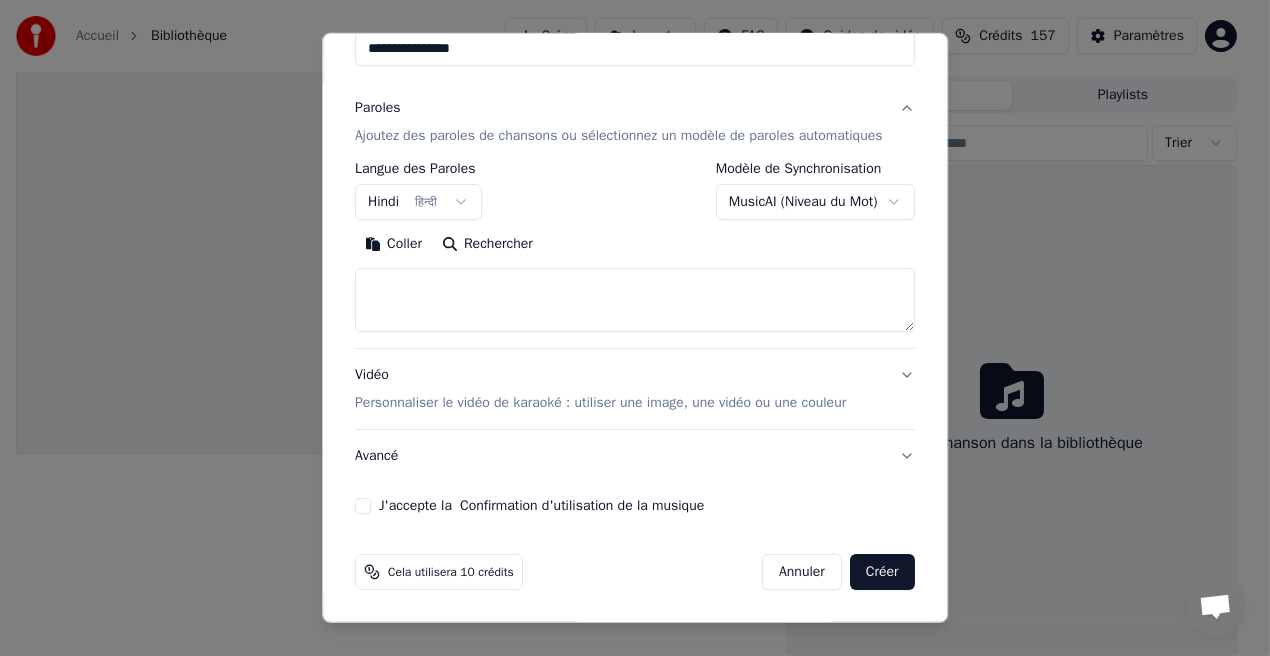 click on "J'accepte la   Confirmation d'utilisation de la musique" at bounding box center (363, 506) 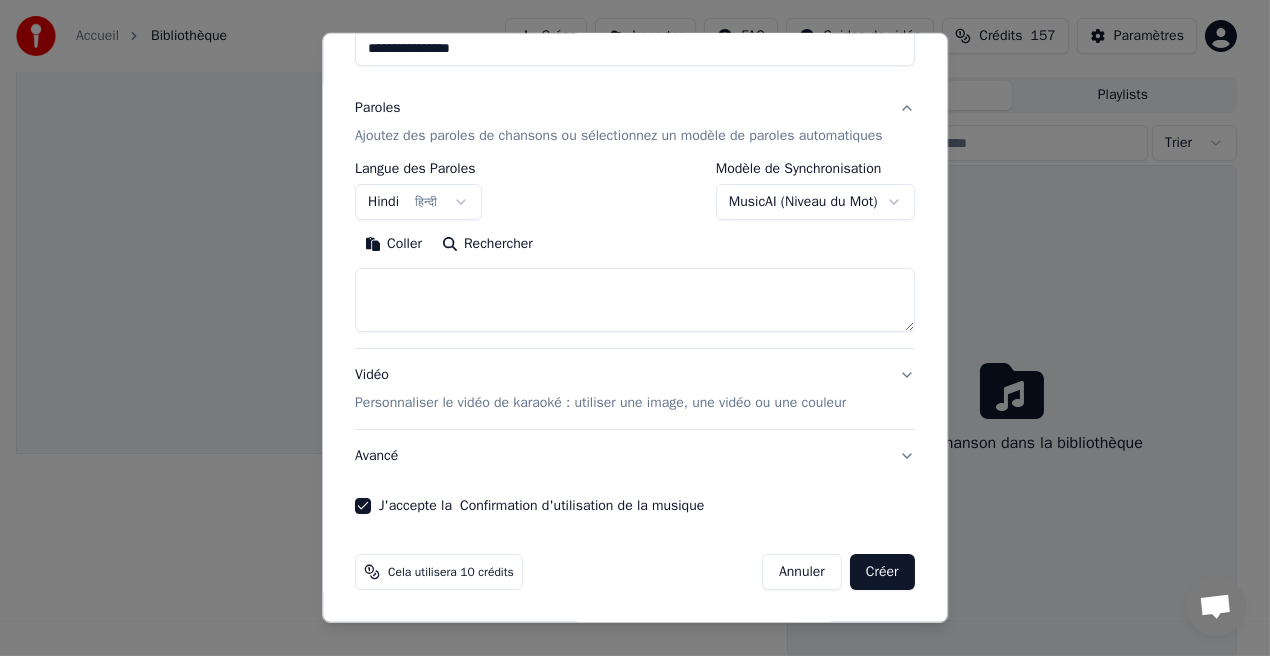 click on "Créer" at bounding box center [882, 572] 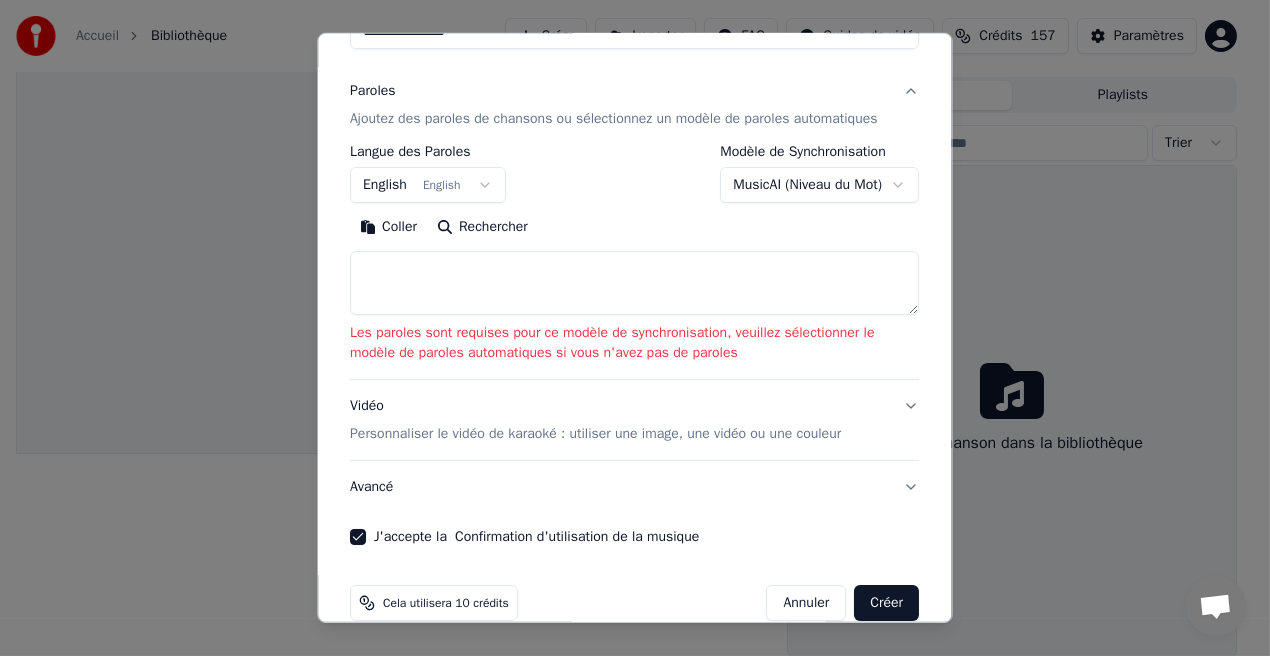 click on "**********" at bounding box center (626, 285) 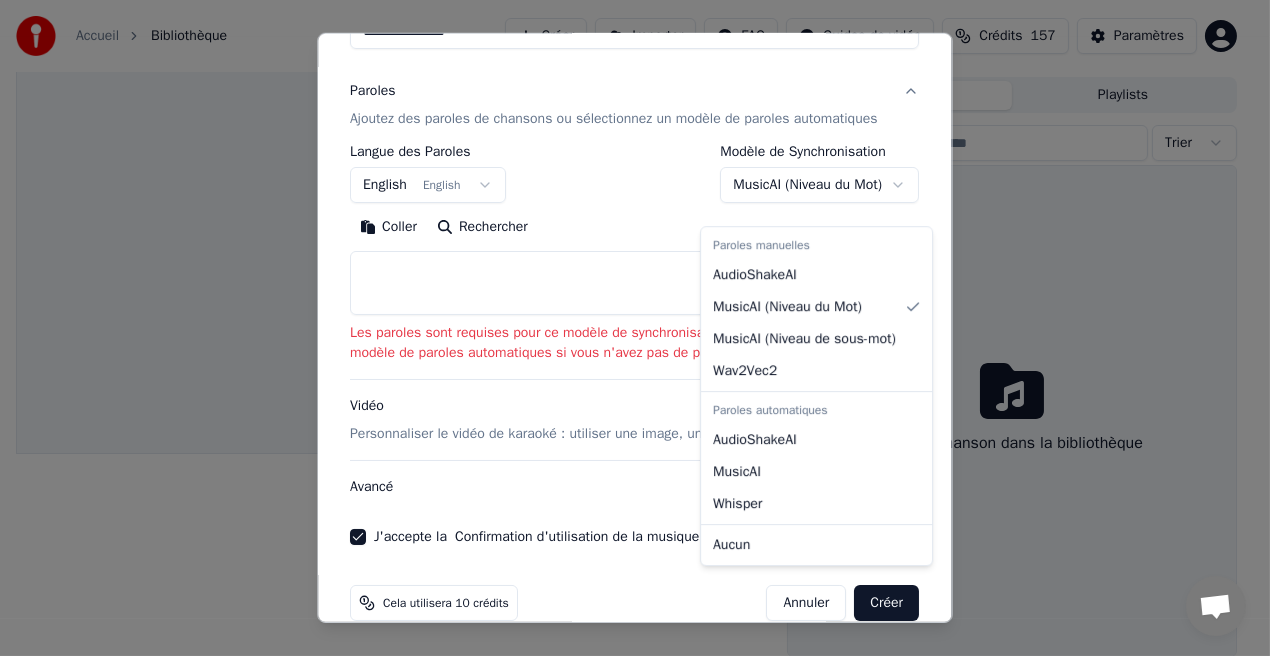 select on "**********" 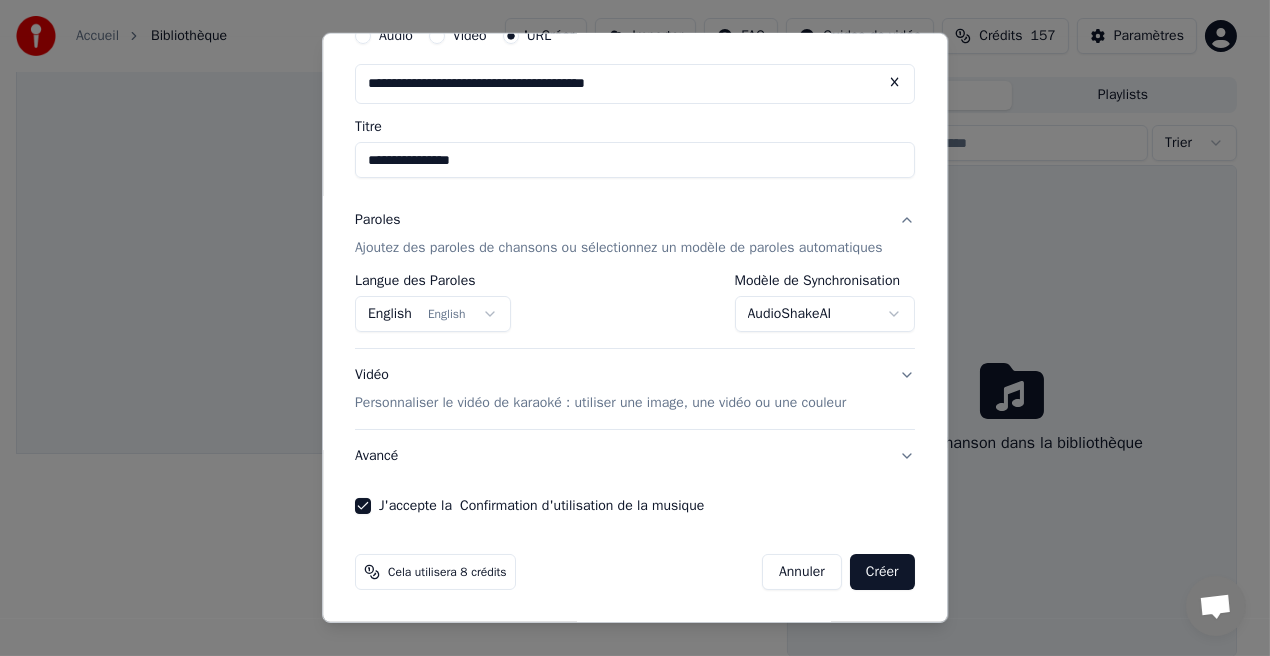 scroll, scrollTop: 109, scrollLeft: 0, axis: vertical 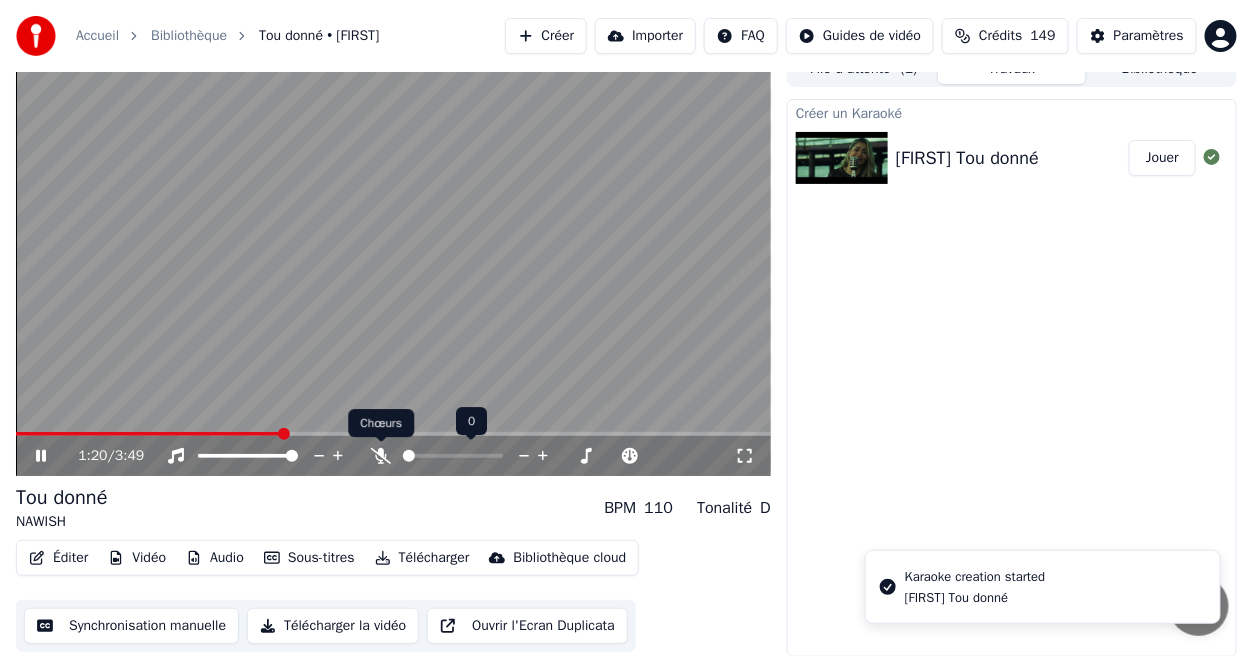 click 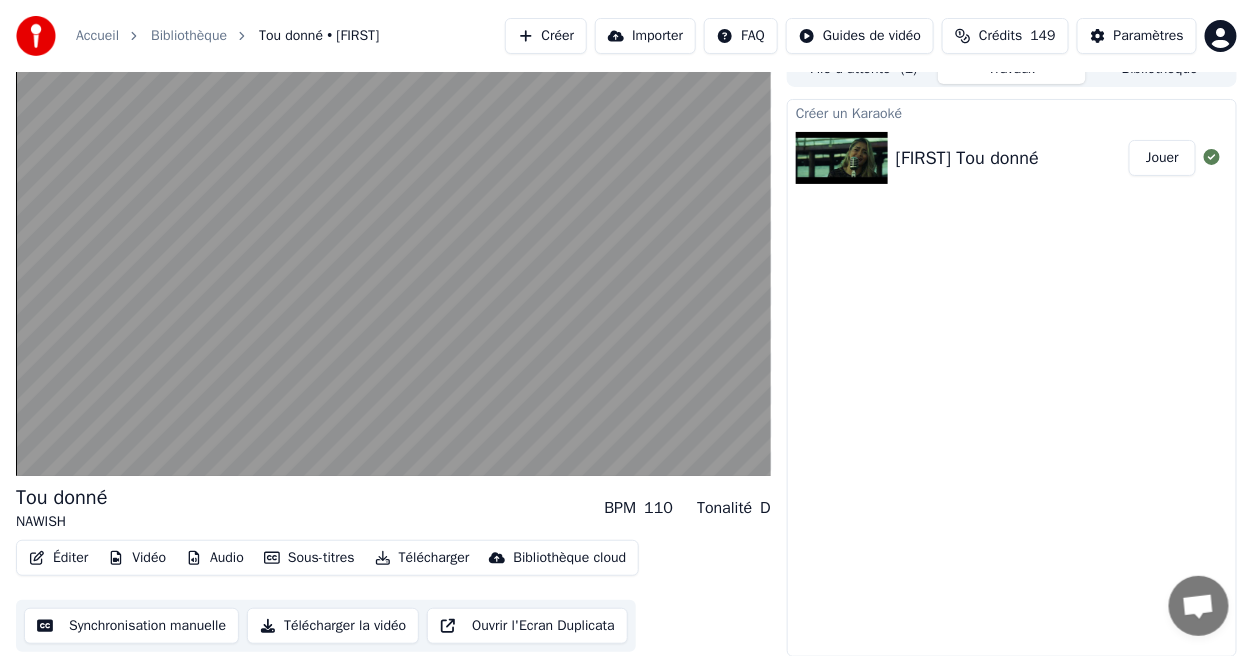 click on "Créer un Karaoké [FIRST] Tou donné Jouer" at bounding box center [1012, 378] 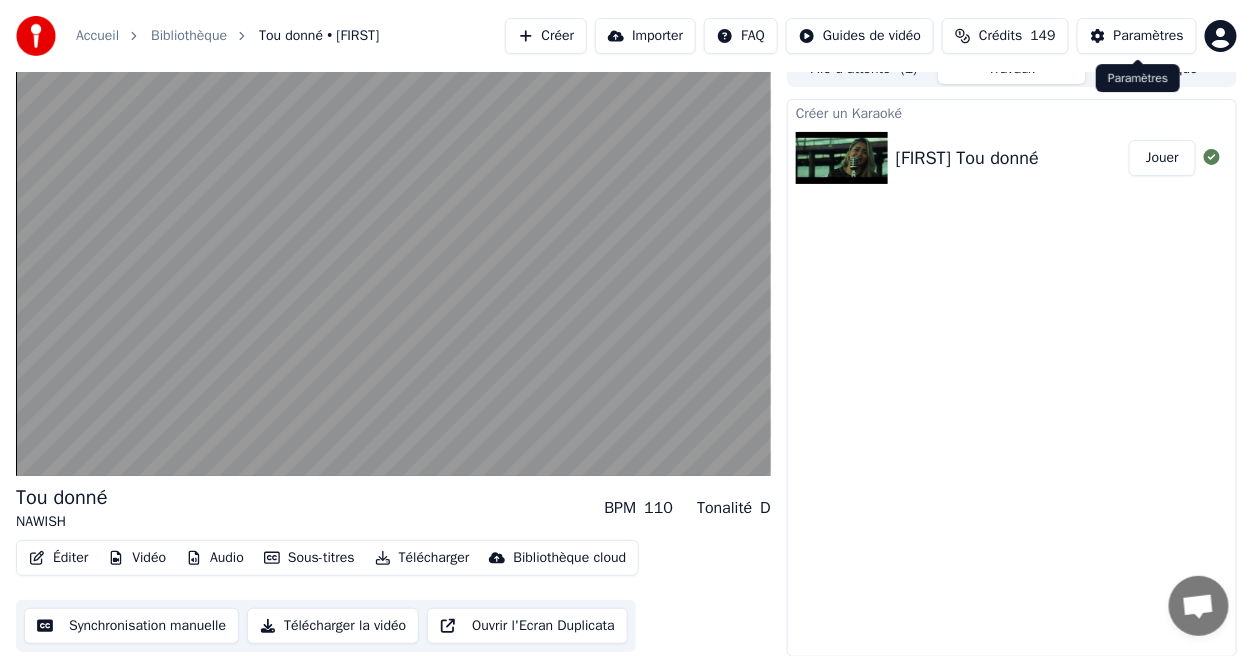 click on "Paramètres" at bounding box center [1149, 36] 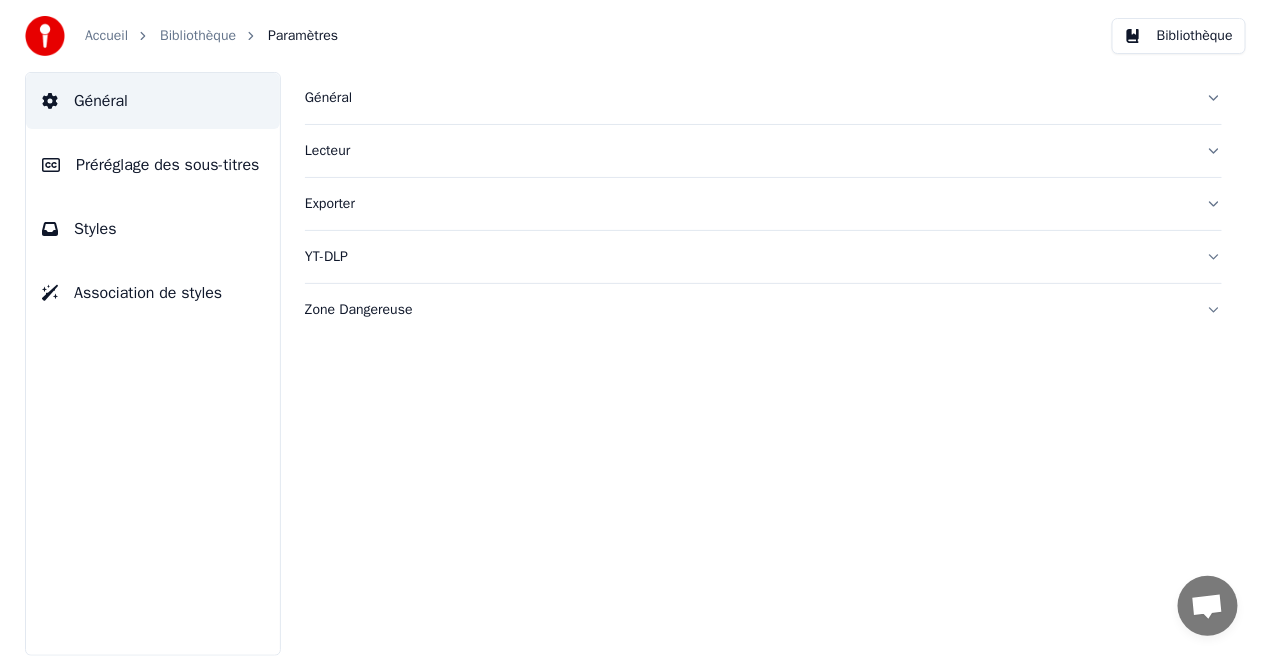scroll, scrollTop: 0, scrollLeft: 0, axis: both 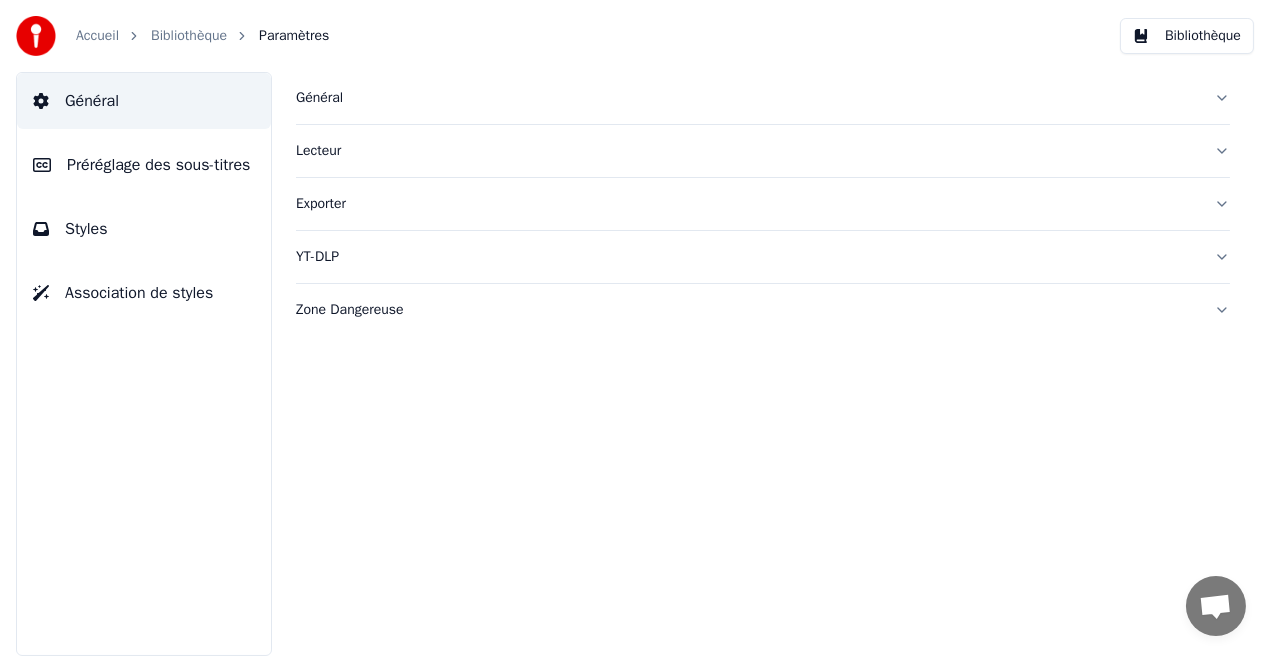 click on "Styles" at bounding box center [144, 229] 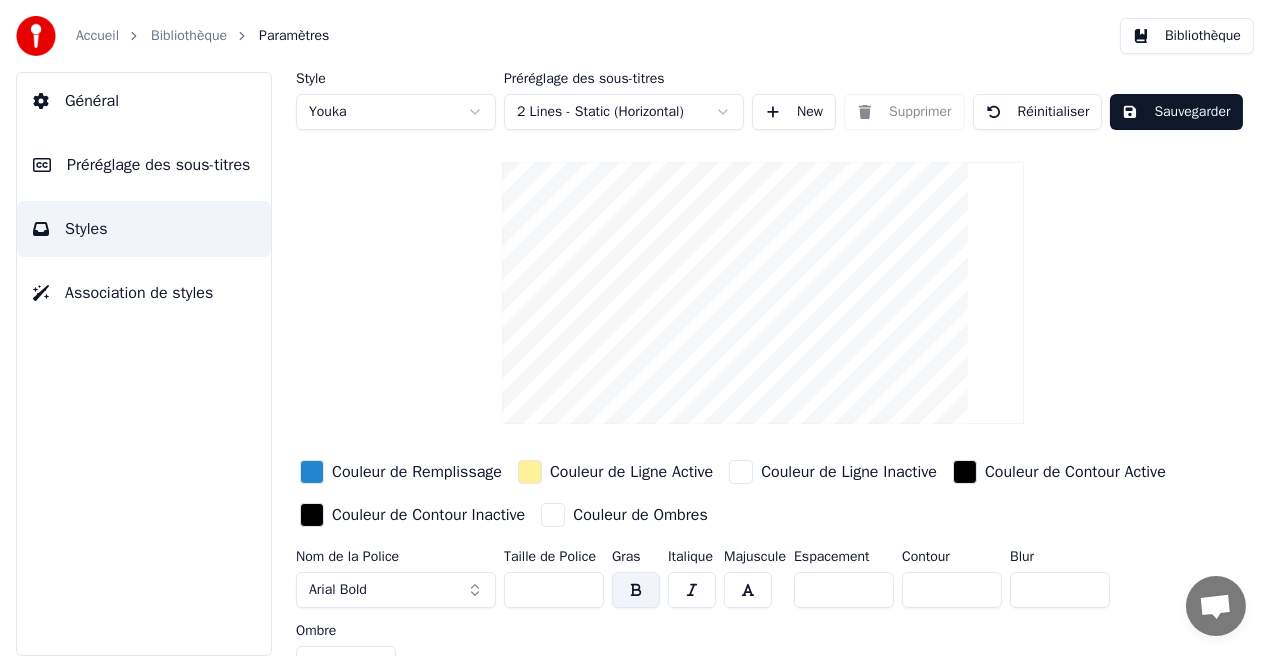 click on "Couleur de Remplissage" at bounding box center [417, 472] 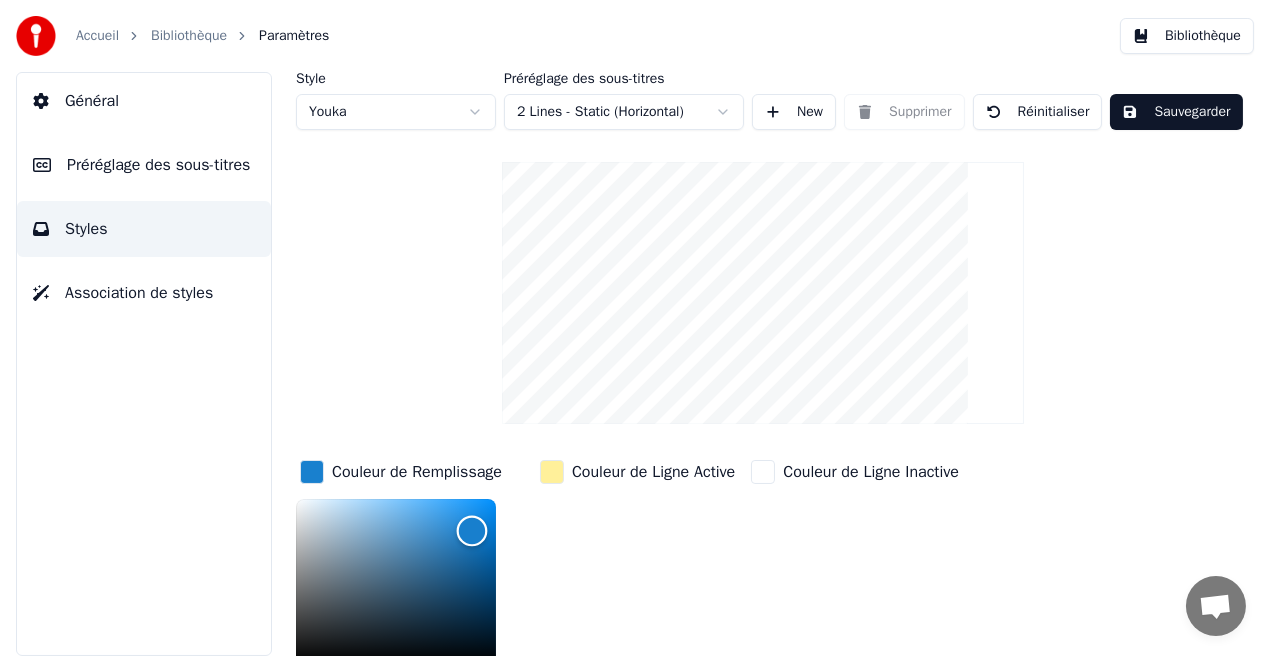 scroll, scrollTop: 5, scrollLeft: 0, axis: vertical 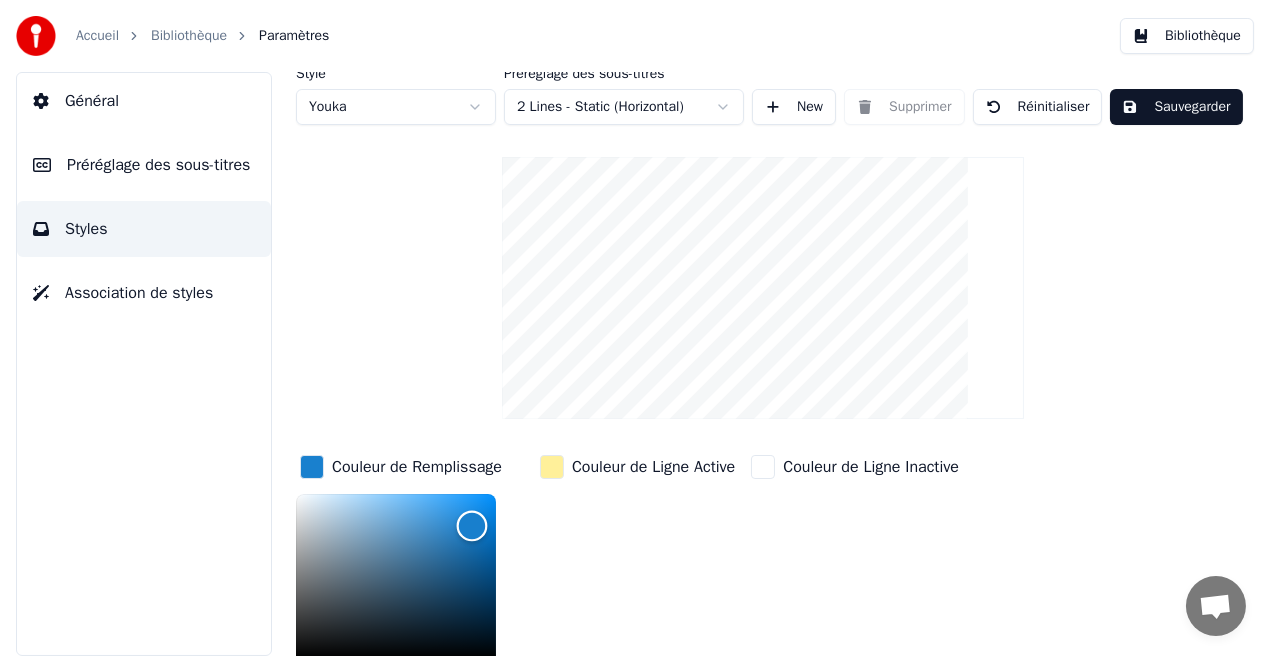 type on "*******" 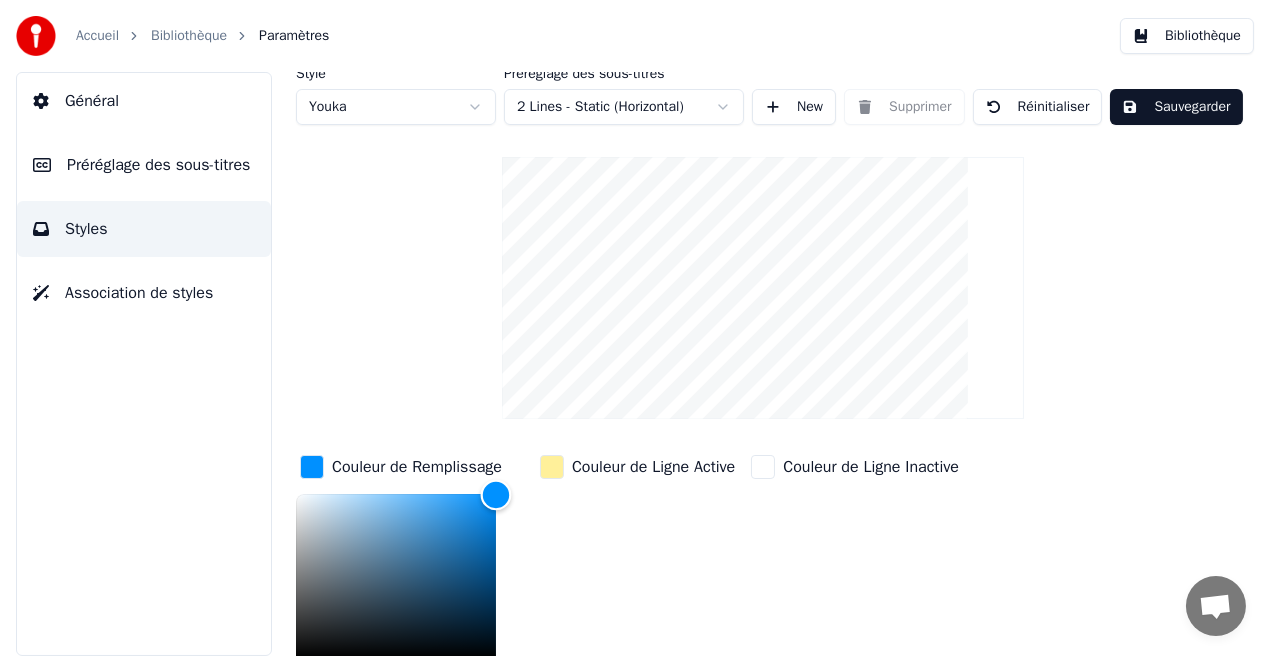 drag, startPoint x: 472, startPoint y: 524, endPoint x: 507, endPoint y: 493, distance: 46.75468 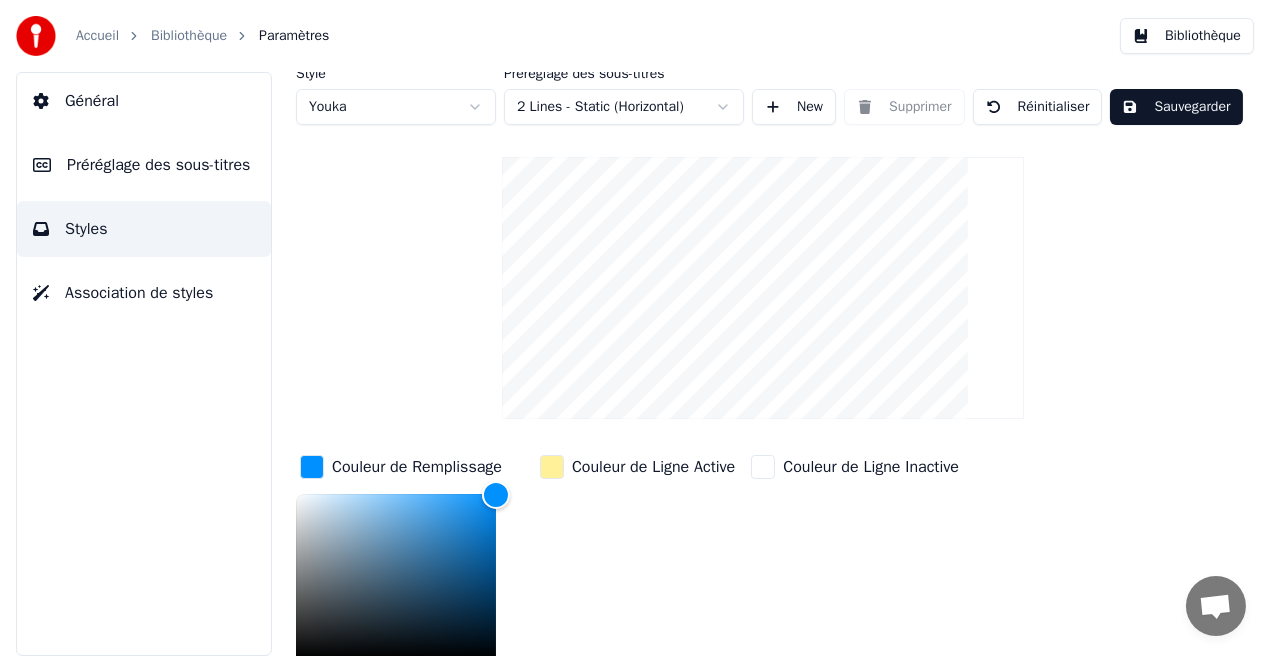 click on "Couleur de Ligne Active" at bounding box center [653, 467] 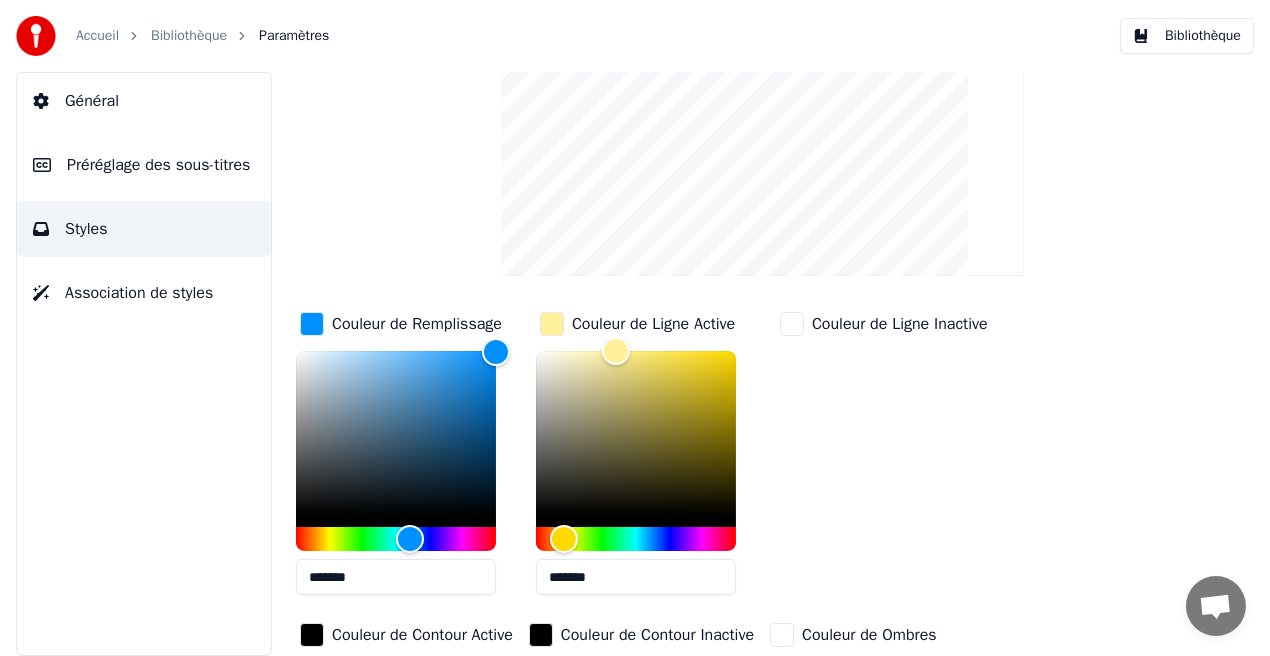scroll, scrollTop: 208, scrollLeft: 0, axis: vertical 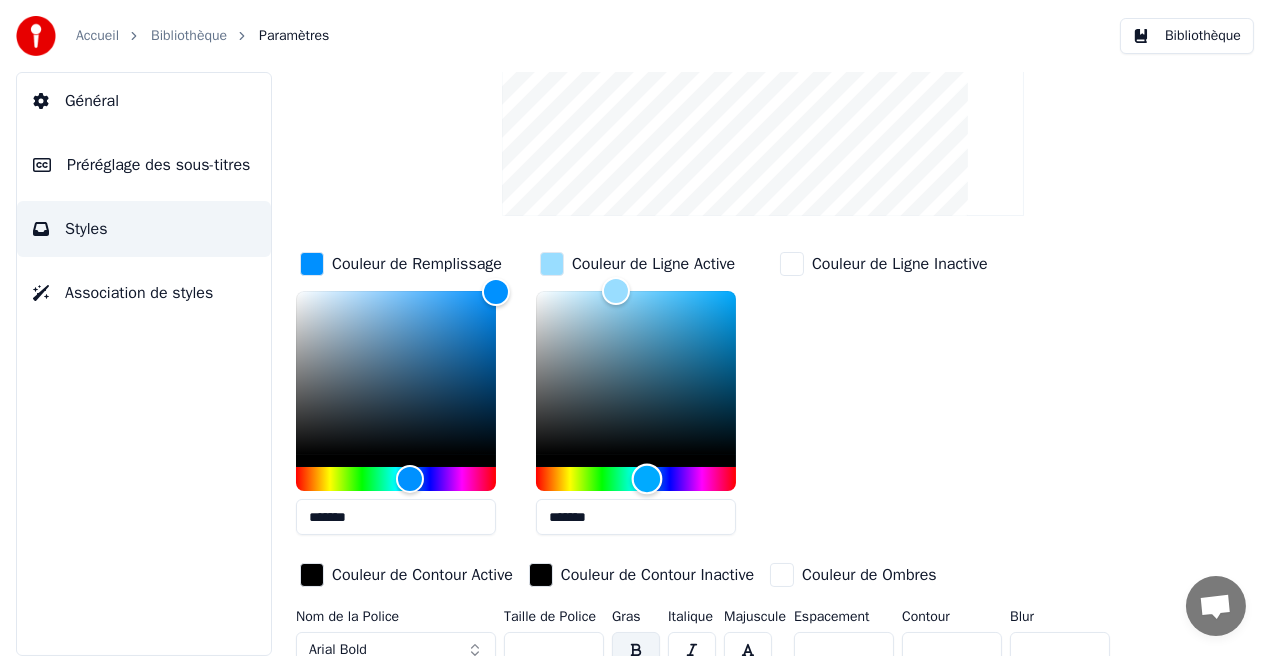 drag, startPoint x: 564, startPoint y: 483, endPoint x: 647, endPoint y: 488, distance: 83.15047 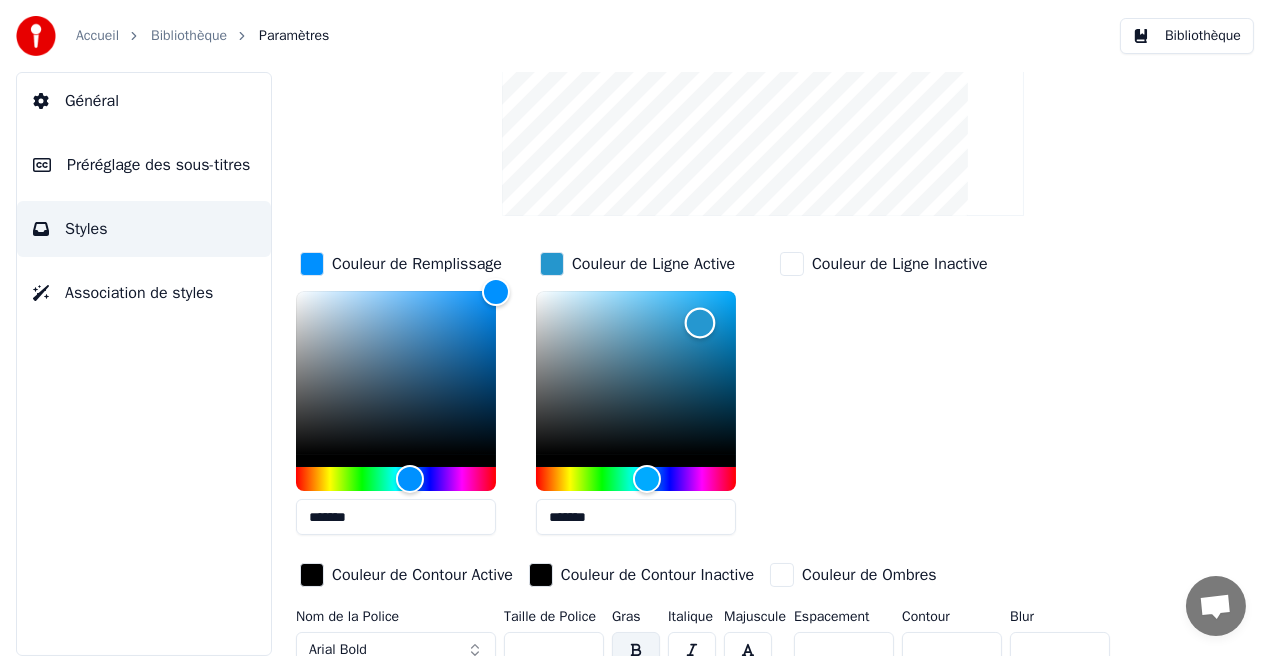 type on "*******" 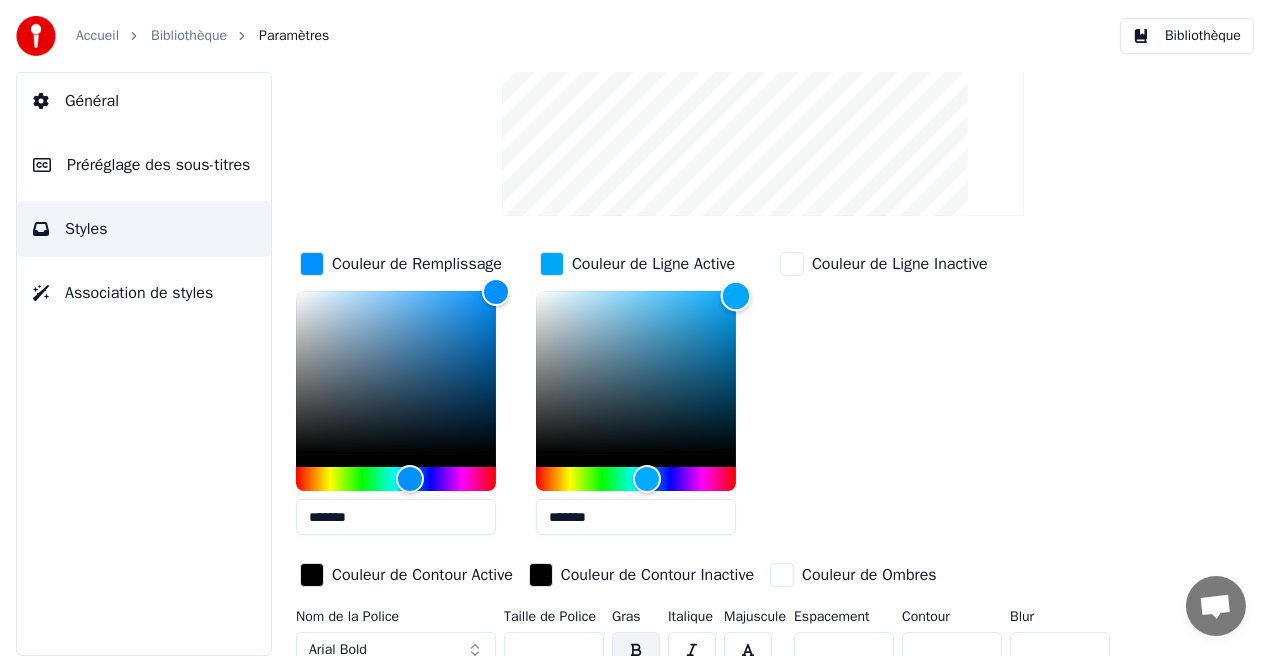 drag, startPoint x: 617, startPoint y: 288, endPoint x: 769, endPoint y: 294, distance: 152.11838 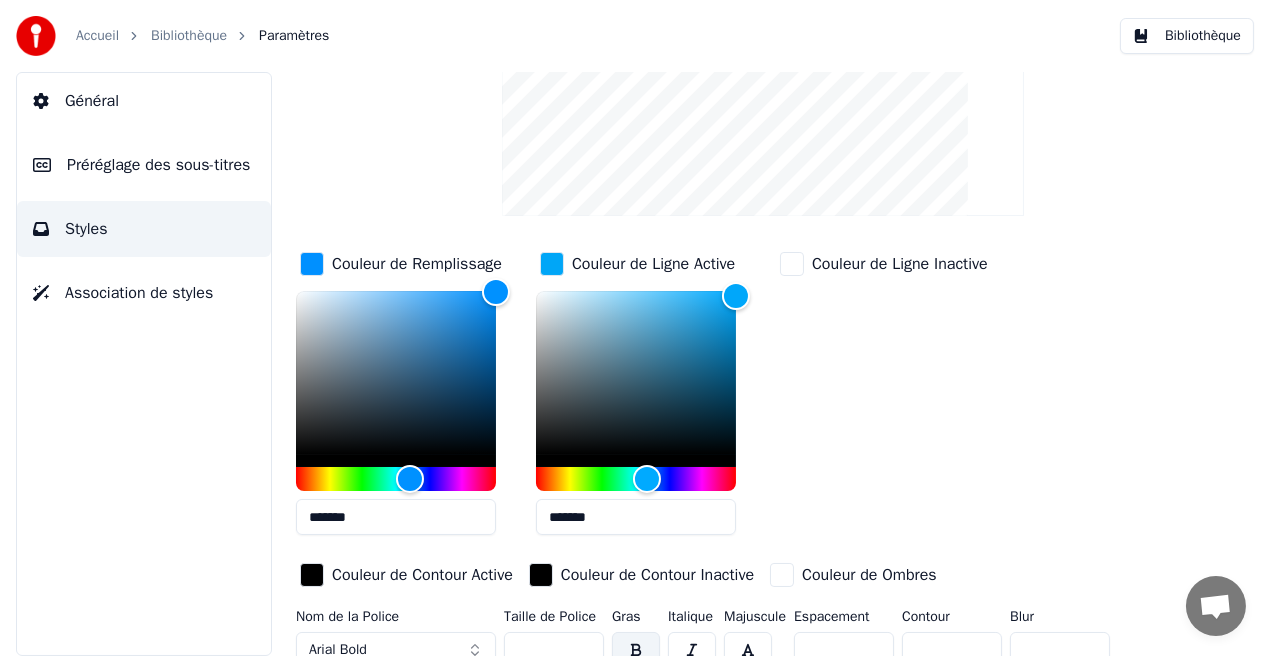 click on "Couleur de Ligne Inactive" at bounding box center [900, 264] 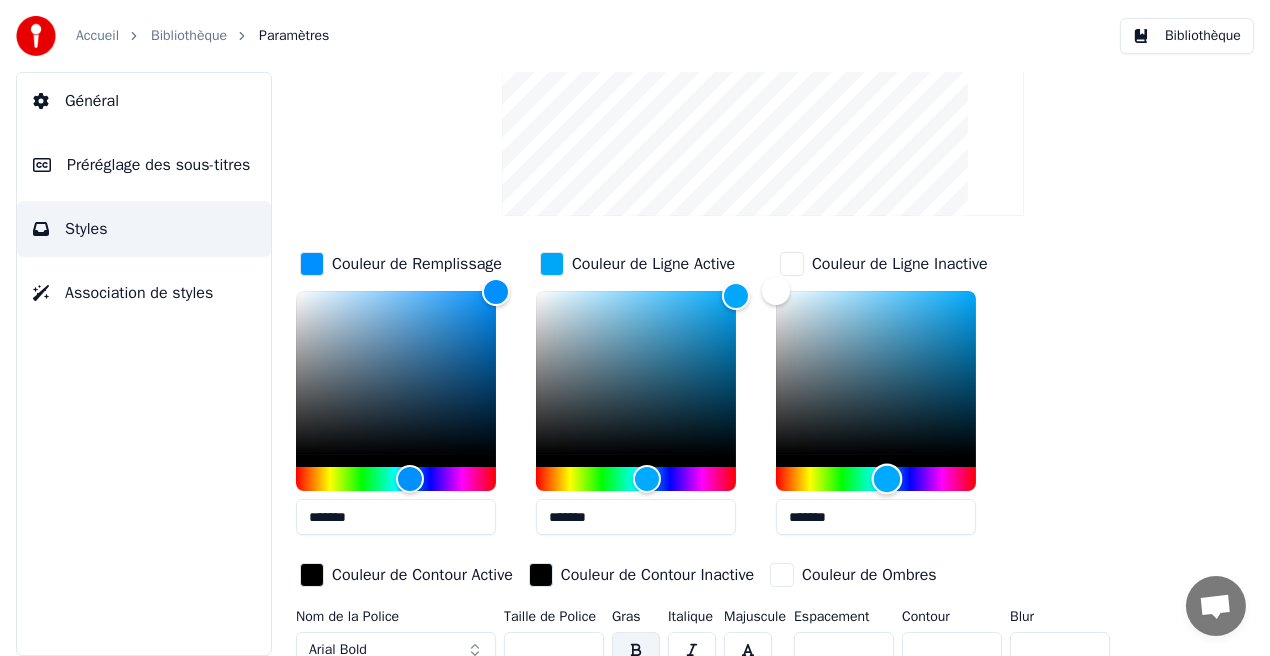 drag, startPoint x: 784, startPoint y: 480, endPoint x: 887, endPoint y: 483, distance: 103.04368 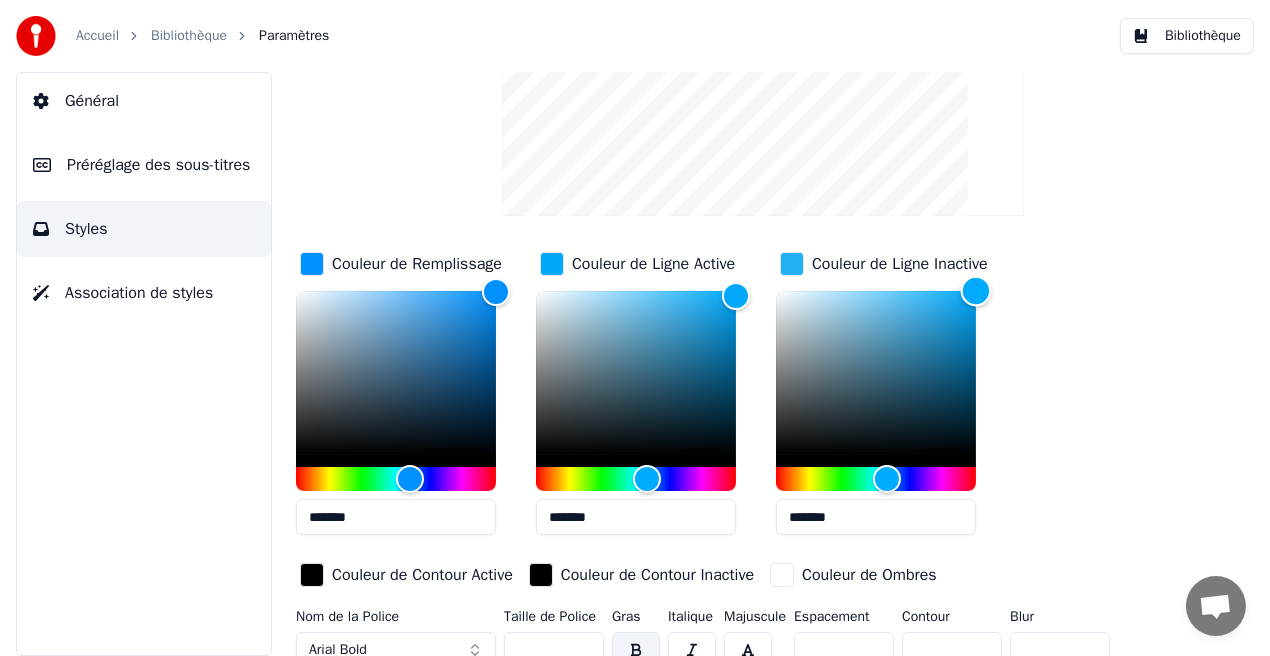 type on "*******" 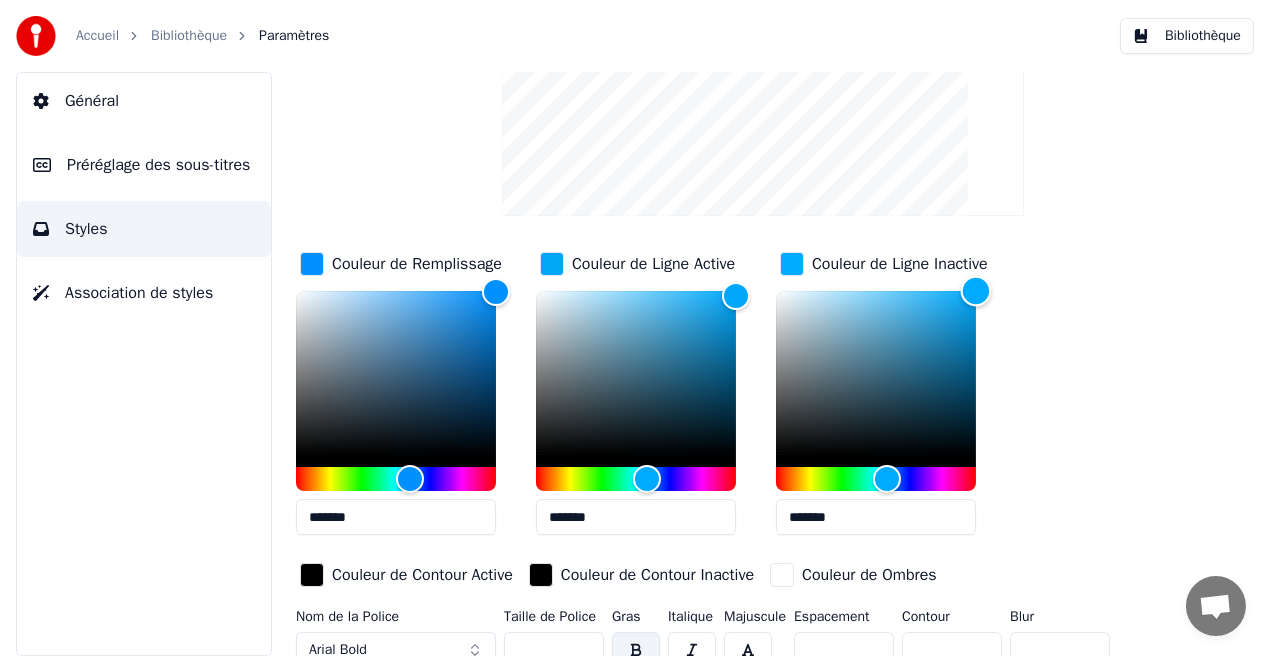 drag, startPoint x: 784, startPoint y: 289, endPoint x: 999, endPoint y: 263, distance: 216.56639 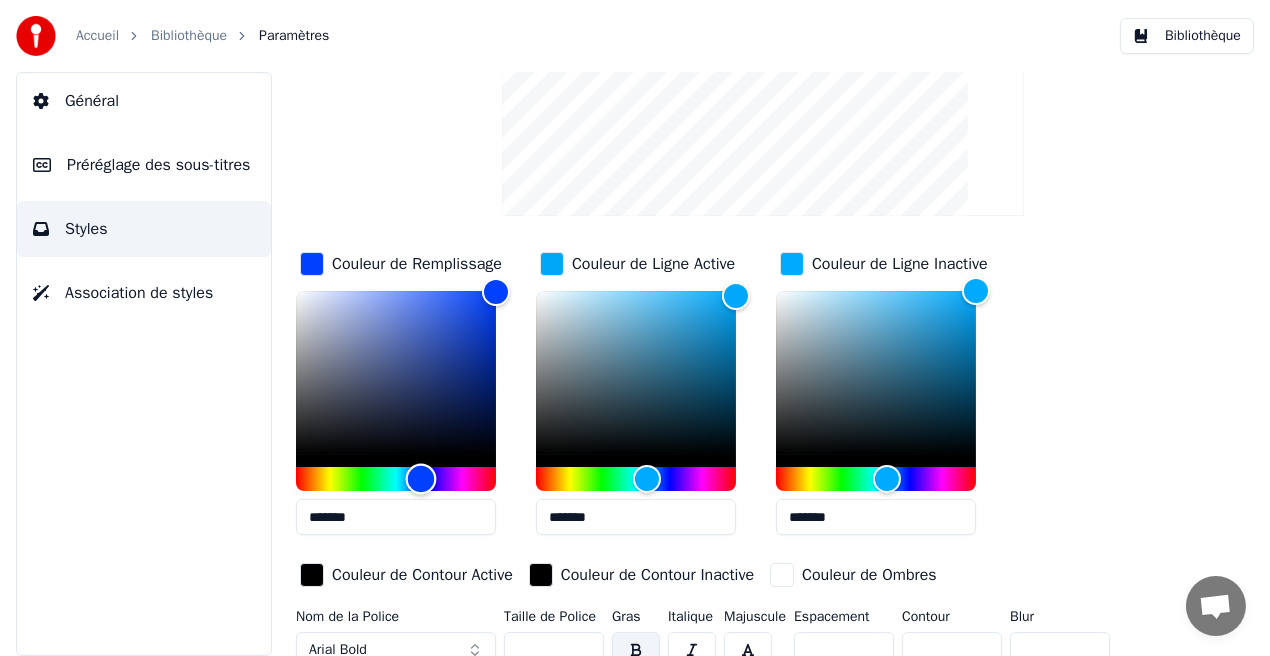 type on "*******" 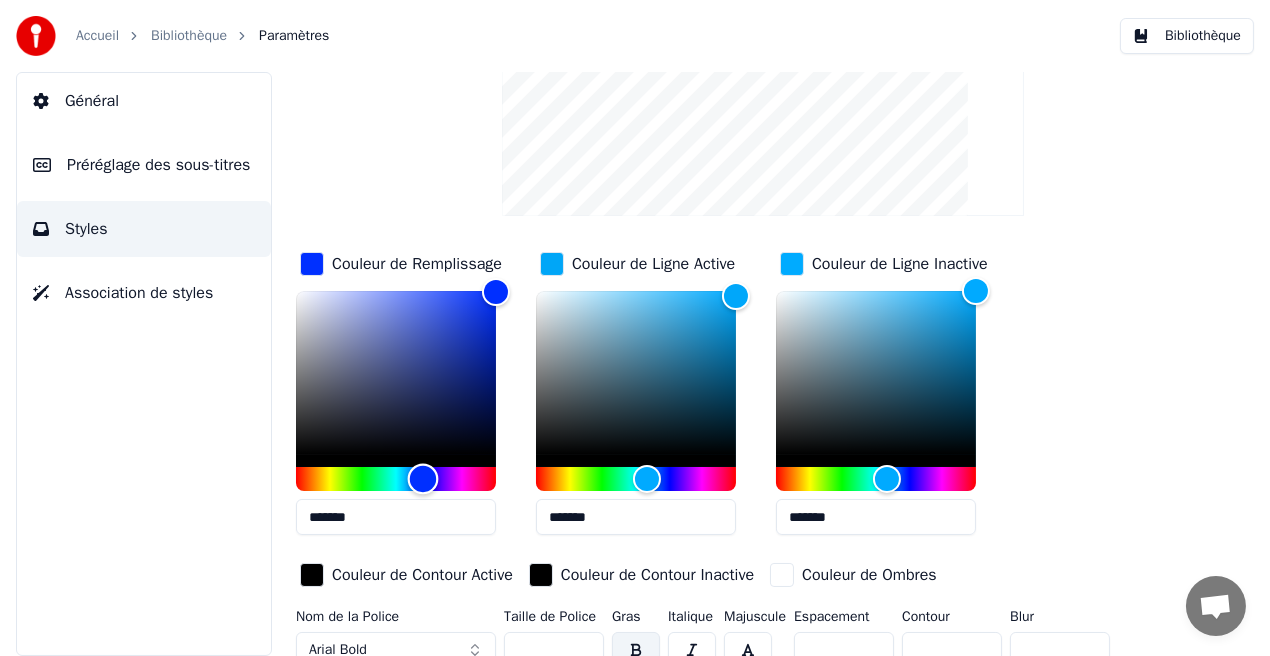 drag, startPoint x: 407, startPoint y: 480, endPoint x: 423, endPoint y: 477, distance: 16.27882 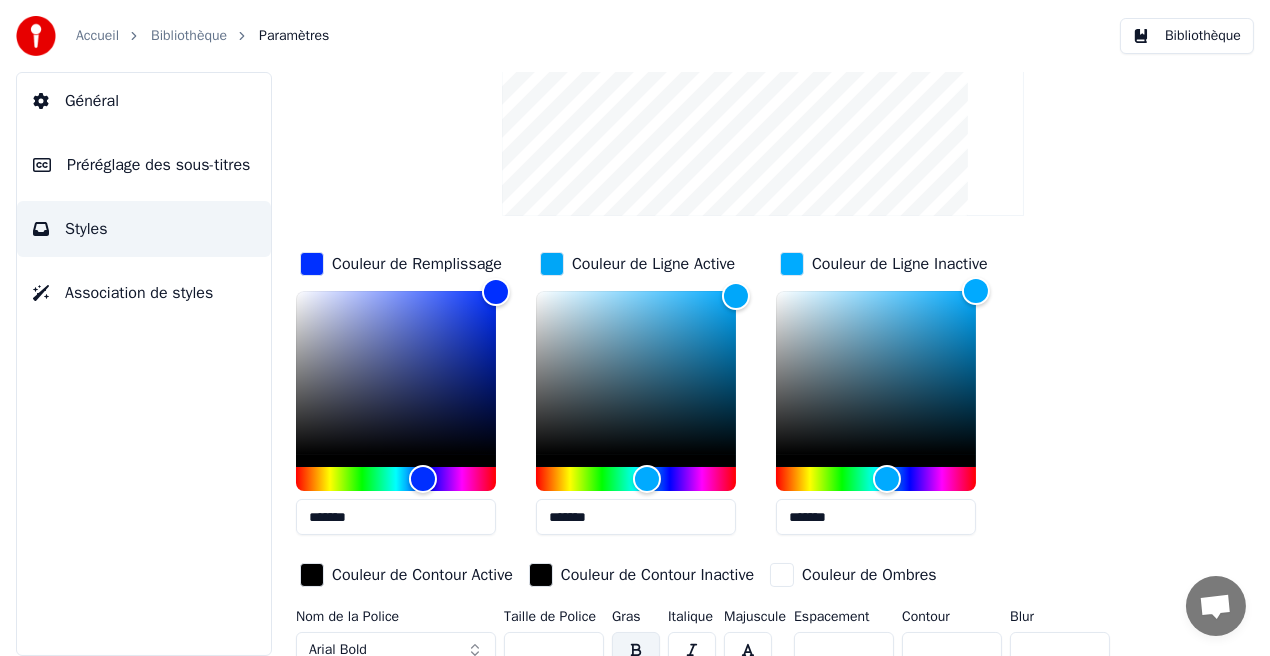 click on "Couleur de Contour Active" at bounding box center [422, 575] 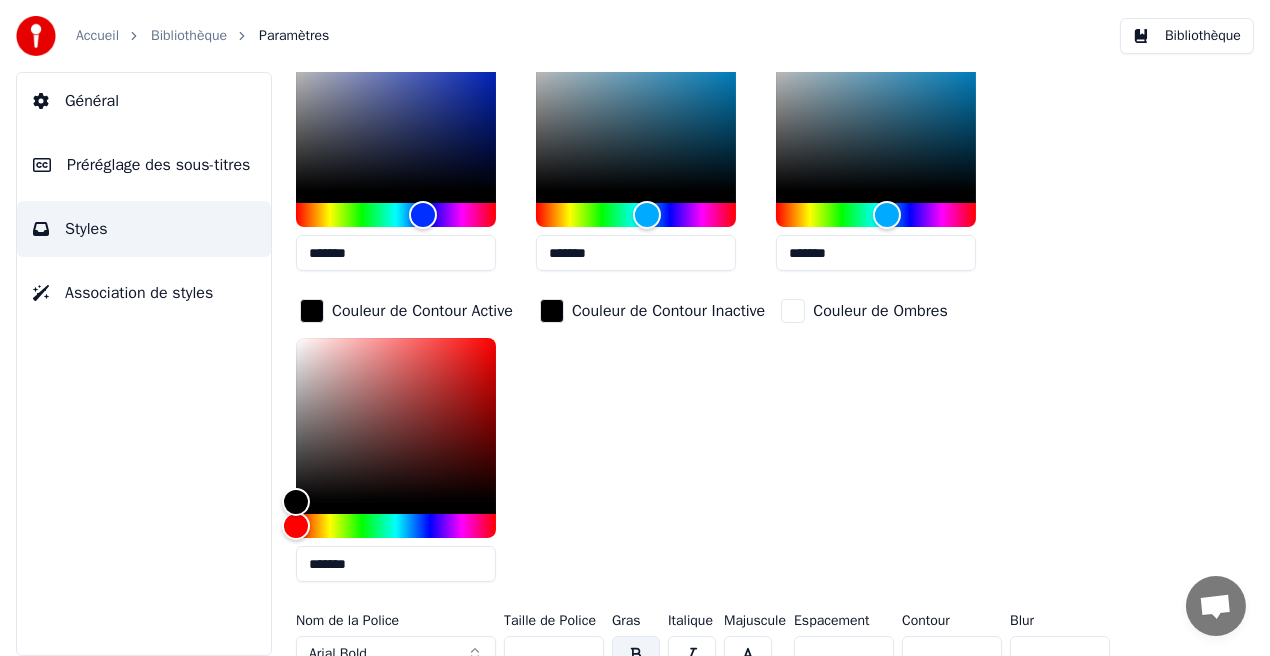 scroll, scrollTop: 539, scrollLeft: 0, axis: vertical 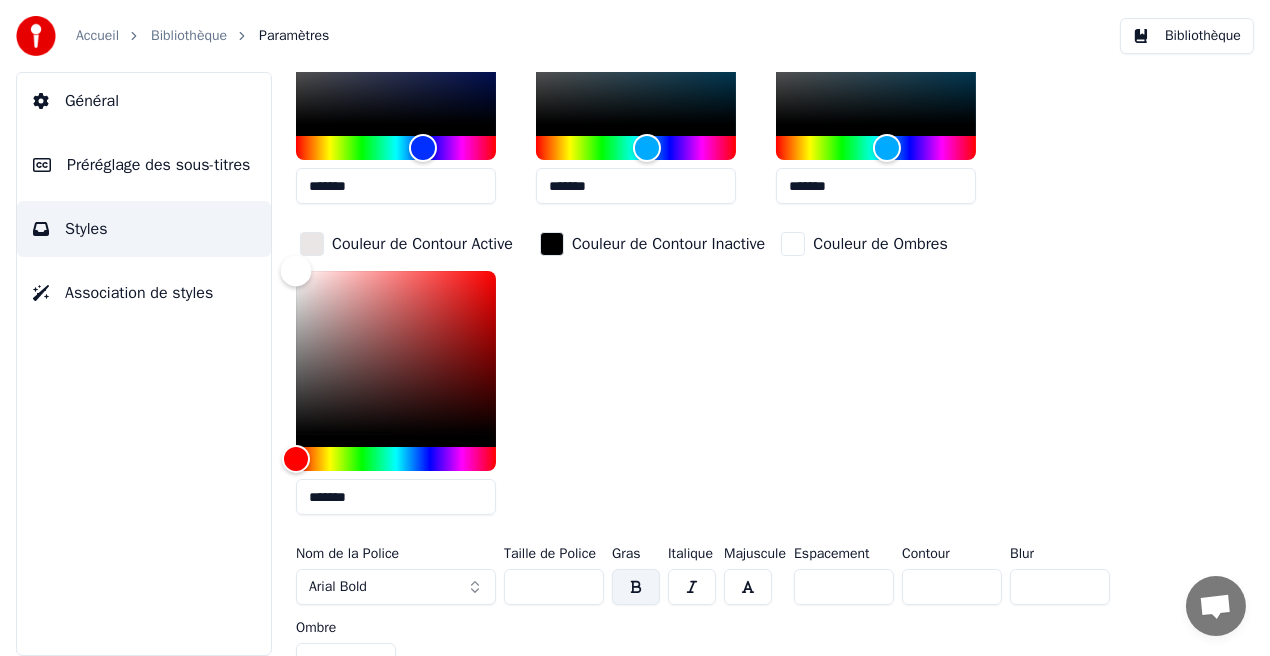 type on "*******" 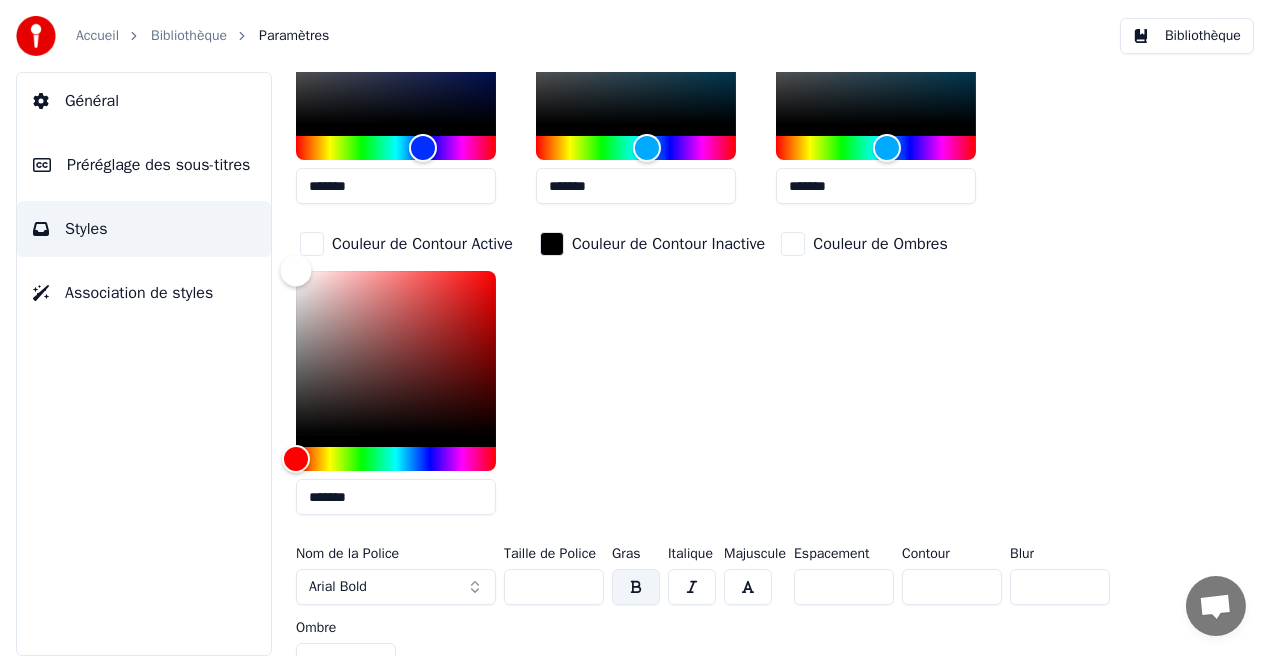 drag, startPoint x: 300, startPoint y: 425, endPoint x: 290, endPoint y: 261, distance: 164.3046 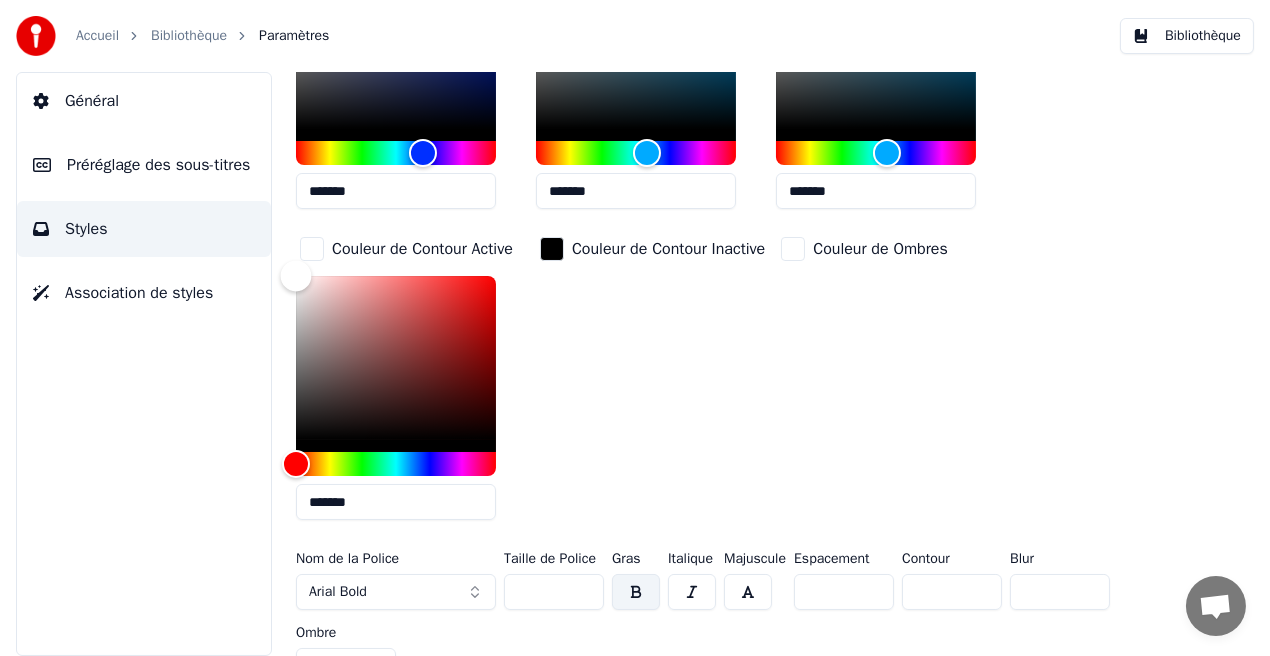 scroll, scrollTop: 543, scrollLeft: 0, axis: vertical 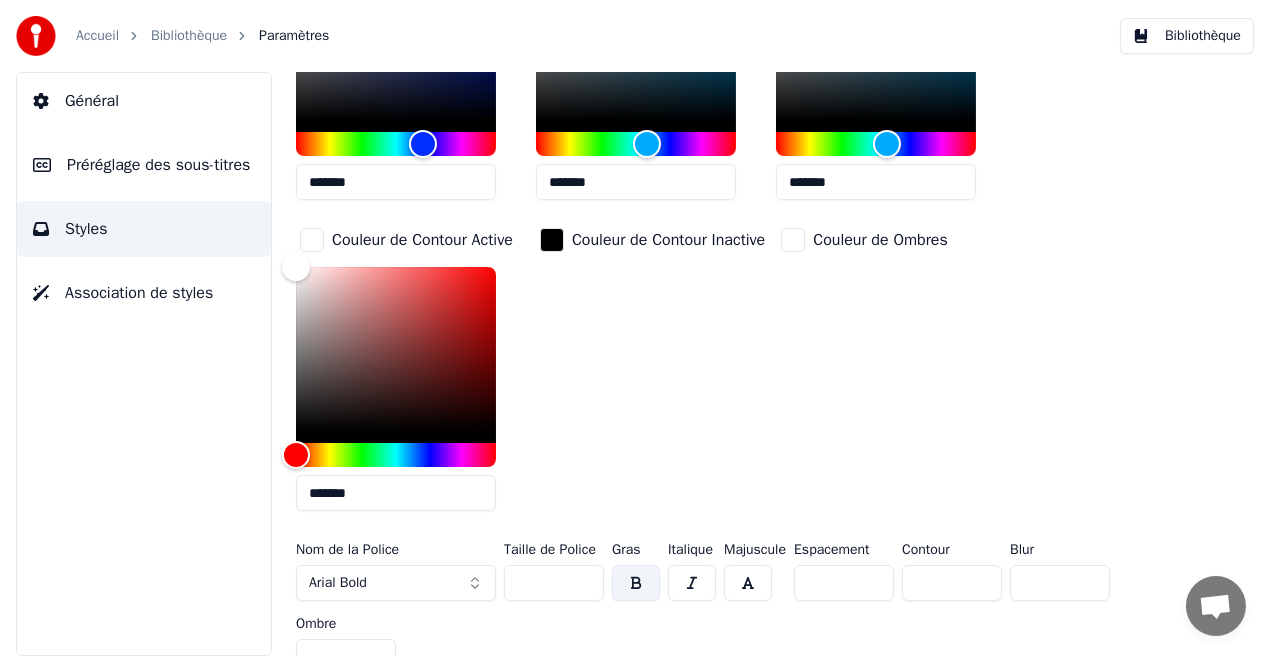 click on "**" at bounding box center (554, 583) 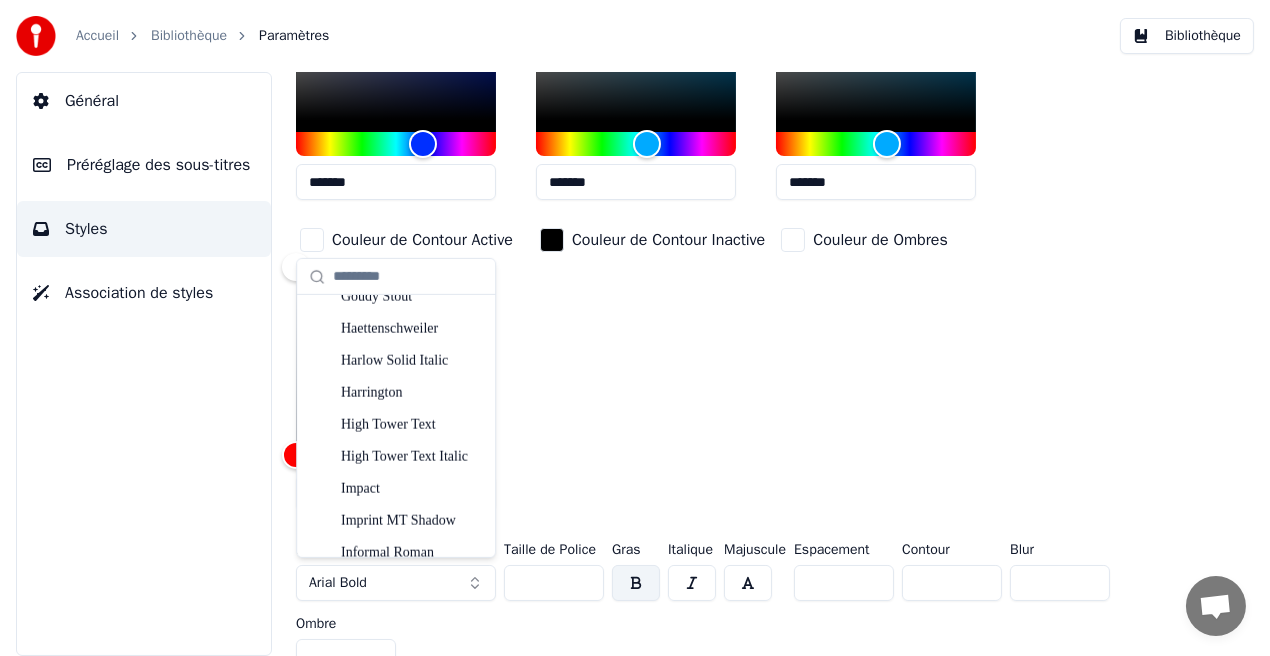 scroll, scrollTop: 5162, scrollLeft: 0, axis: vertical 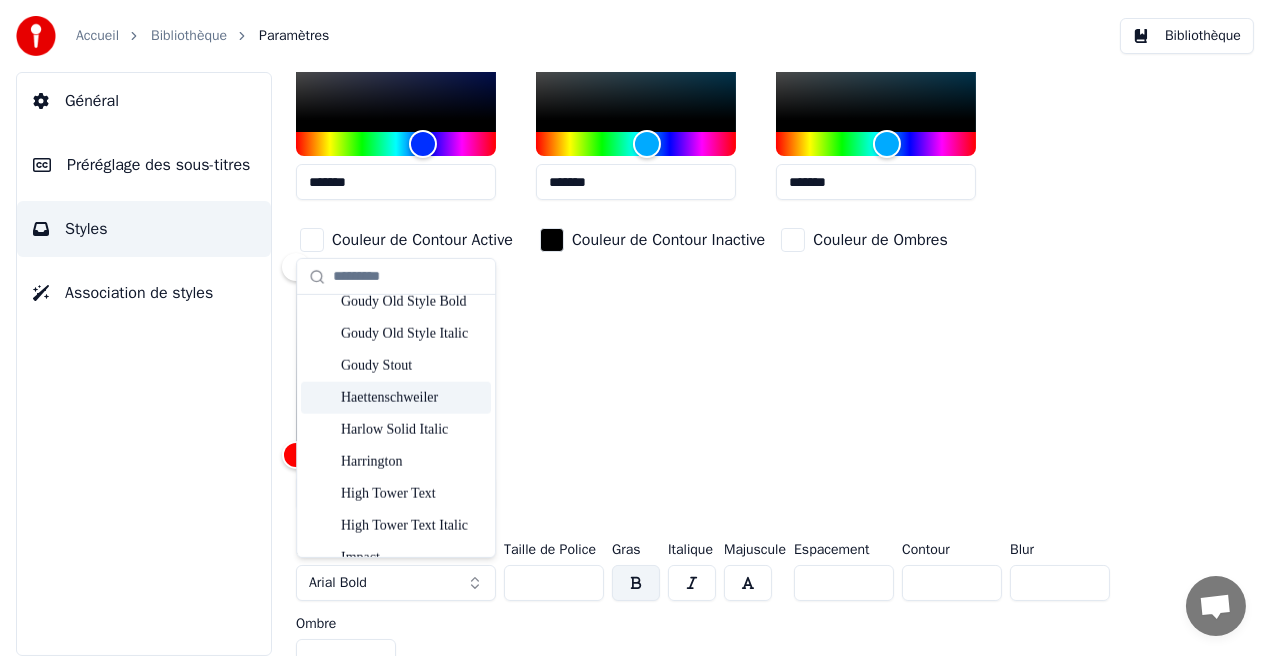 click on "Haettenschweiler" at bounding box center (412, 398) 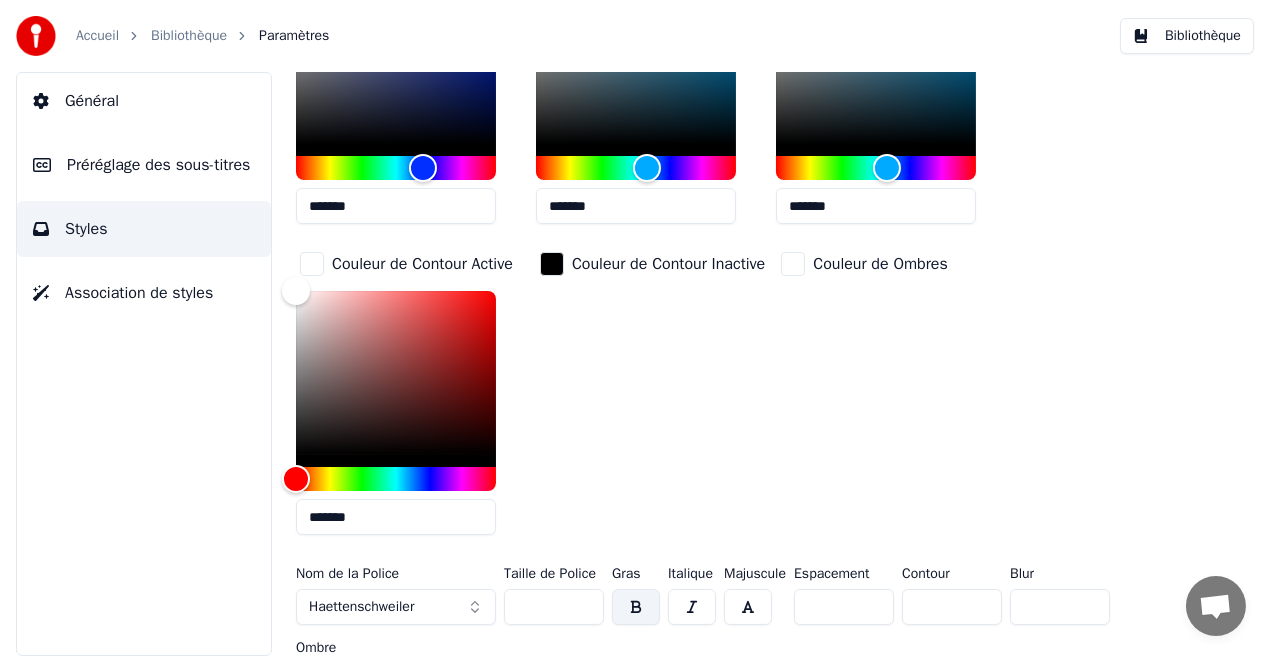 scroll, scrollTop: 566, scrollLeft: 0, axis: vertical 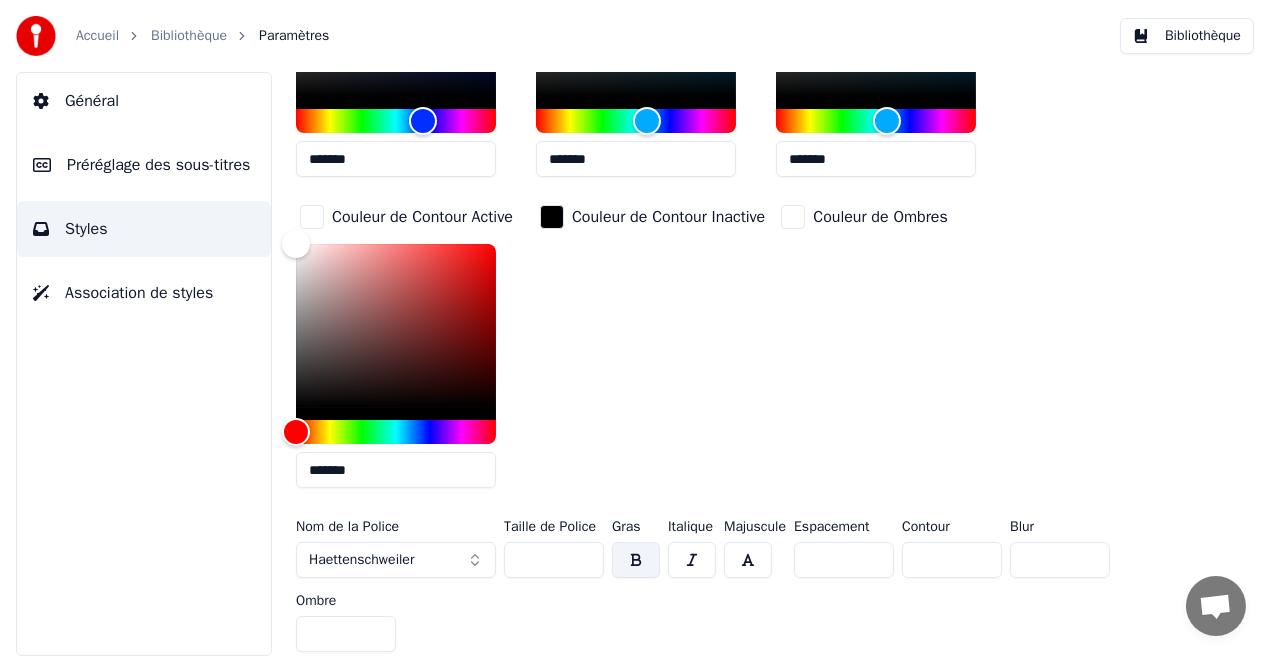 click on "*" at bounding box center (952, 560) 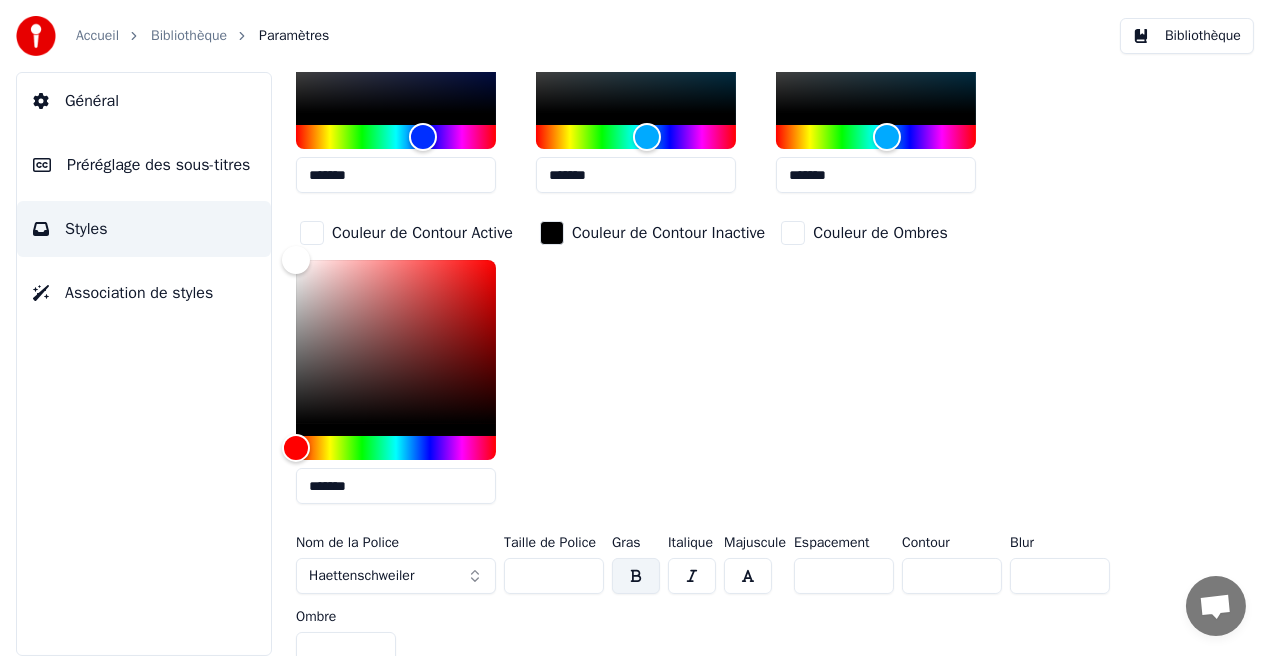 scroll, scrollTop: 548, scrollLeft: 0, axis: vertical 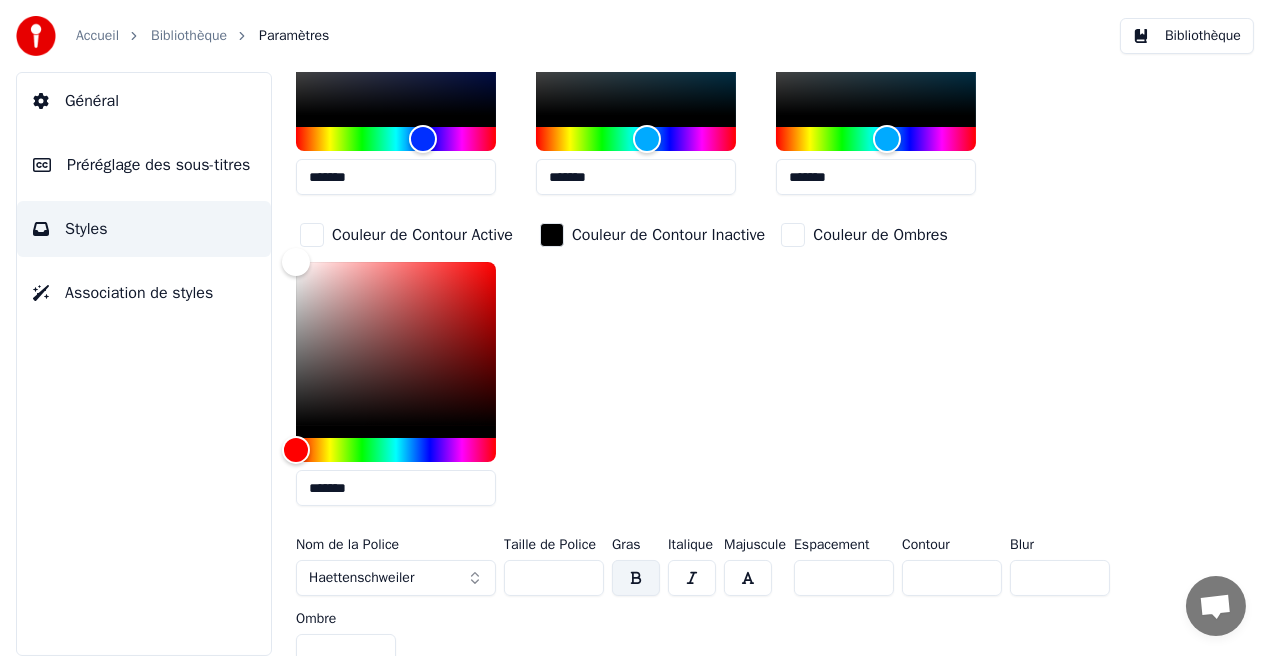 click on "Bibliothèque" at bounding box center (1187, 36) 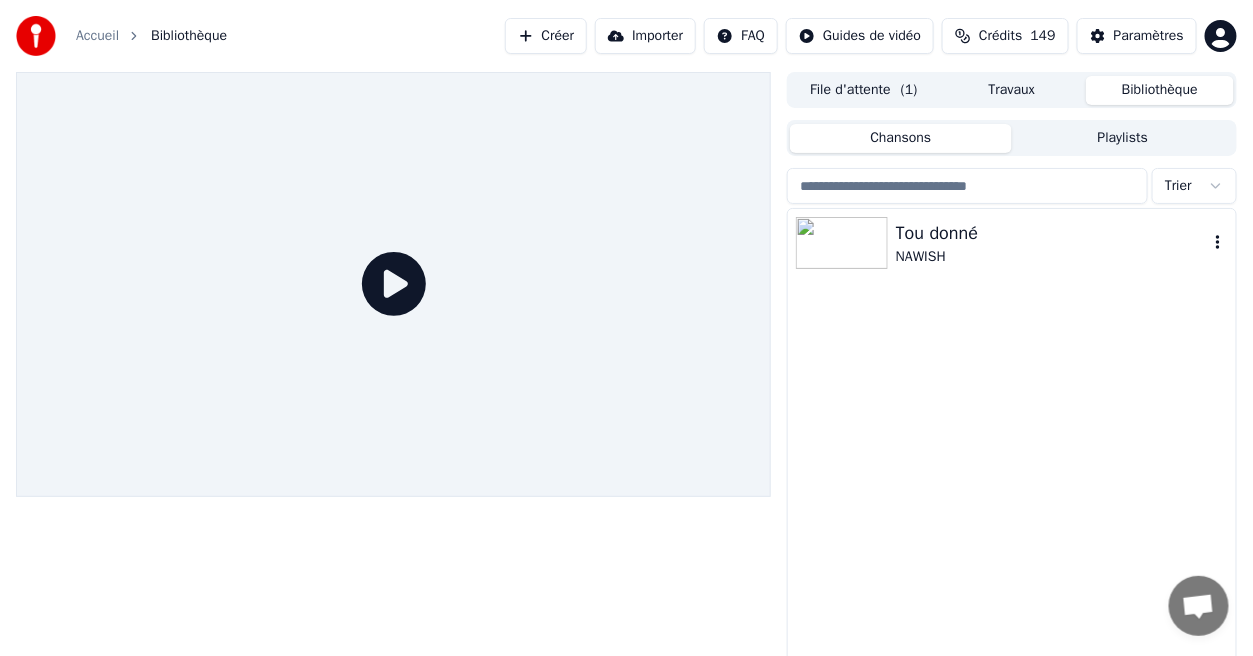 click at bounding box center (846, 243) 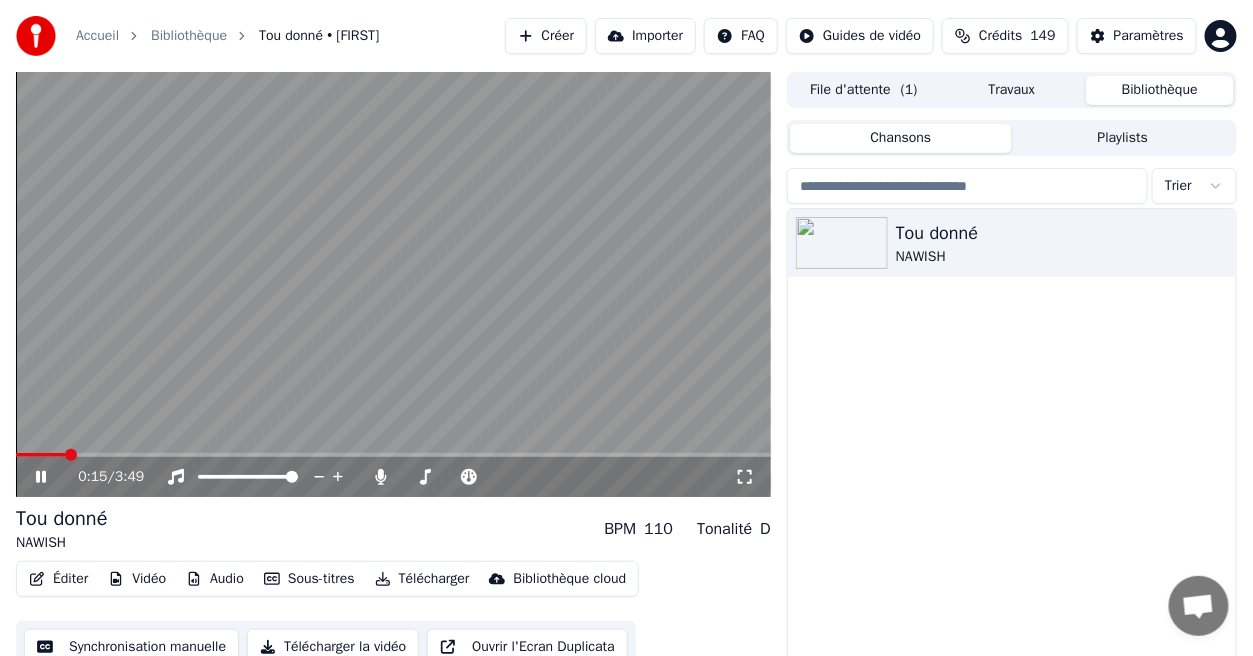 click at bounding box center (393, 455) 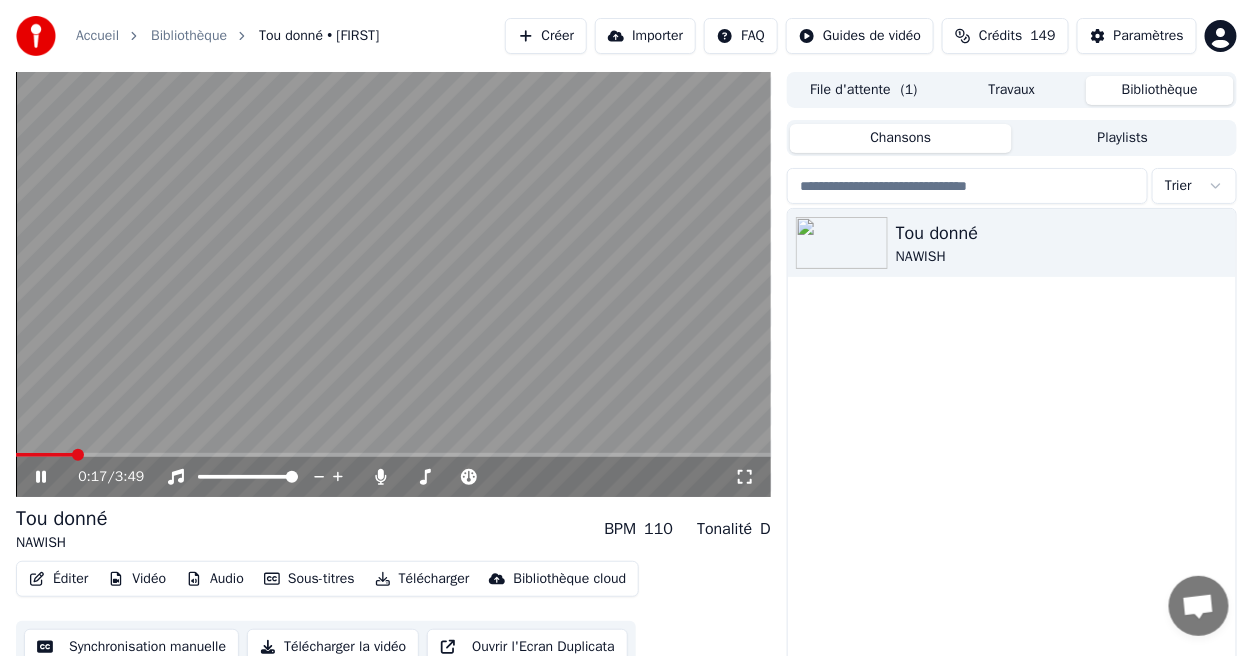 click 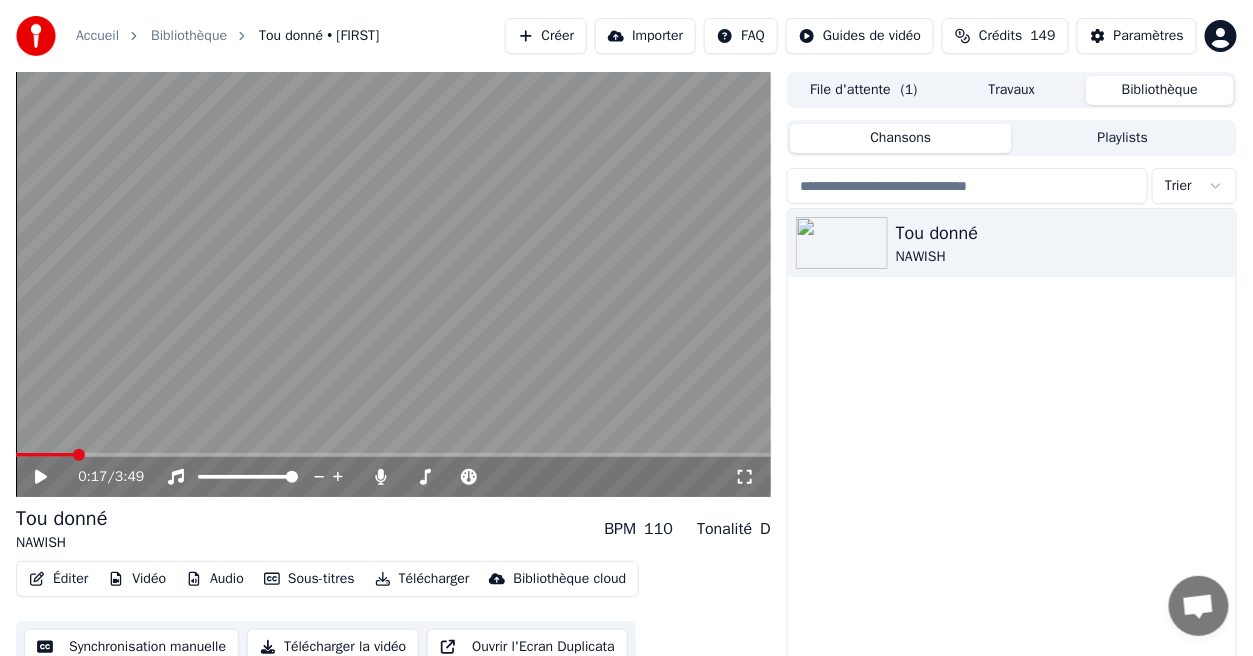 click 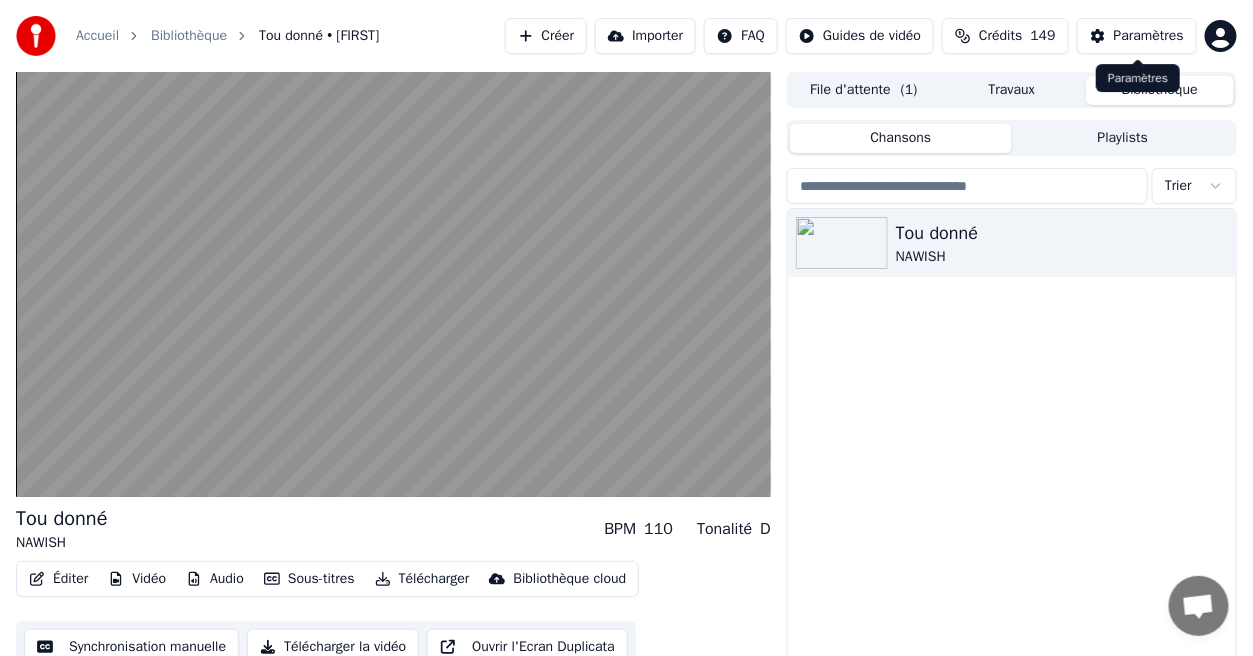 click on "Paramètres" at bounding box center (1149, 36) 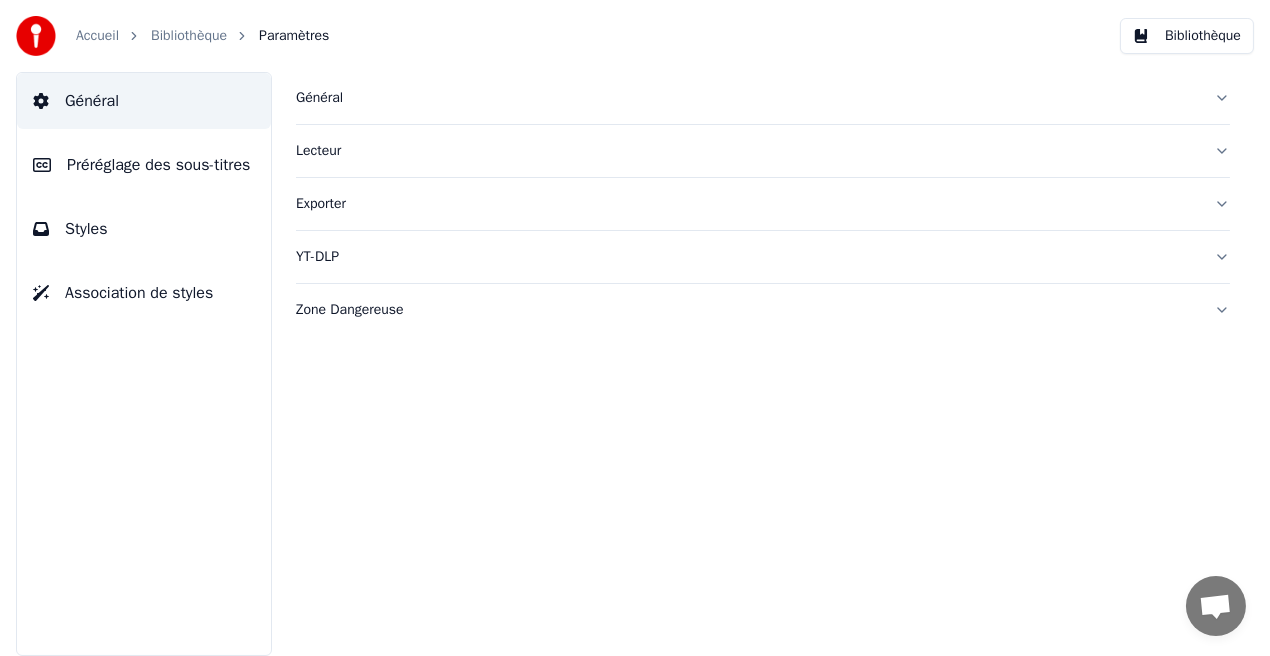 click on "Styles" at bounding box center [144, 229] 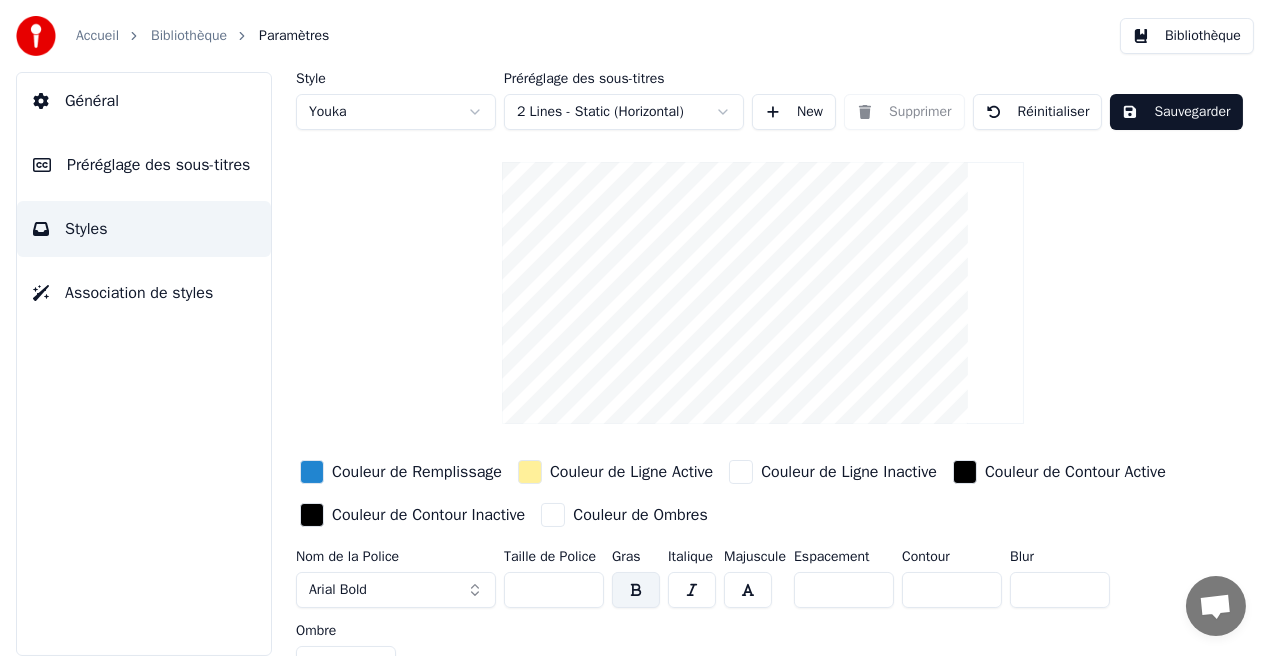 click on "Couleur de Remplissage" at bounding box center [417, 472] 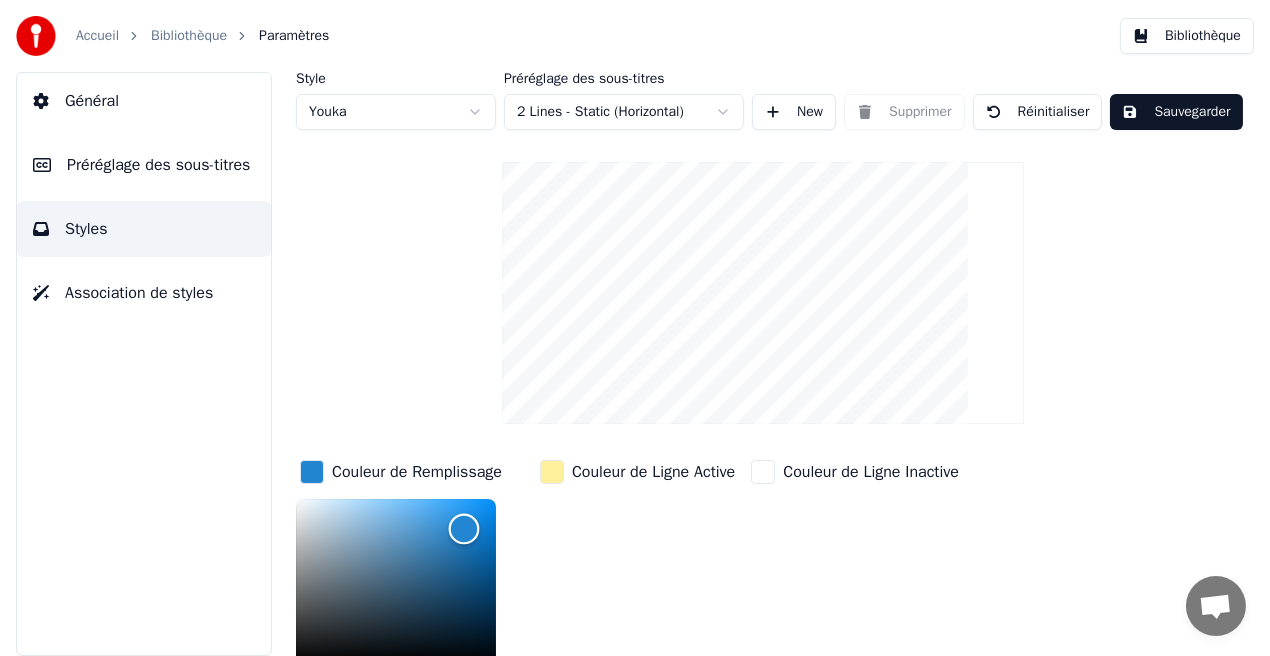 scroll, scrollTop: 5, scrollLeft: 0, axis: vertical 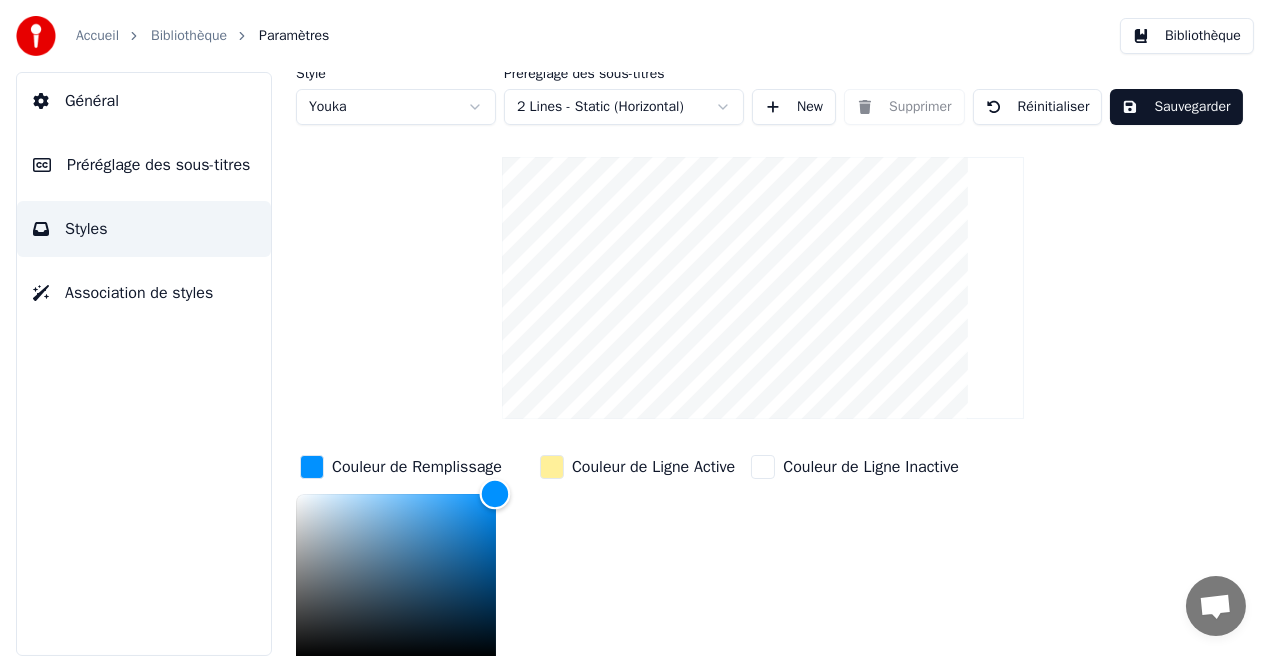 drag, startPoint x: 479, startPoint y: 520, endPoint x: 495, endPoint y: 492, distance: 32.24903 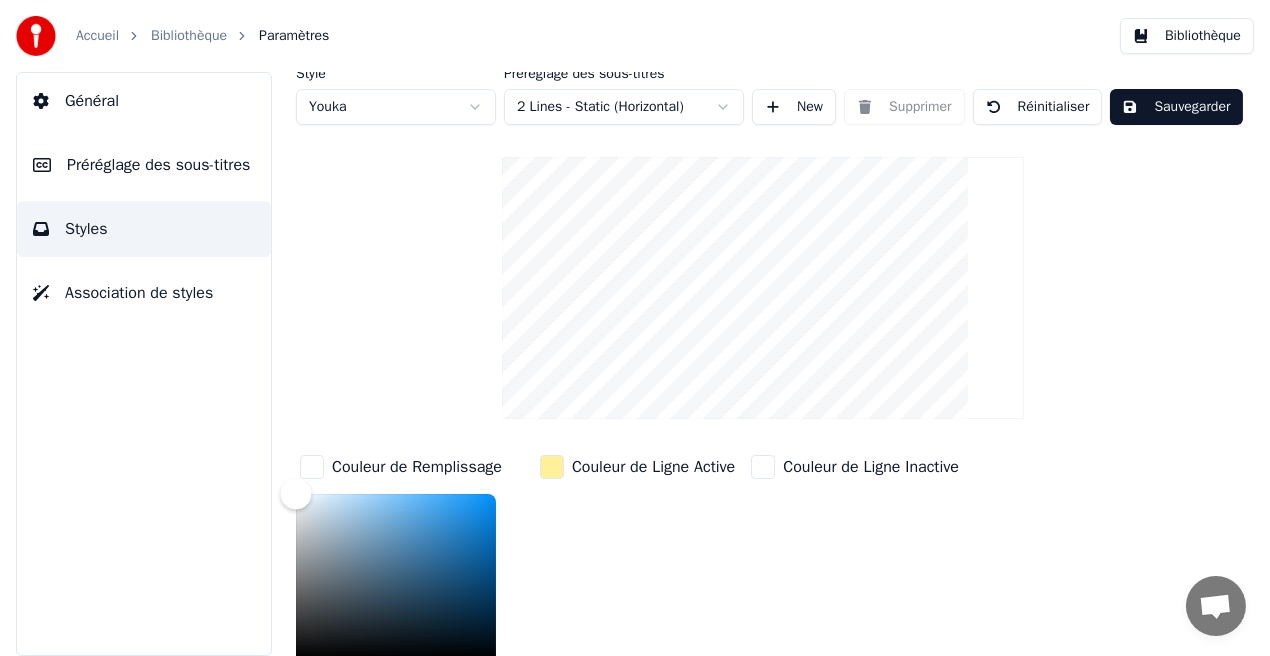 drag, startPoint x: 333, startPoint y: 523, endPoint x: 292, endPoint y: 491, distance: 52.009613 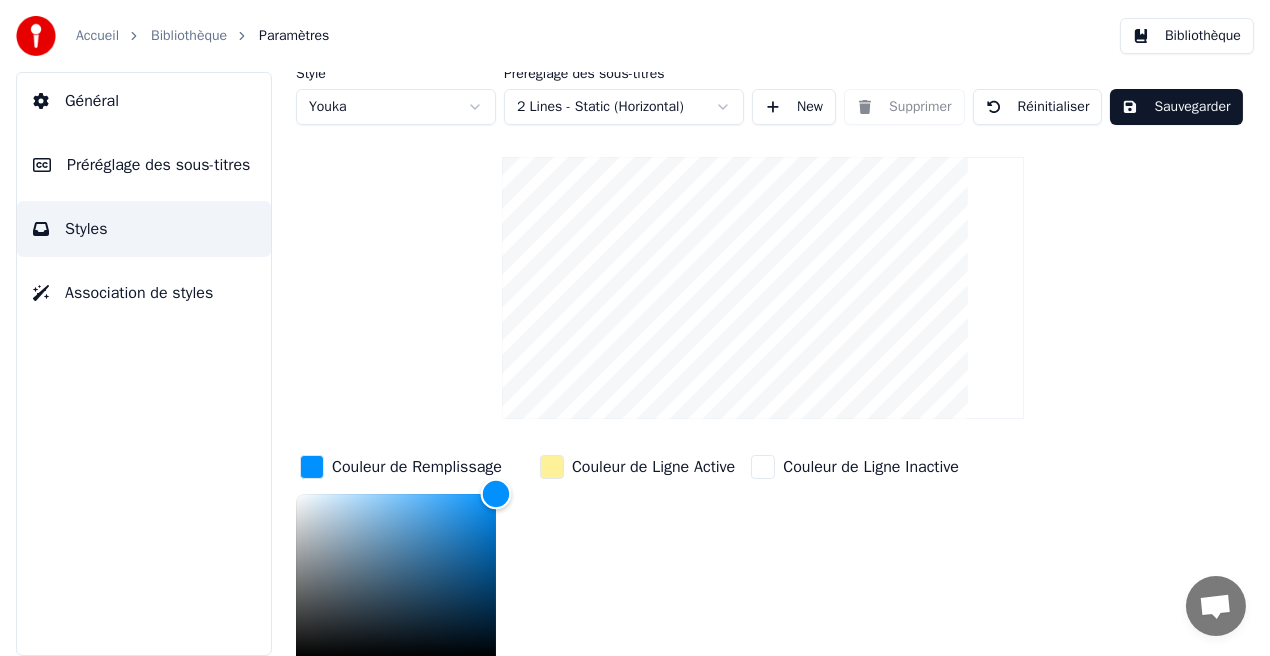 drag, startPoint x: 292, startPoint y: 491, endPoint x: 543, endPoint y: 476, distance: 251.44781 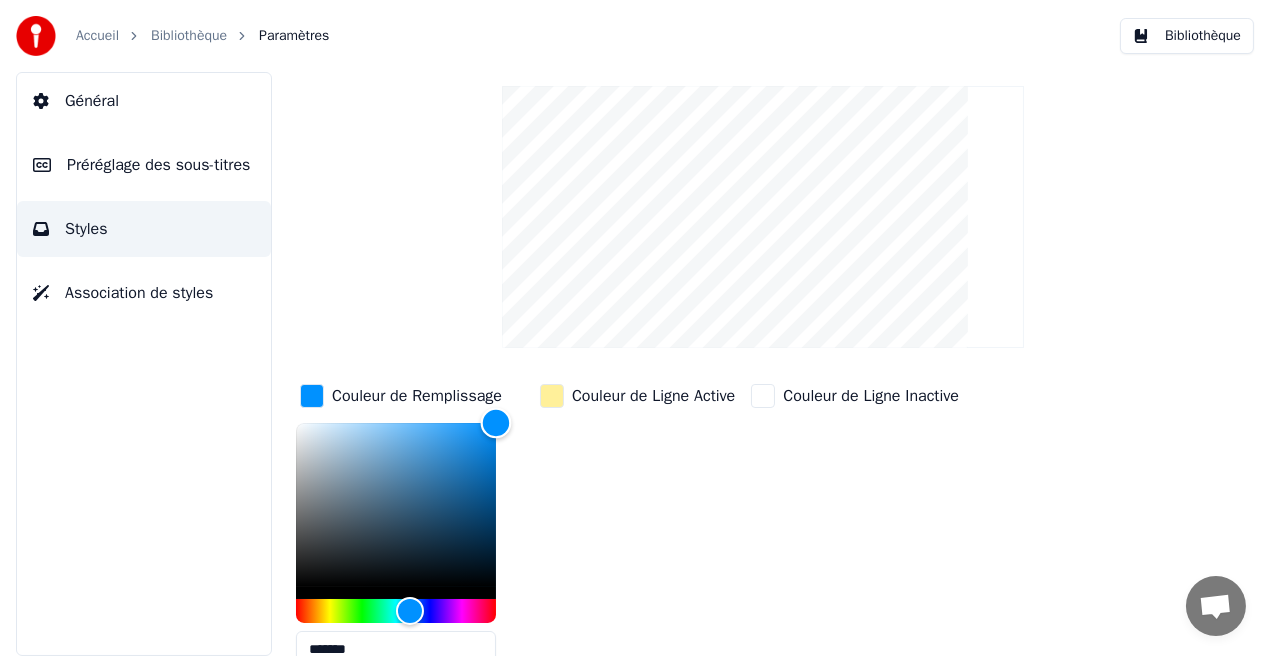 scroll, scrollTop: 124, scrollLeft: 0, axis: vertical 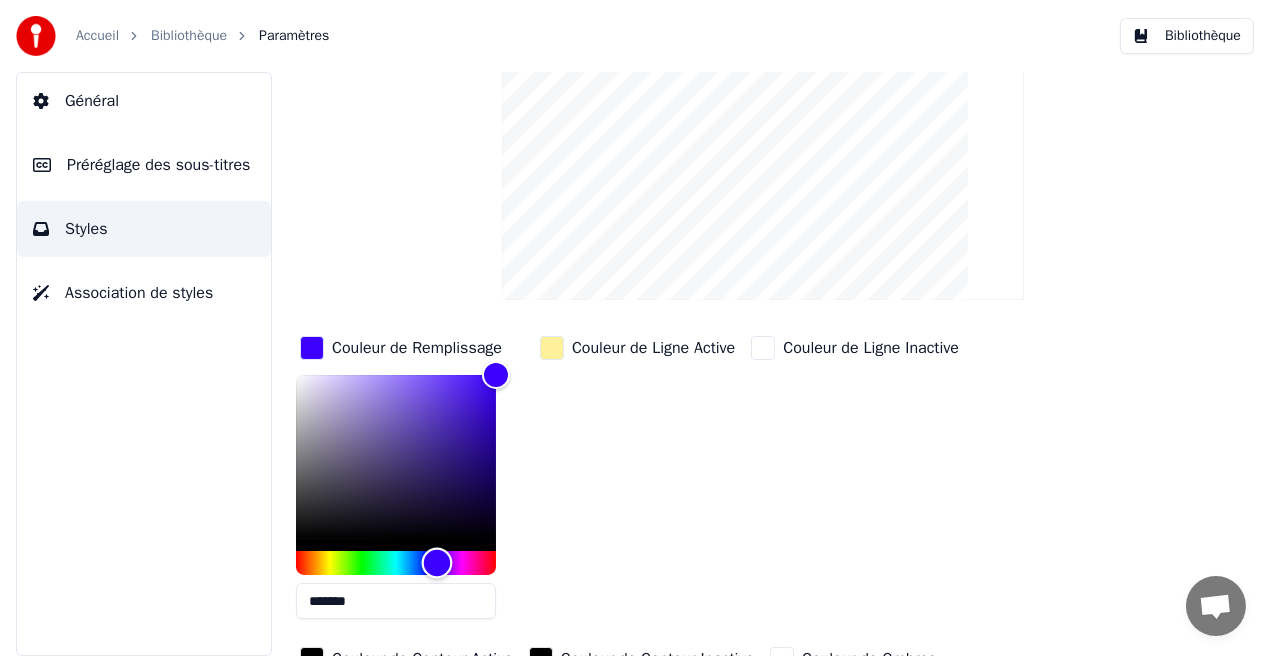 type on "*******" 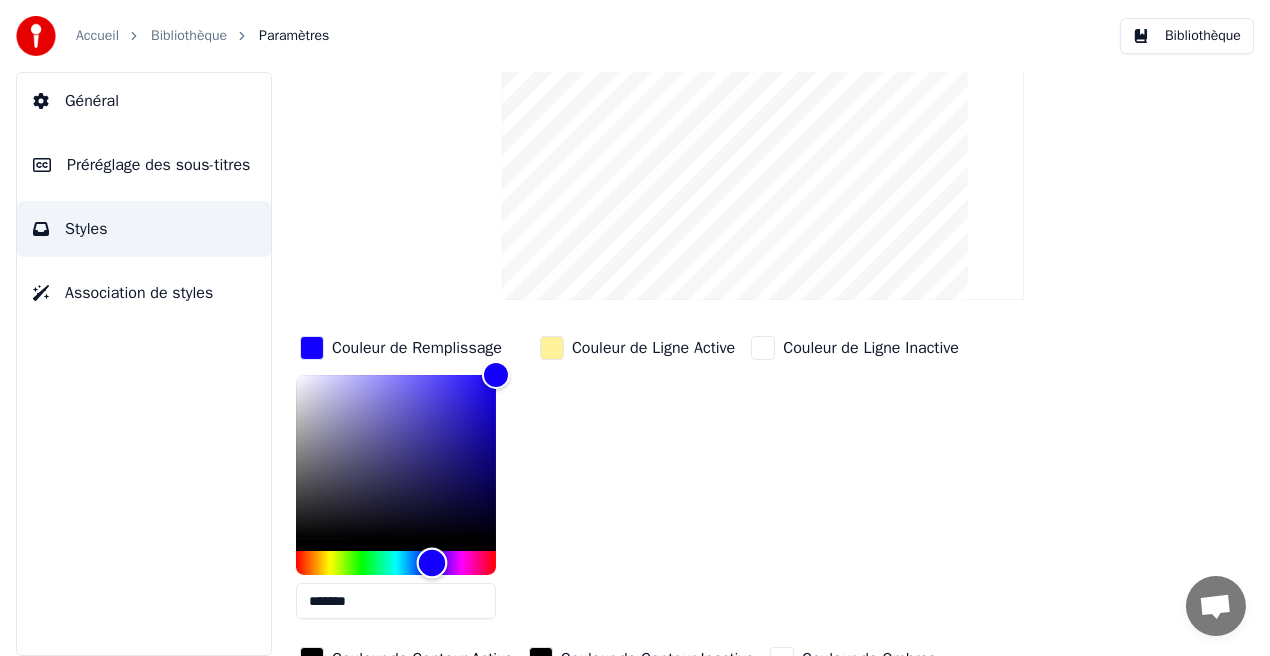 drag, startPoint x: 407, startPoint y: 560, endPoint x: 432, endPoint y: 558, distance: 25.079872 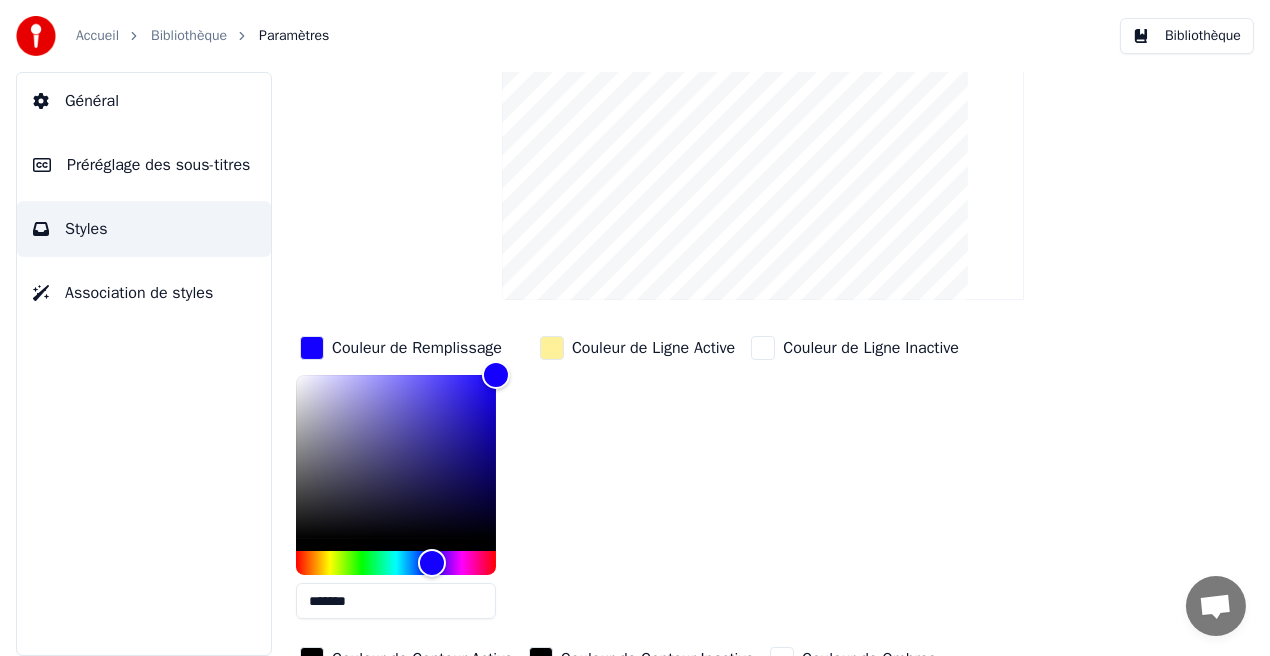 click on "Couleur de Ligne Active" at bounding box center (653, 348) 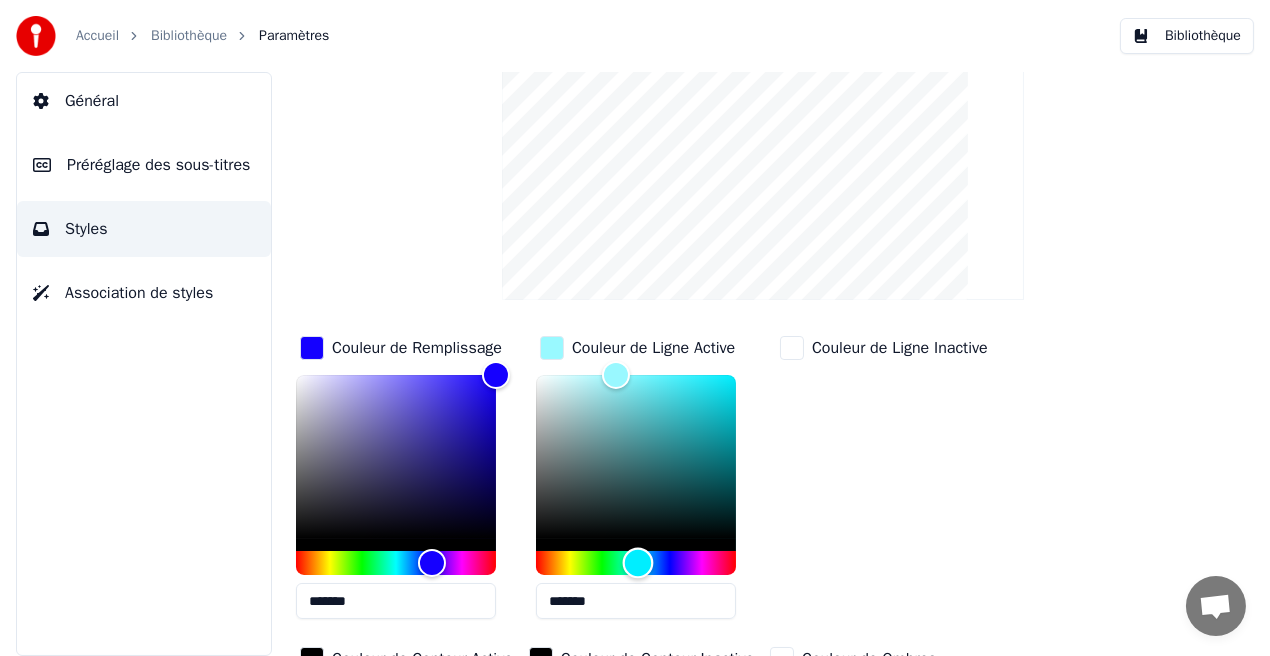 drag, startPoint x: 567, startPoint y: 567, endPoint x: 632, endPoint y: 563, distance: 65.12296 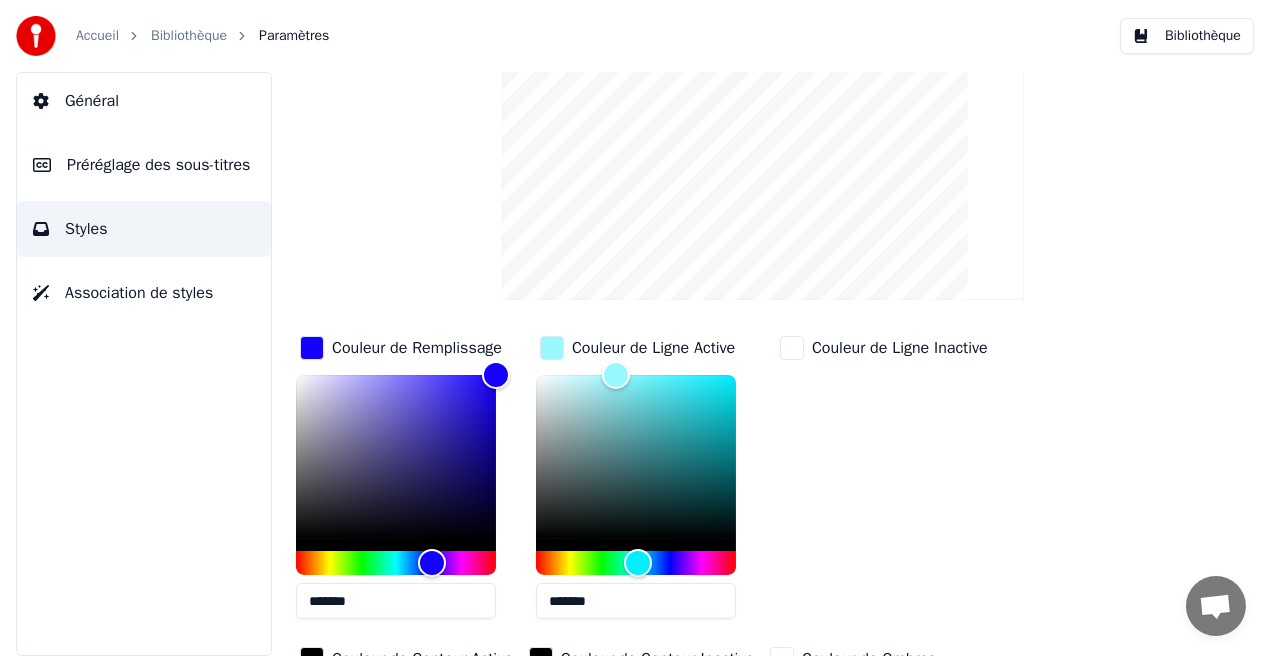 click at bounding box center [763, 169] 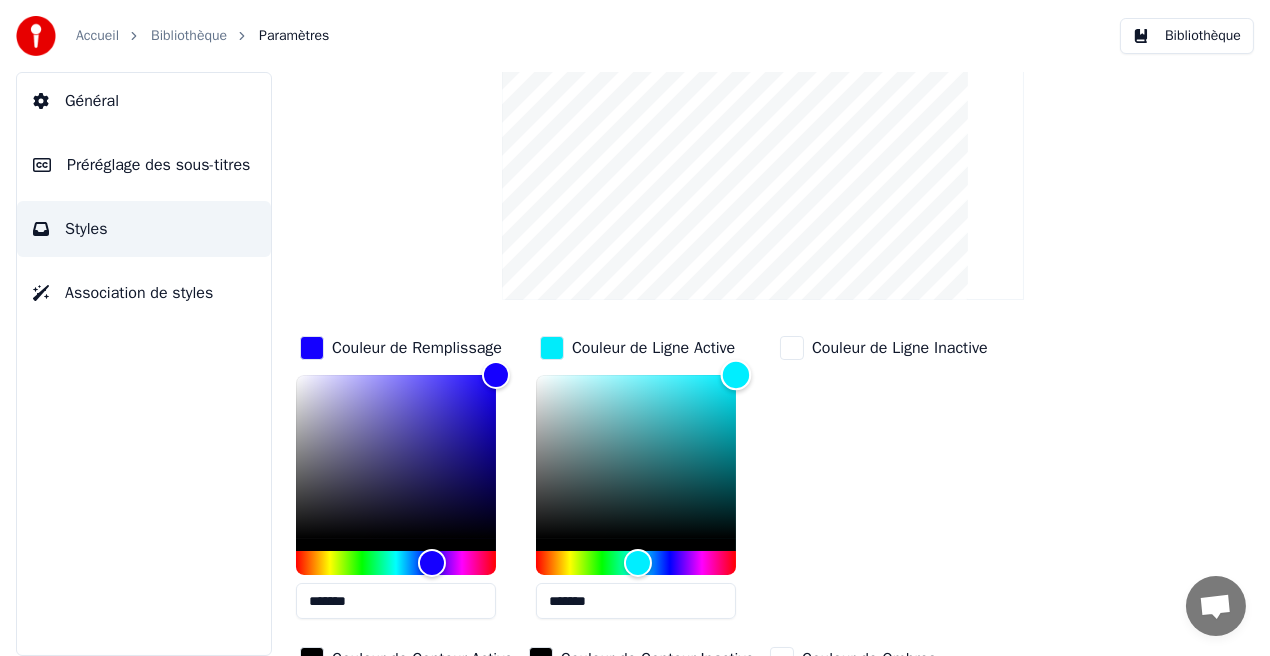 type on "*******" 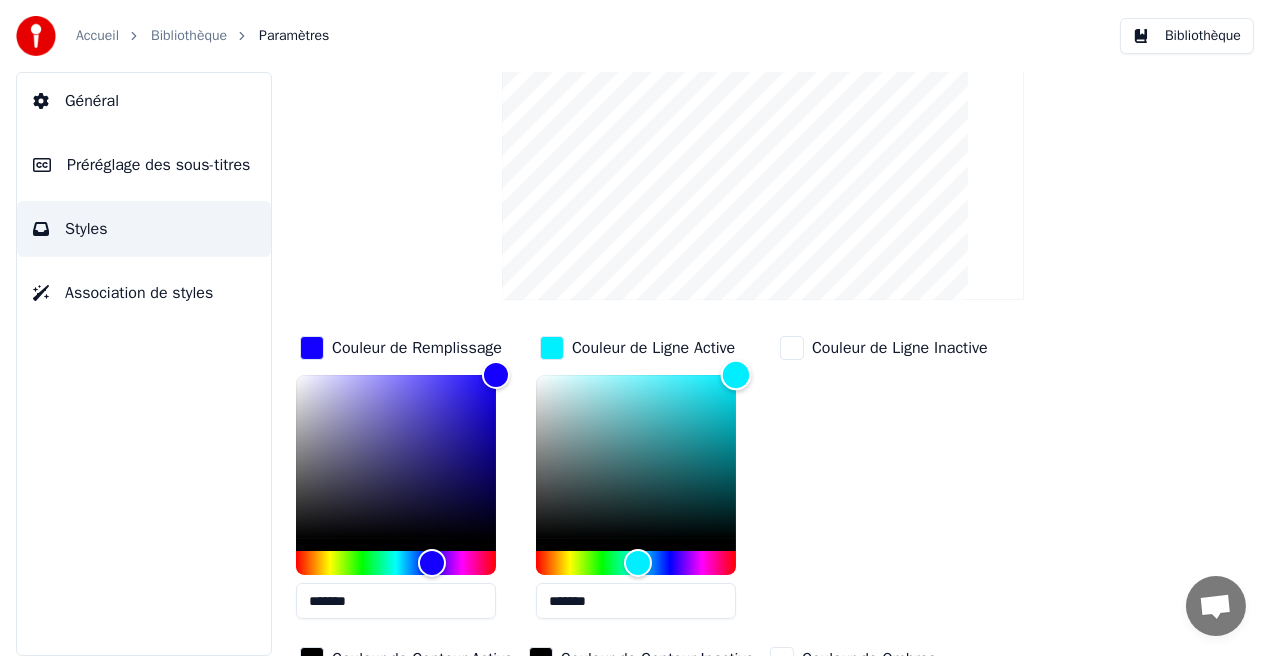 drag, startPoint x: 618, startPoint y: 374, endPoint x: 782, endPoint y: 368, distance: 164.10973 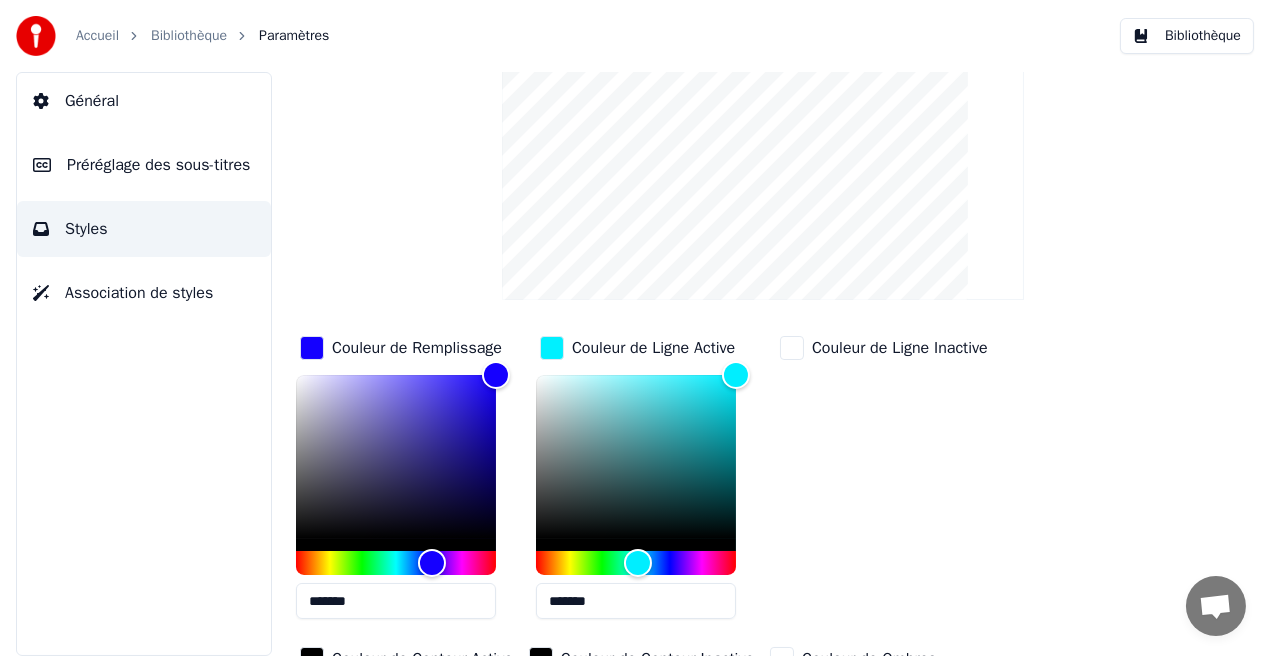 click on "Couleur de Ligne Inactive" at bounding box center (900, 348) 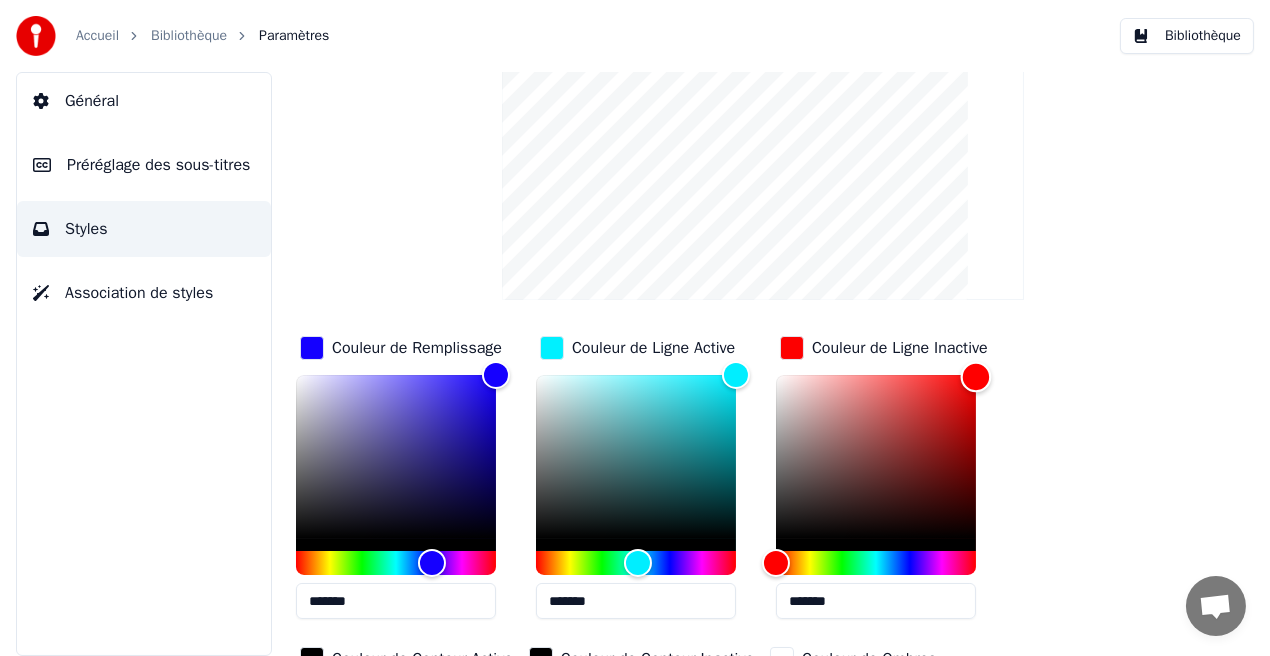 drag, startPoint x: 768, startPoint y: 372, endPoint x: 977, endPoint y: 375, distance: 209.02153 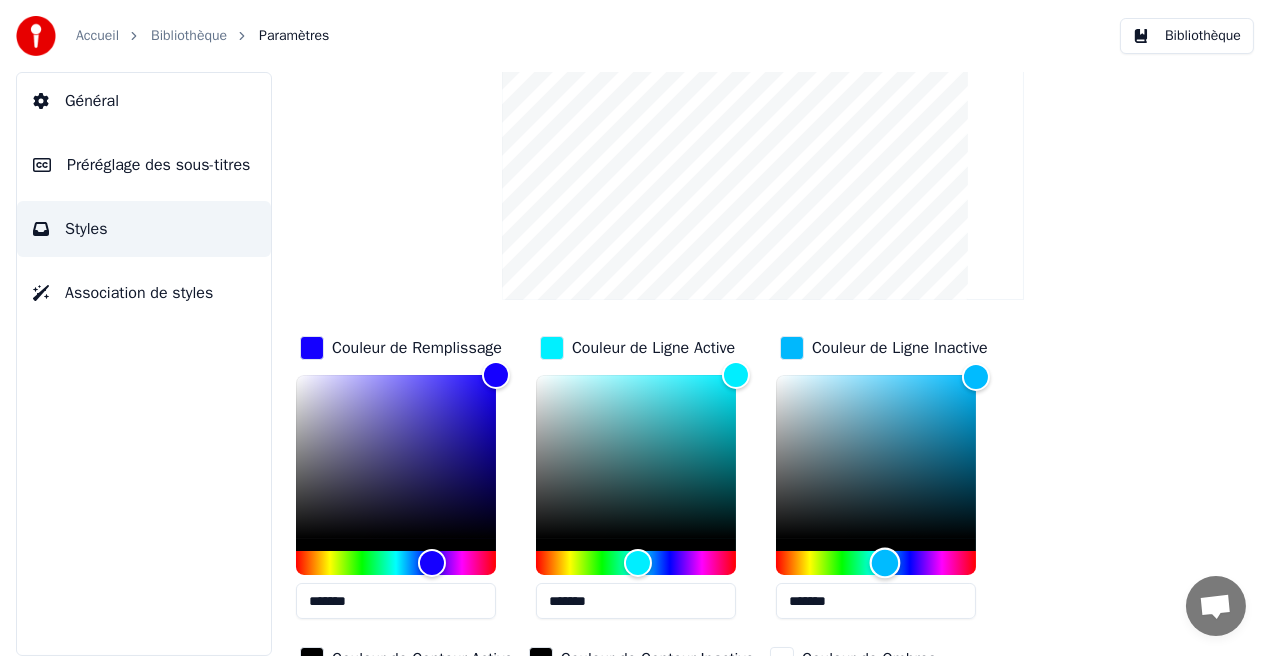 type on "*******" 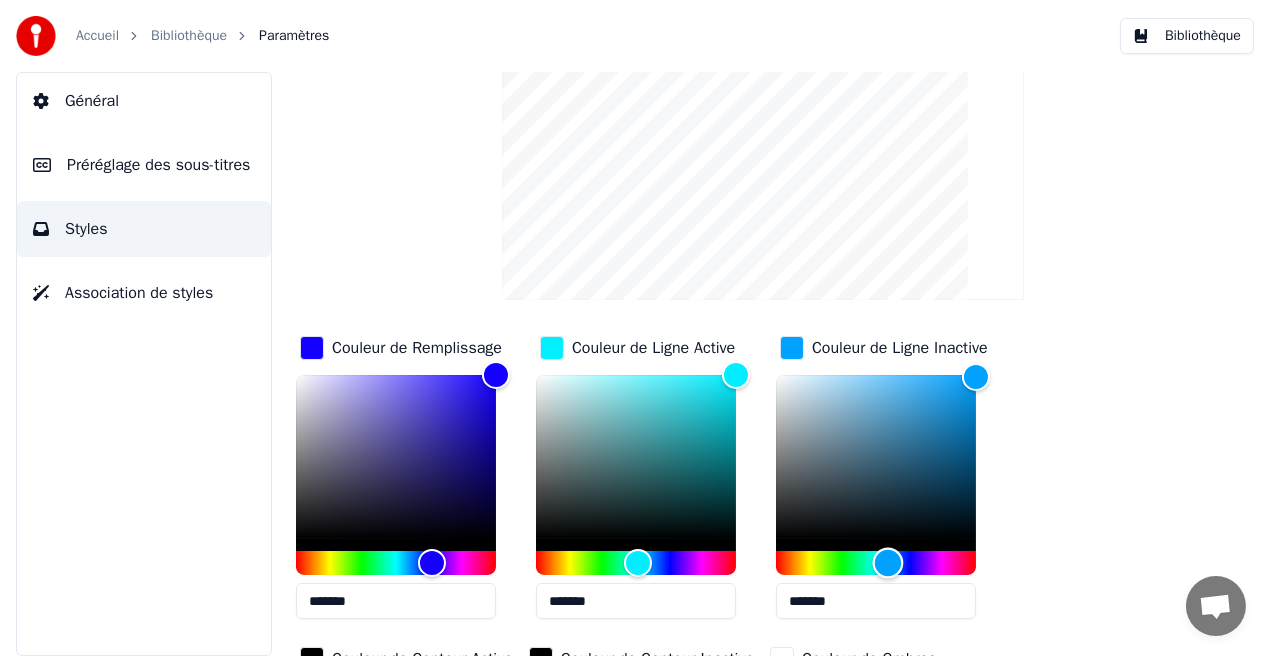 drag, startPoint x: 778, startPoint y: 552, endPoint x: 888, endPoint y: 551, distance: 110.00455 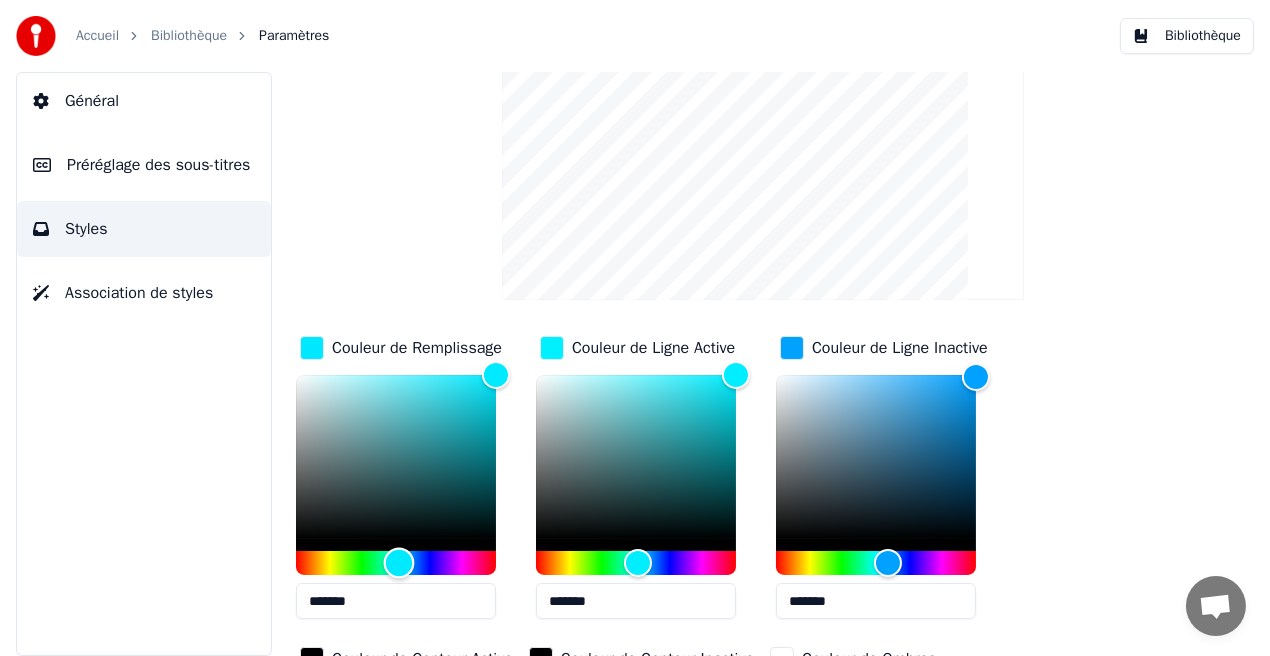 type on "*******" 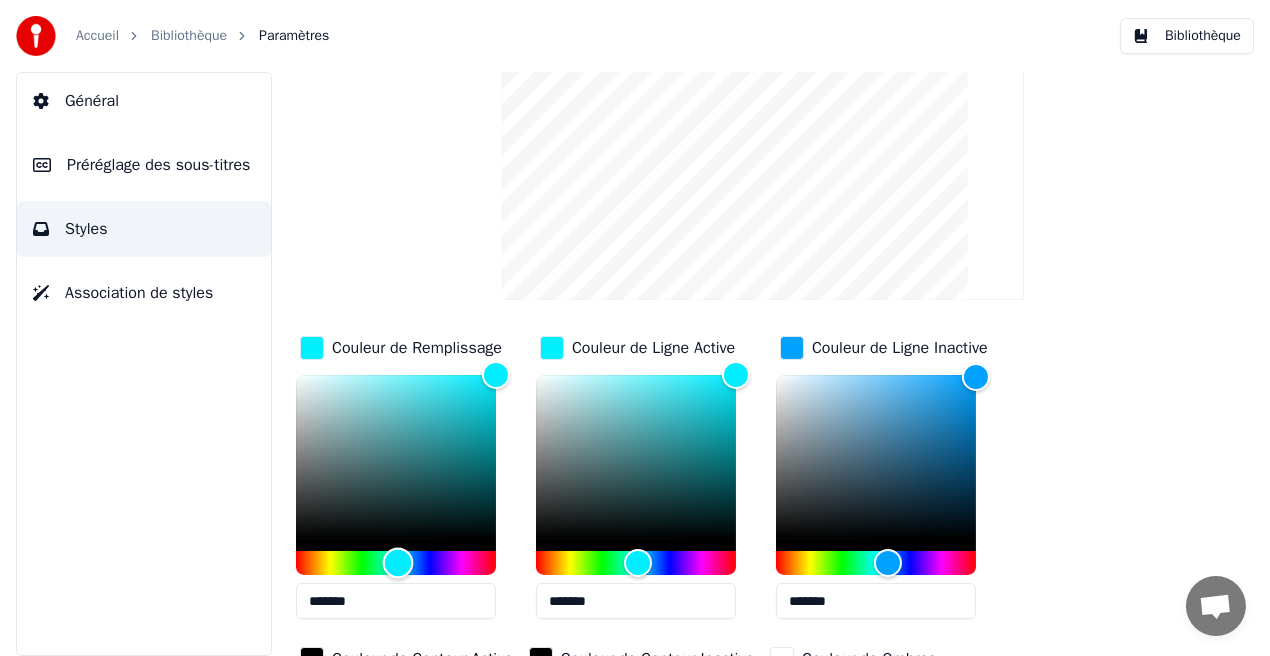 drag, startPoint x: 427, startPoint y: 563, endPoint x: 398, endPoint y: 561, distance: 29.068884 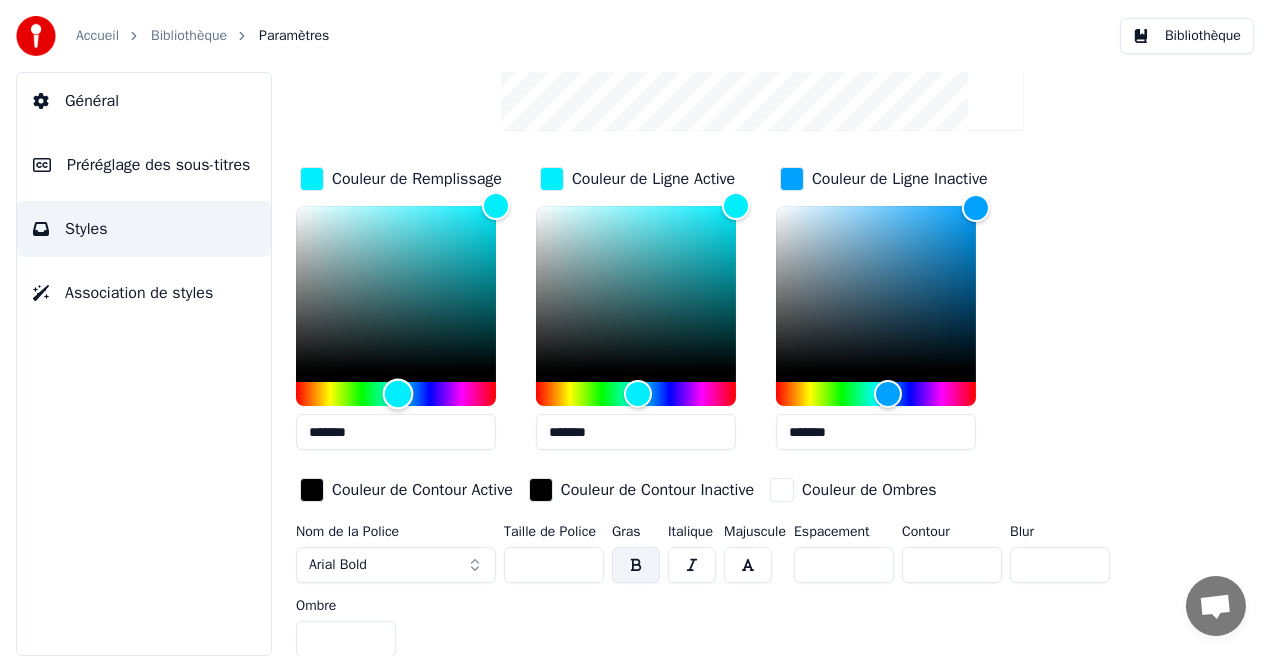 scroll, scrollTop: 298, scrollLeft: 0, axis: vertical 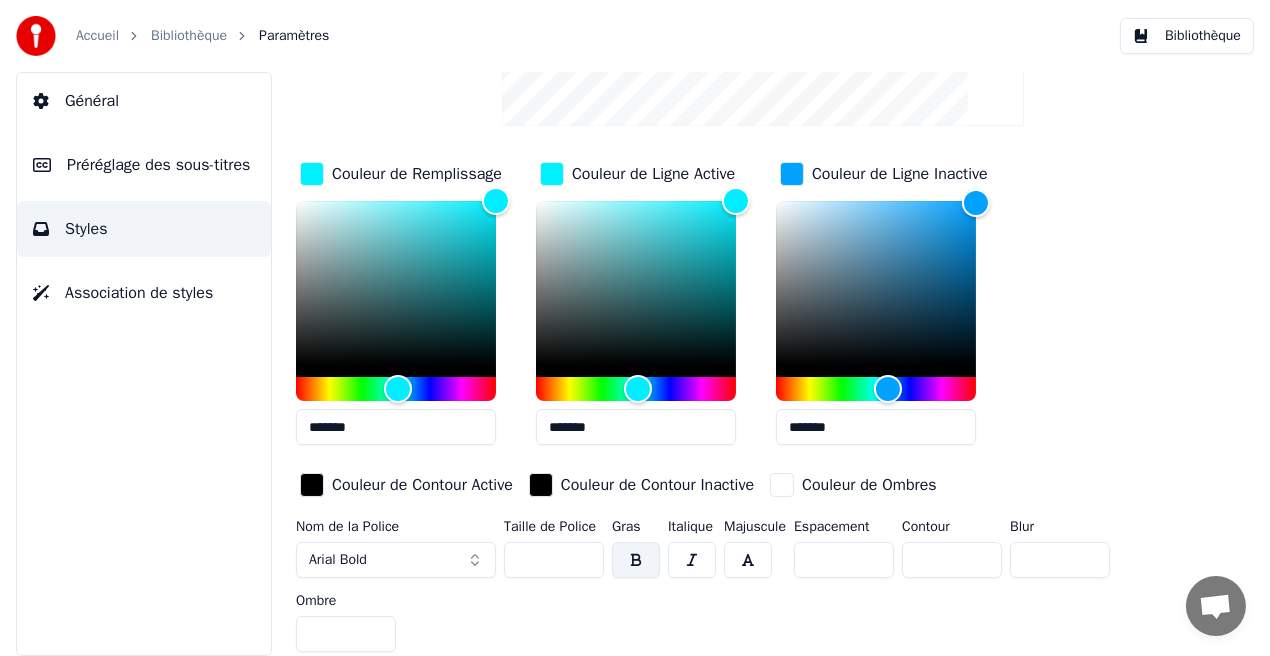 click on "**" at bounding box center (554, 560) 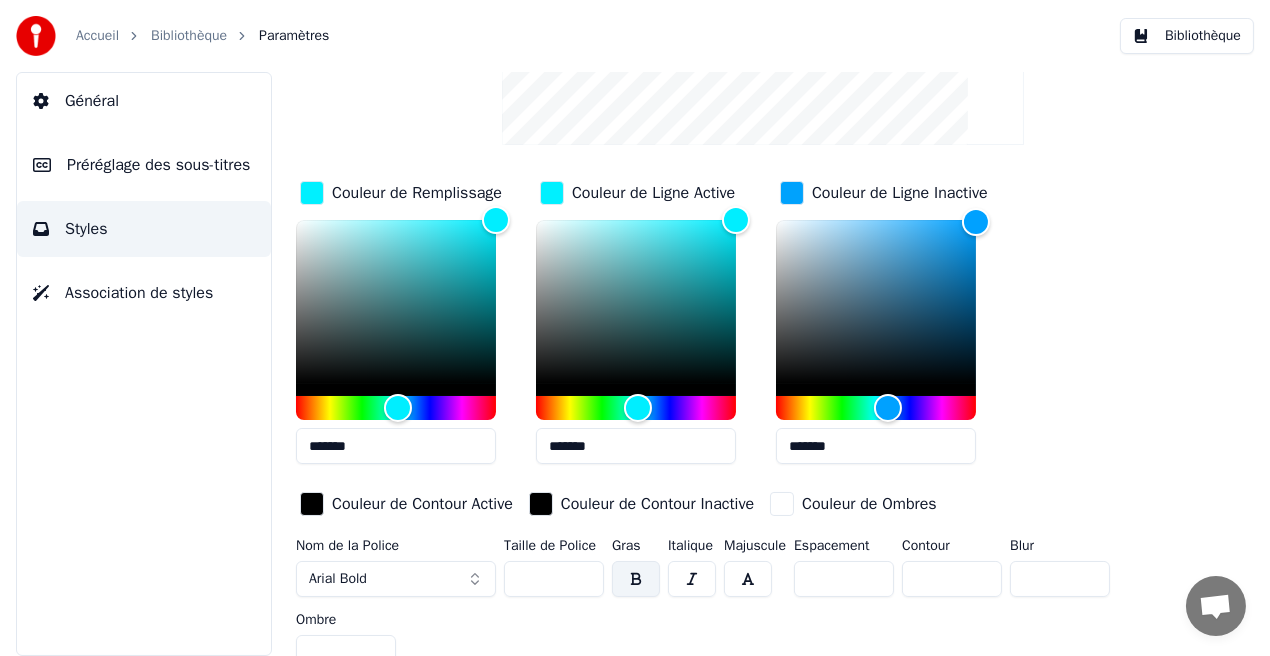 scroll, scrollTop: 280, scrollLeft: 0, axis: vertical 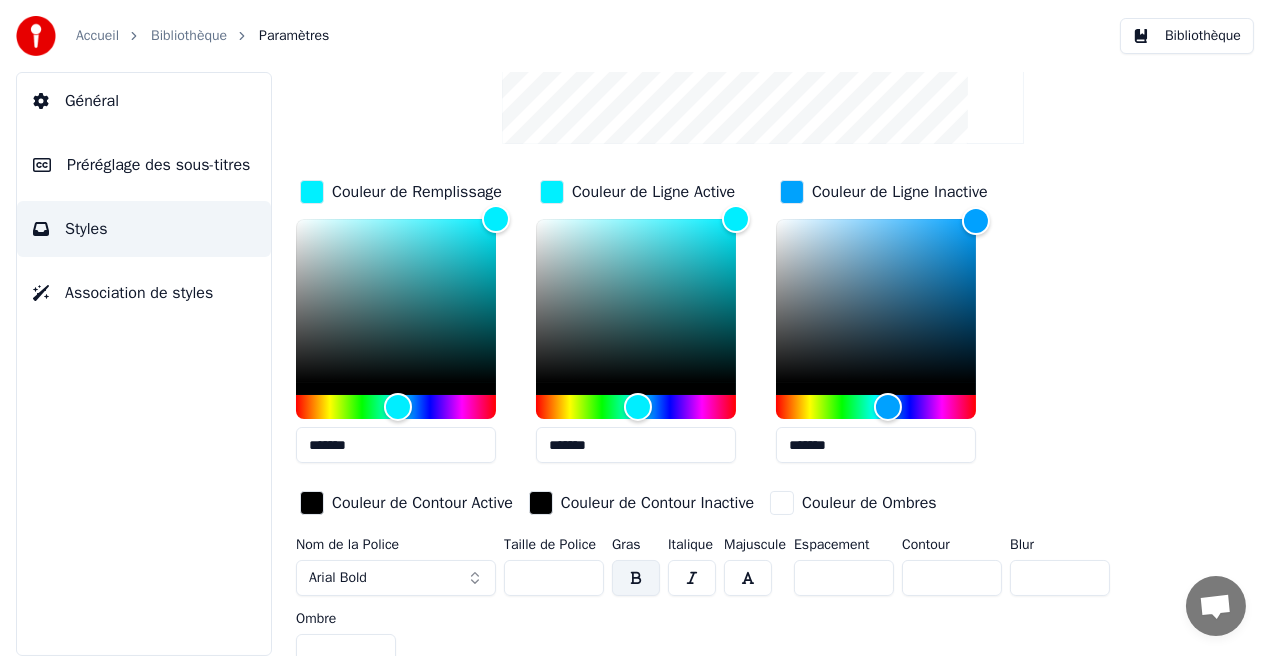 click on "Couleur de Ombres" at bounding box center [869, 503] 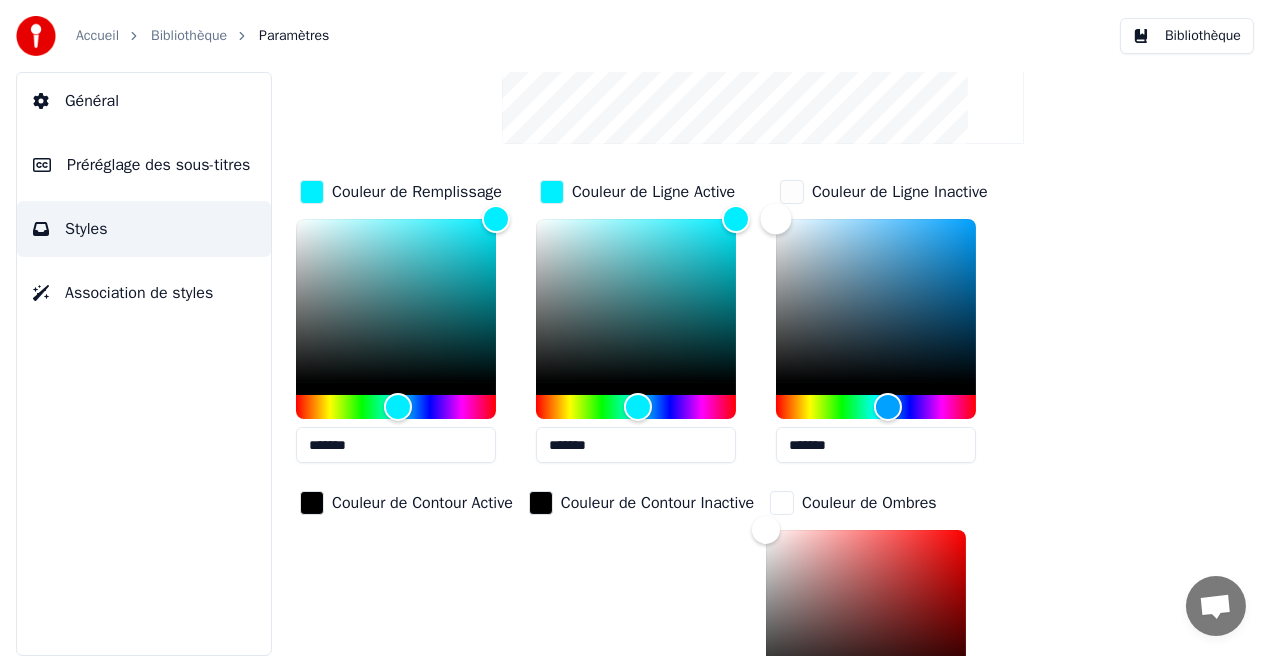 type on "*******" 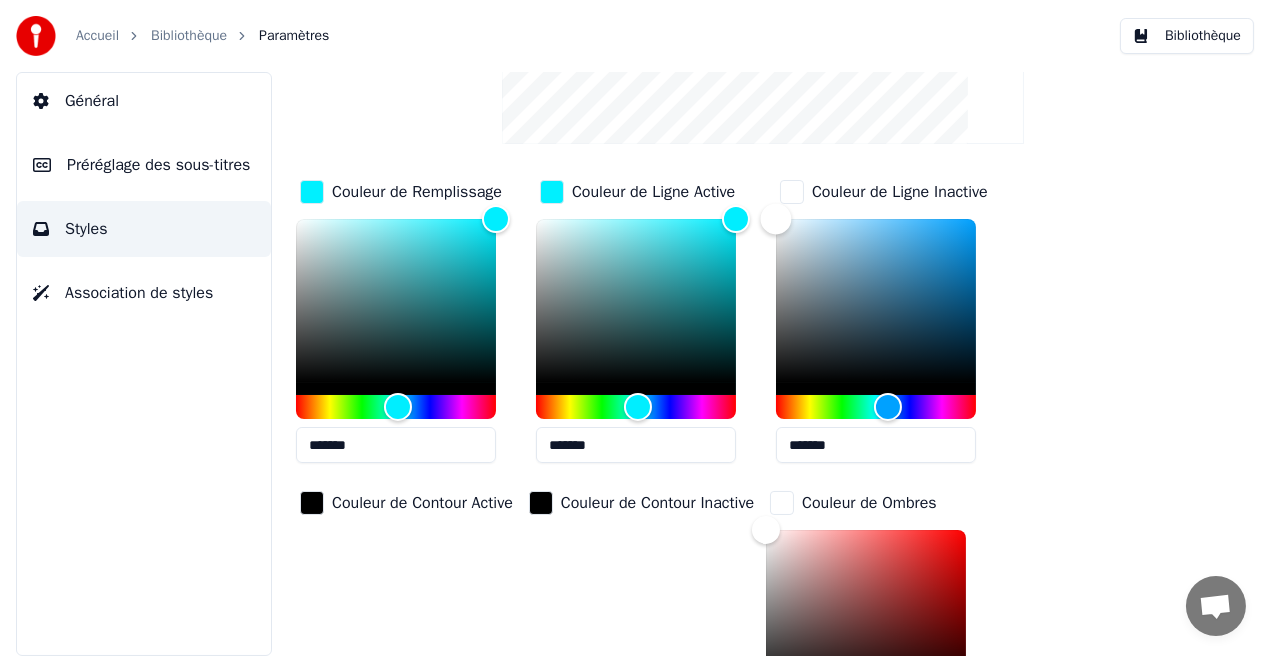 drag, startPoint x: 972, startPoint y: 218, endPoint x: 736, endPoint y: 213, distance: 236.05296 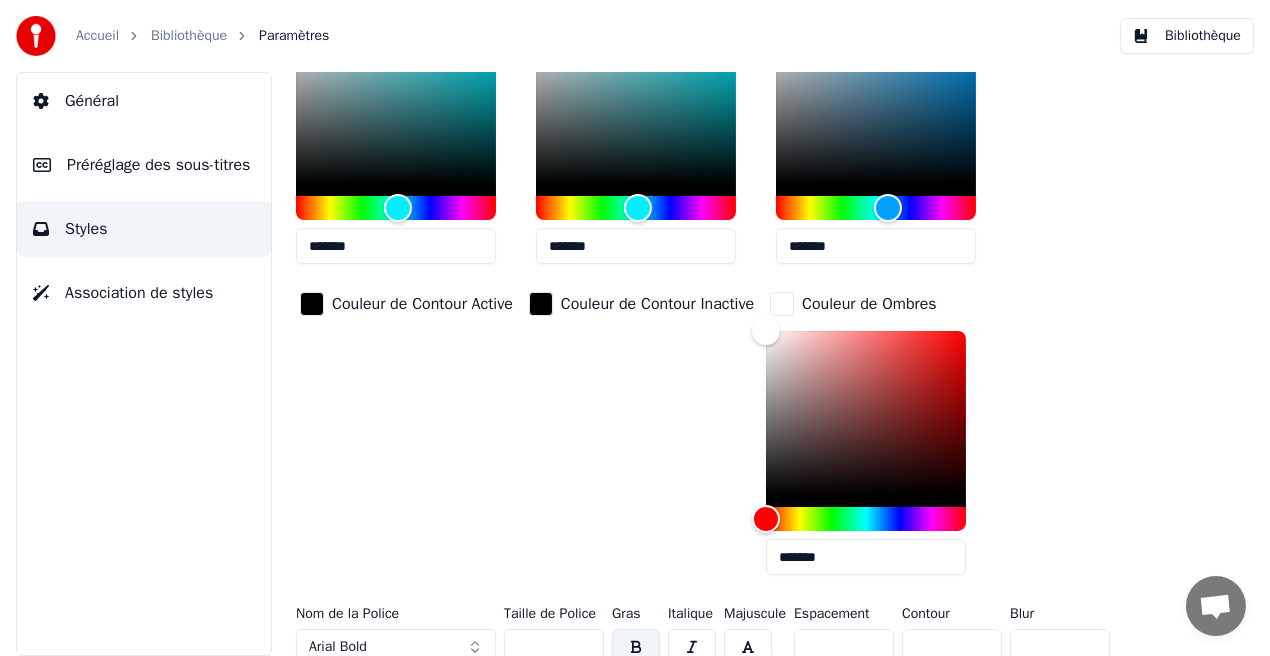 scroll, scrollTop: 478, scrollLeft: 0, axis: vertical 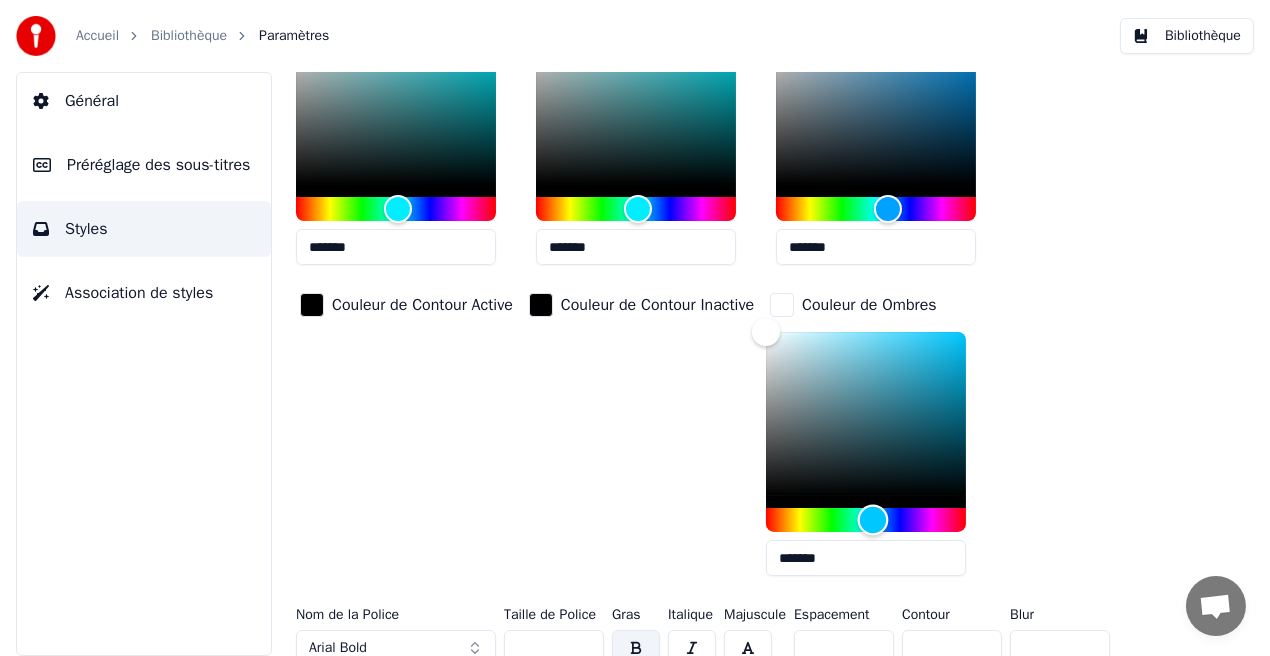drag, startPoint x: 774, startPoint y: 526, endPoint x: 884, endPoint y: 532, distance: 110.16351 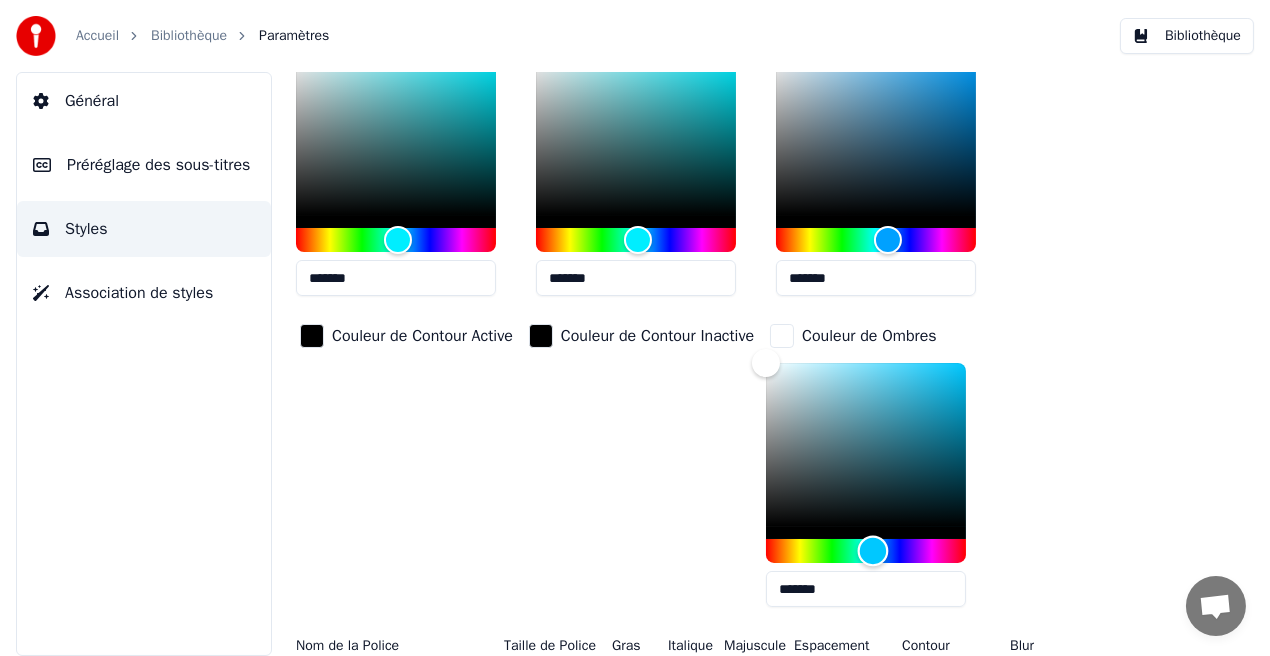 scroll, scrollTop: 494, scrollLeft: 0, axis: vertical 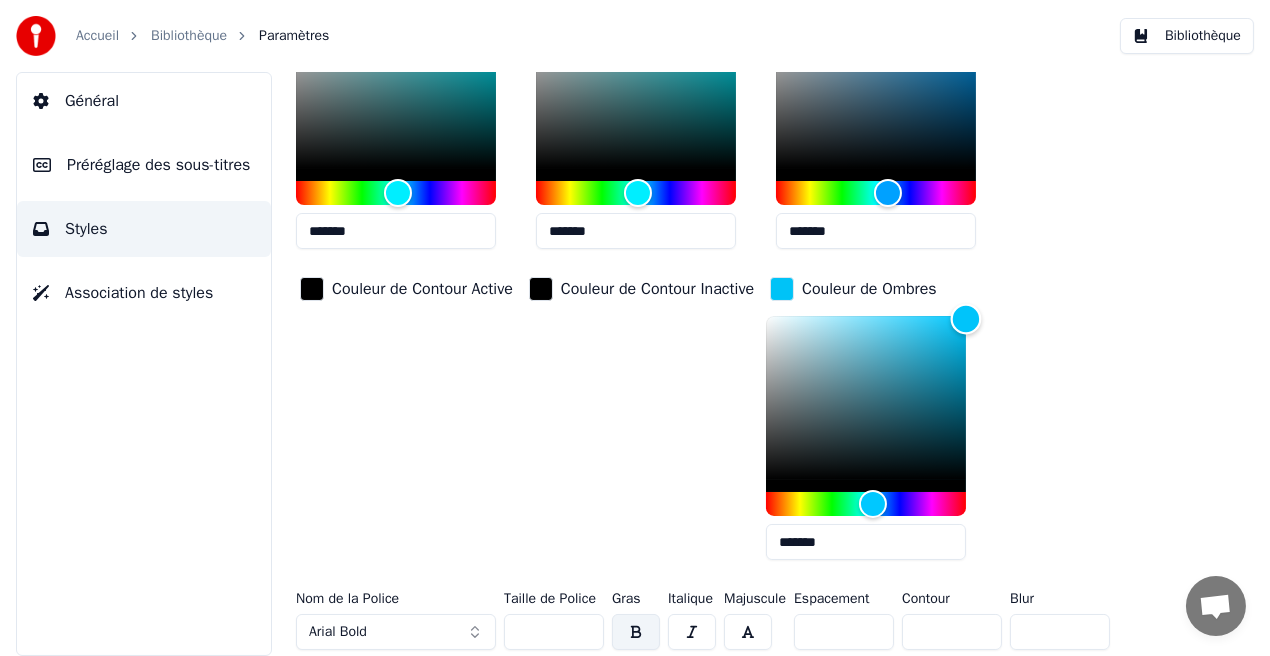 type on "*******" 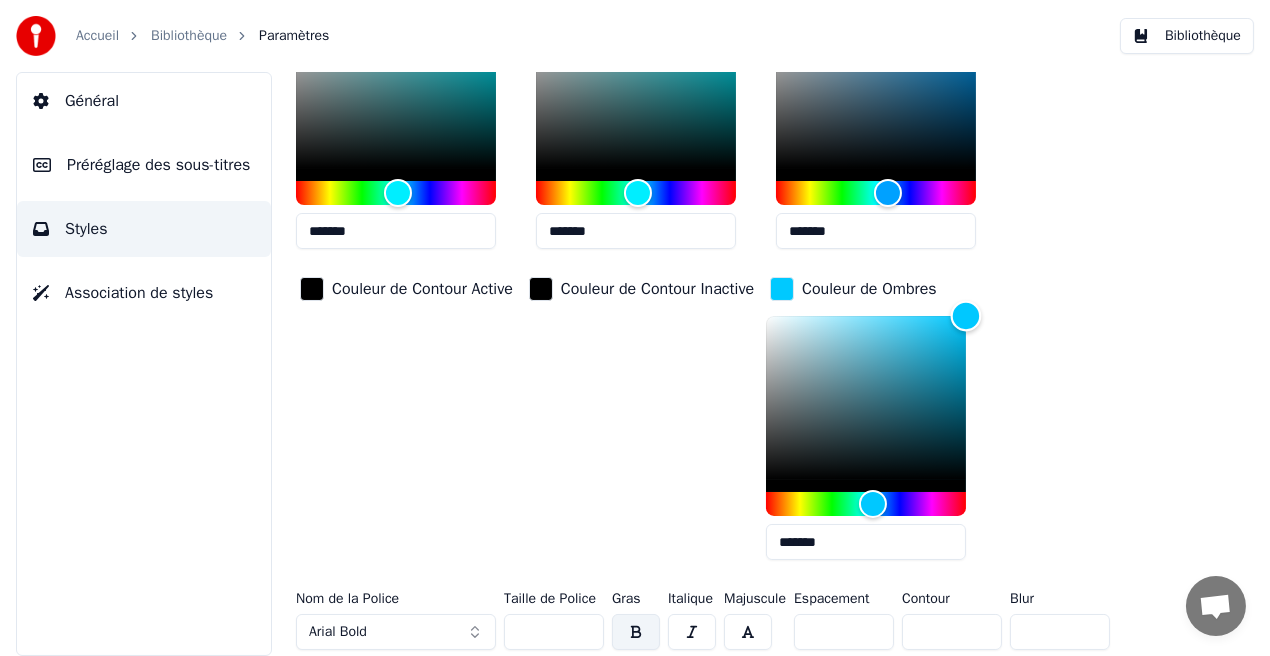 drag, startPoint x: 777, startPoint y: 320, endPoint x: 987, endPoint y: 304, distance: 210.60864 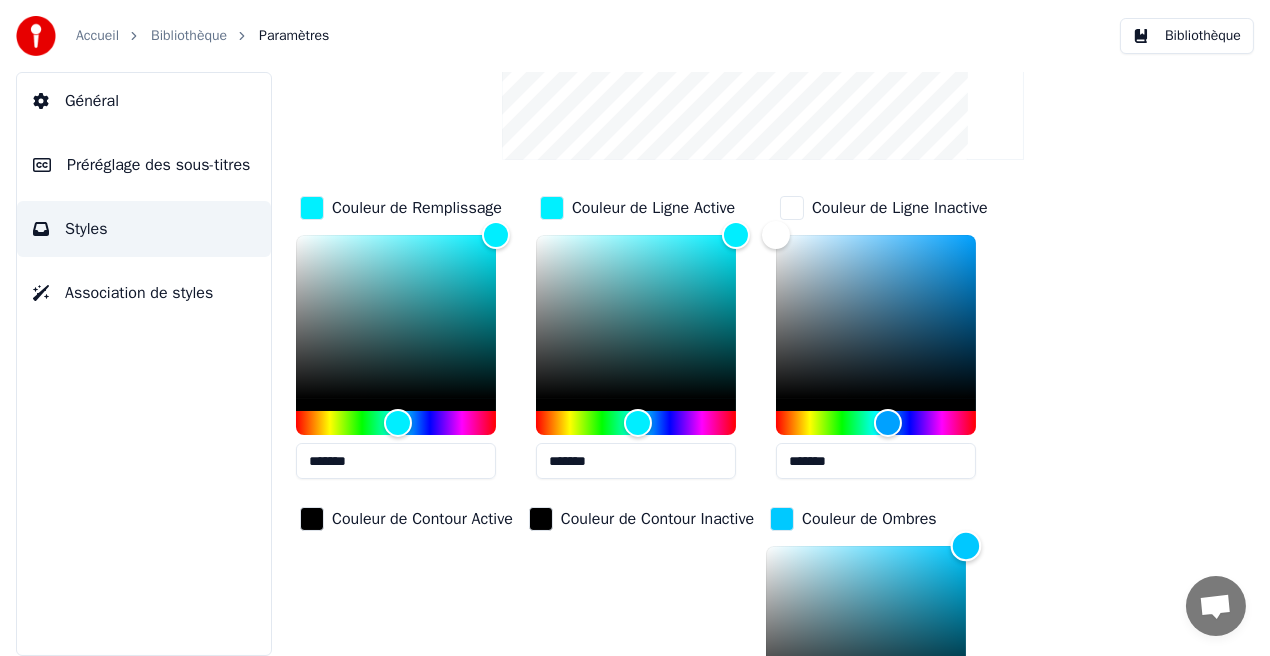 scroll, scrollTop: 224, scrollLeft: 0, axis: vertical 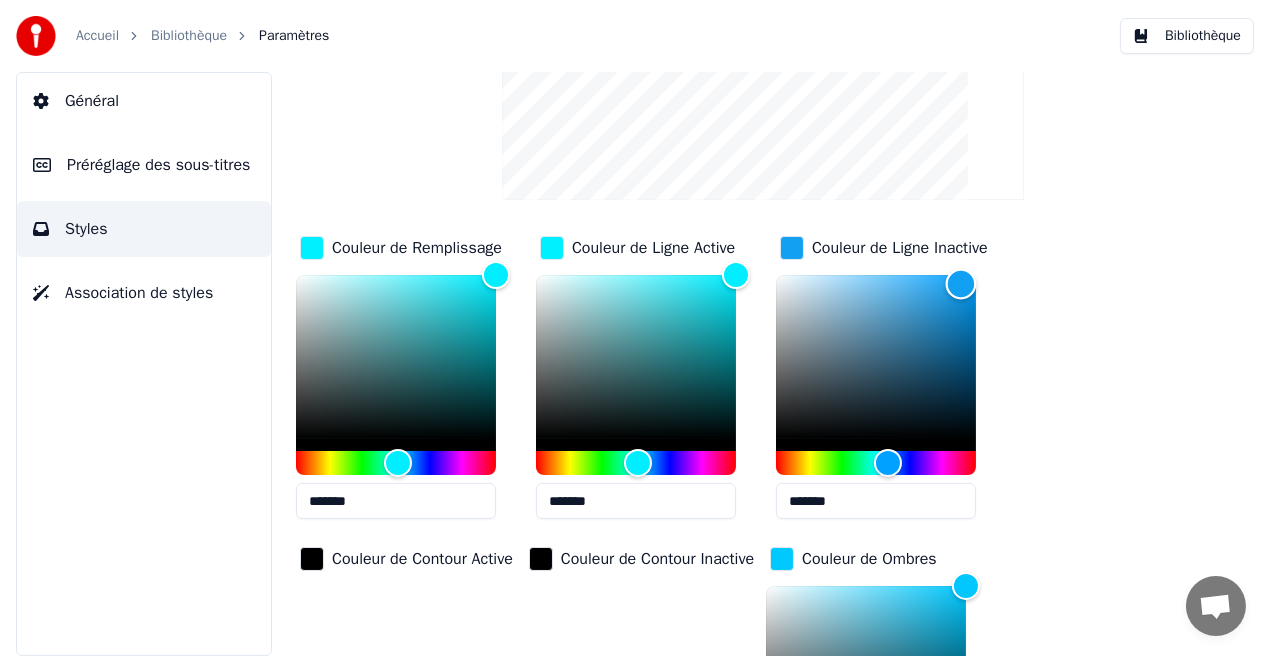type on "*******" 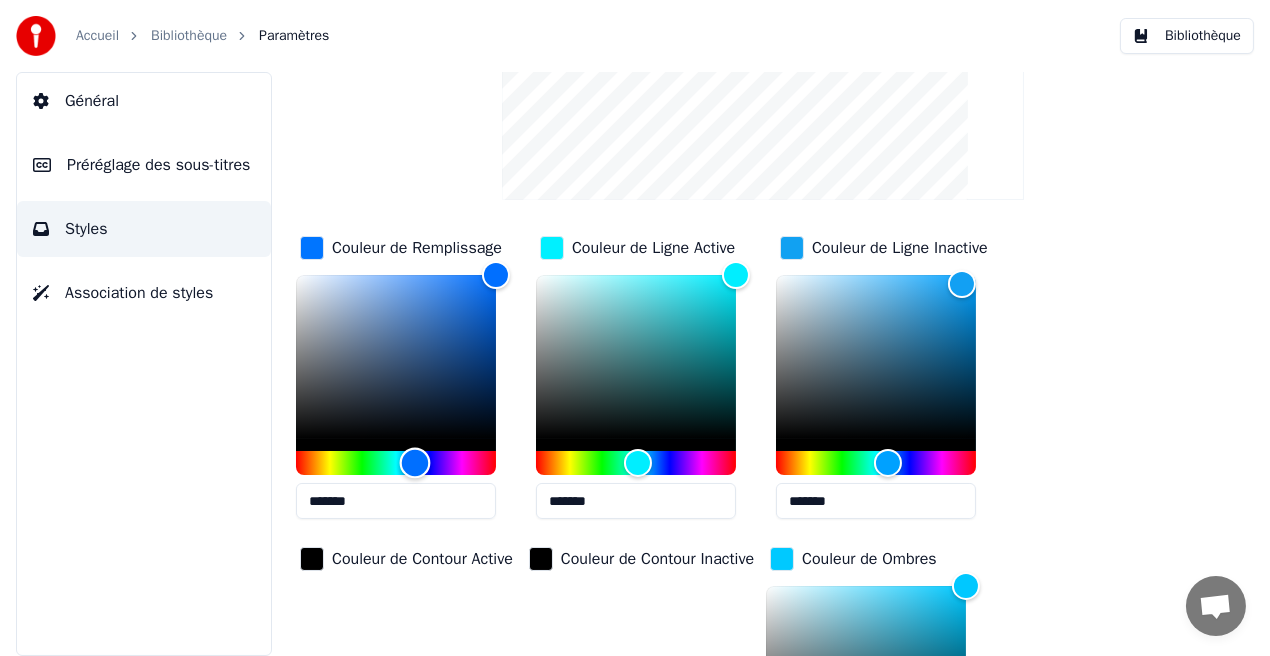 type on "*******" 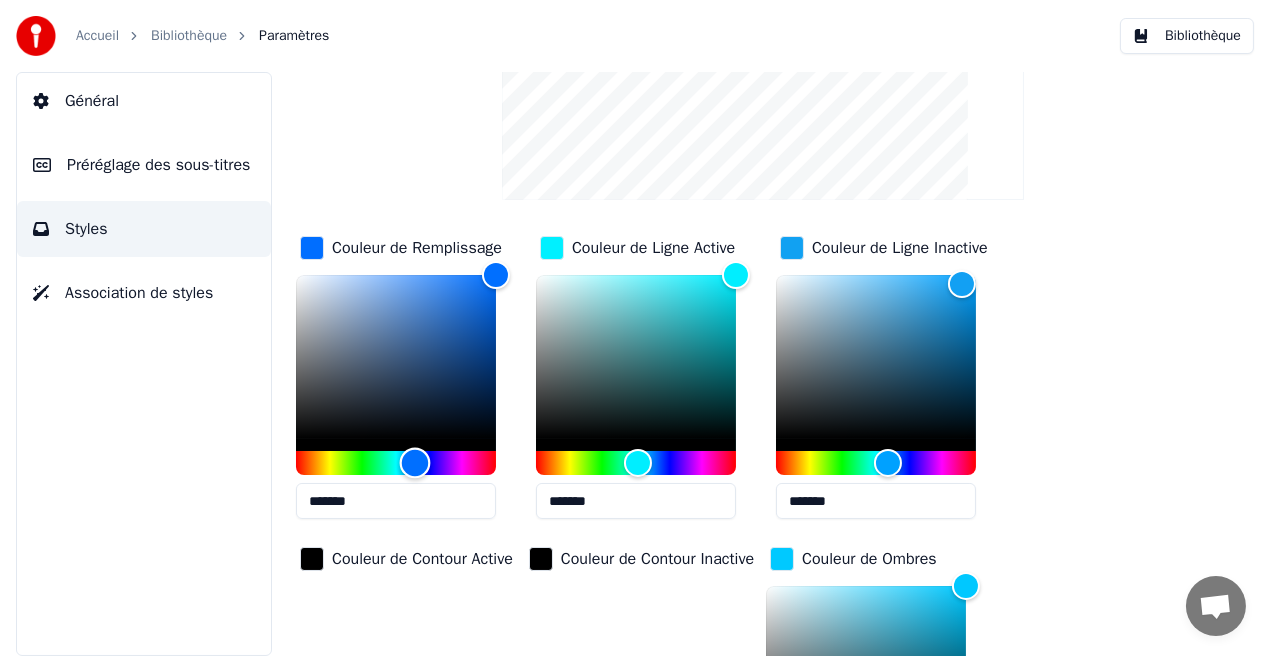 drag, startPoint x: 397, startPoint y: 462, endPoint x: 415, endPoint y: 466, distance: 18.439089 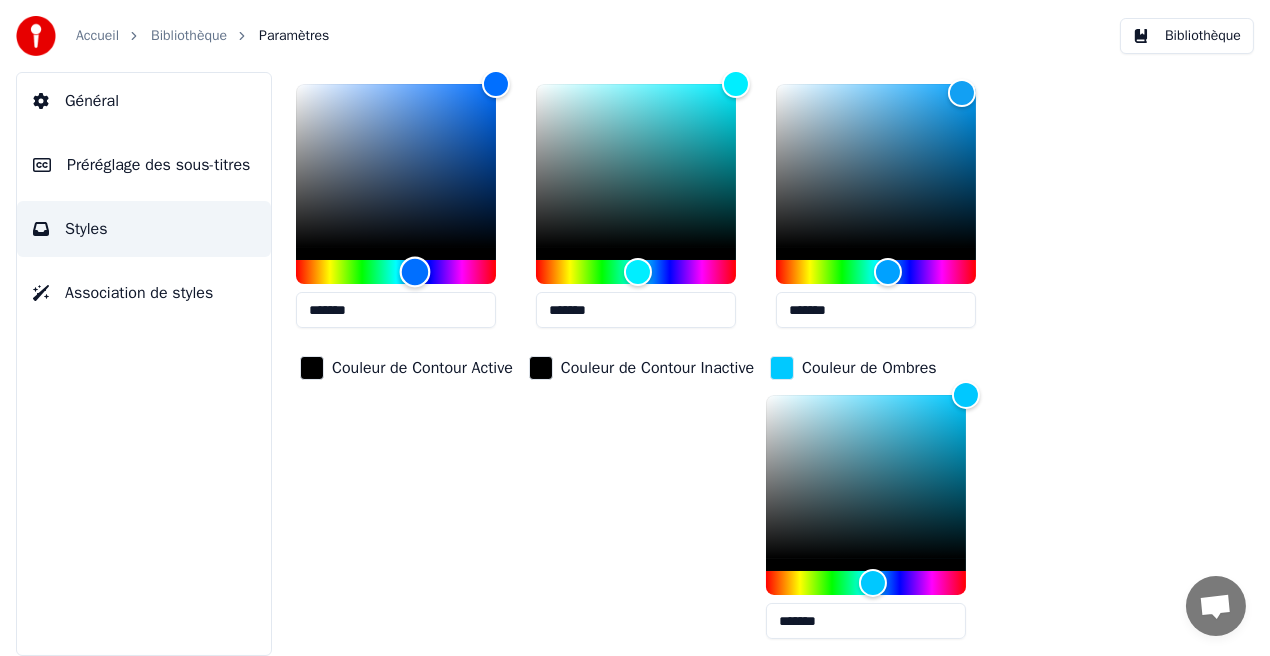 scroll, scrollTop: 522, scrollLeft: 0, axis: vertical 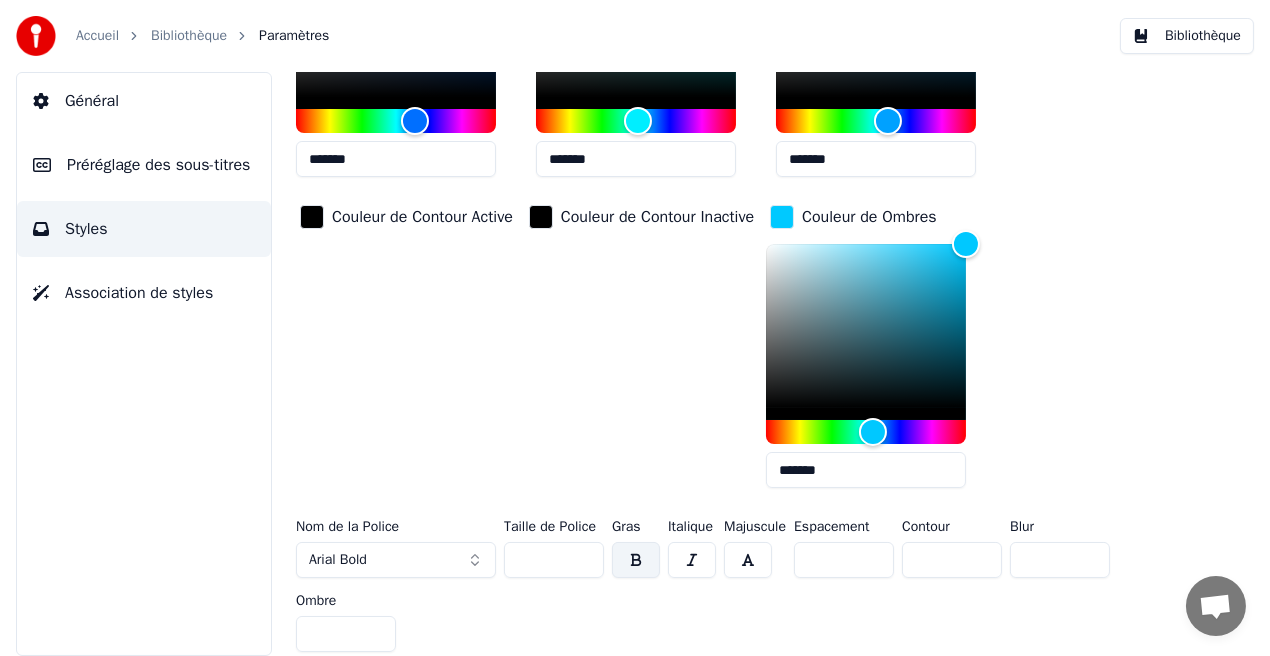 click on "*" at bounding box center [346, 634] 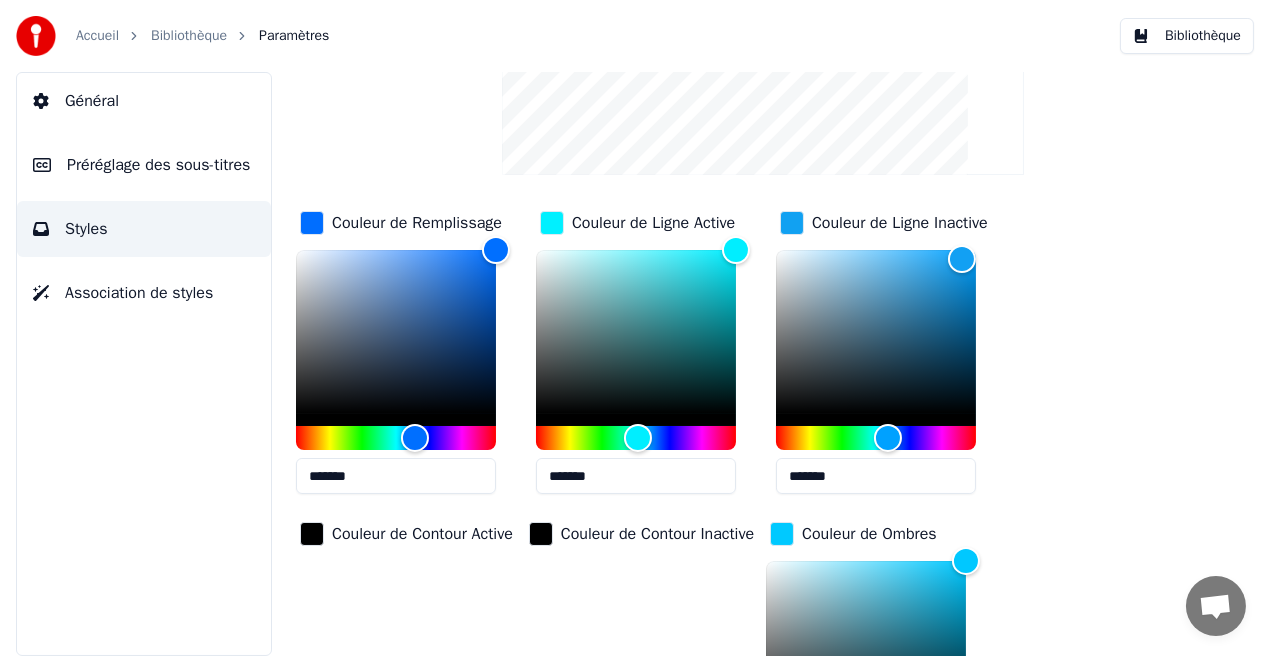 scroll, scrollTop: 224, scrollLeft: 0, axis: vertical 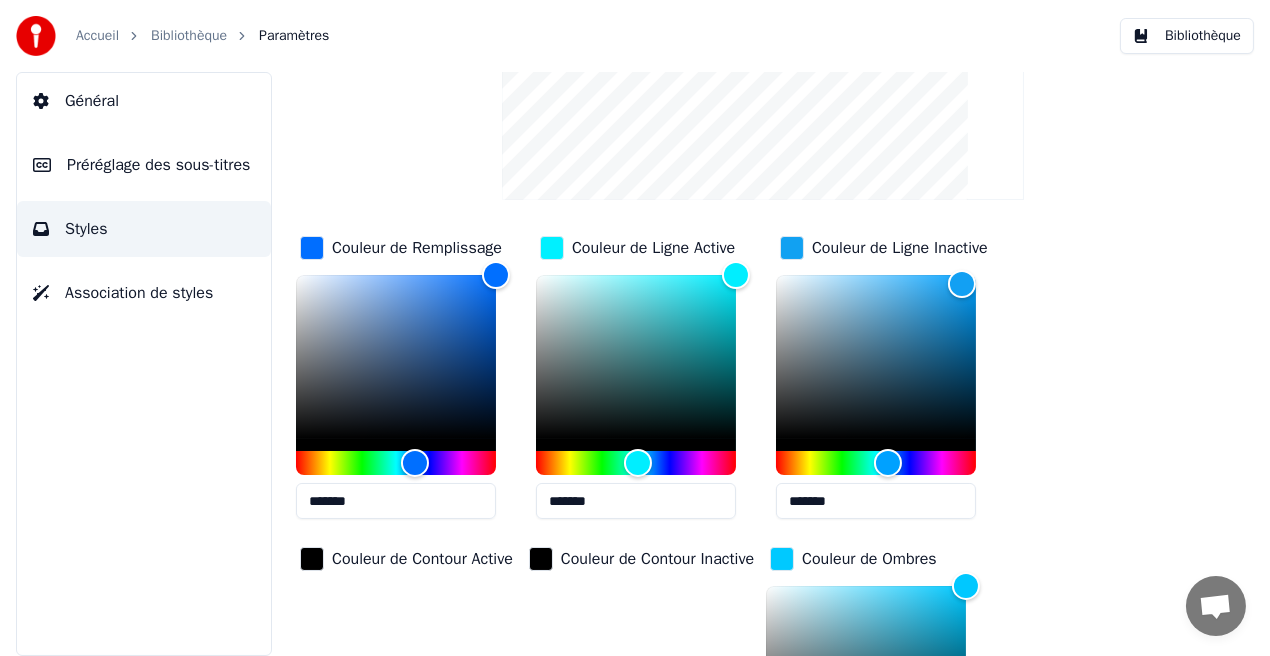 click on "Bibliothèque" at bounding box center [1187, 36] 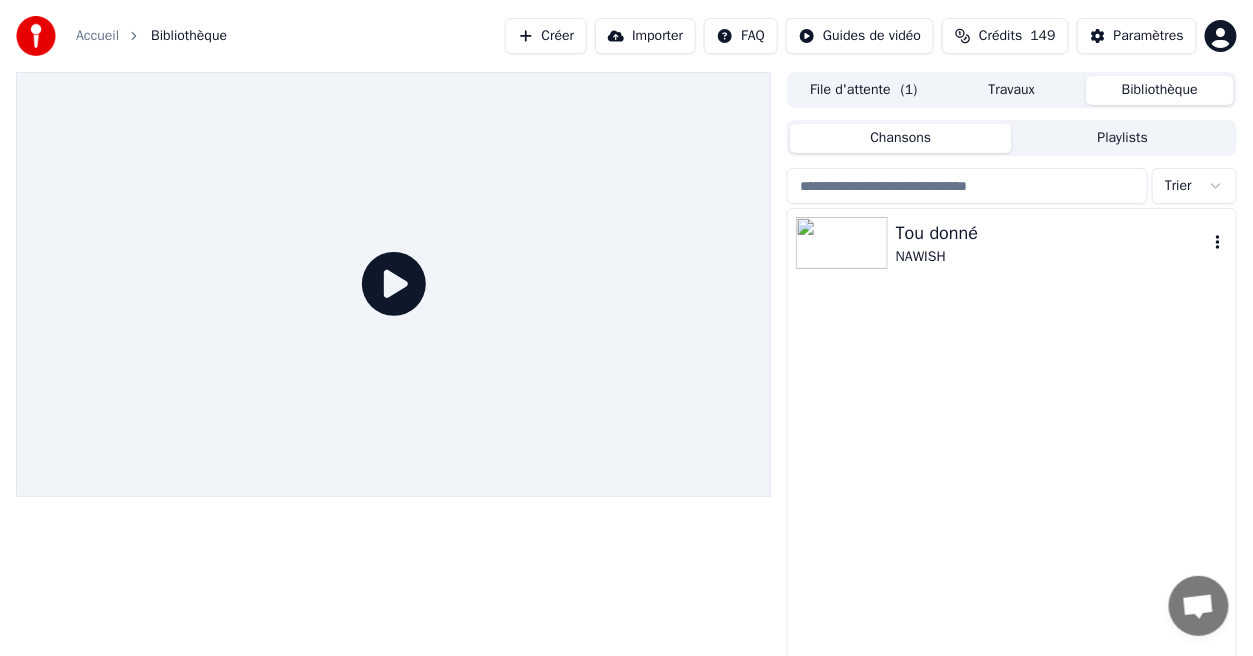 click on "NAWISH" at bounding box center (1052, 257) 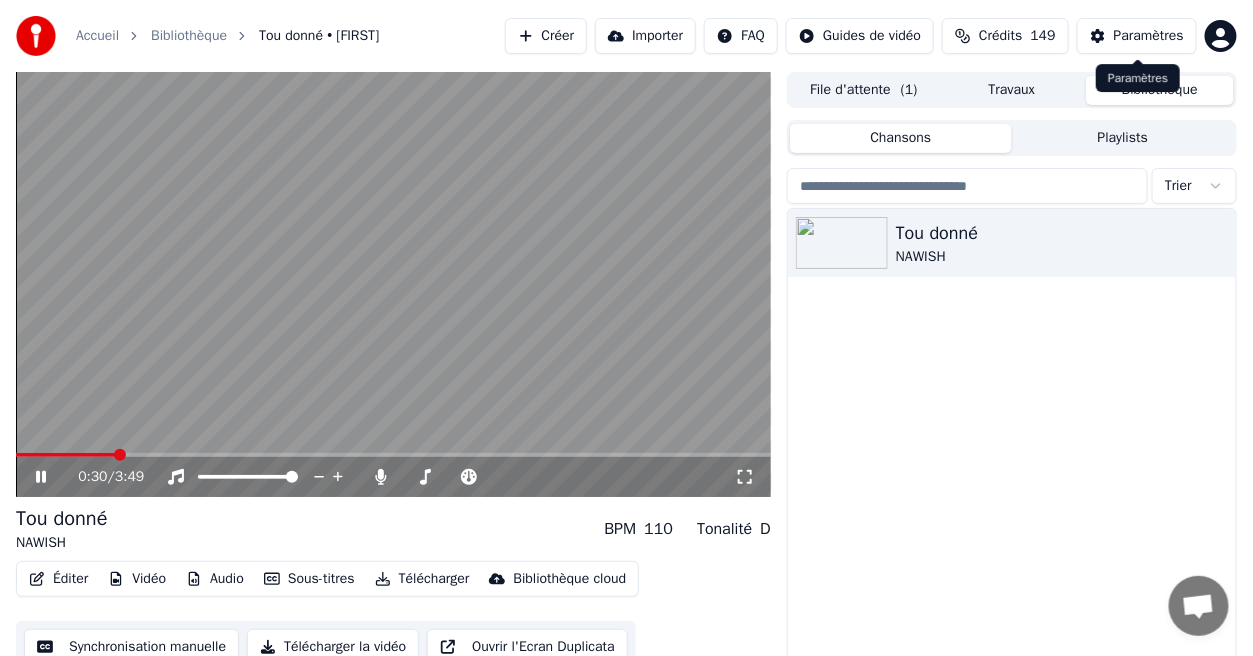 click on "Paramètres" at bounding box center (1149, 36) 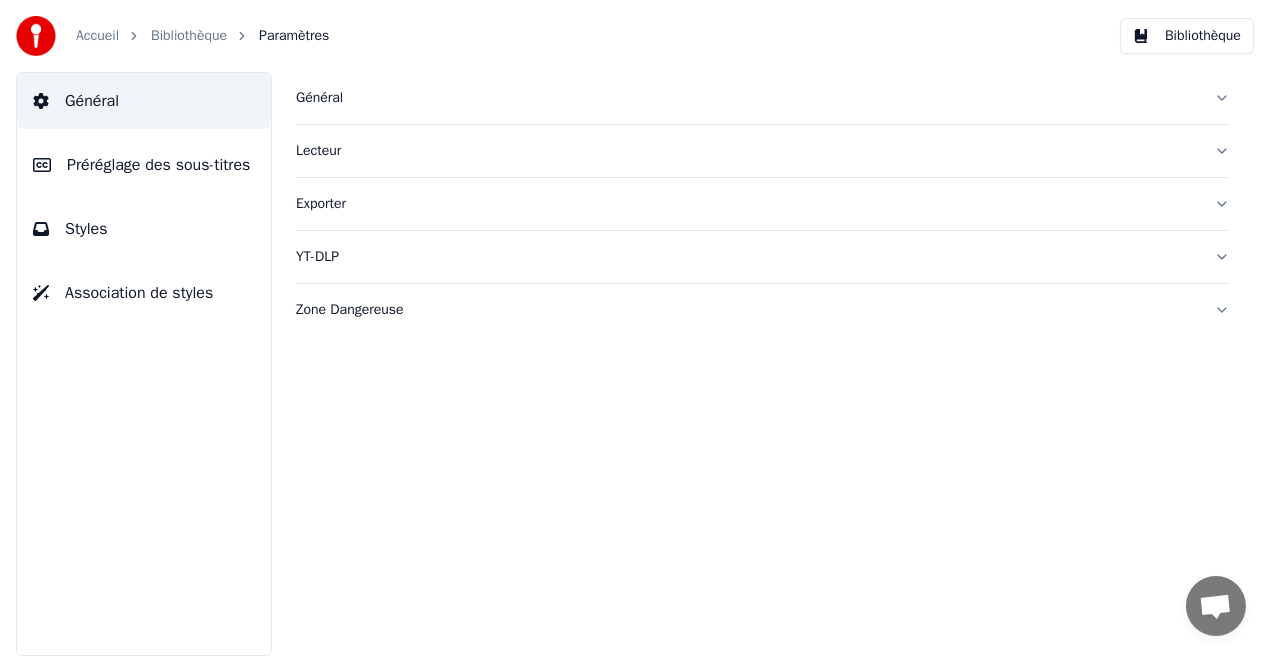 click on "Styles" at bounding box center [144, 229] 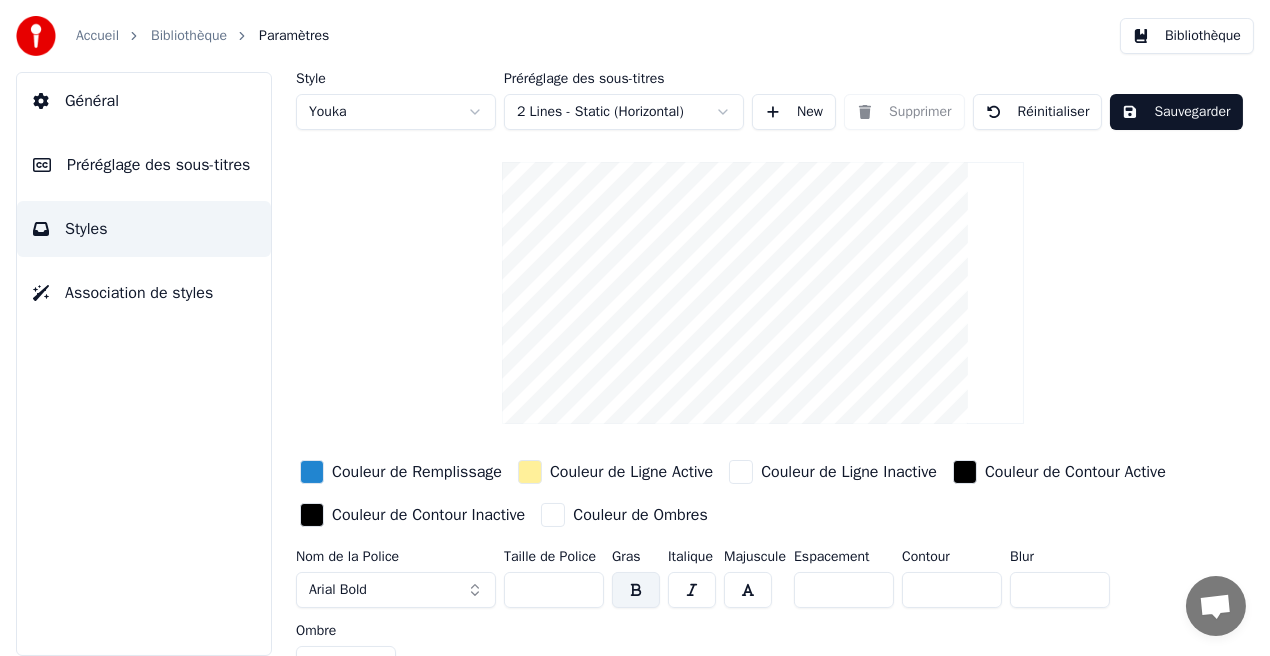 click on "Couleur de Ligne Active" at bounding box center [631, 472] 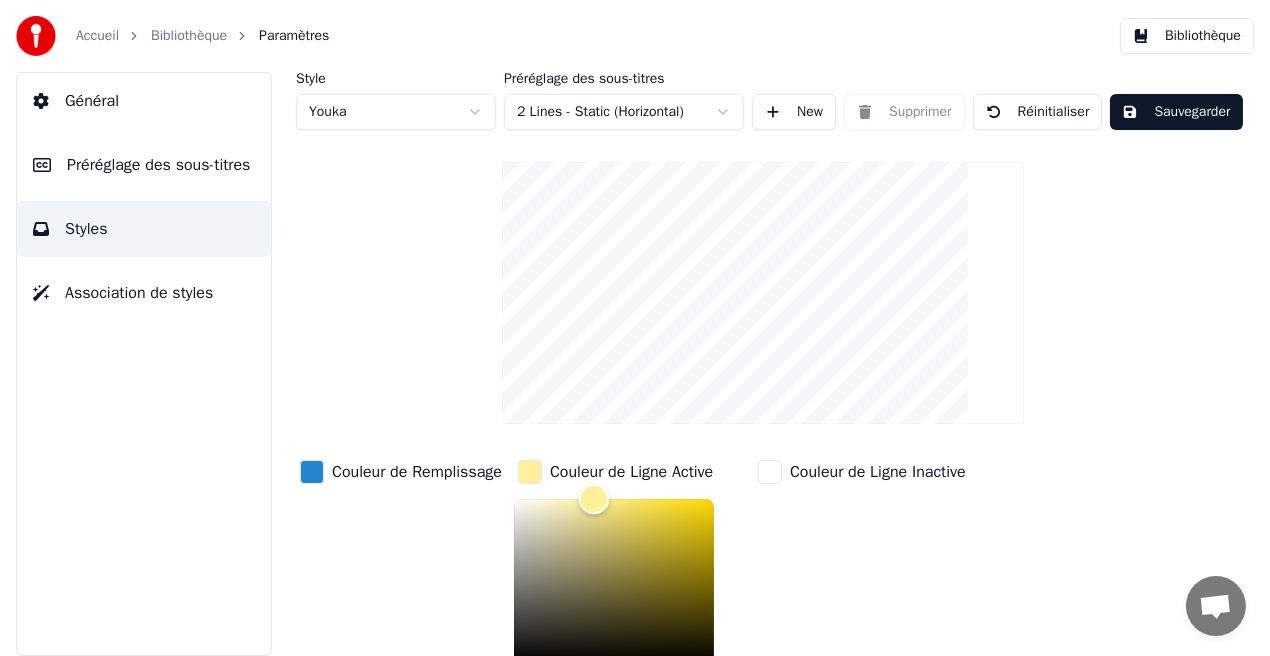 scroll, scrollTop: 5, scrollLeft: 0, axis: vertical 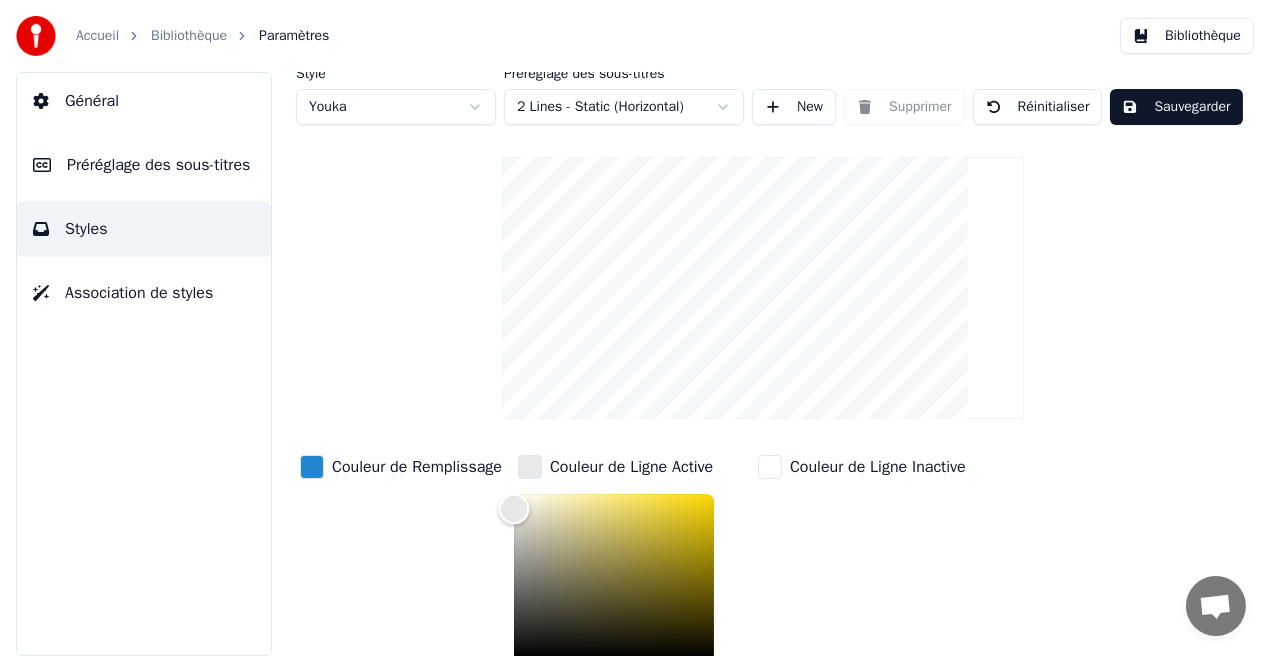 type on "*******" 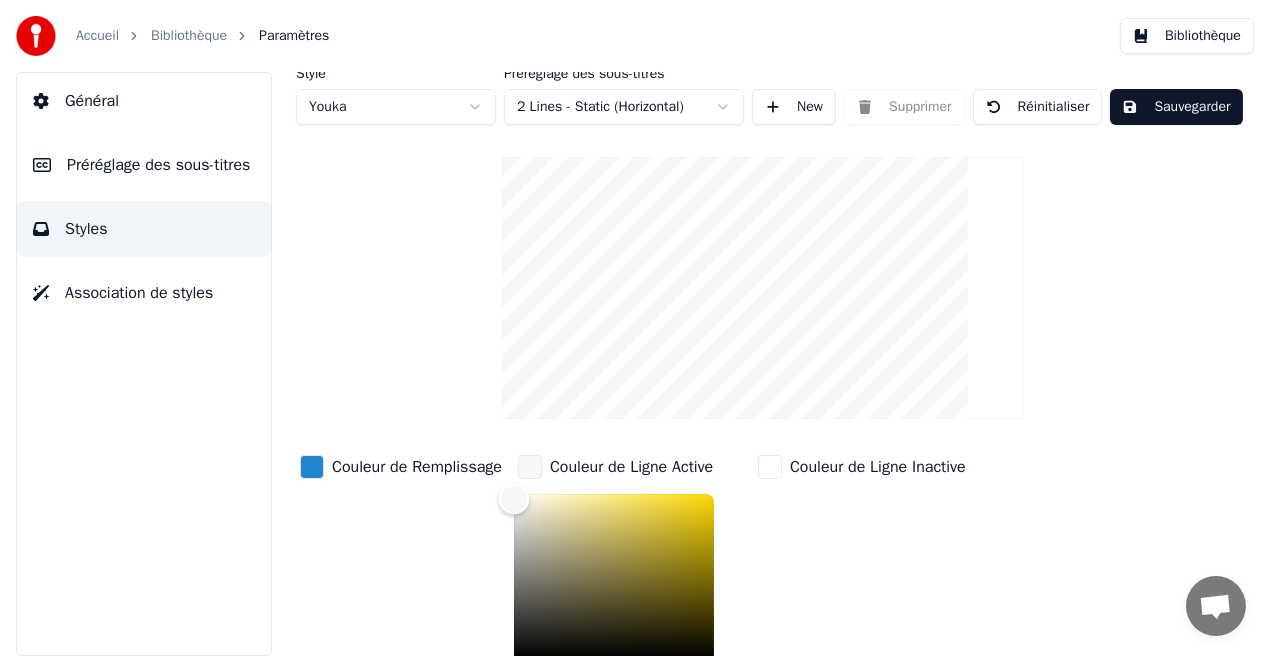 drag, startPoint x: 601, startPoint y: 501, endPoint x: 513, endPoint y: 497, distance: 88.09086 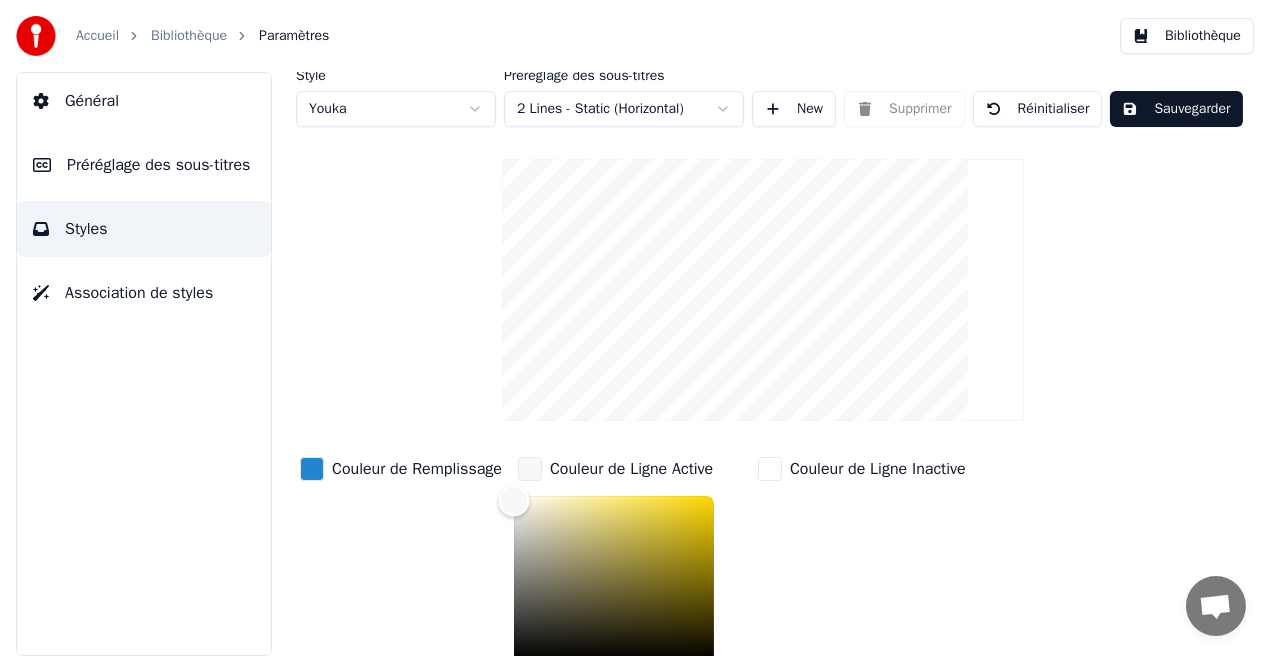 scroll, scrollTop: 0, scrollLeft: 0, axis: both 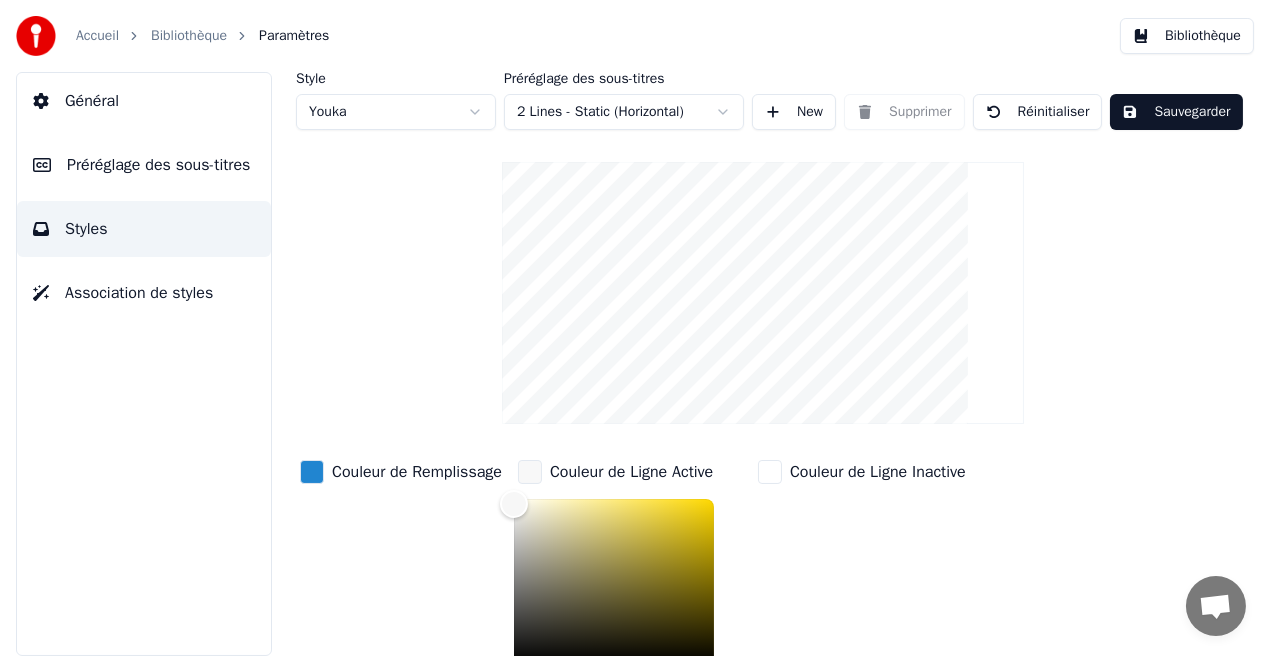 click on "Général" at bounding box center (144, 101) 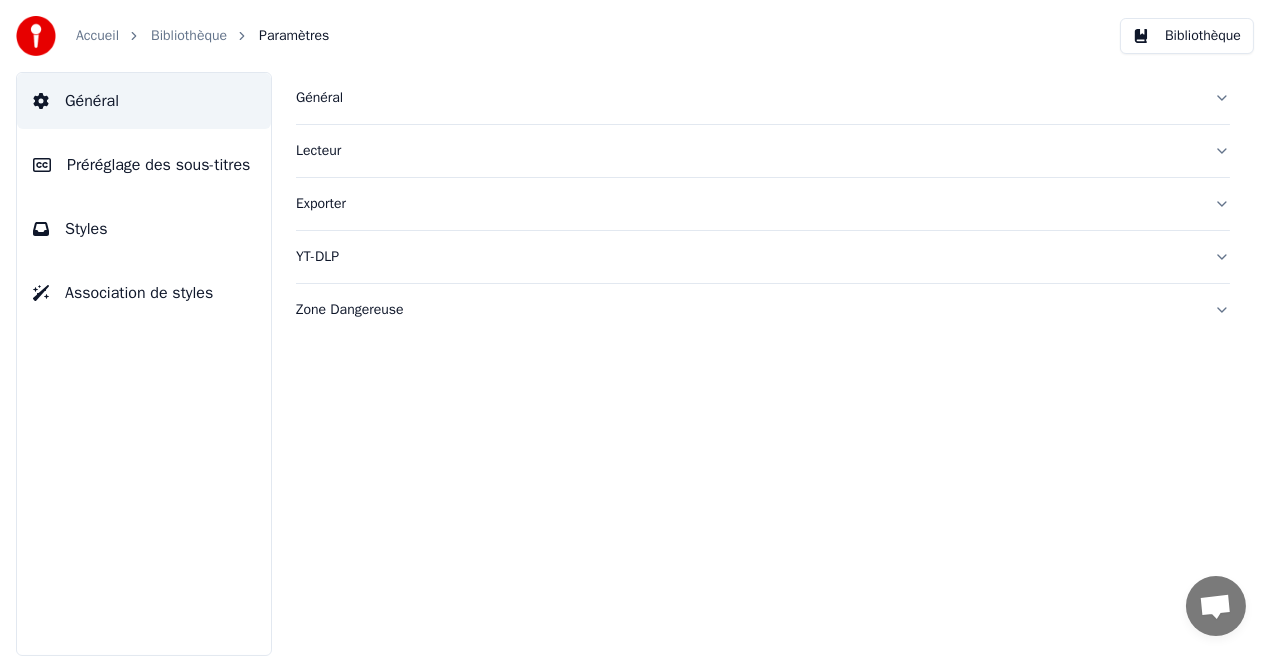 click on "Général" at bounding box center (747, 98) 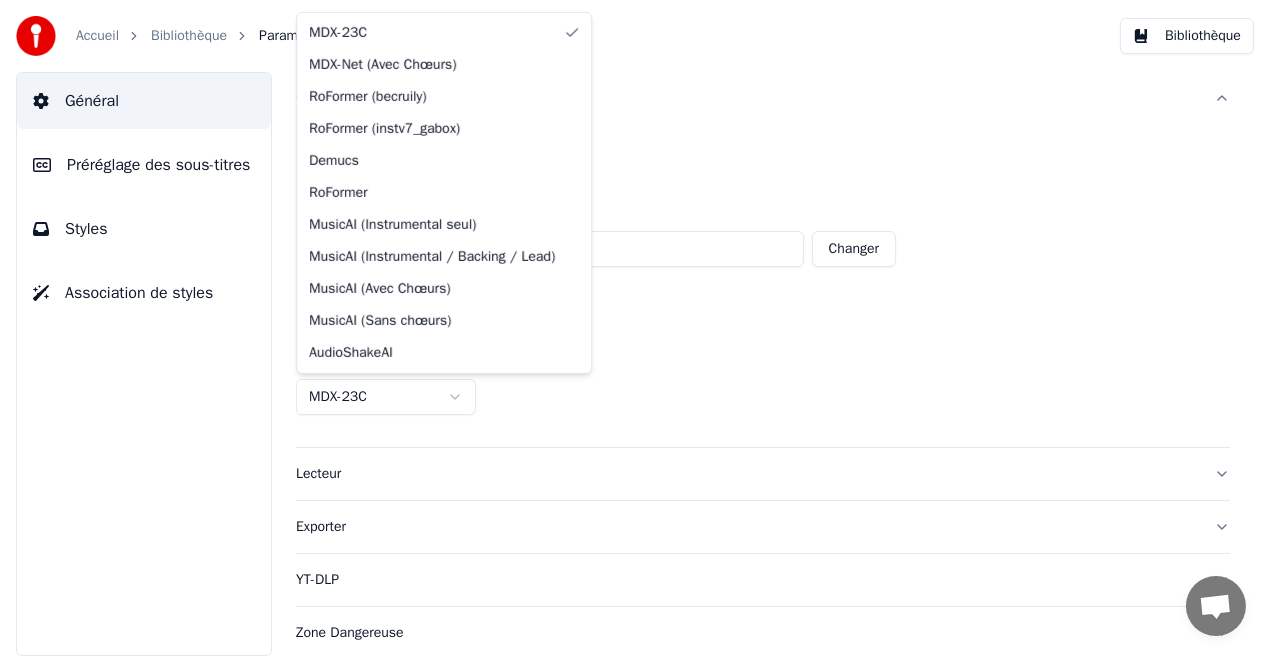 click on "**********" at bounding box center [635, 328] 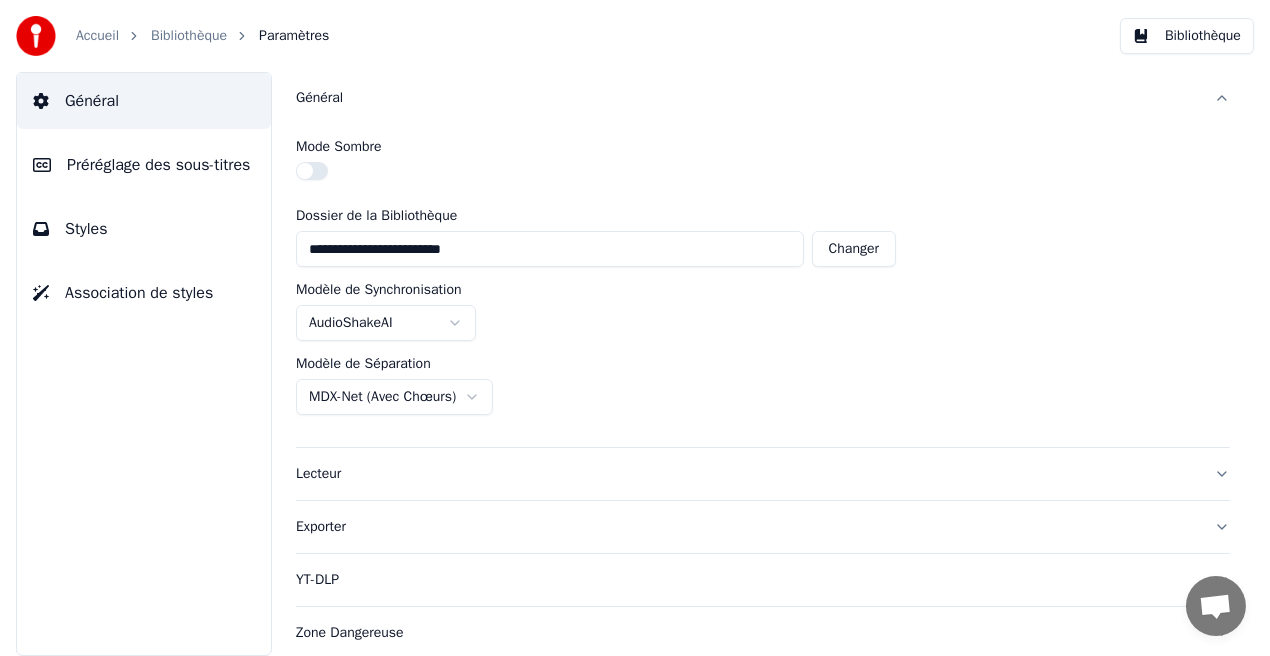 click on "Général" at bounding box center [747, 98] 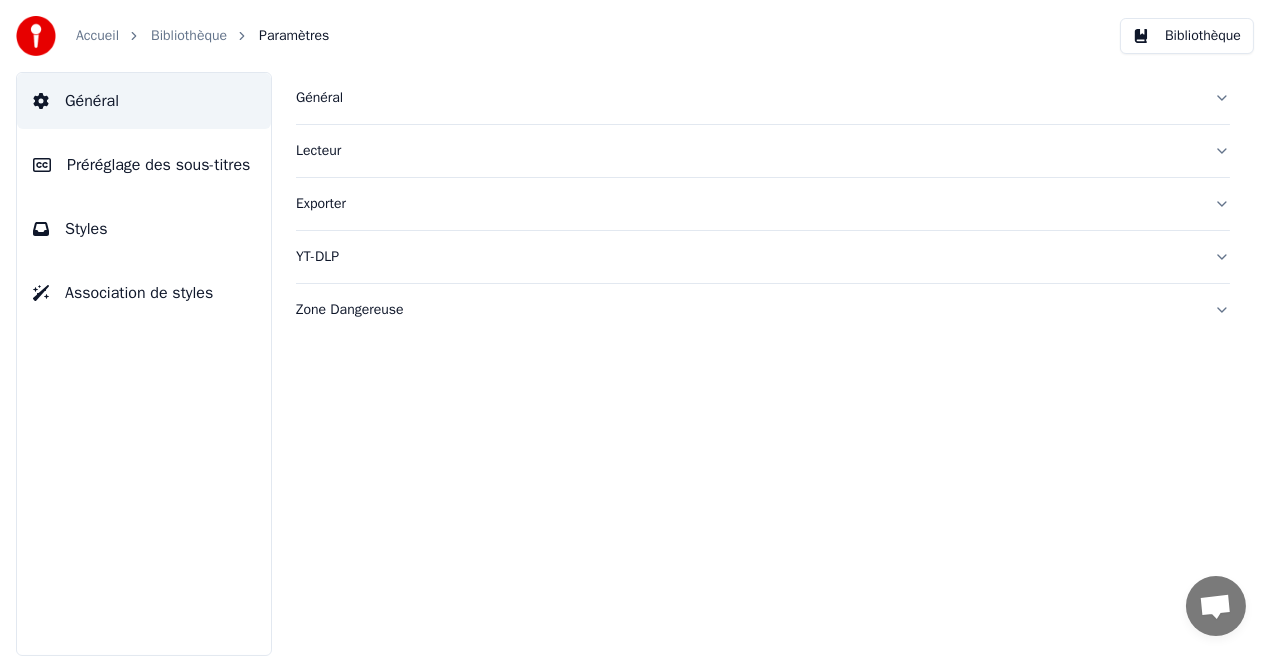 click on "Lecteur" at bounding box center (747, 151) 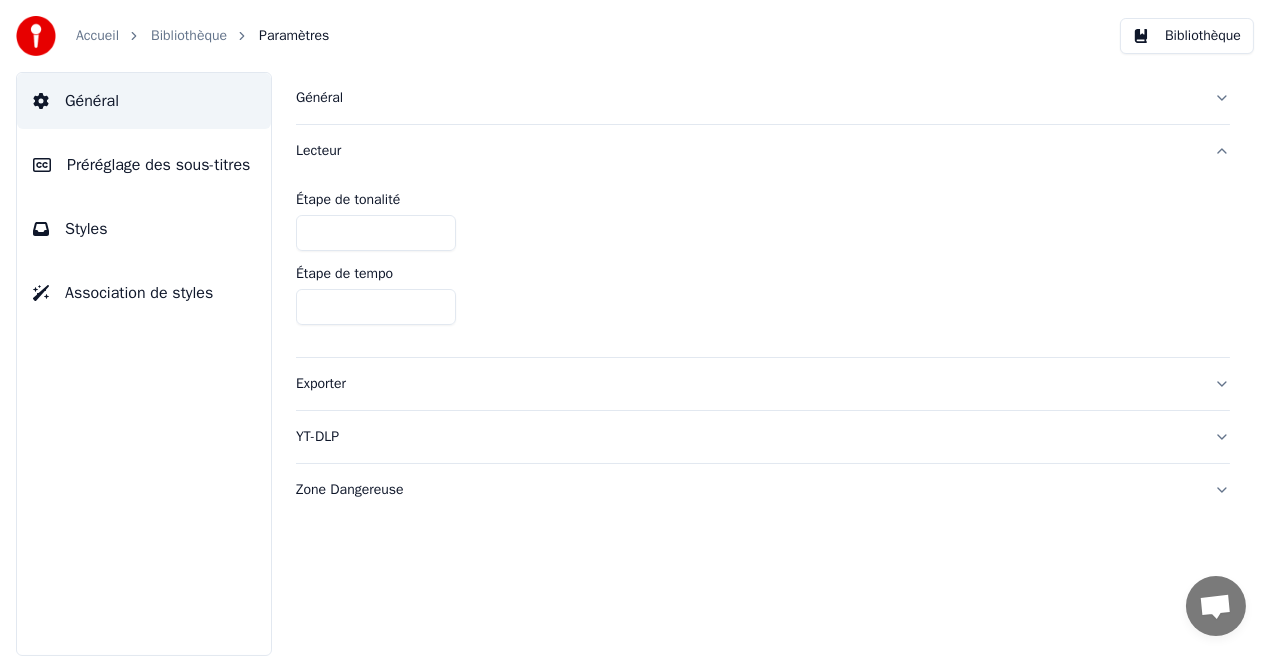 click on "Lecteur" at bounding box center [747, 151] 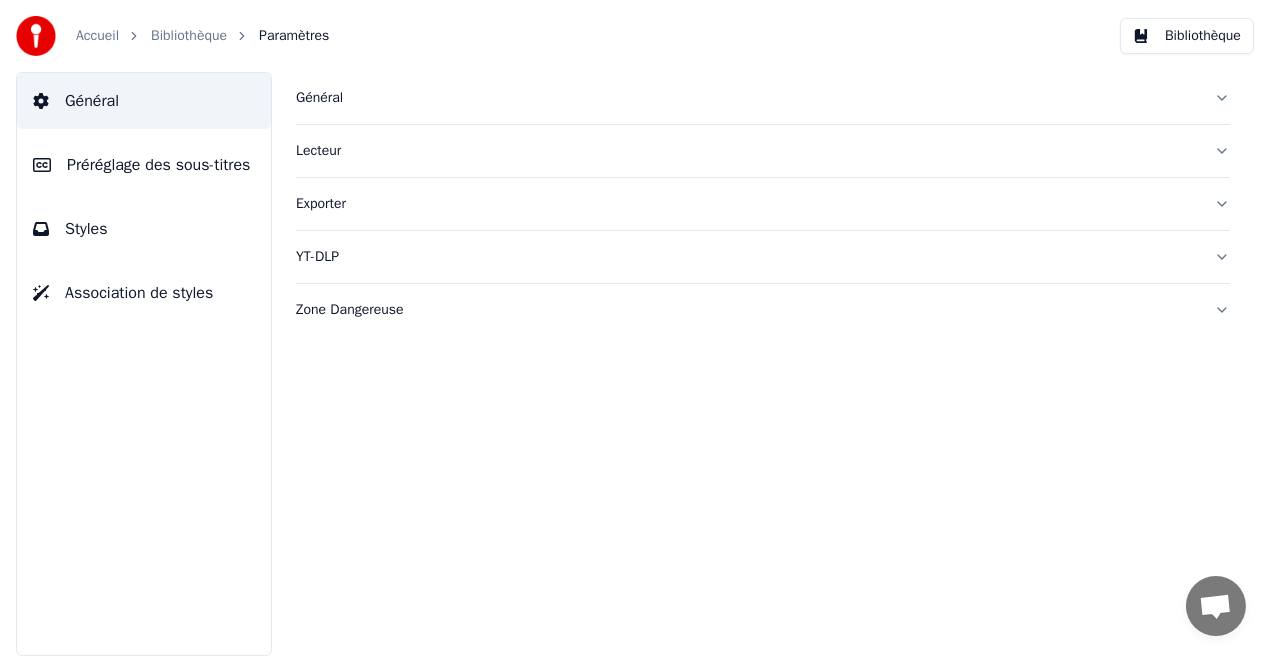 click on "Exporter" at bounding box center [747, 204] 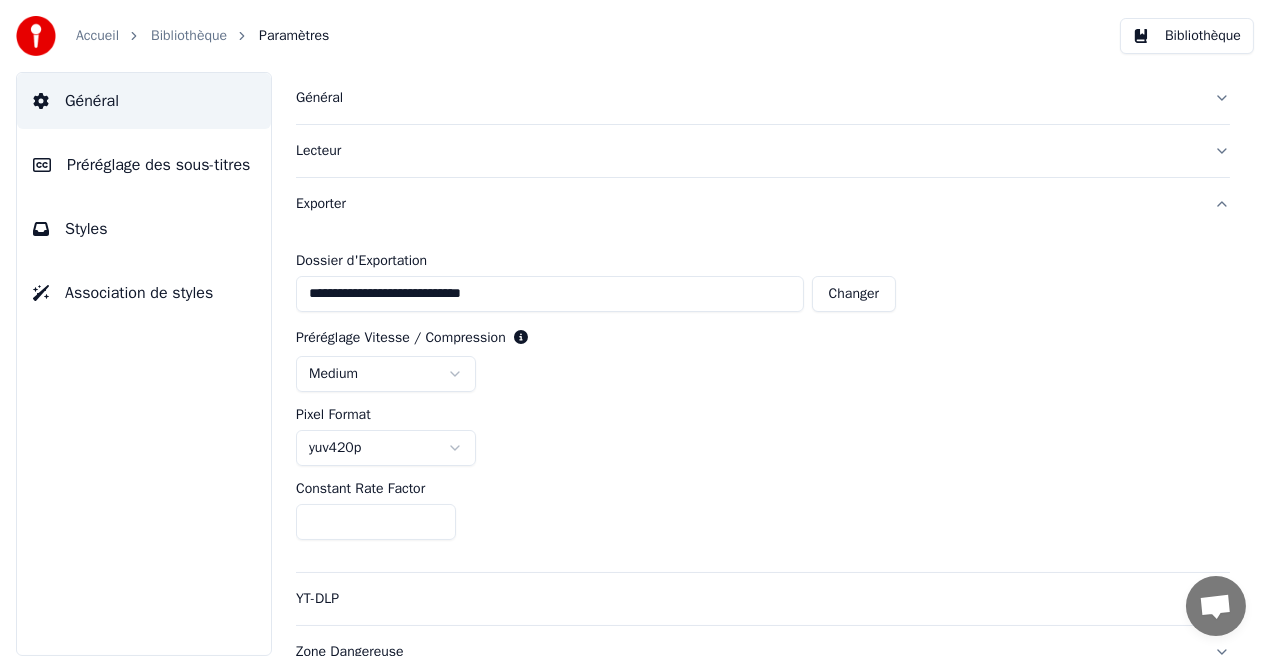 click on "**********" at bounding box center (635, 328) 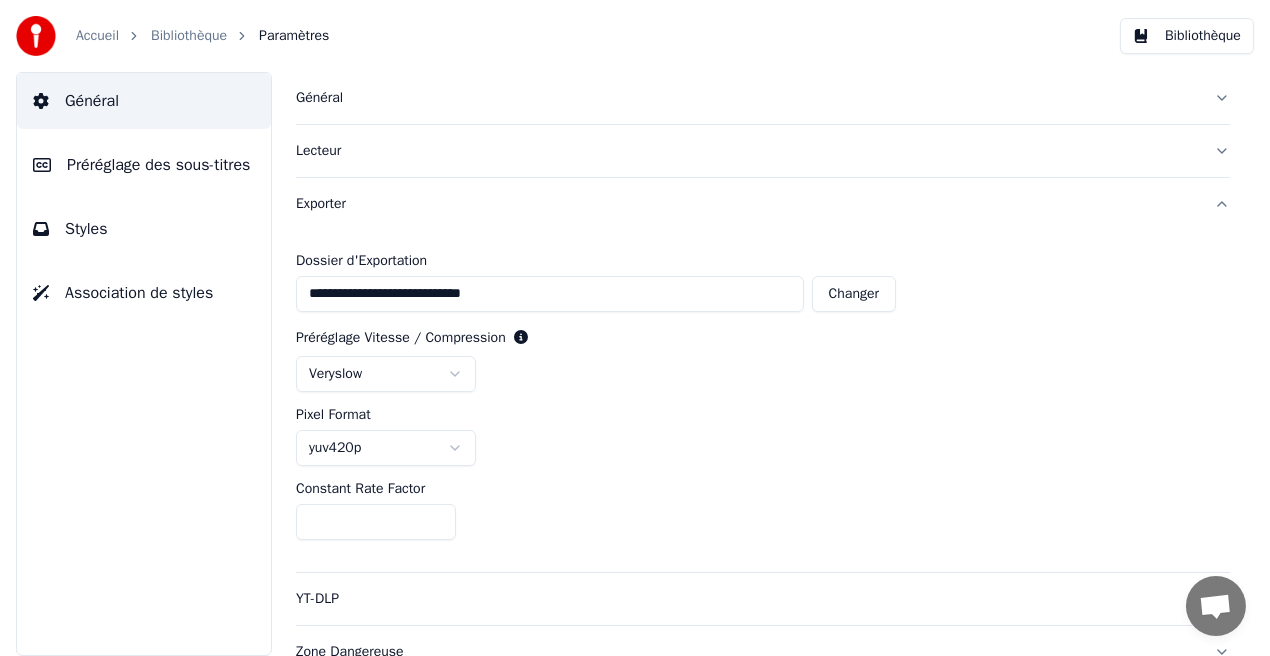 click on "Exporter" at bounding box center (747, 204) 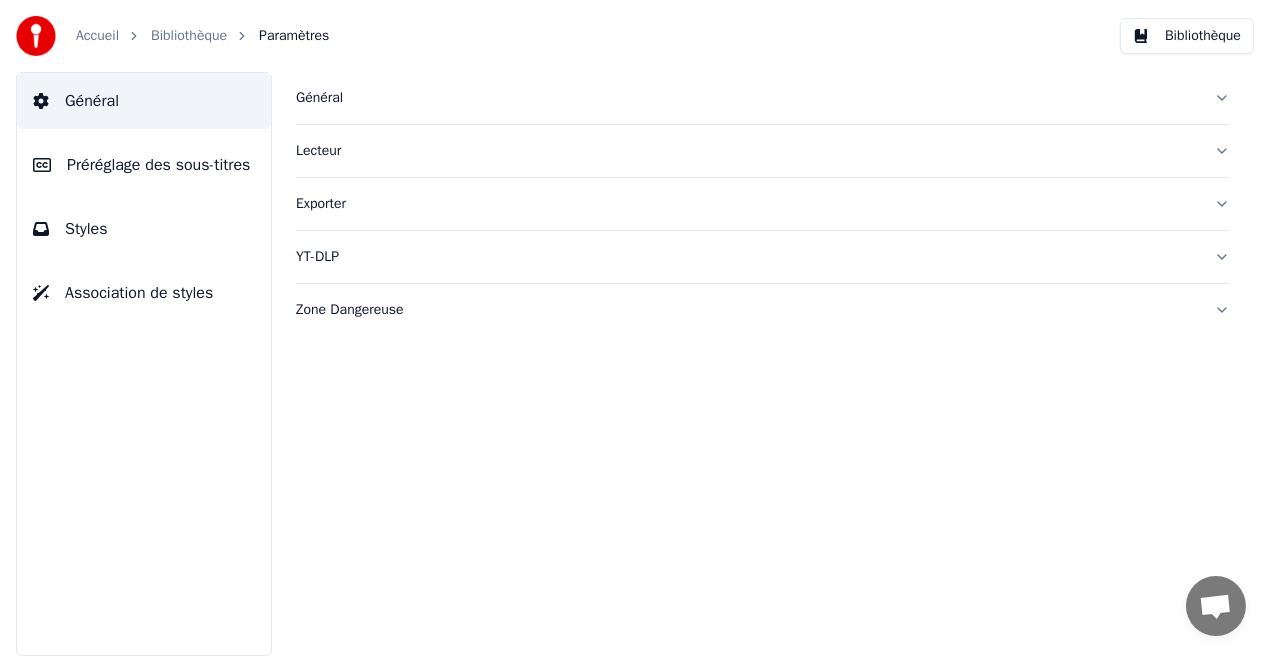 click on "YT-DLP" at bounding box center (747, 257) 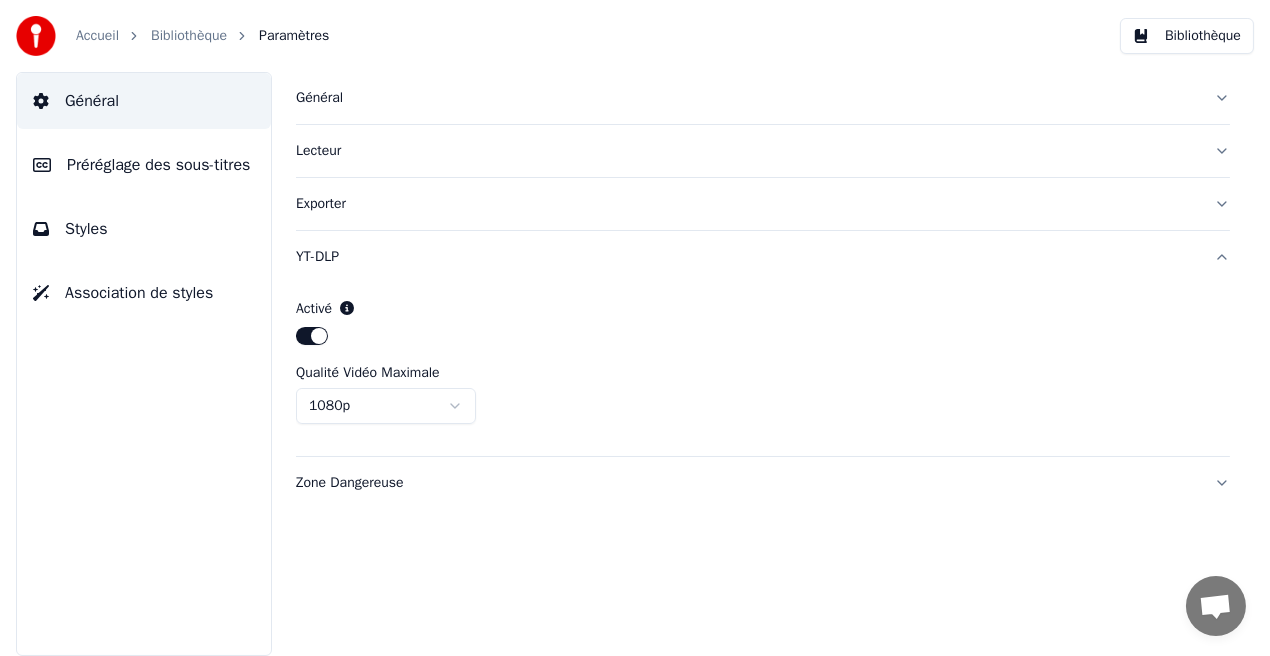 click on "Accueil Bibliothèque Paramètres Bibliothèque Général Préréglage des sous-titres Styles Association de styles Général Lecteur Exporter YT-DLP Activé Qualité Vidéo Maximale 1080p Zone Dangereuse" at bounding box center [635, 328] 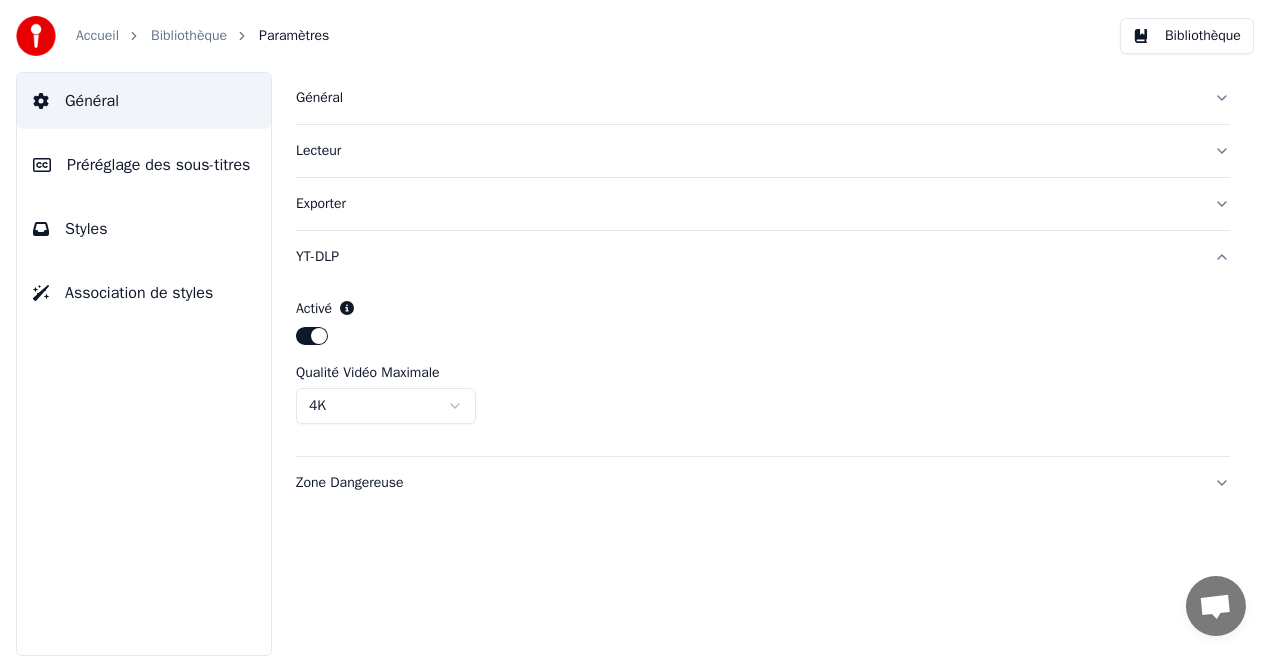 click on "Préréglage des sous-titres" at bounding box center (158, 165) 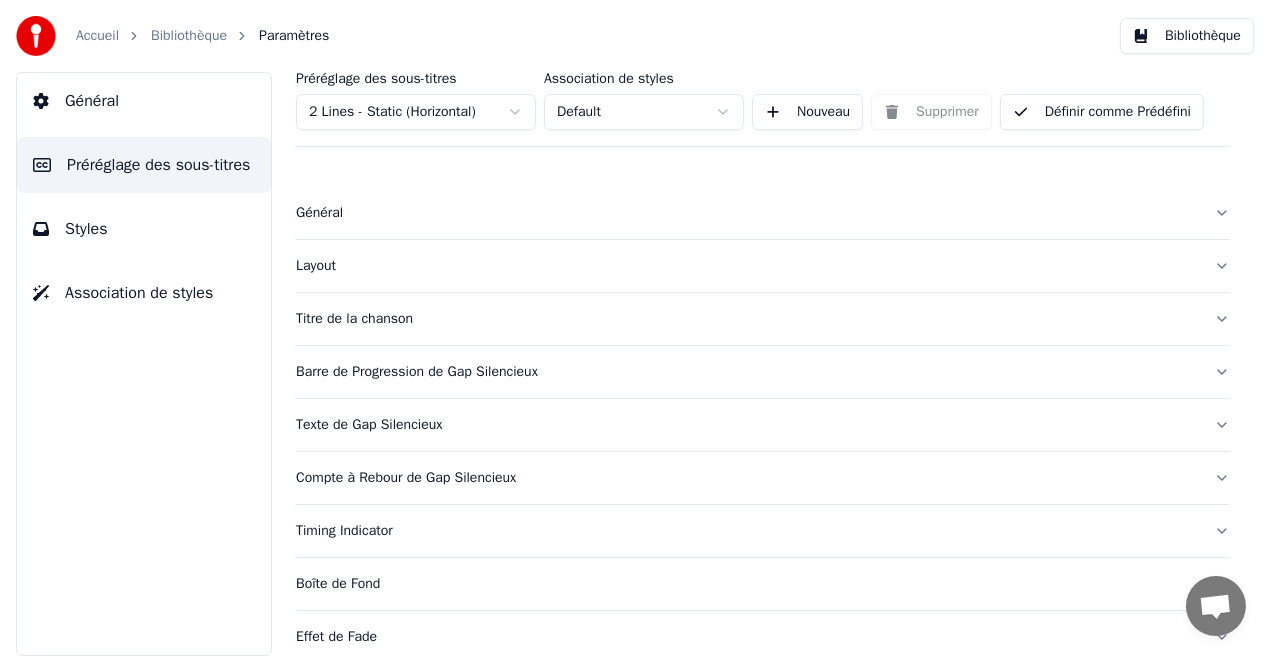 click on "Général" at bounding box center [747, 213] 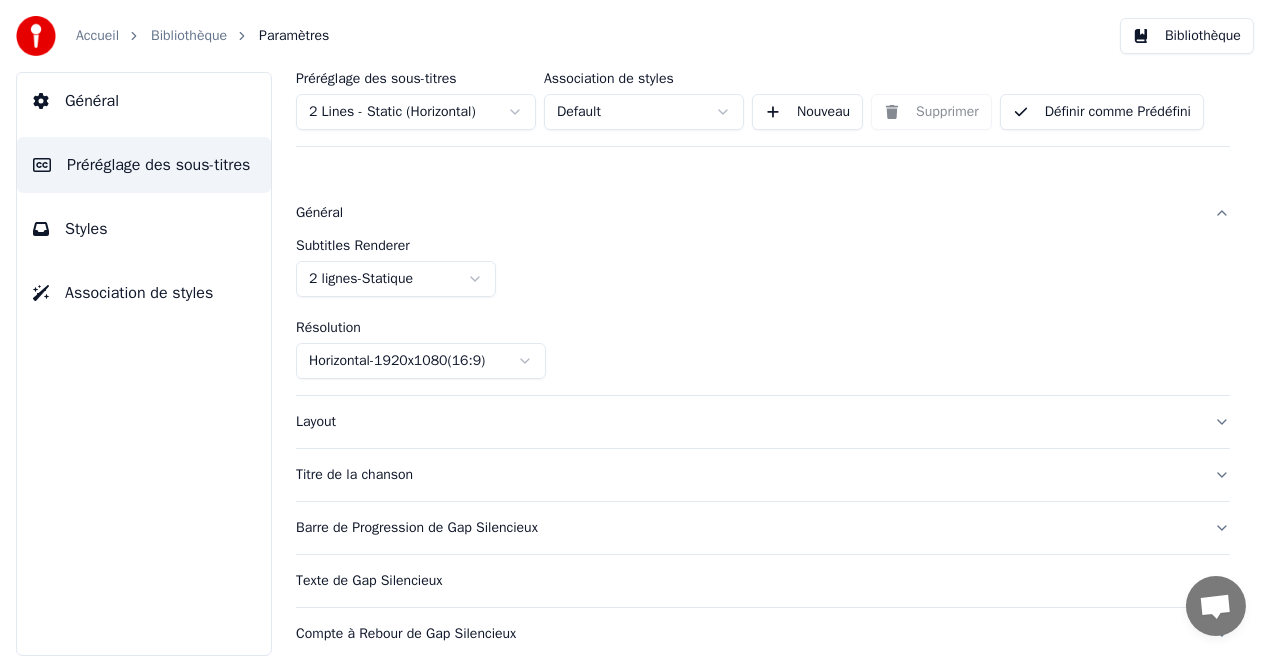 click on "Layout" at bounding box center [747, 422] 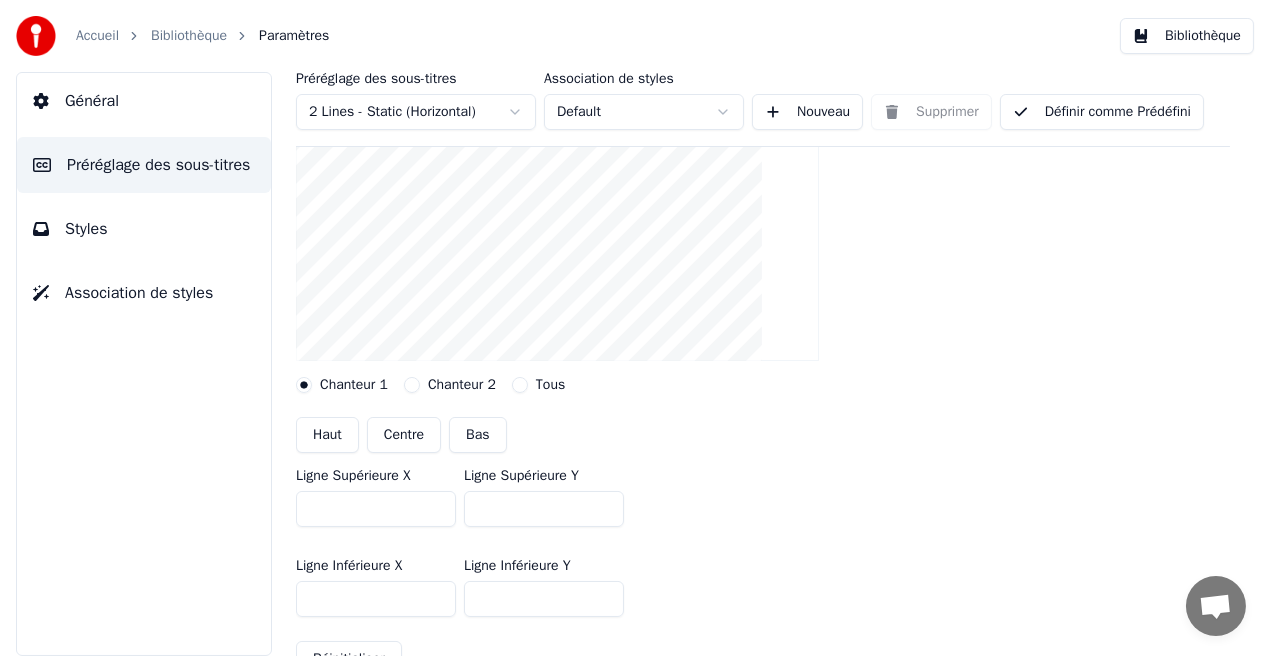 scroll, scrollTop: 247, scrollLeft: 0, axis: vertical 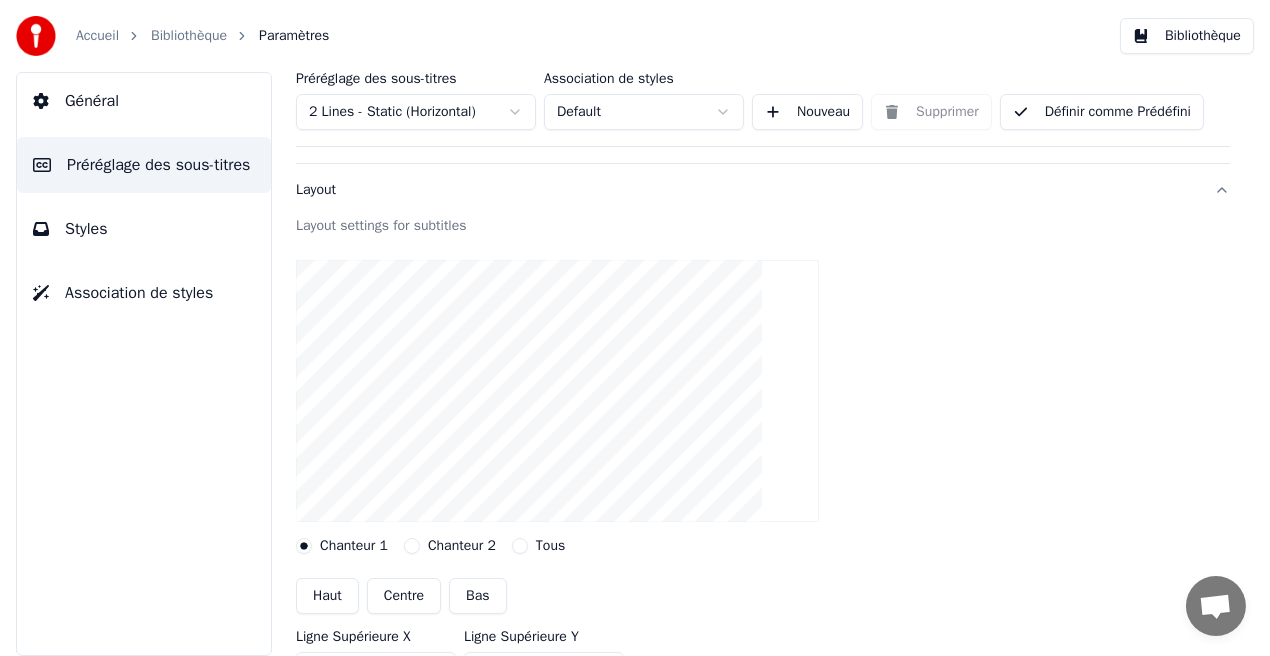 click on "Layout" at bounding box center (747, 190) 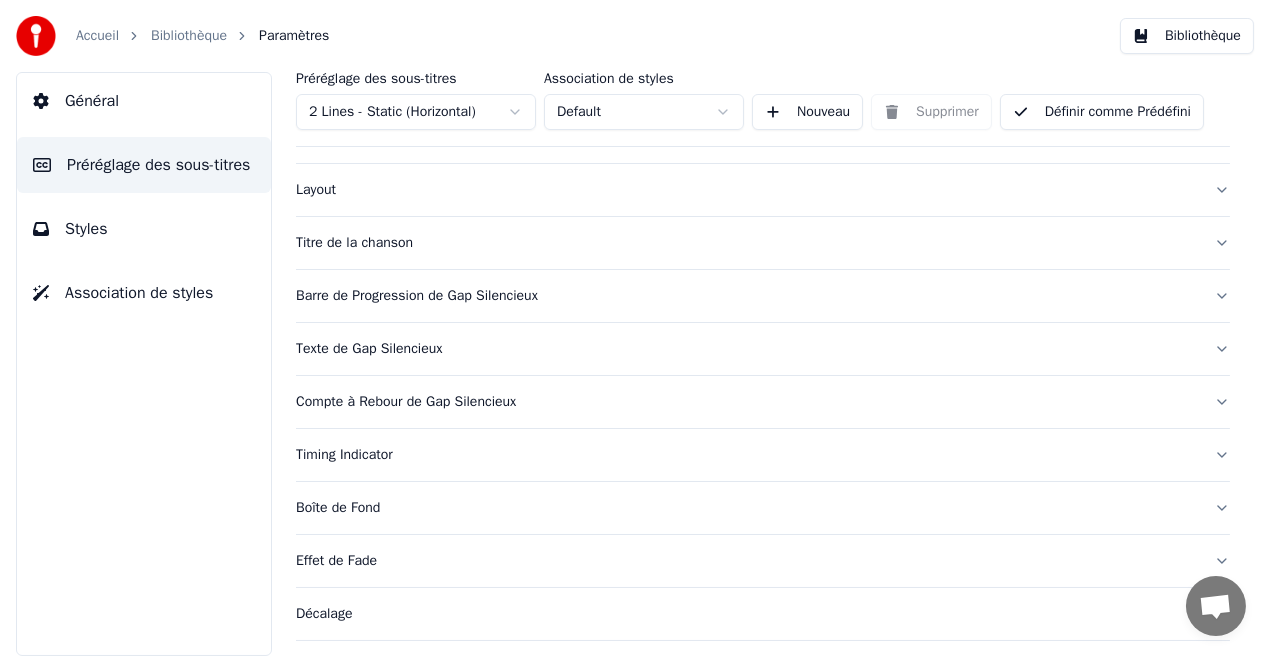 click on "Titre de la chanson" at bounding box center [747, 243] 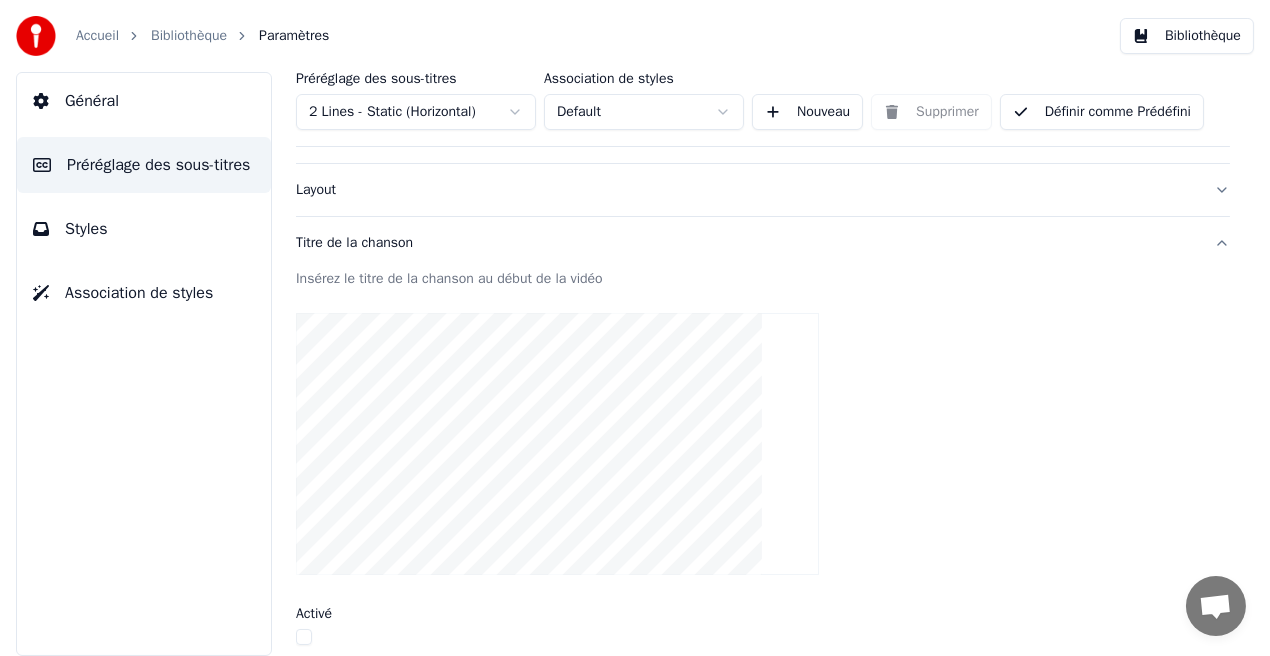 click on "Titre de la chanson" at bounding box center (747, 243) 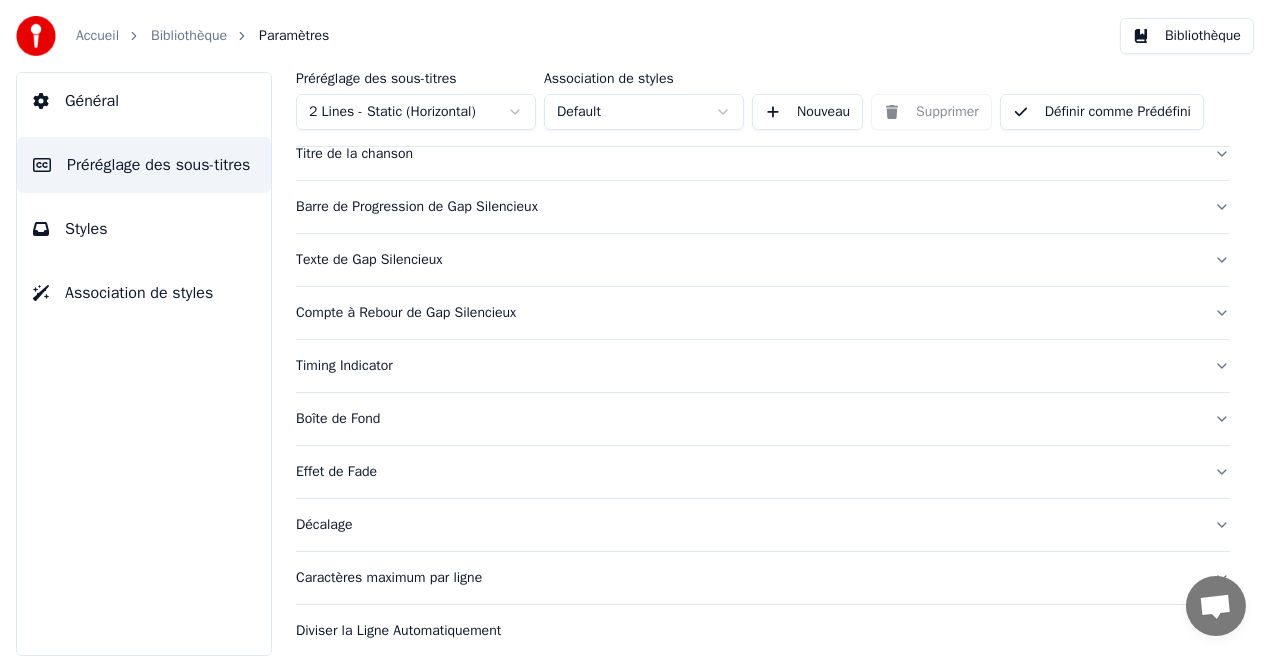 scroll, scrollTop: 229, scrollLeft: 0, axis: vertical 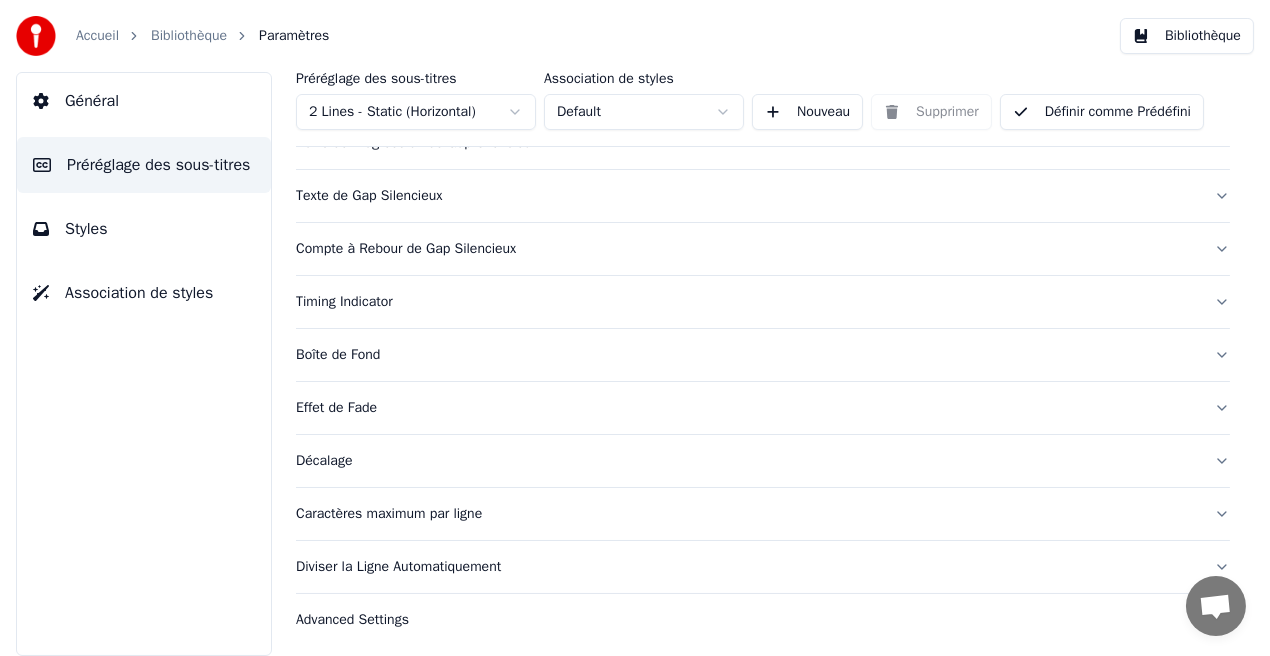 click on "Caractères maximum par ligne" at bounding box center [747, 514] 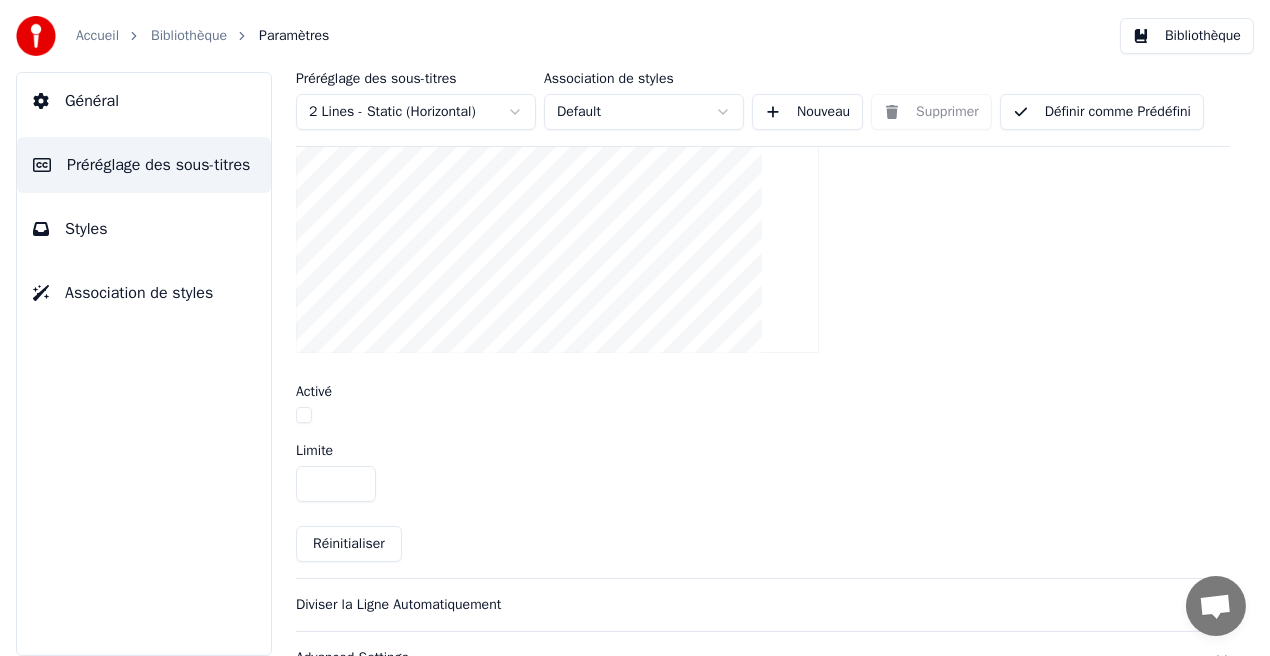 scroll, scrollTop: 723, scrollLeft: 0, axis: vertical 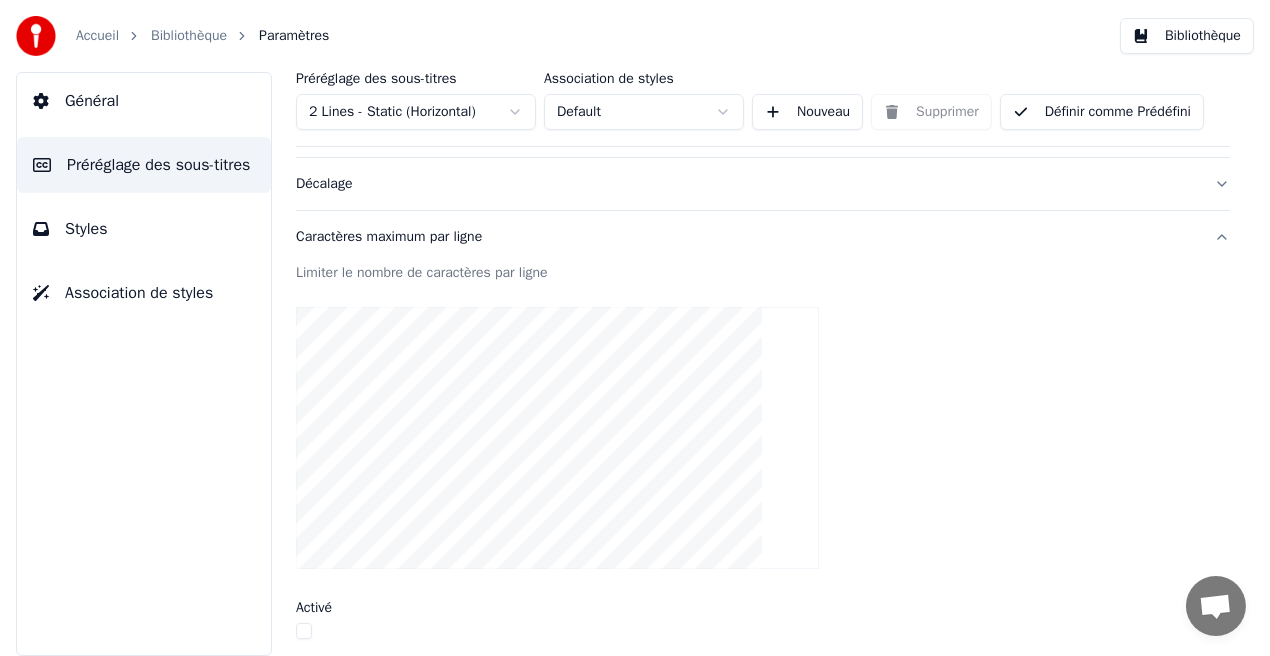 click on "Caractères maximum par ligne" at bounding box center [747, 237] 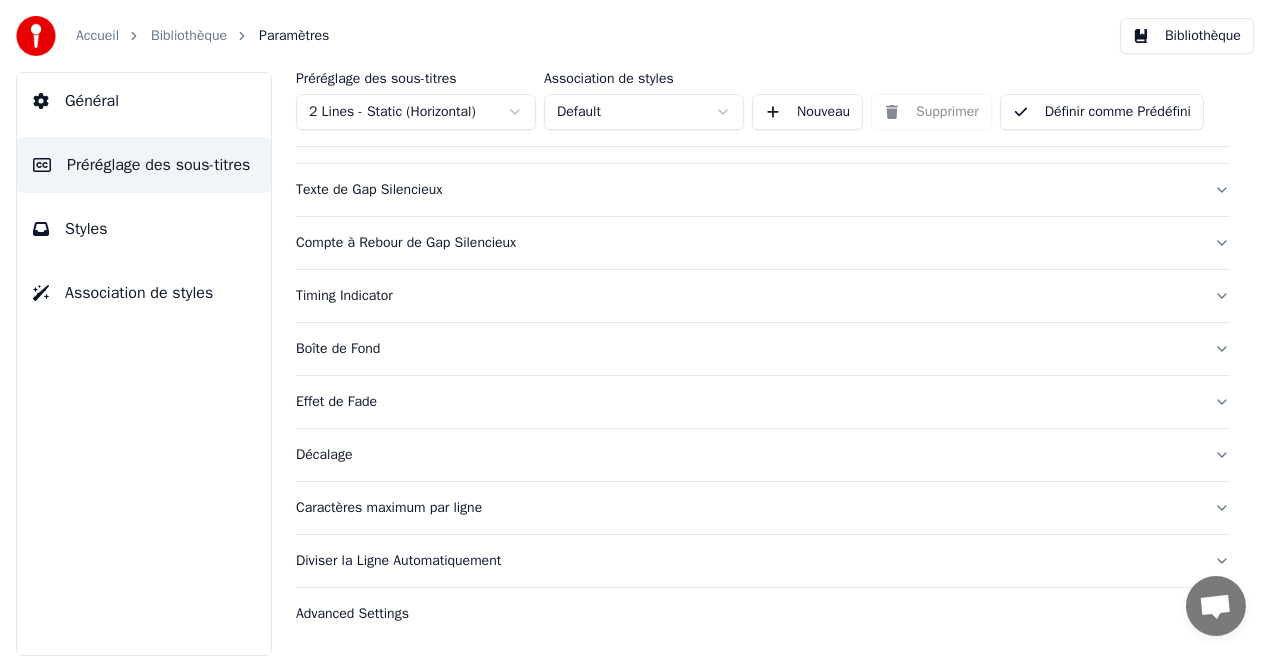 scroll, scrollTop: 229, scrollLeft: 0, axis: vertical 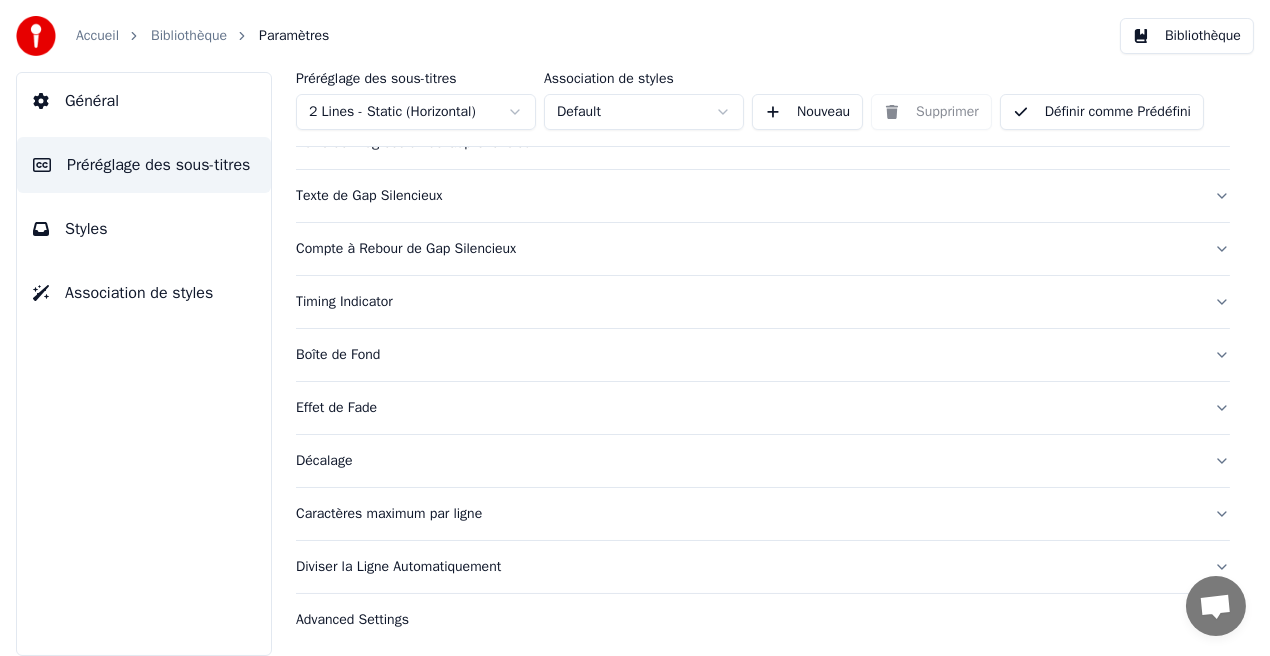 click on "Diviser la Ligne Automatiquement" at bounding box center [747, 567] 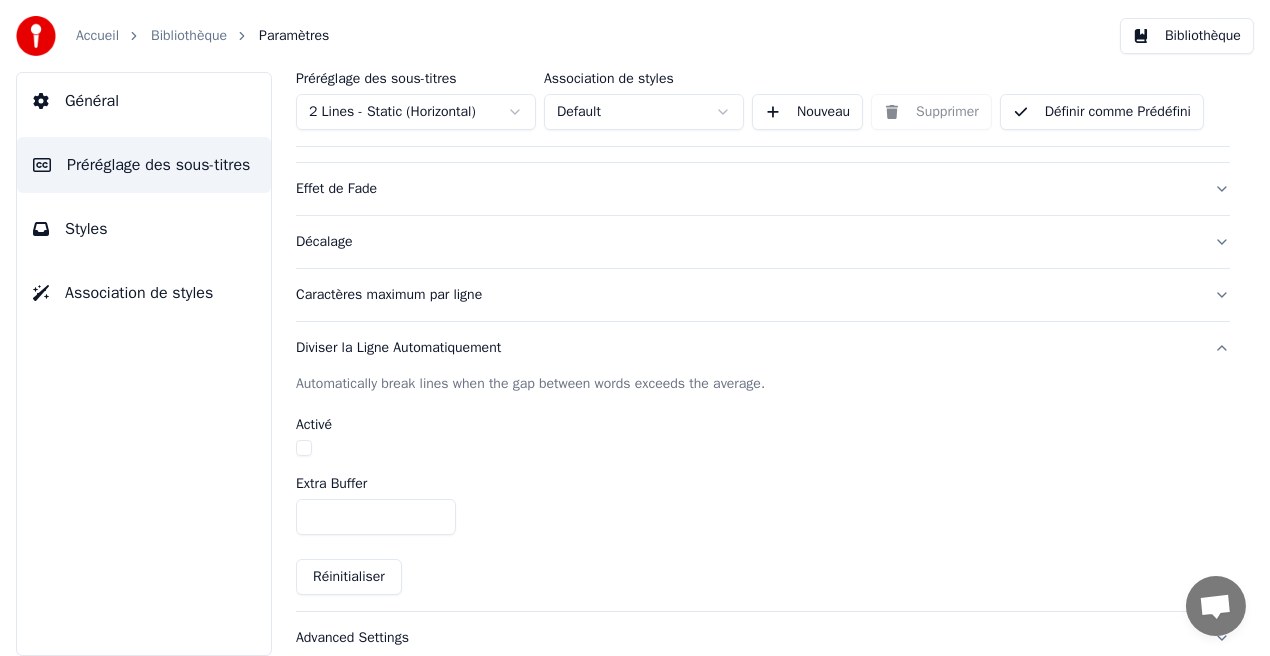scroll, scrollTop: 465, scrollLeft: 0, axis: vertical 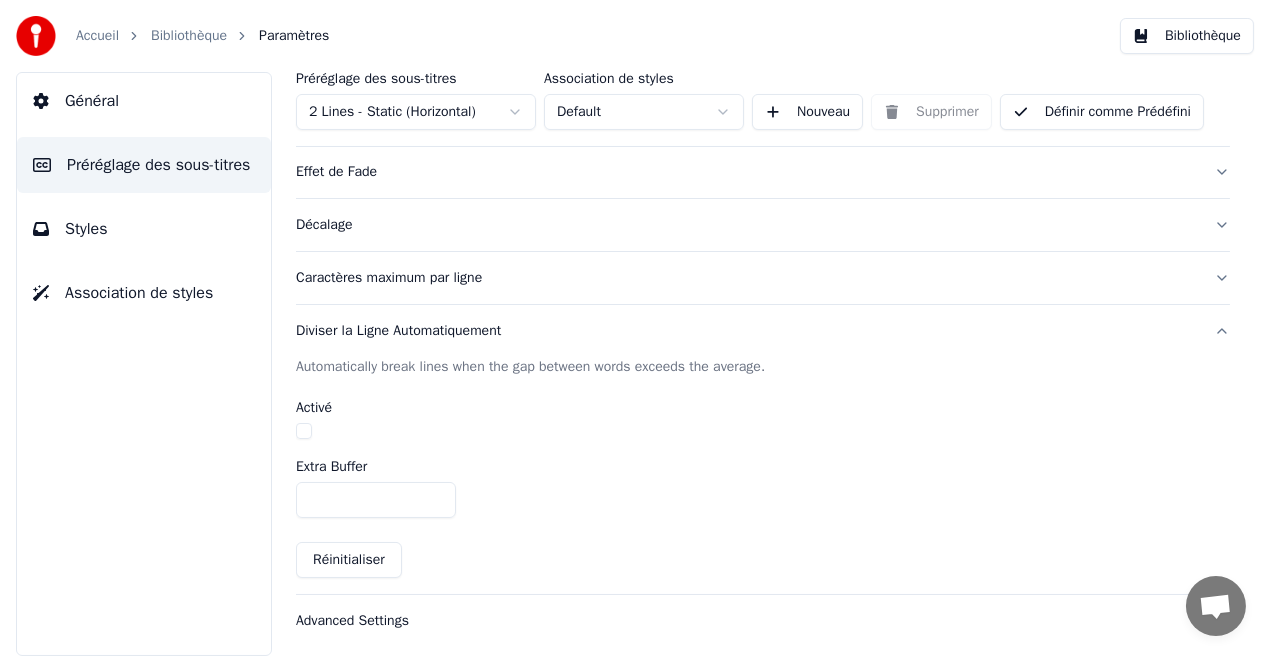 click at bounding box center [304, 431] 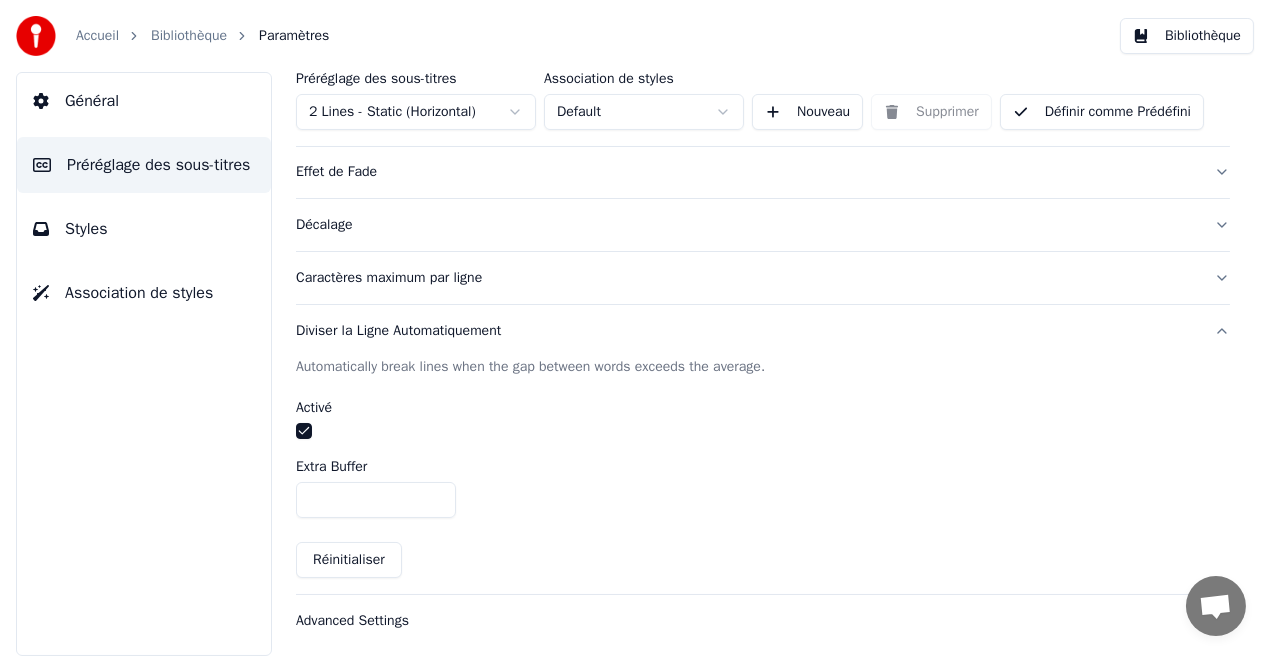click on "Styles" at bounding box center (144, 229) 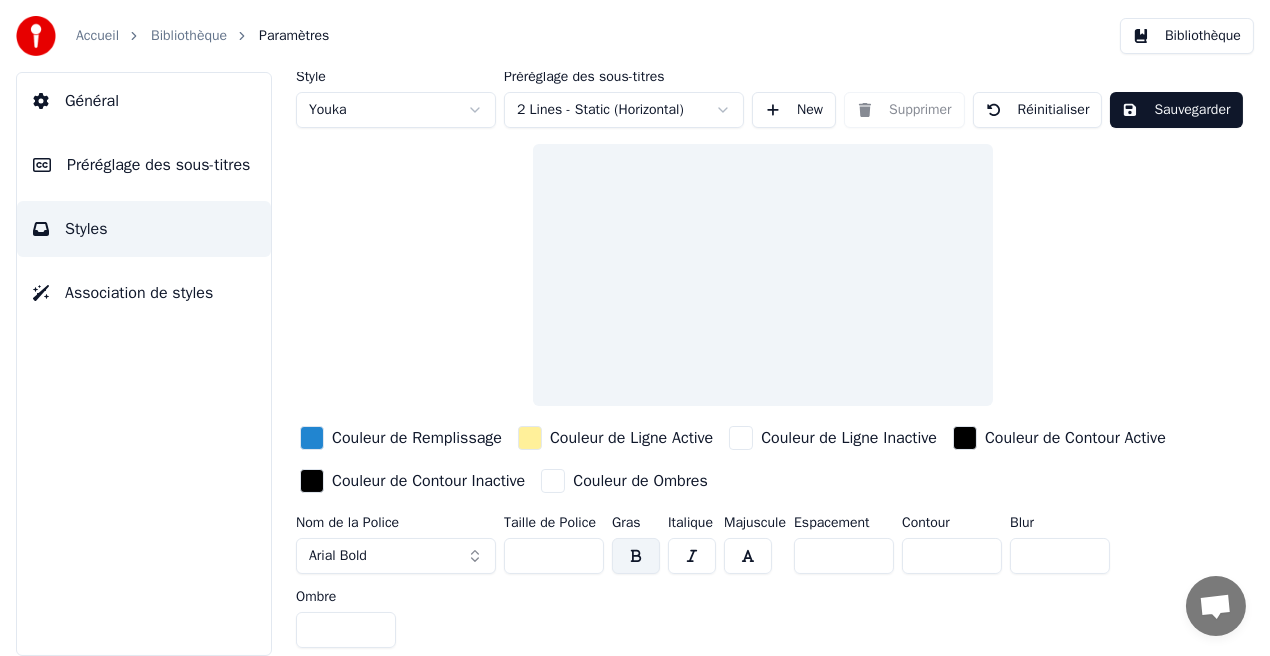 scroll, scrollTop: 0, scrollLeft: 0, axis: both 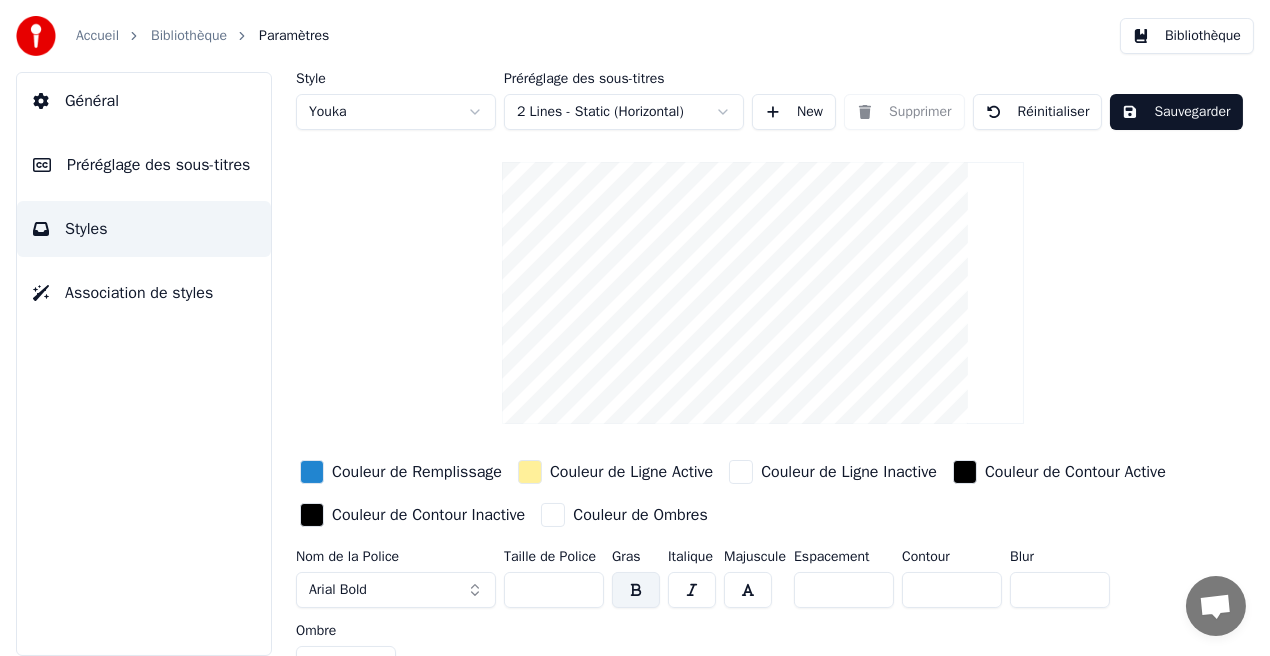 click on "Couleur de Remplissage" at bounding box center (417, 472) 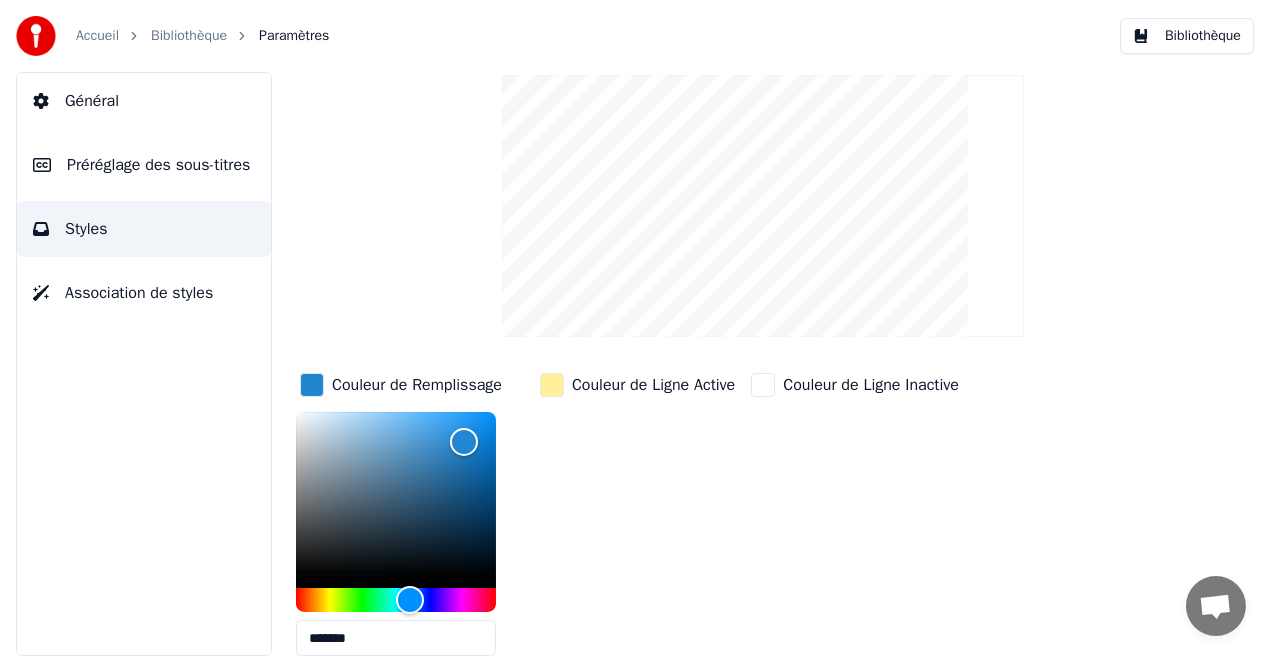 scroll, scrollTop: 166, scrollLeft: 0, axis: vertical 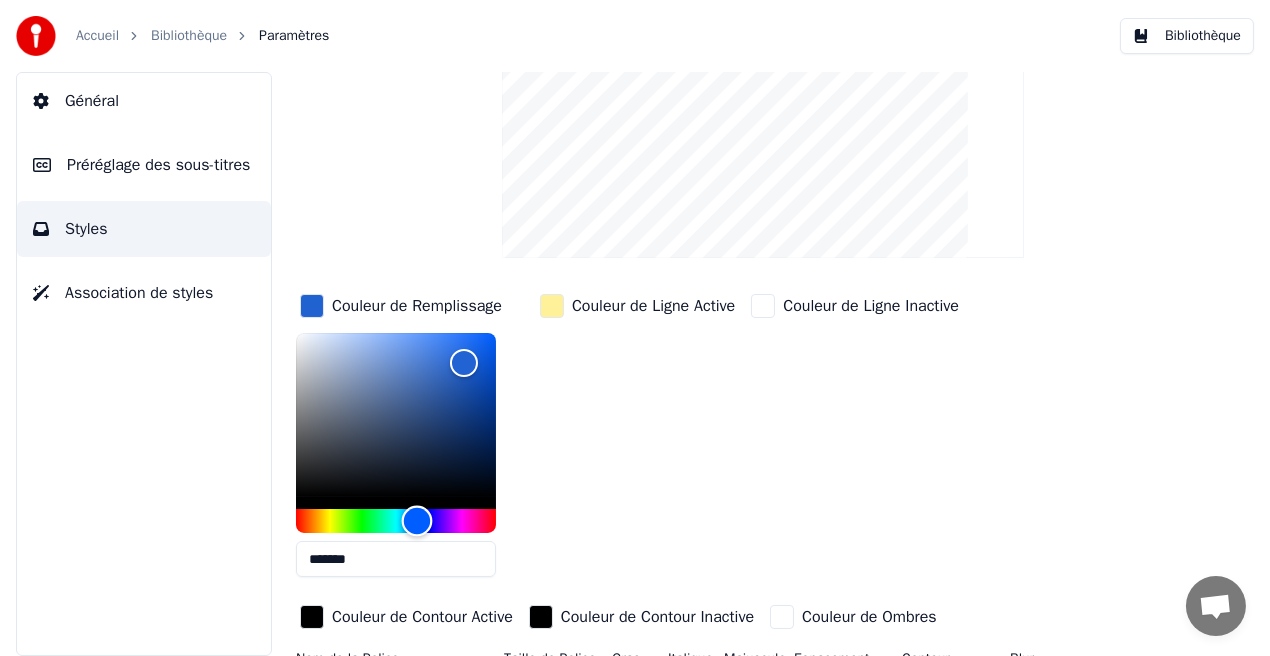 click at bounding box center (417, 521) 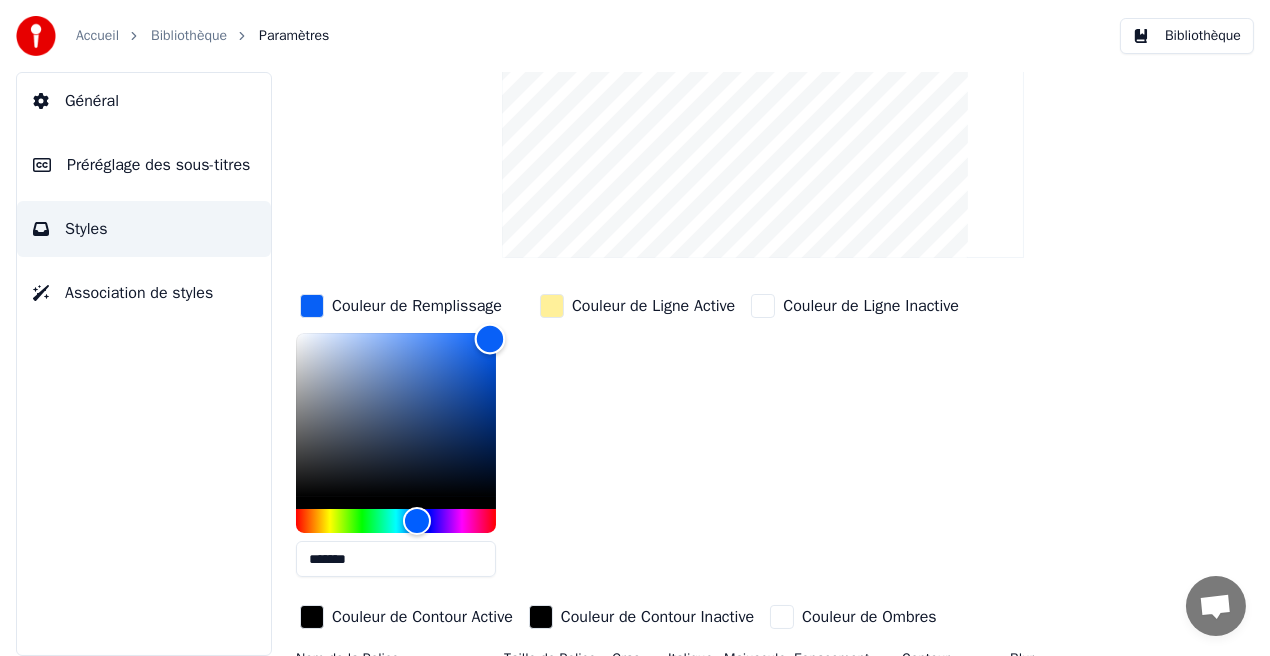 type on "*******" 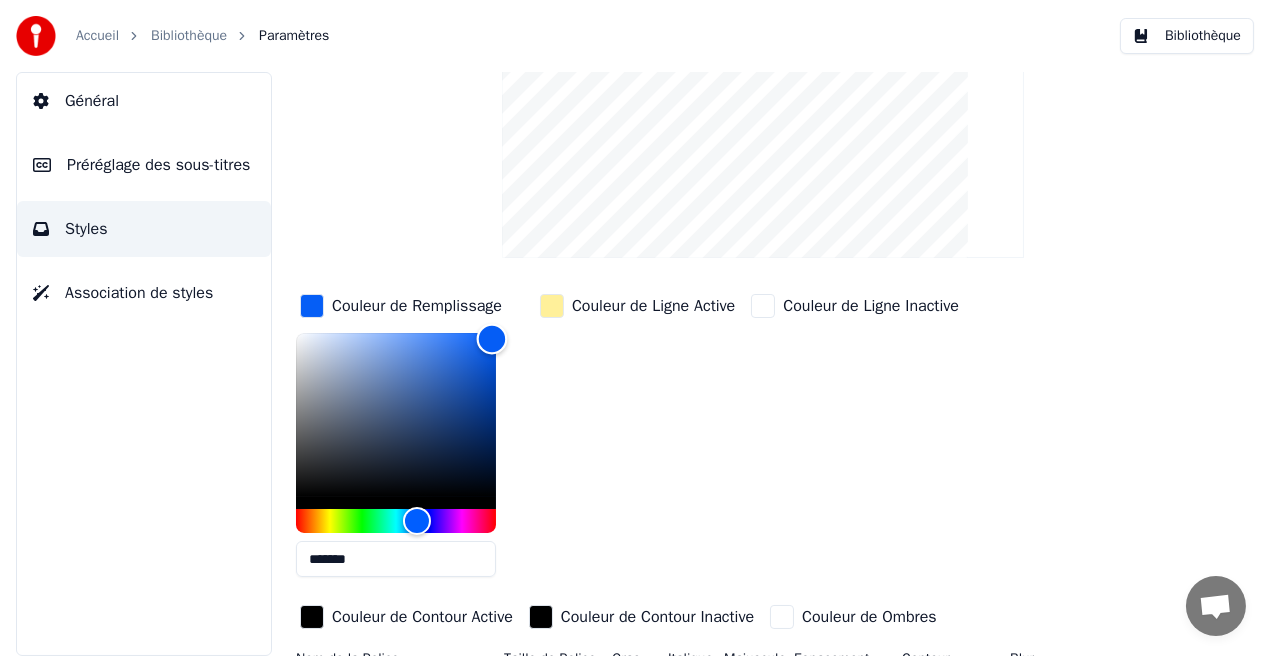 drag, startPoint x: 462, startPoint y: 362, endPoint x: 492, endPoint y: 337, distance: 39.051247 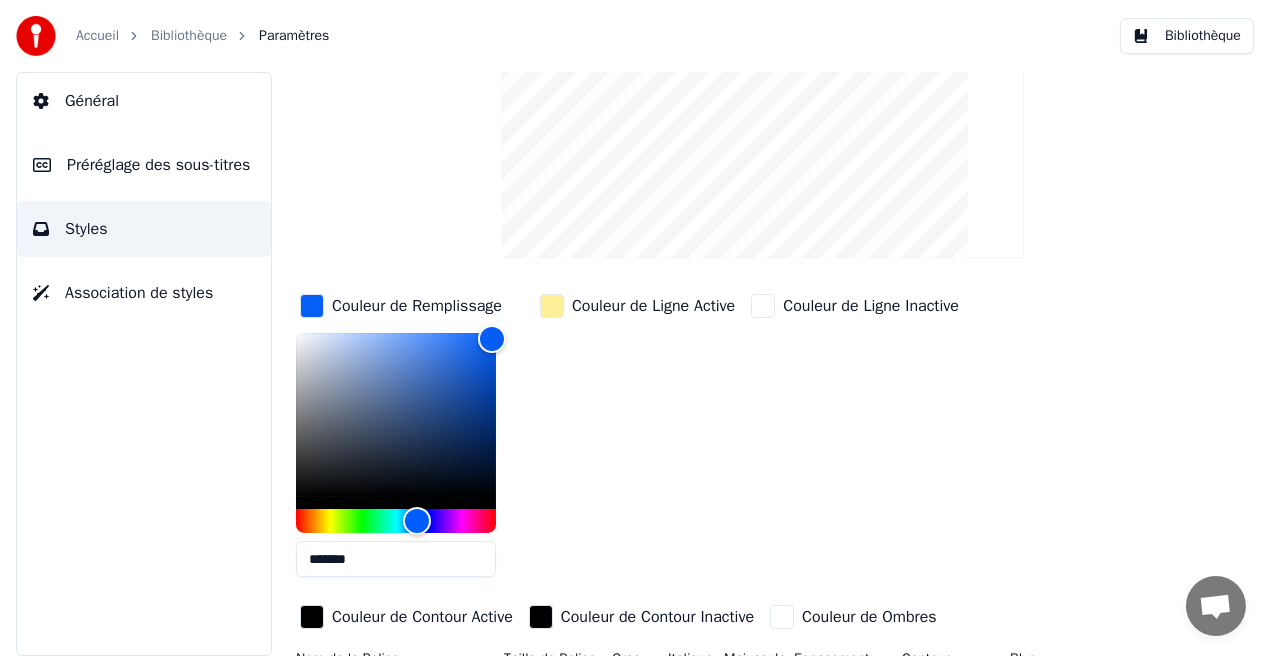 click on "Couleur de Ligne Active" at bounding box center [653, 306] 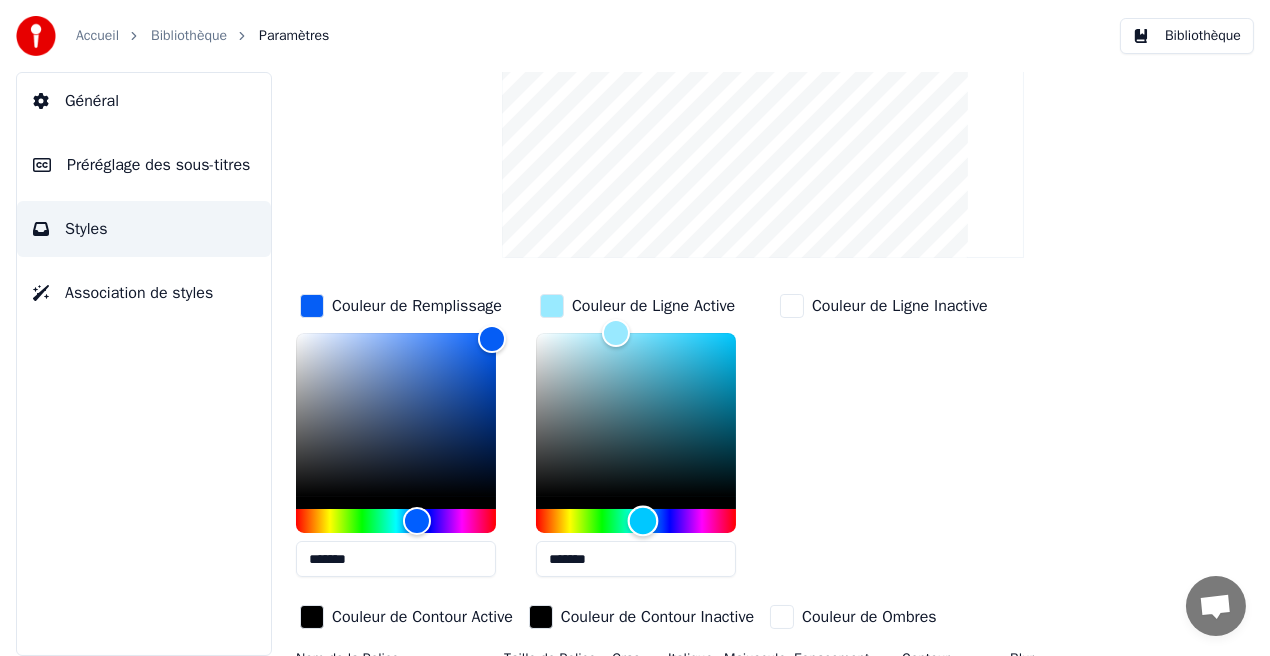 drag, startPoint x: 565, startPoint y: 522, endPoint x: 643, endPoint y: 514, distance: 78.40918 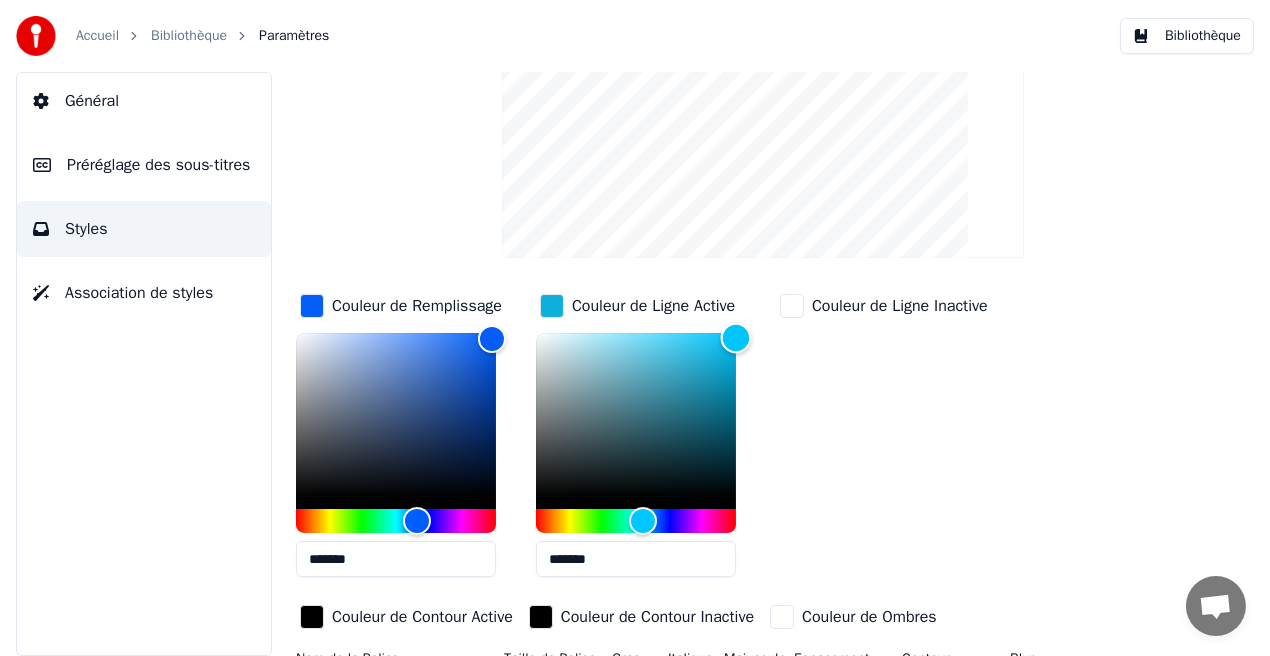 type on "*******" 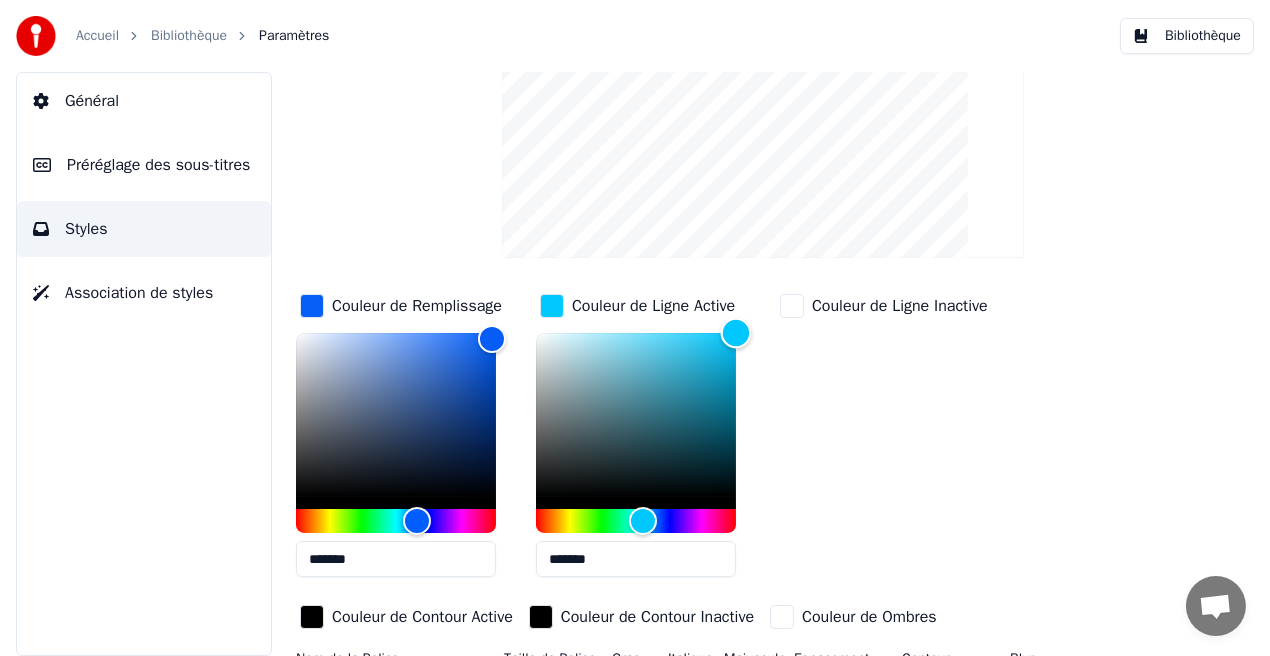 drag, startPoint x: 621, startPoint y: 334, endPoint x: 747, endPoint y: 325, distance: 126.32102 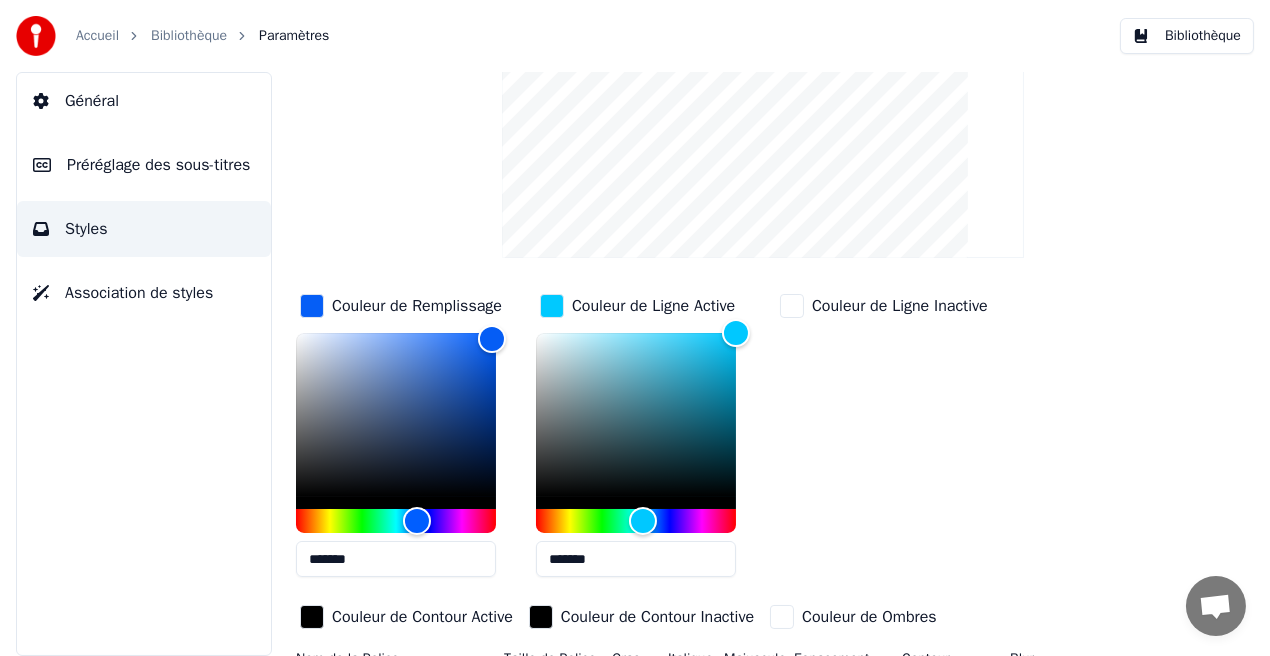 click on "Couleur de Ligne Inactive" at bounding box center [900, 306] 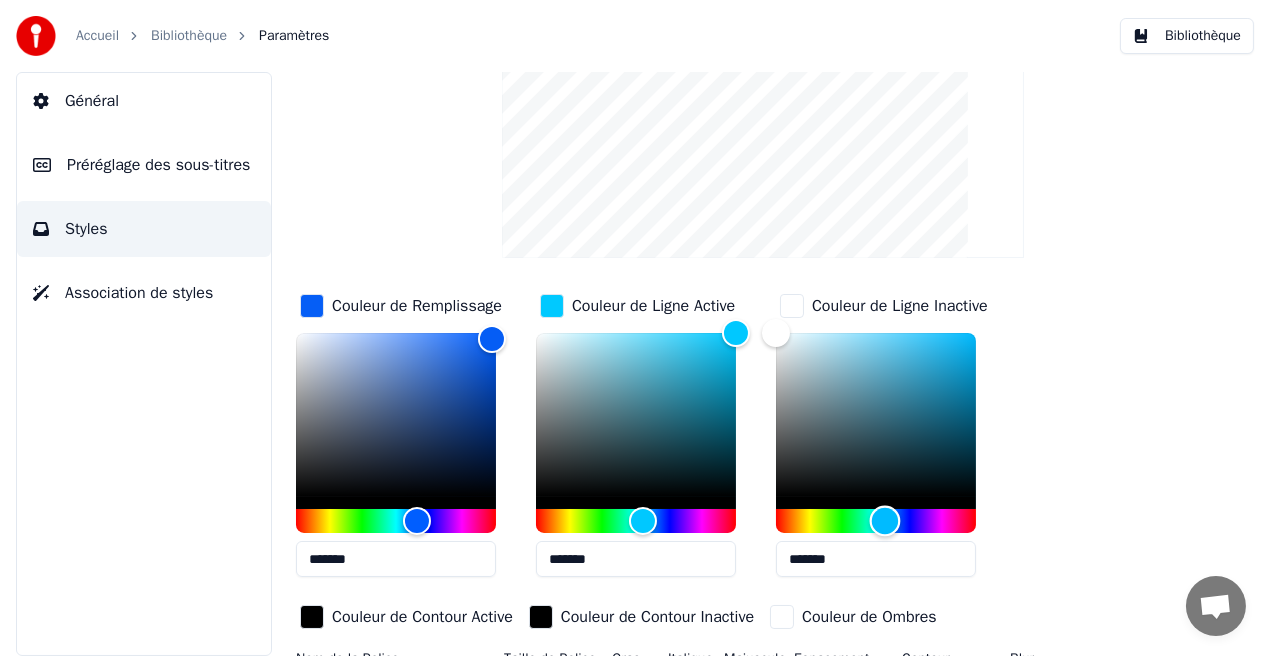 drag, startPoint x: 778, startPoint y: 524, endPoint x: 885, endPoint y: 534, distance: 107.46627 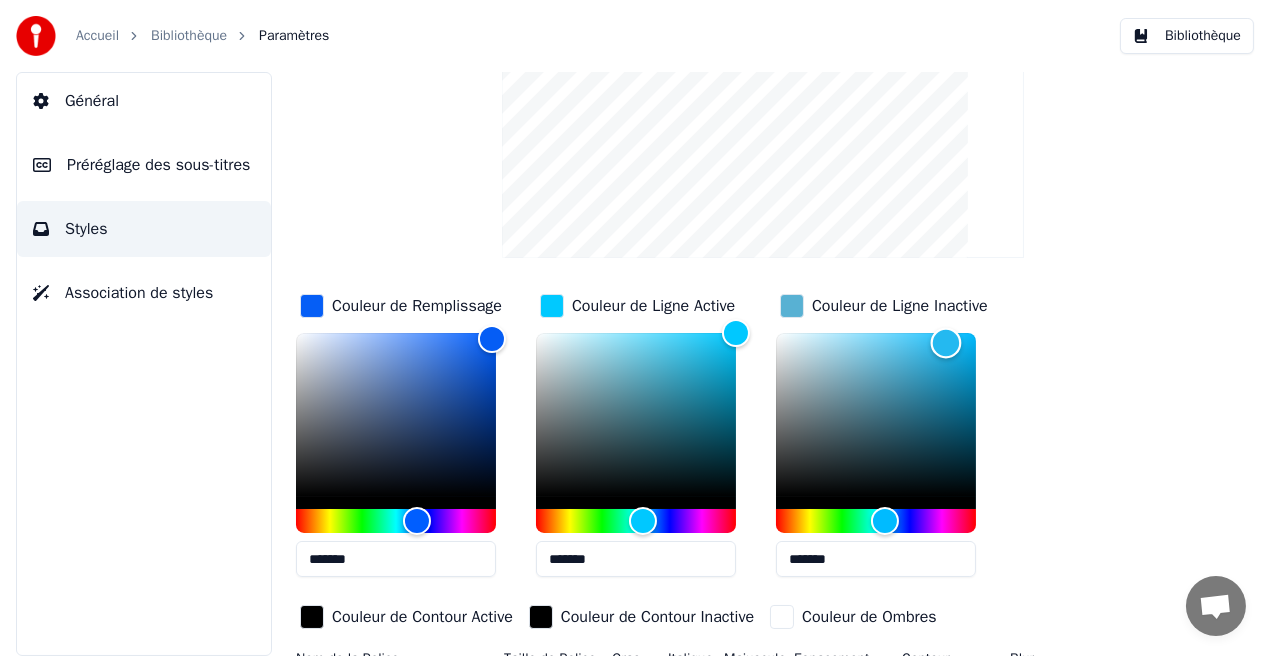 type on "*******" 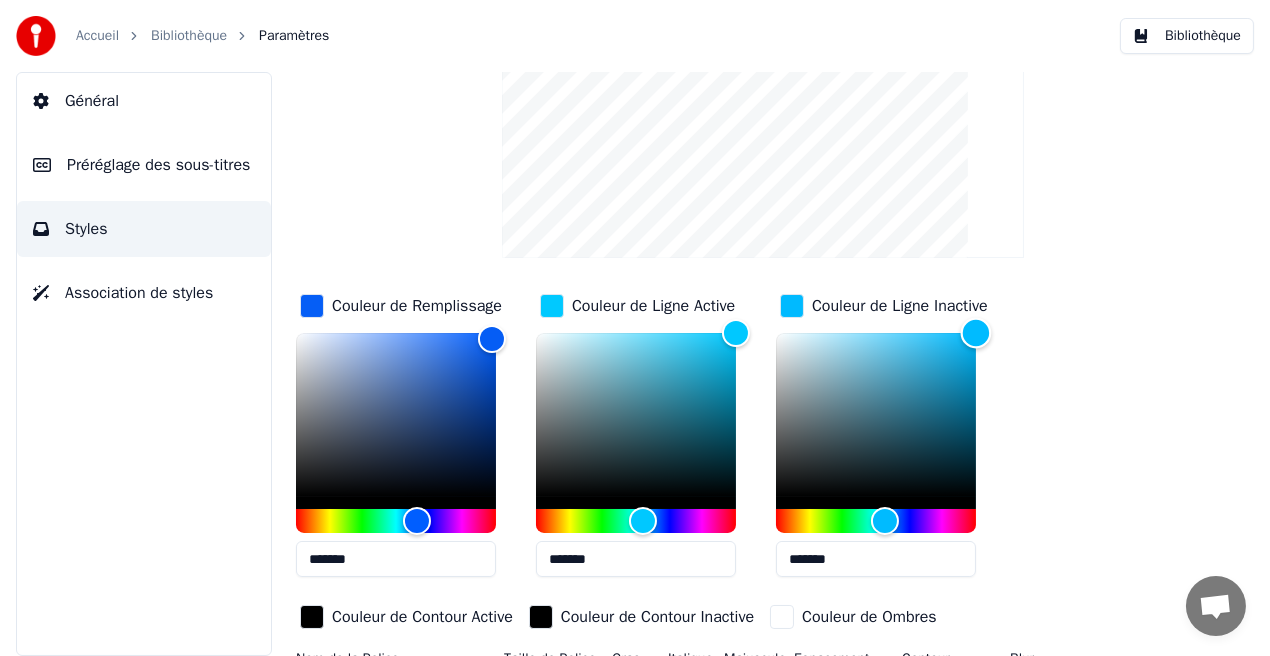 drag, startPoint x: 779, startPoint y: 339, endPoint x: 993, endPoint y: 319, distance: 214.93254 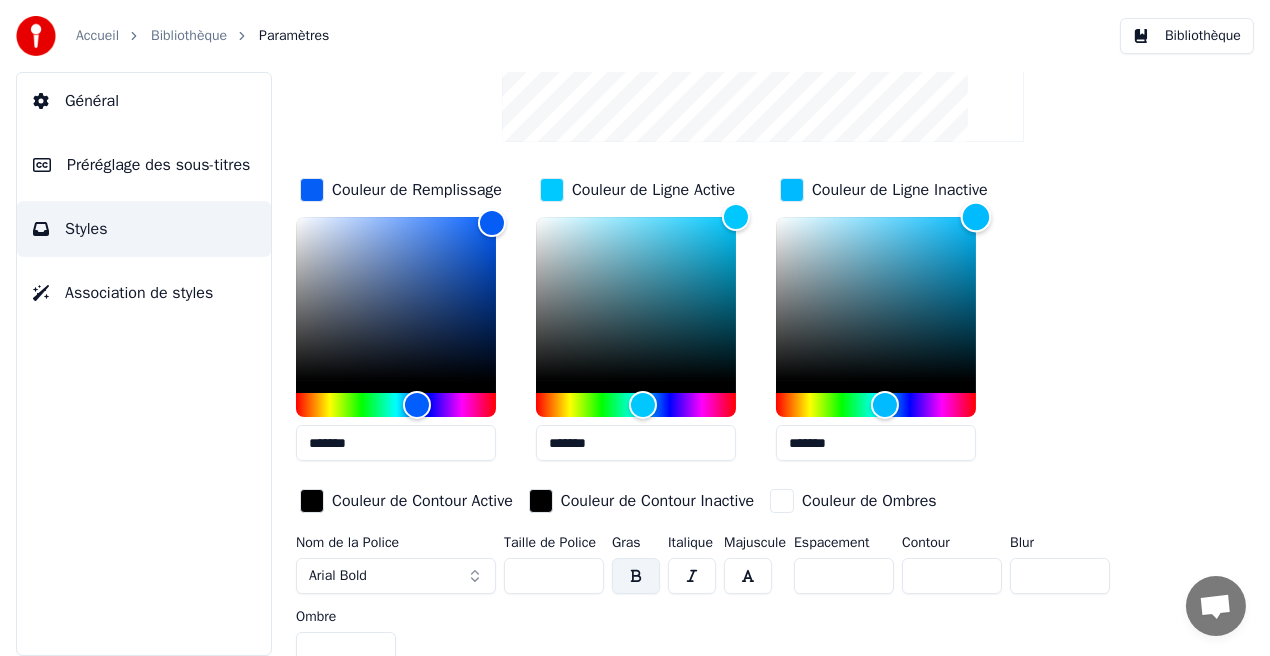 scroll, scrollTop: 298, scrollLeft: 0, axis: vertical 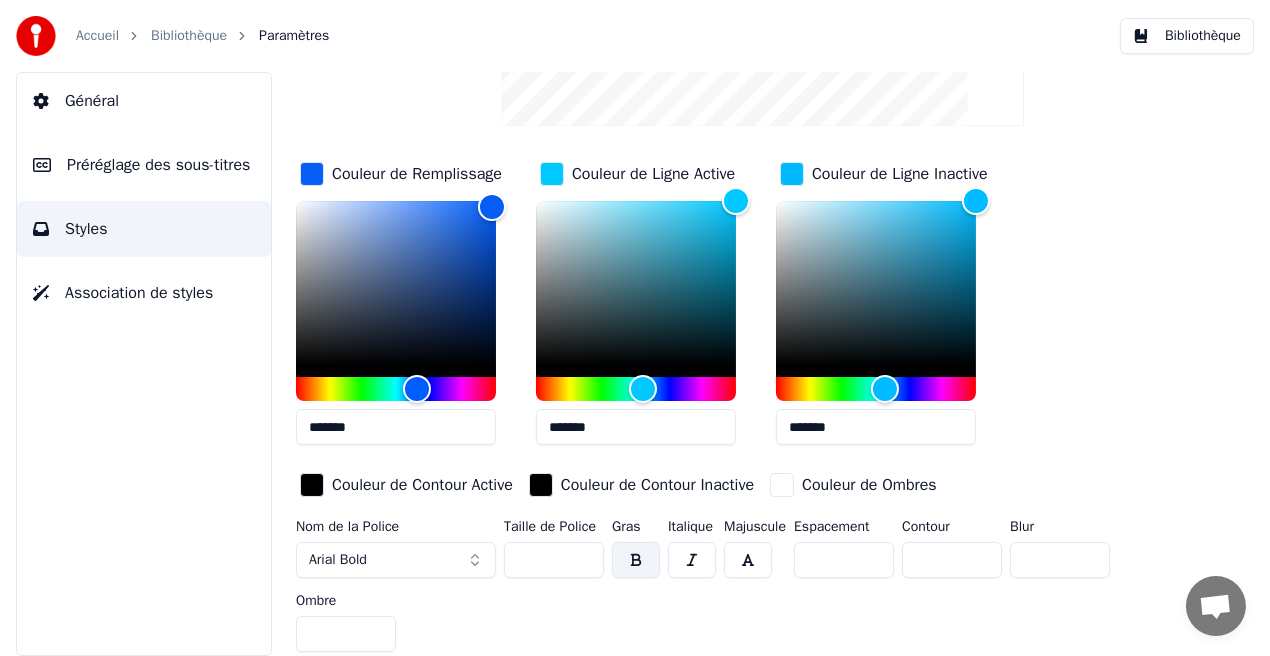 click on "Couleur de Contour Active" at bounding box center [422, 485] 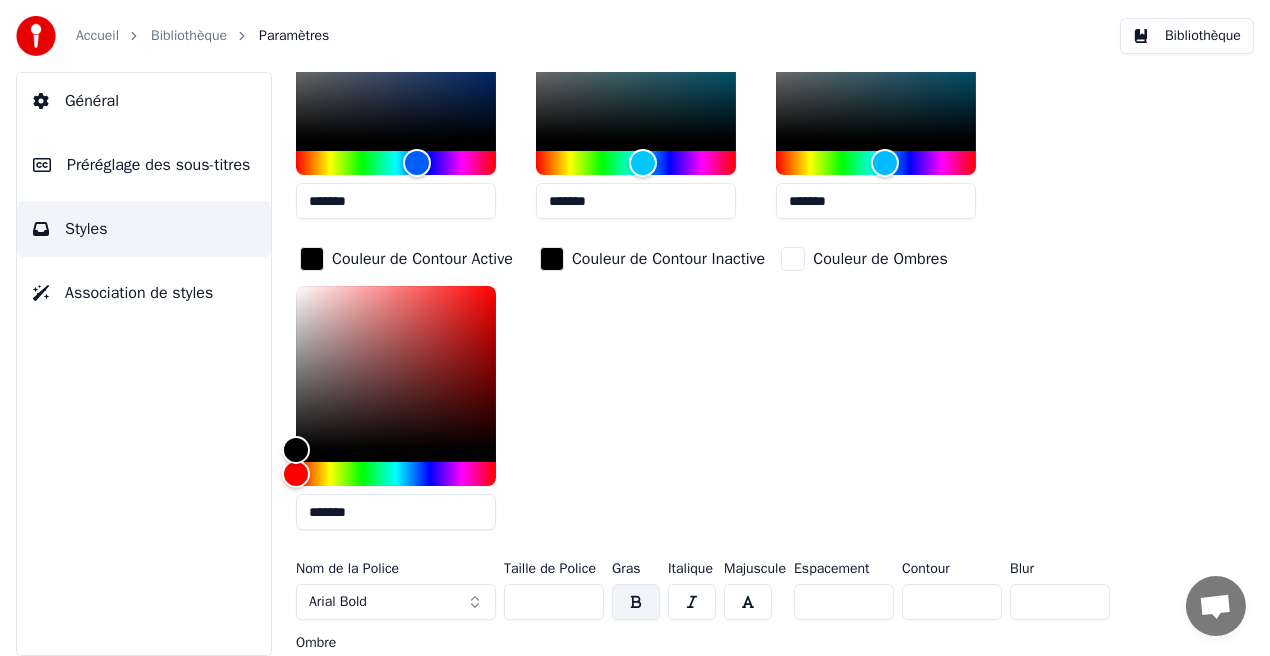 scroll, scrollTop: 566, scrollLeft: 0, axis: vertical 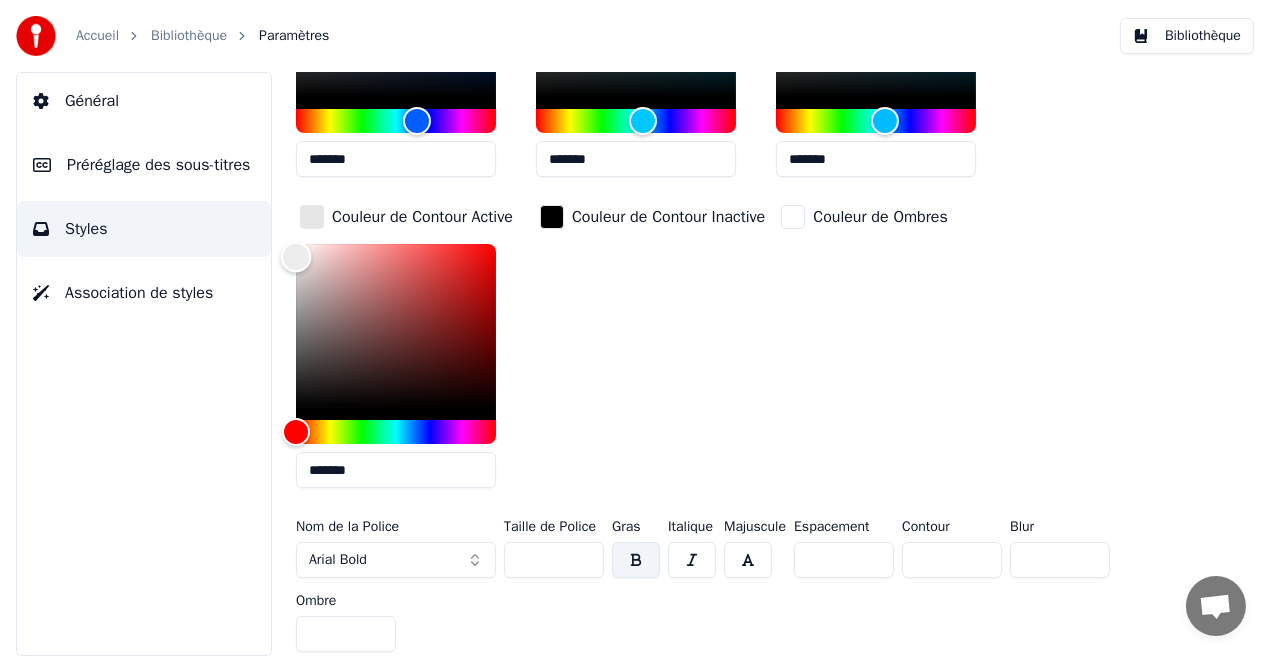 type on "*******" 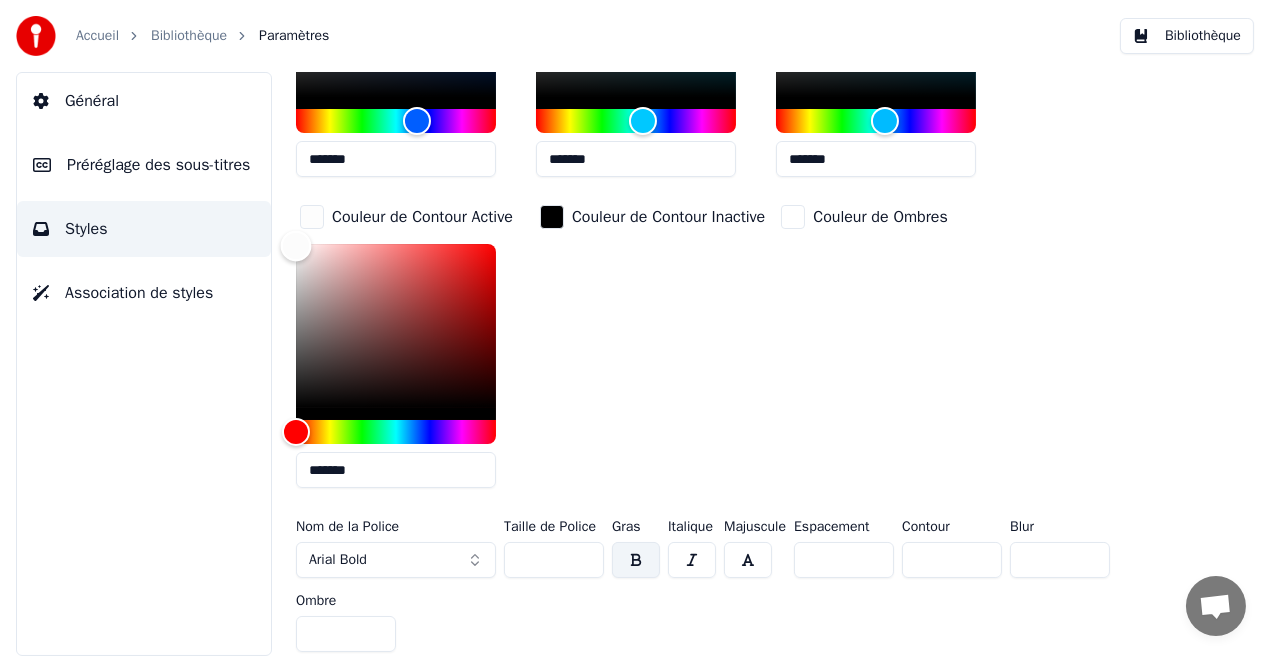 drag, startPoint x: 331, startPoint y: 368, endPoint x: 296, endPoint y: 242, distance: 130.7708 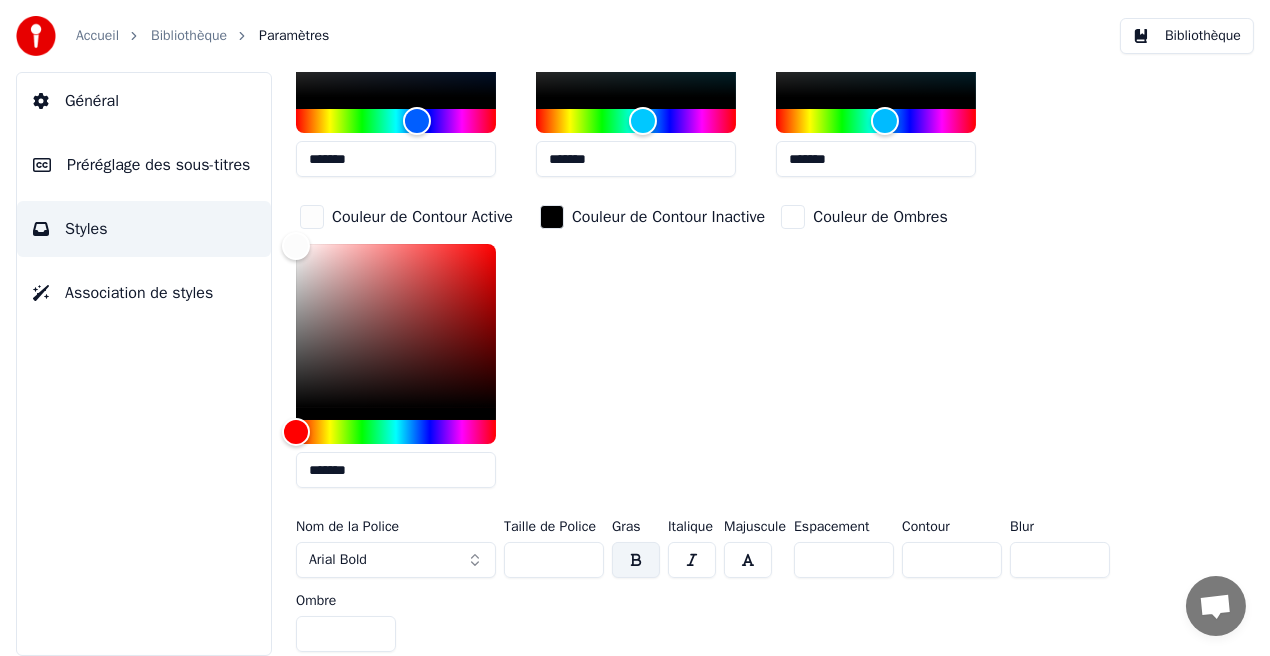 drag, startPoint x: 1249, startPoint y: 380, endPoint x: 1249, endPoint y: 401, distance: 21 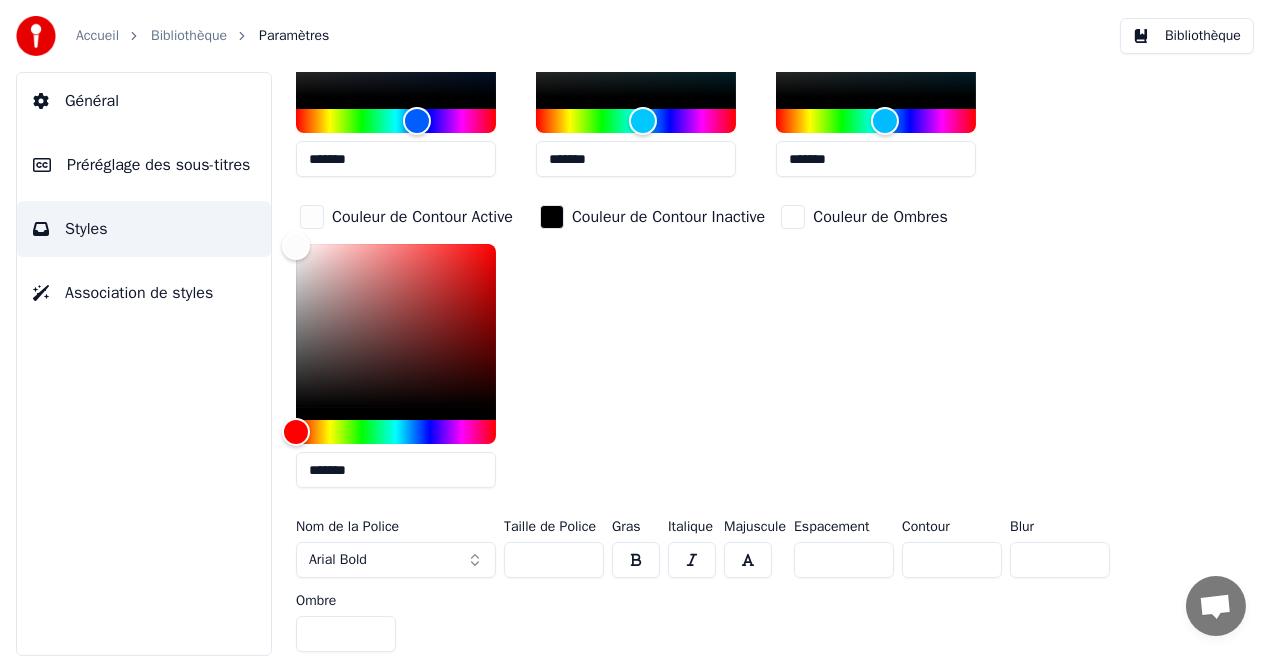 click on "*" at bounding box center (952, 560) 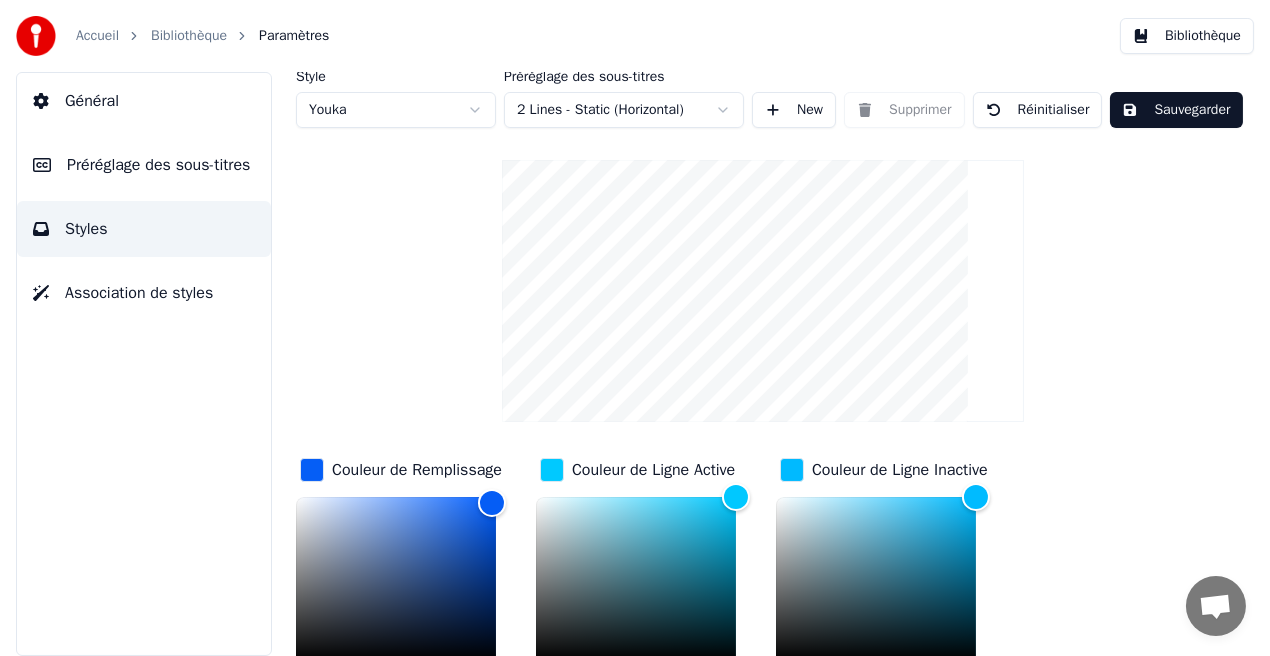 scroll, scrollTop: 0, scrollLeft: 0, axis: both 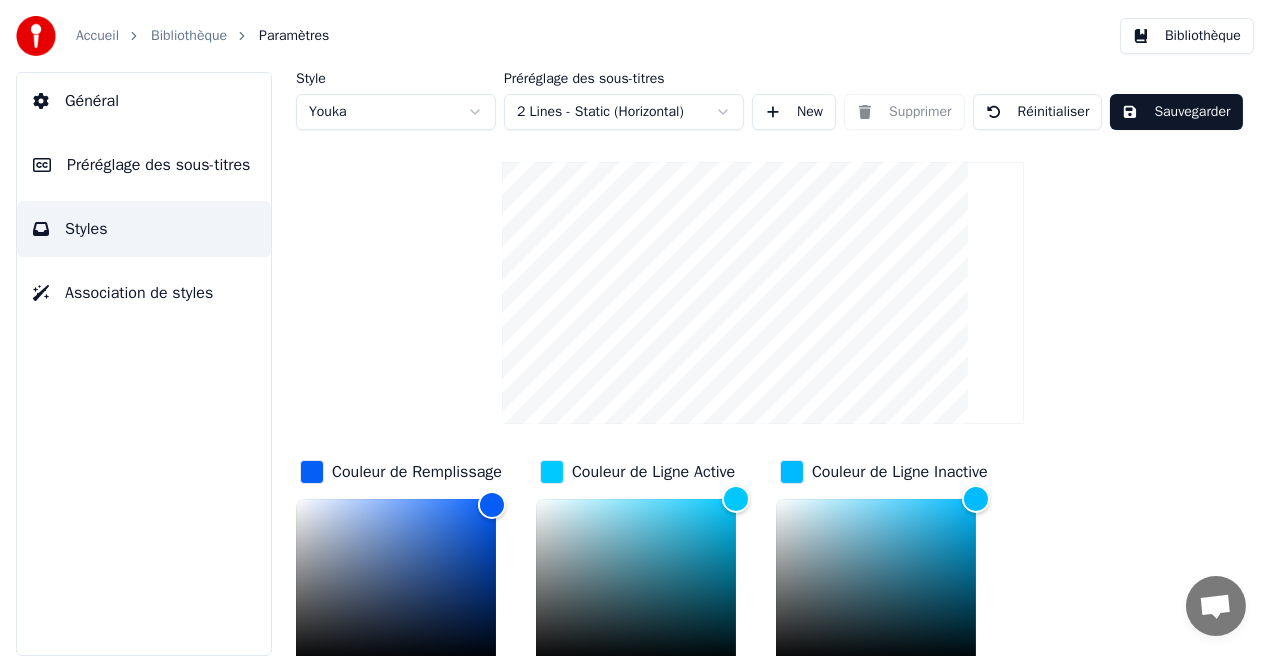 click on "Sauvegarder" at bounding box center [1176, 112] 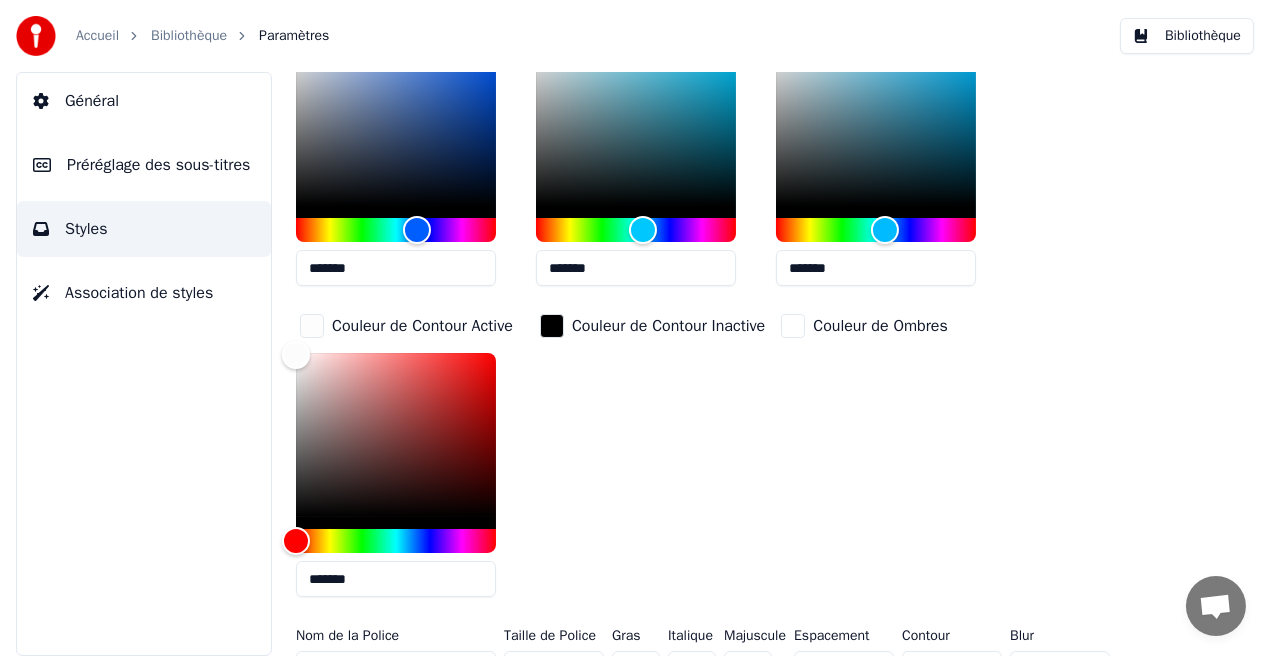 scroll, scrollTop: 566, scrollLeft: 0, axis: vertical 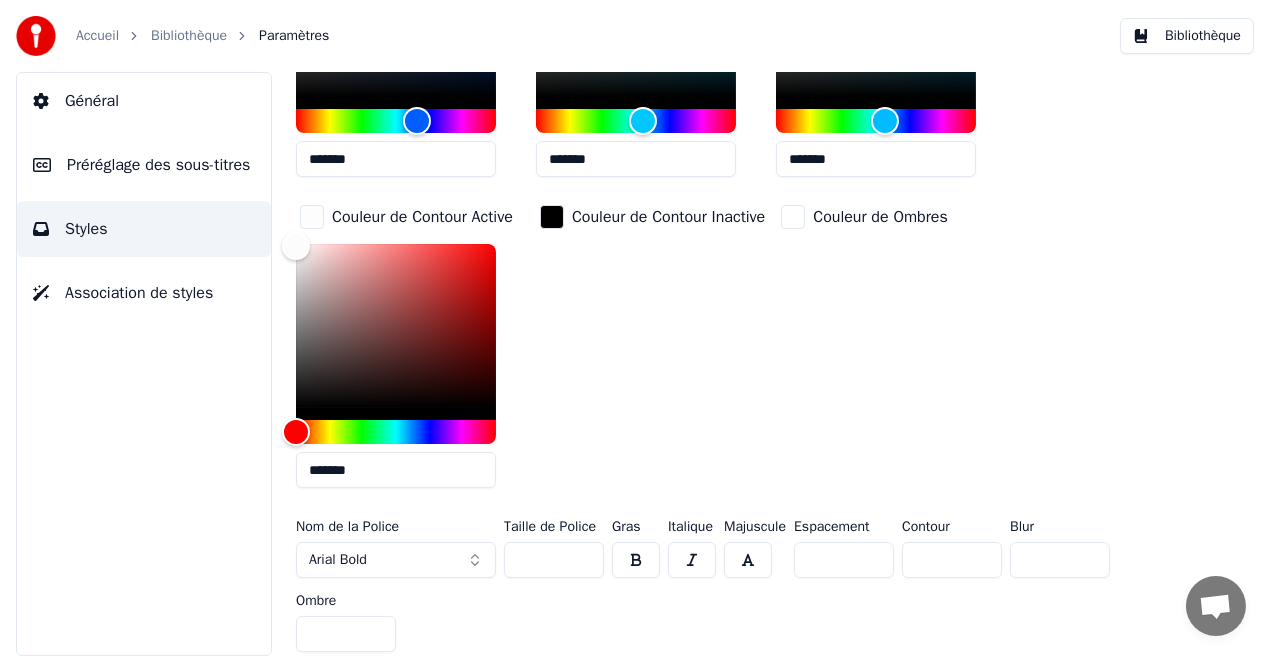 click on "Arial Bold" at bounding box center [396, 560] 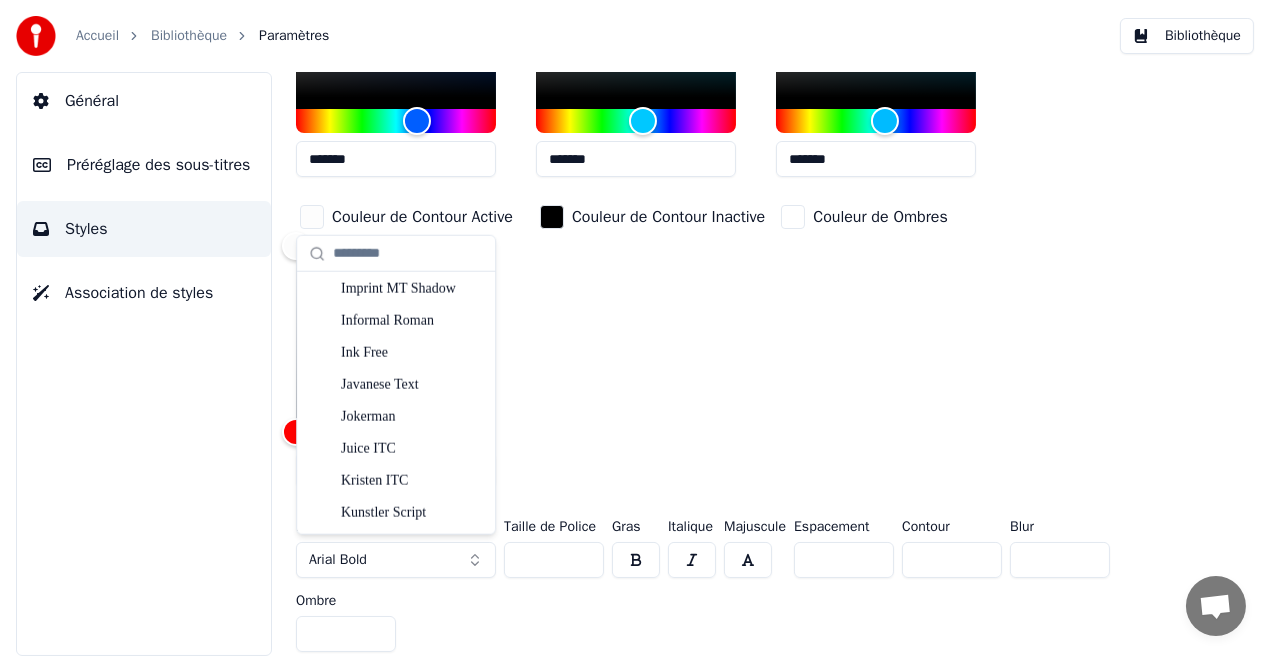 scroll, scrollTop: 5197, scrollLeft: 0, axis: vertical 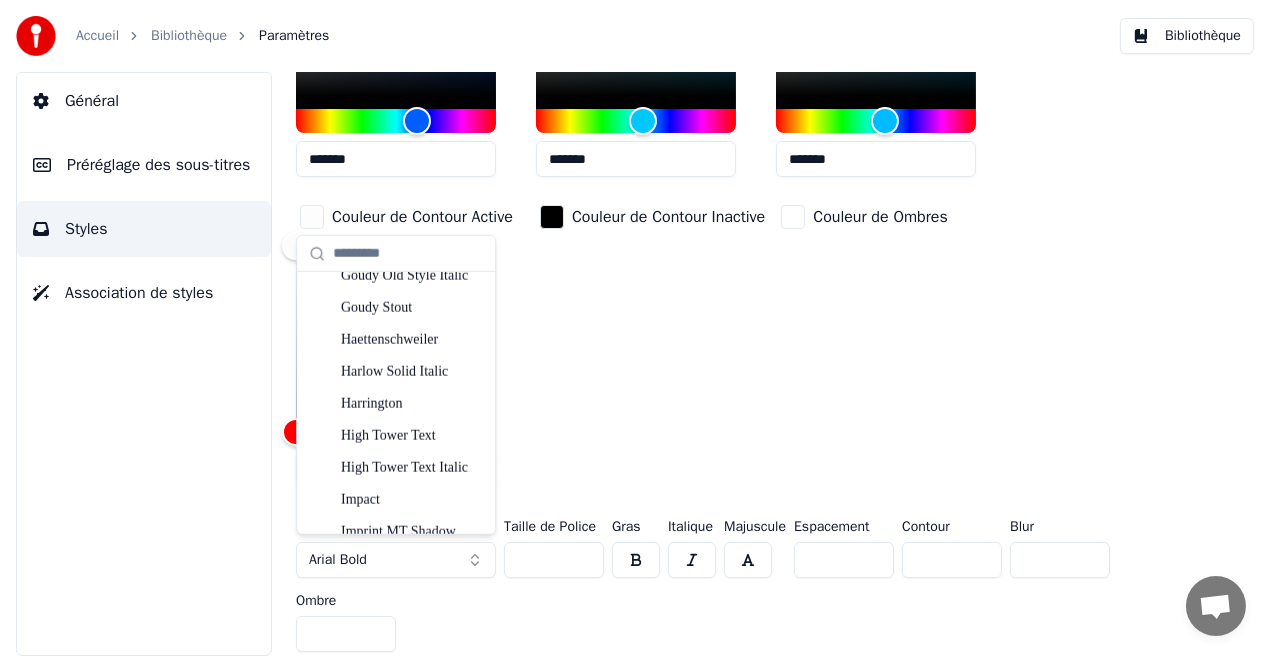 click on "*******" at bounding box center [412, 370] 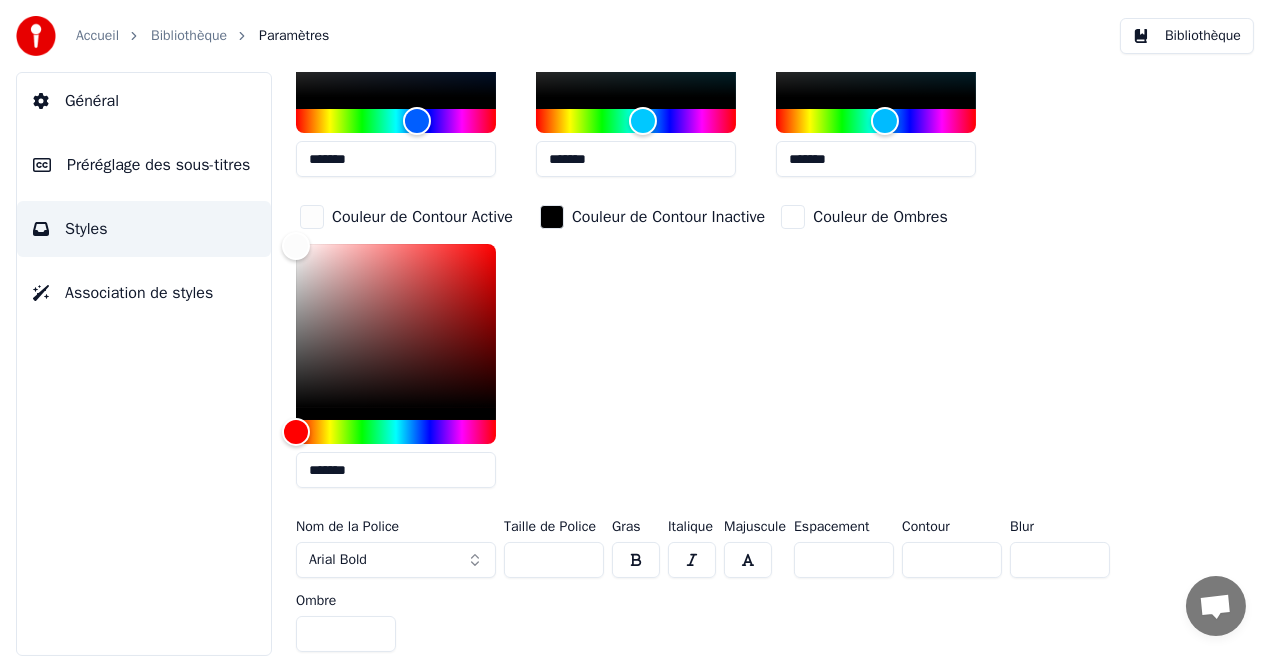 click on "Arial Bold" at bounding box center [396, 560] 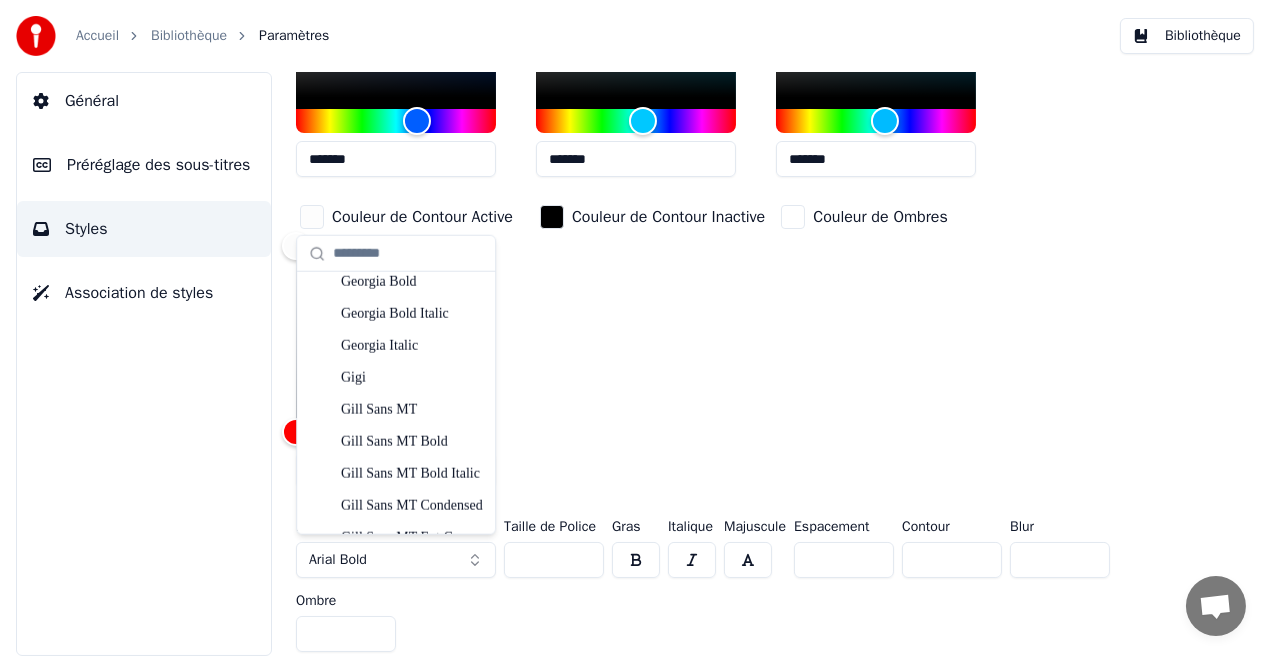 scroll, scrollTop: 5058, scrollLeft: 0, axis: vertical 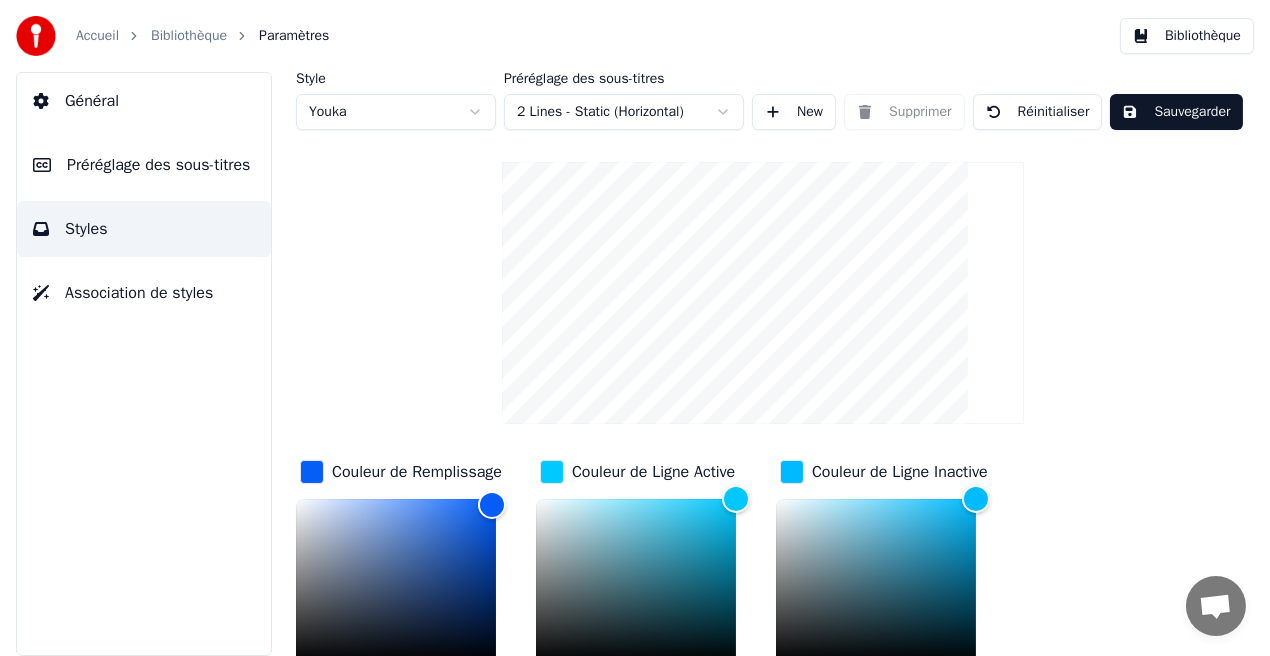click on "Sauvegarder" at bounding box center [1176, 112] 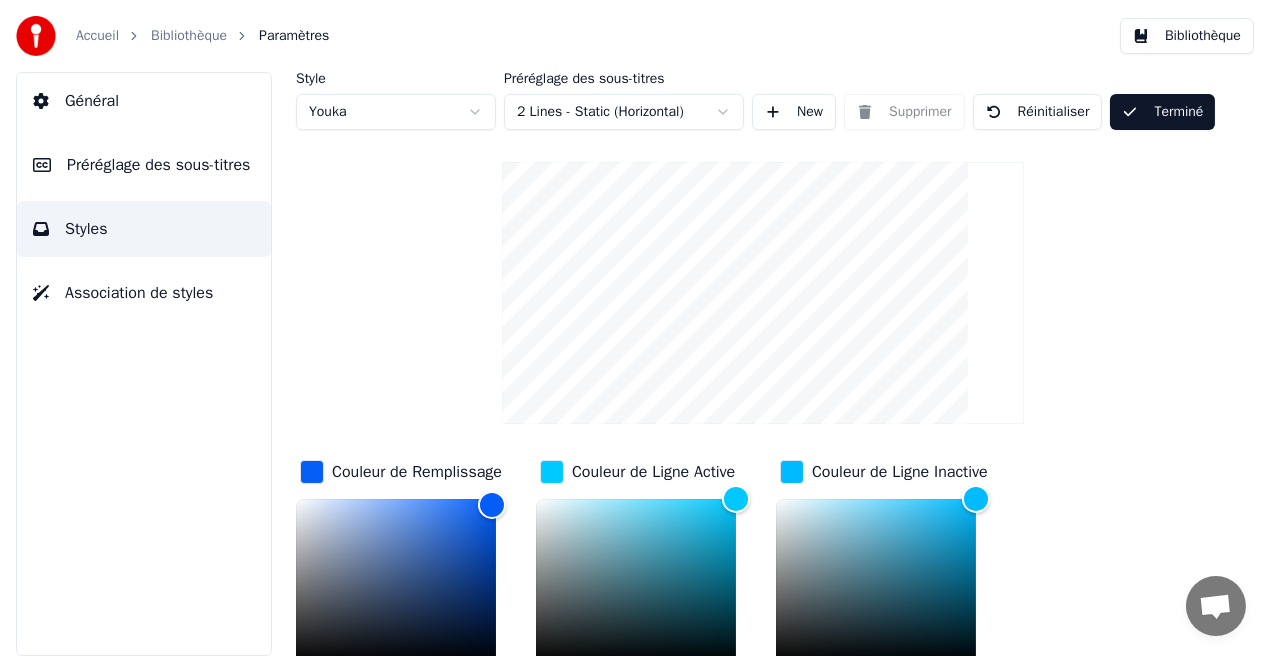click on "Bibliothèque" at bounding box center [1187, 36] 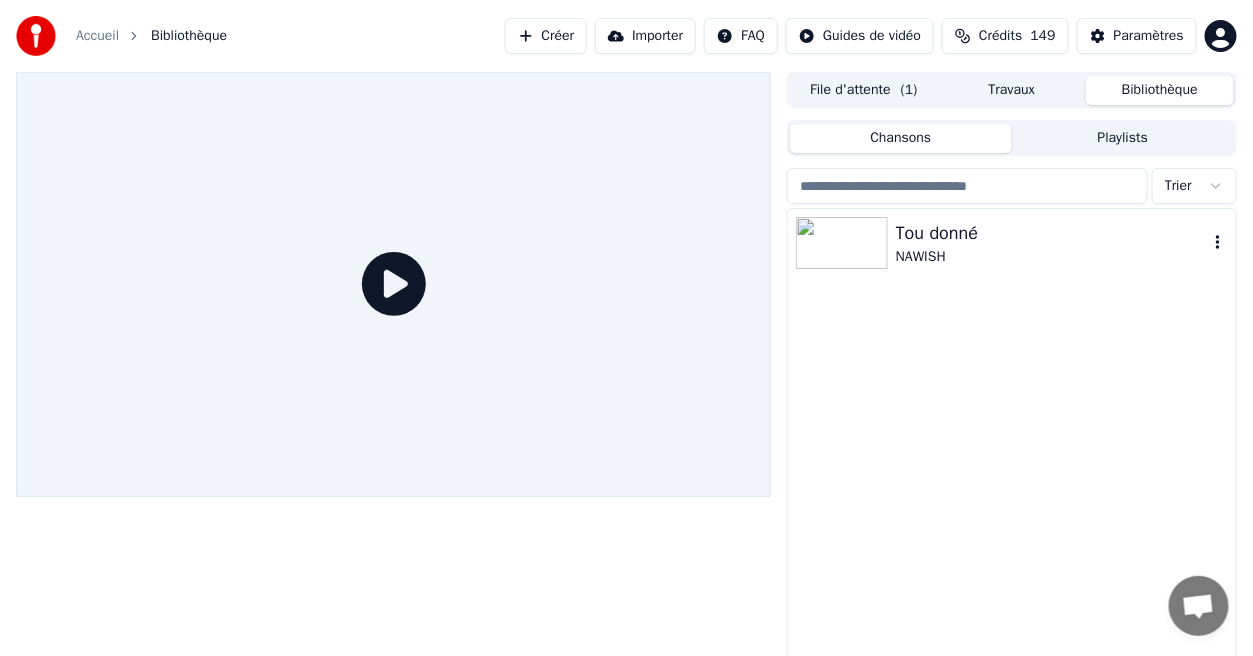 click on "NAWISH" at bounding box center (1052, 257) 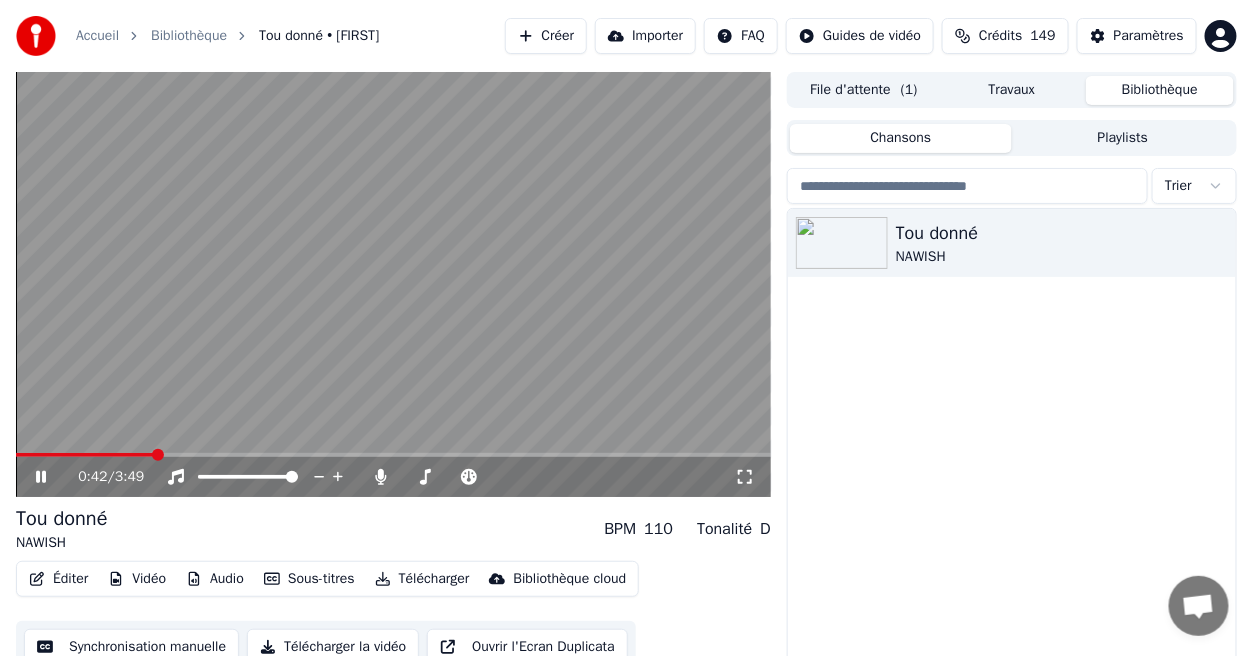 click 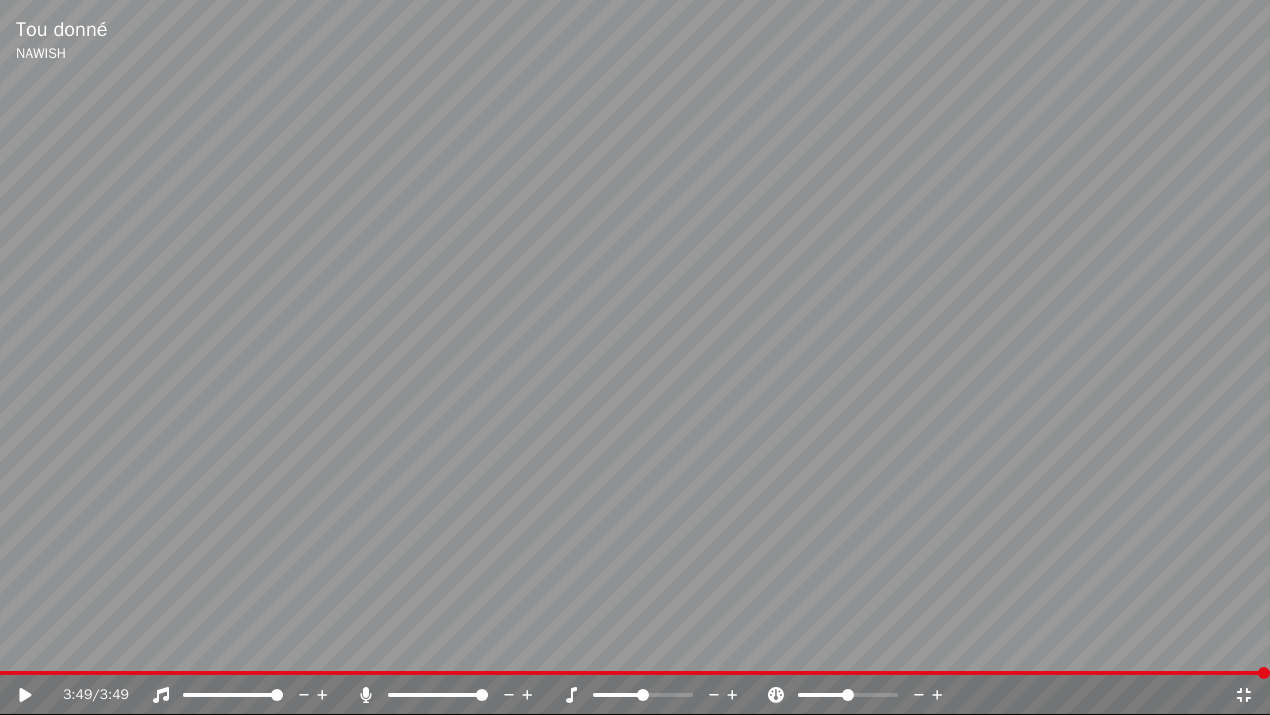 click 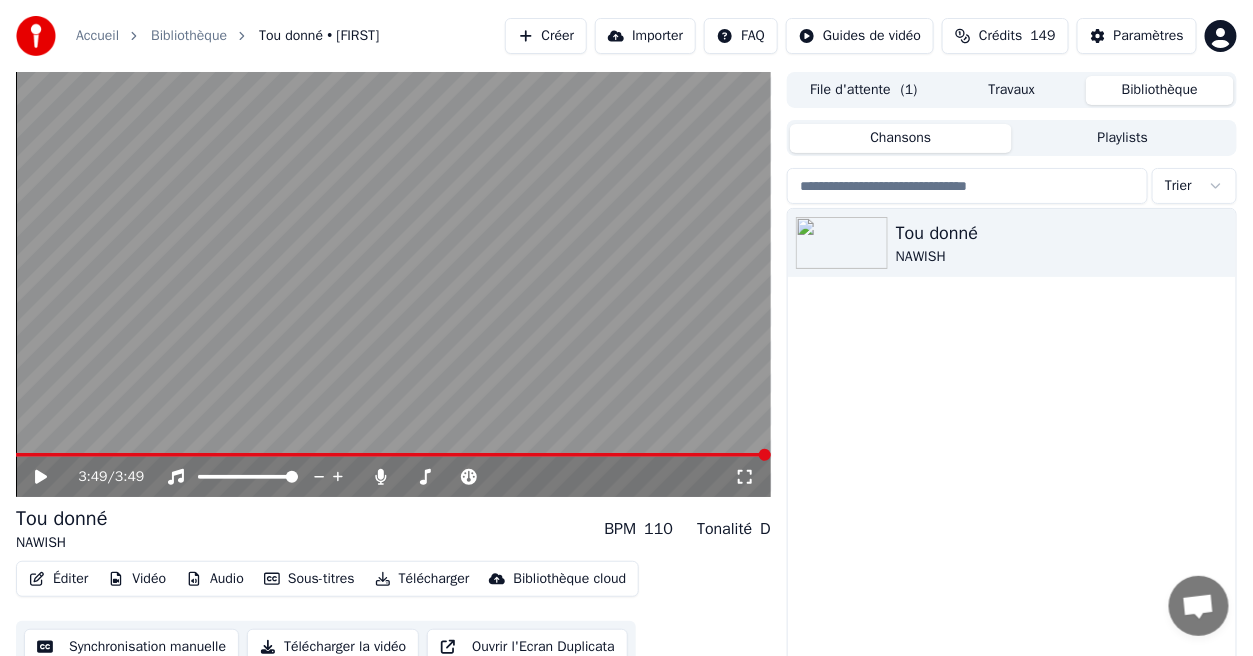 click on "Bibliothèque" at bounding box center [1160, 90] 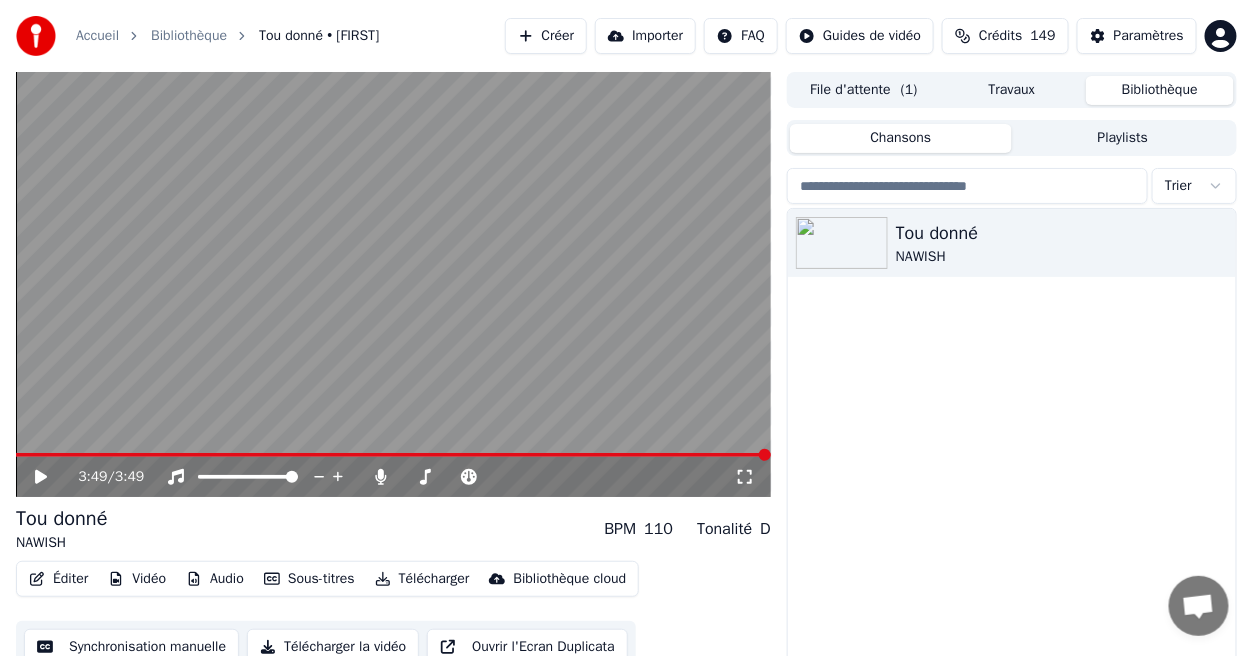 click on "Audio" at bounding box center (215, 579) 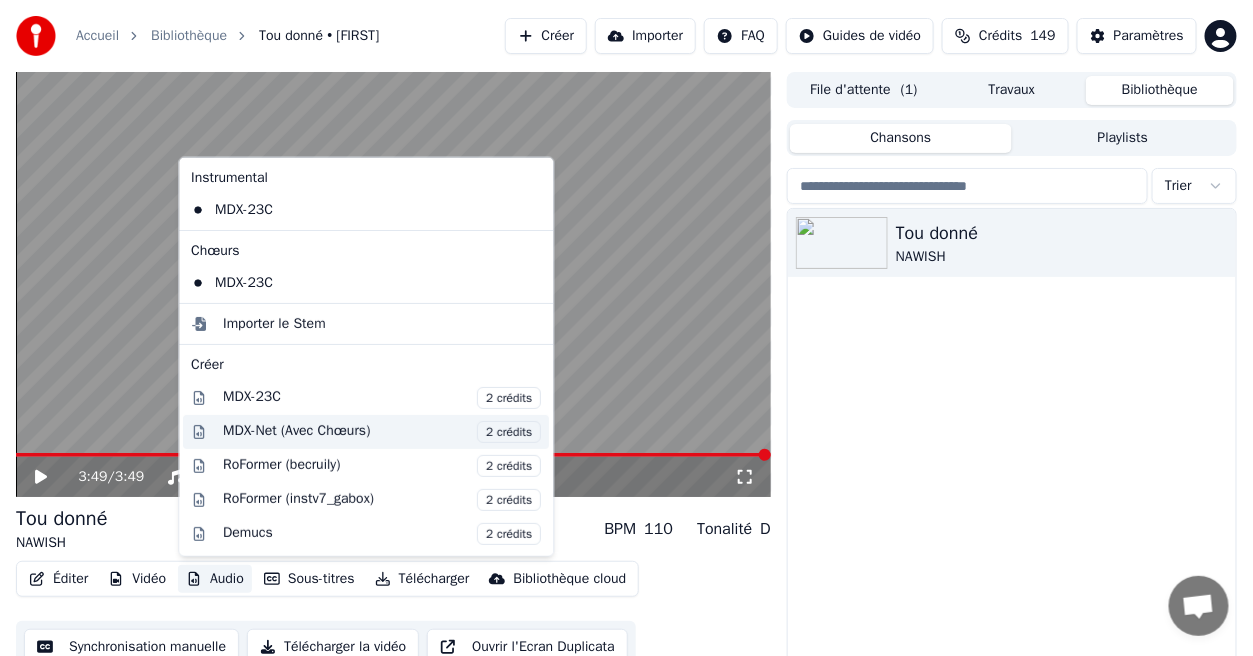 click on "MDX-Net (Avec Chœurs) 2 crédits" at bounding box center (383, 432) 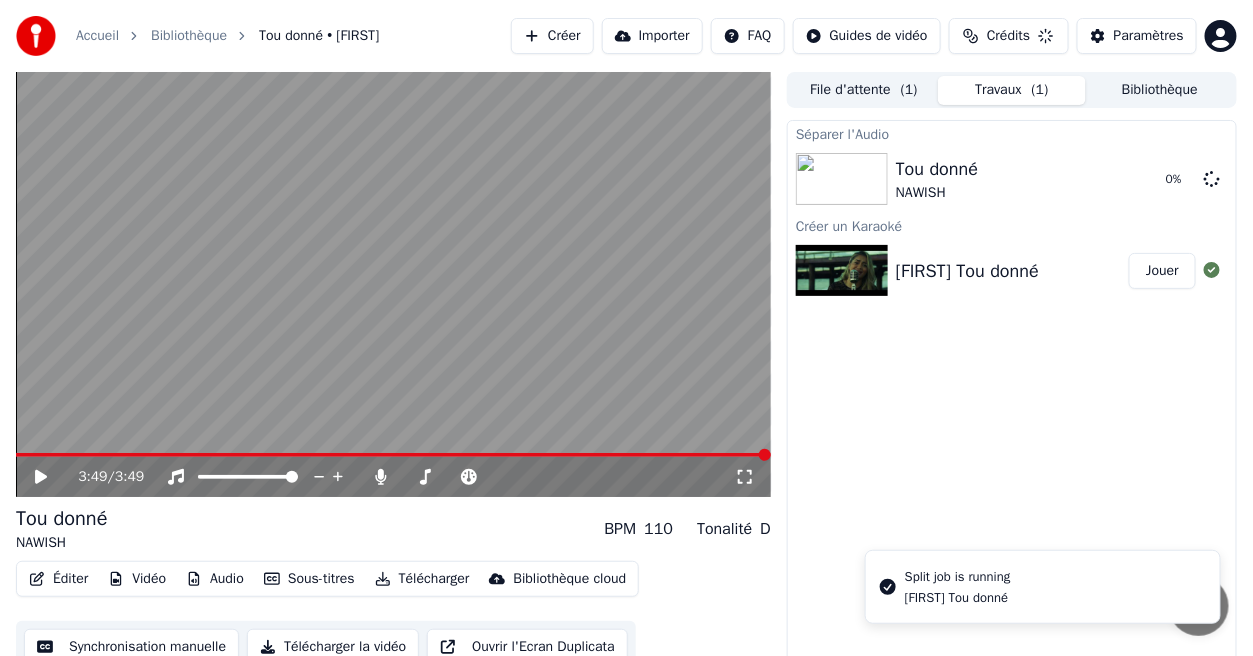 click on "Audio" at bounding box center (215, 579) 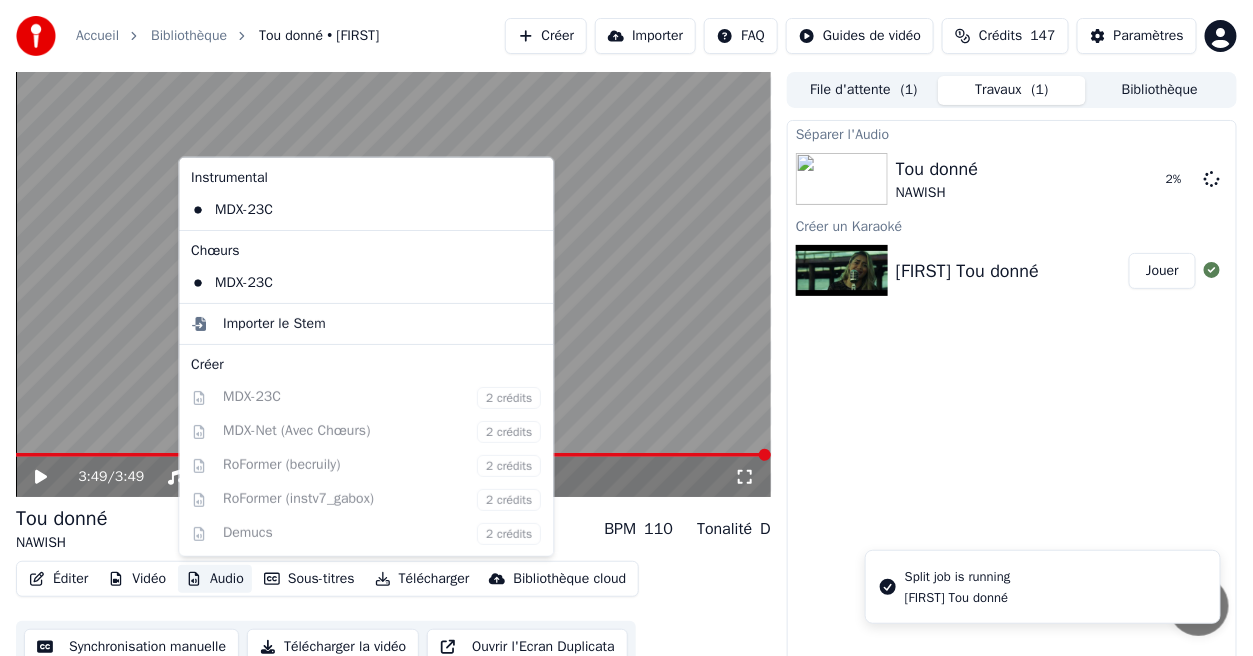 click on "Audio" at bounding box center (215, 579) 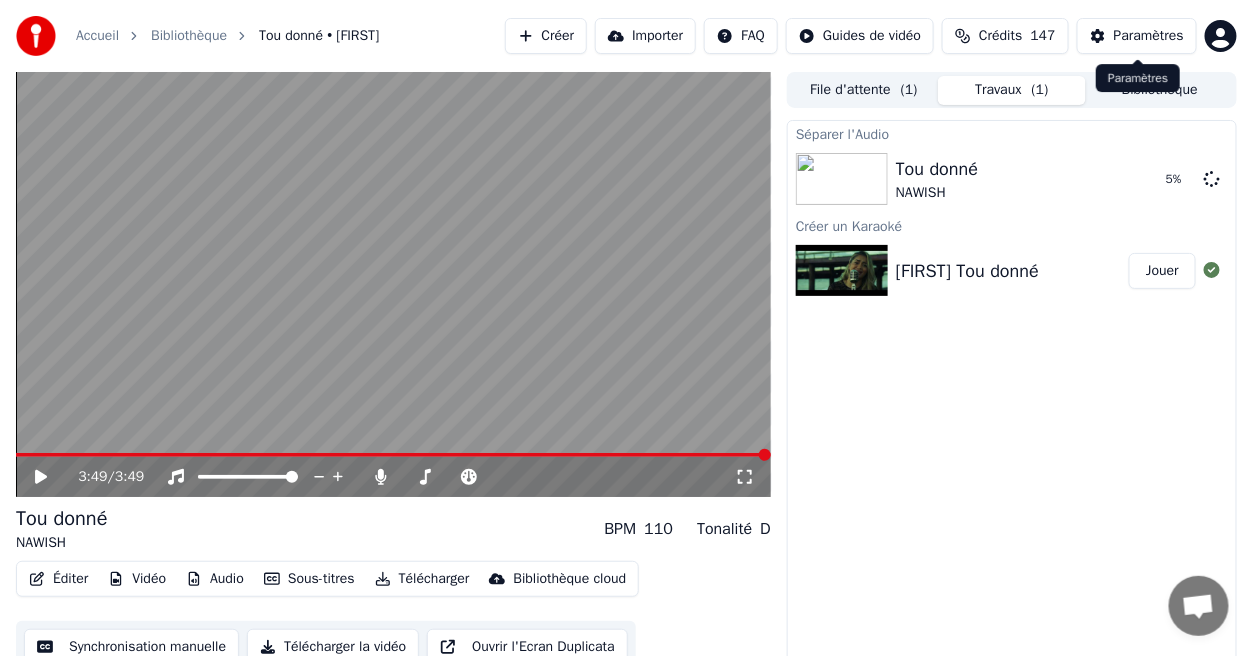 click on "Paramètres" at bounding box center [1149, 36] 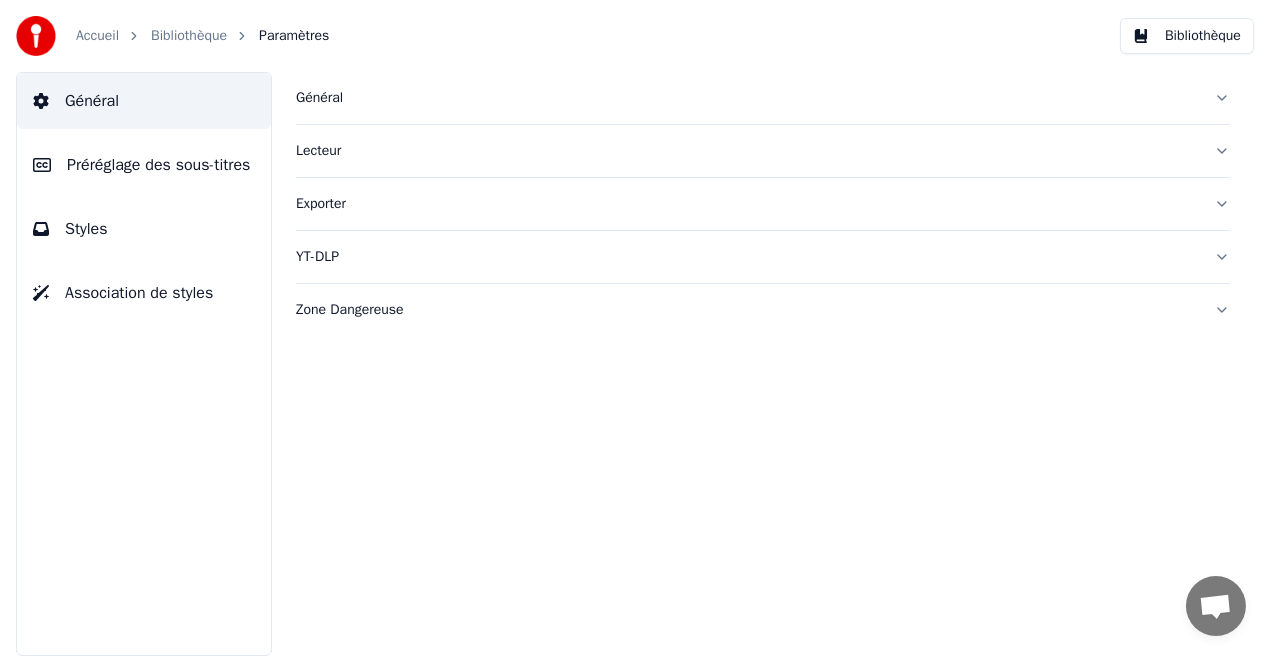 click on "Préréglage des sous-titres" at bounding box center [158, 165] 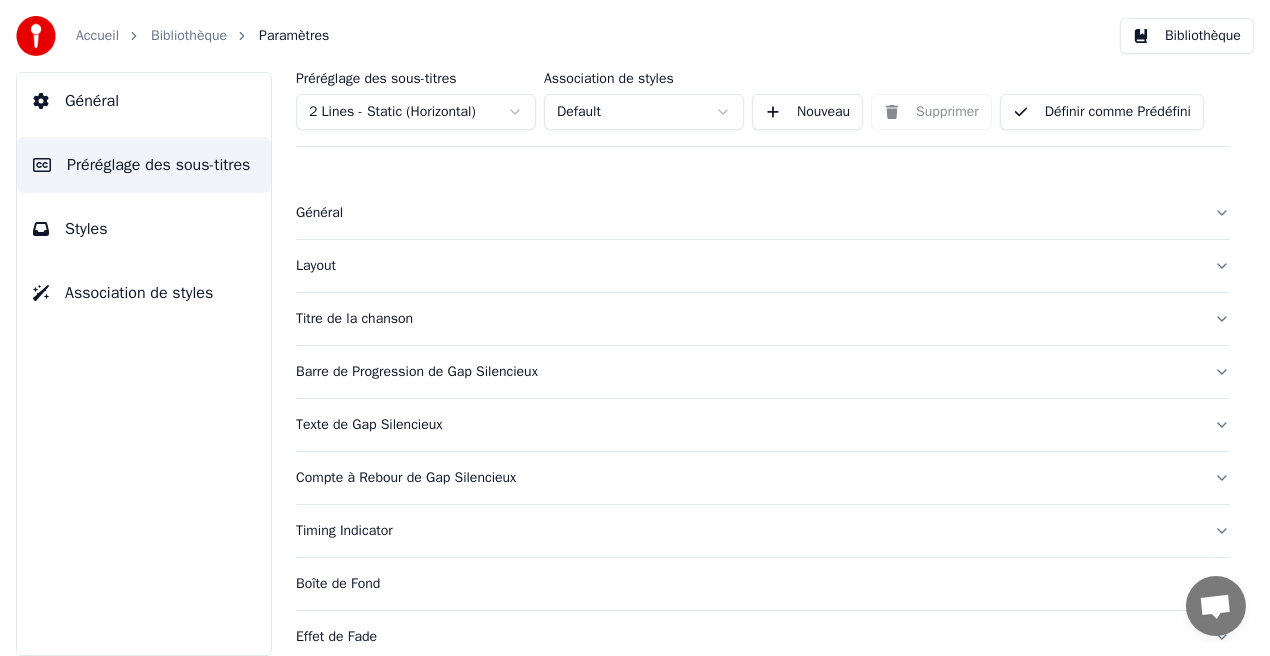 click on "Général" at bounding box center [144, 101] 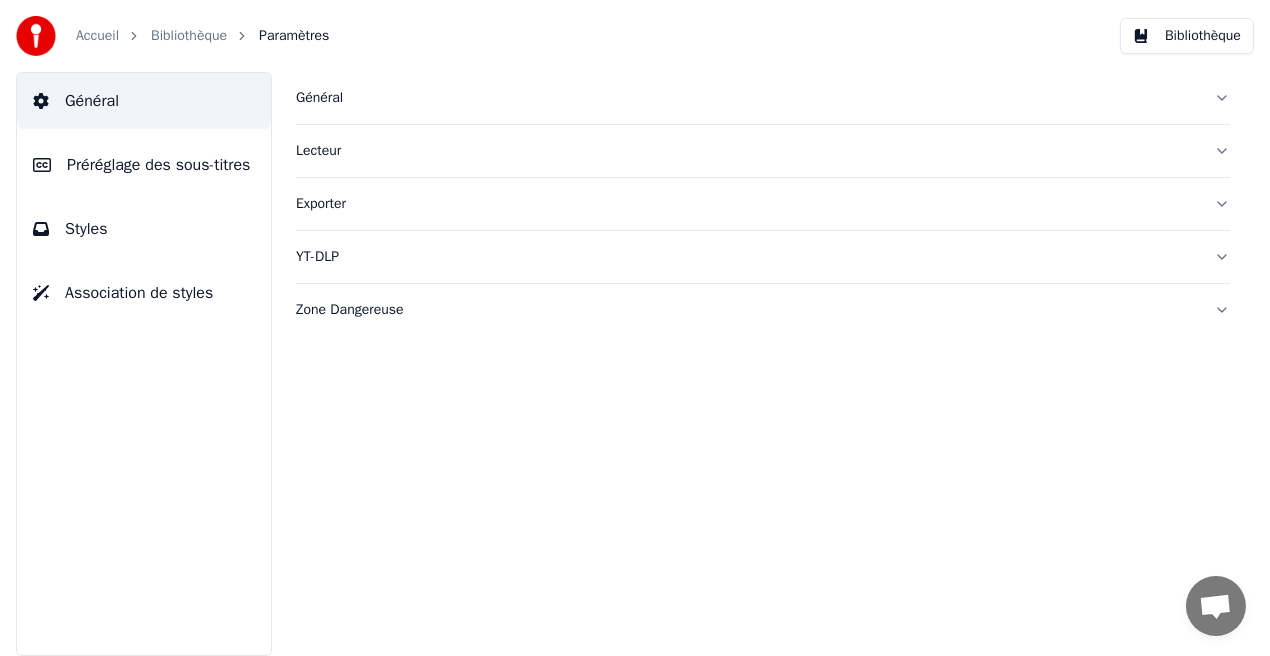 click on "Lecteur" at bounding box center (747, 151) 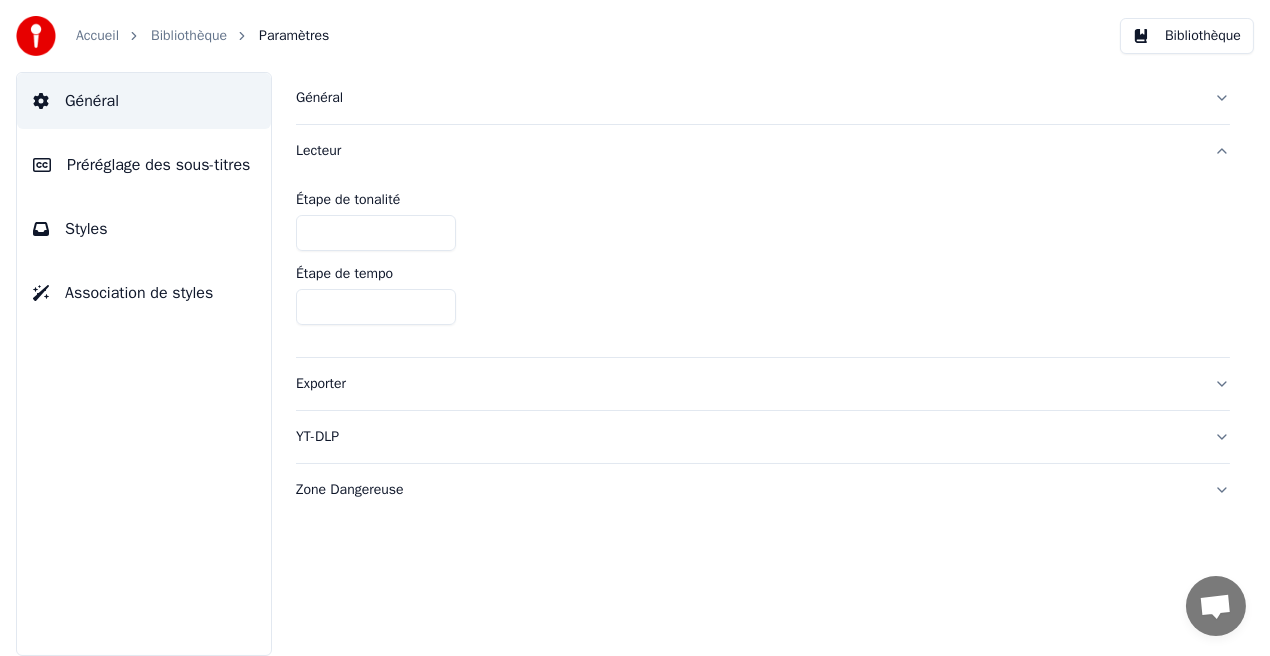 click on "Exporter" at bounding box center (747, 384) 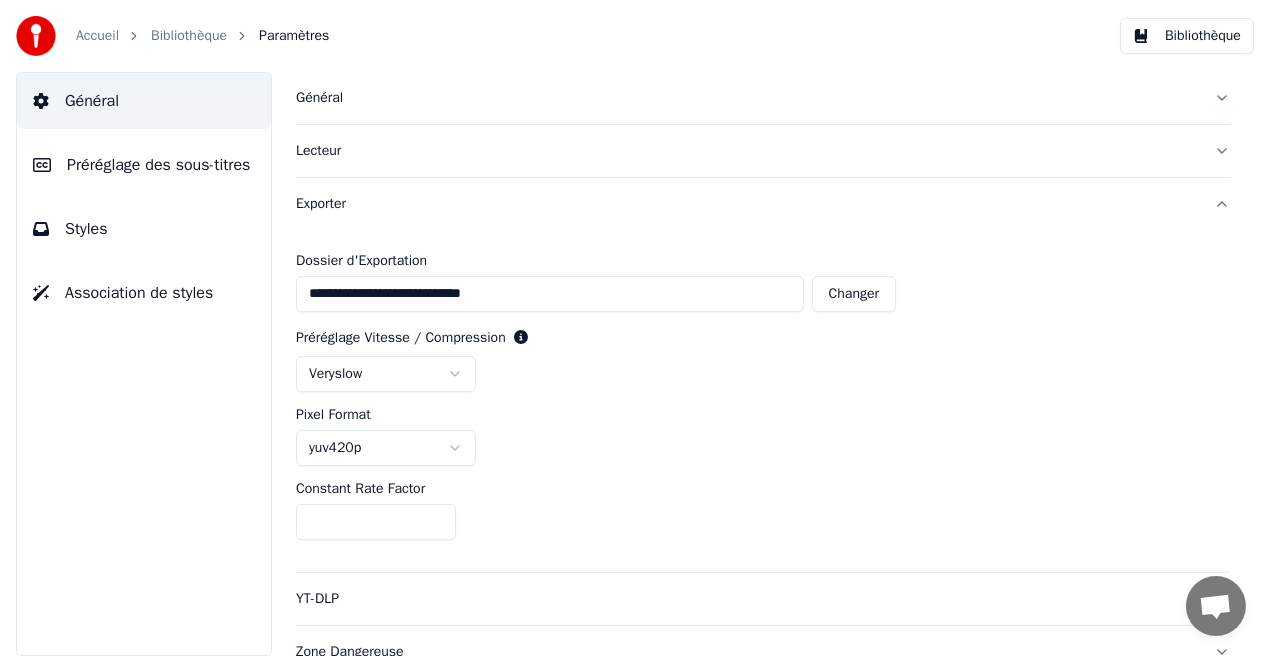 click on "Exporter" at bounding box center (747, 204) 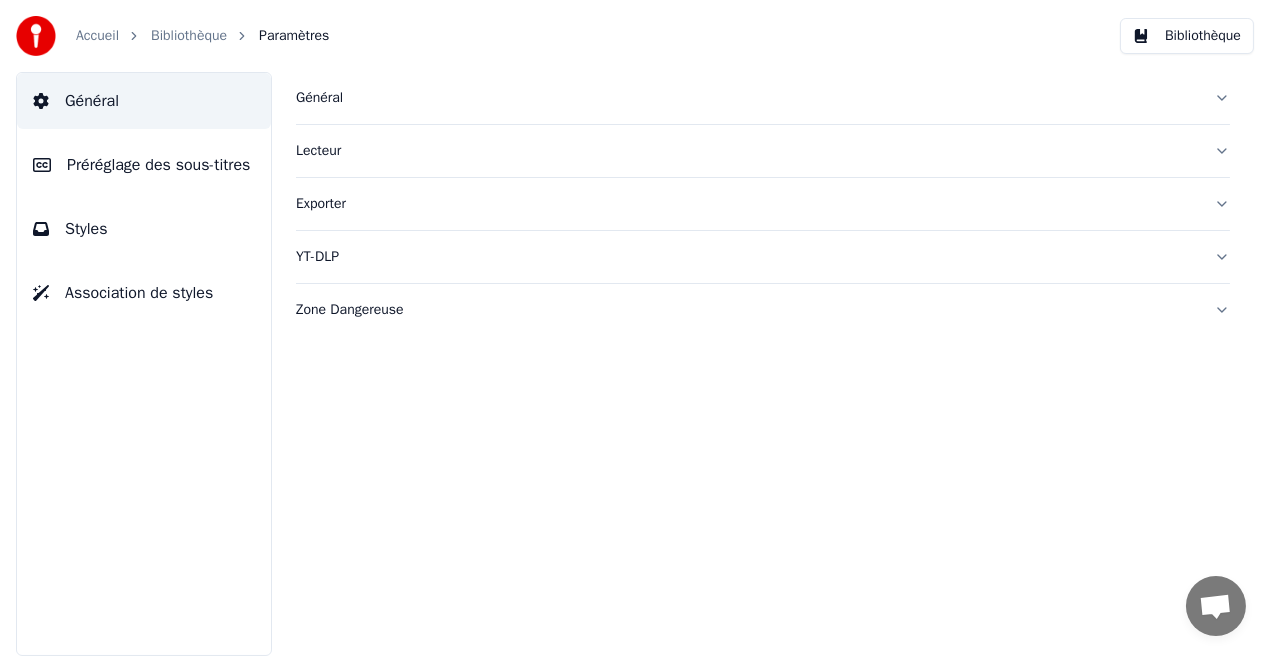 click on "YT-DLP" at bounding box center [747, 257] 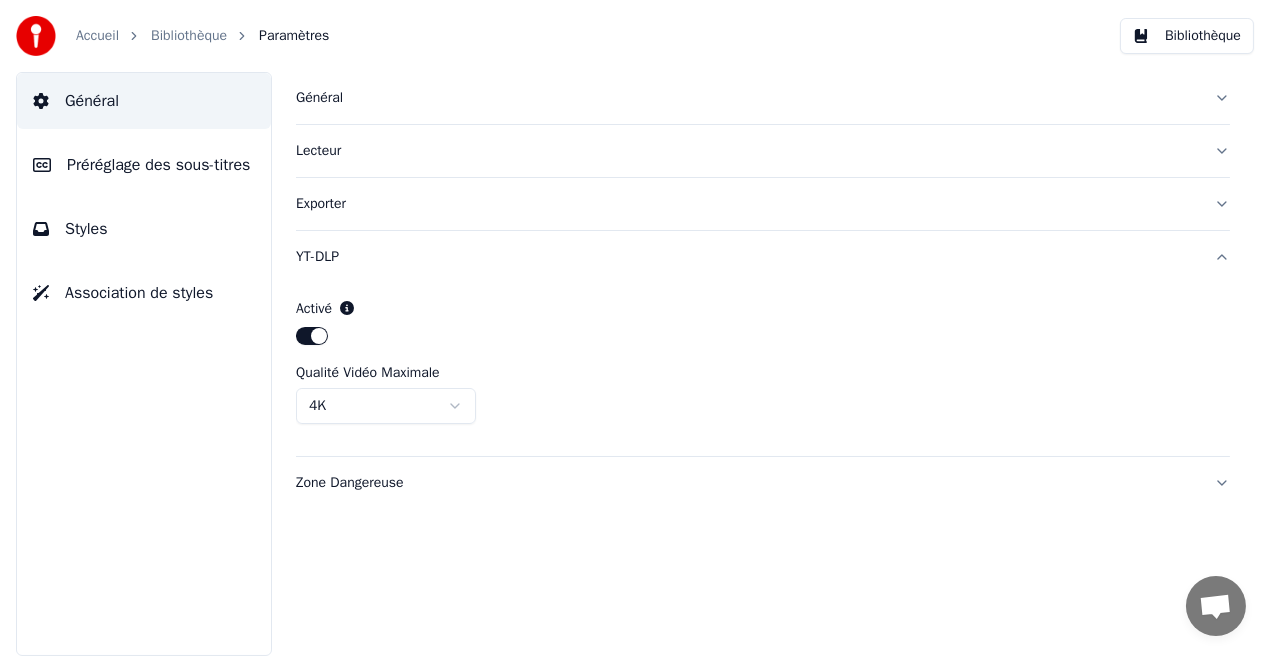 click on "YT-DLP" at bounding box center [747, 257] 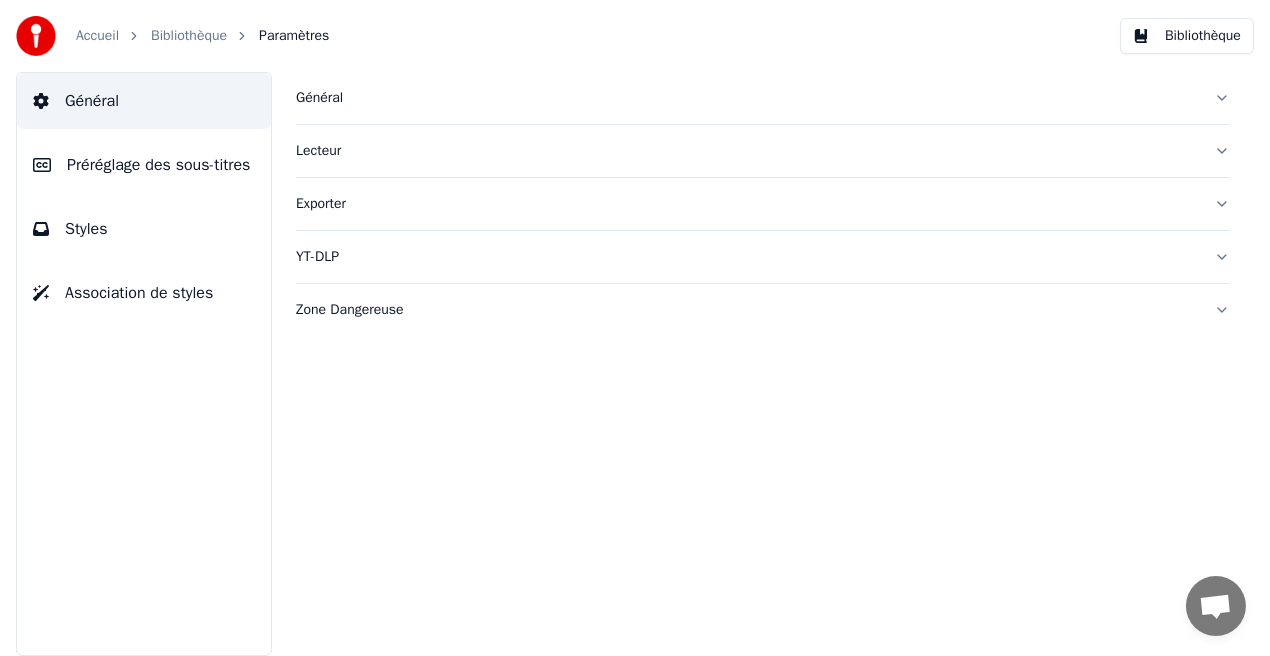 click on "Préréglage des sous-titres" at bounding box center (158, 165) 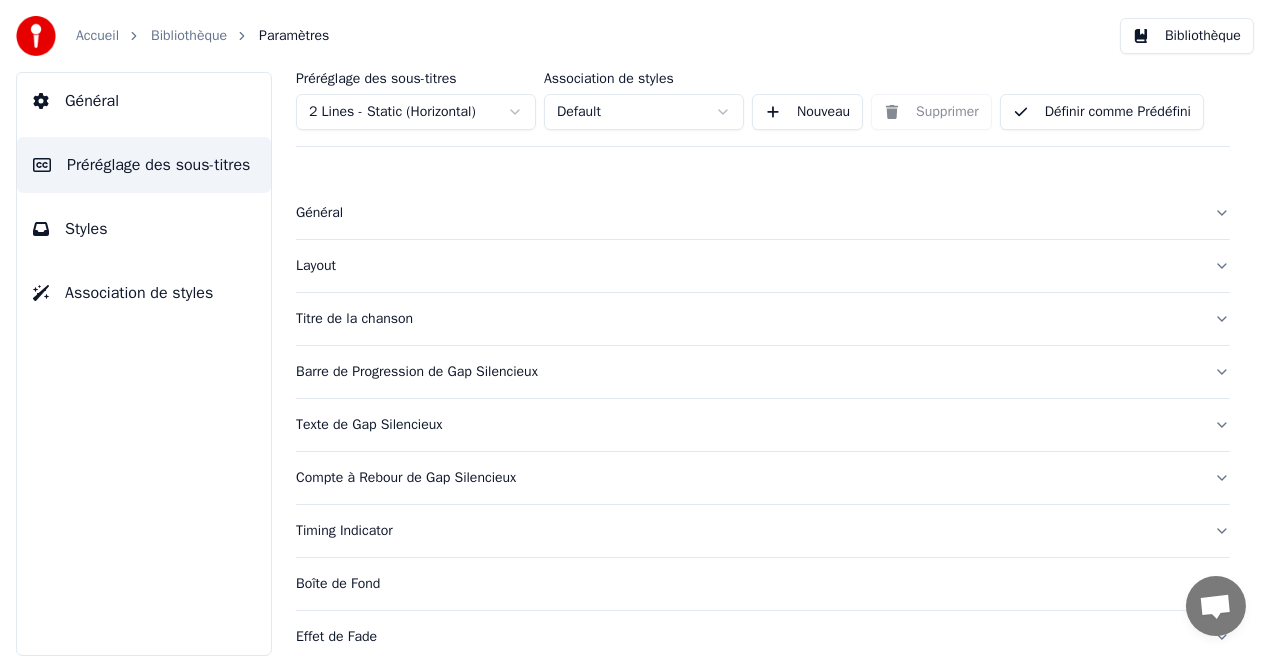 click on "Général" at bounding box center [763, 213] 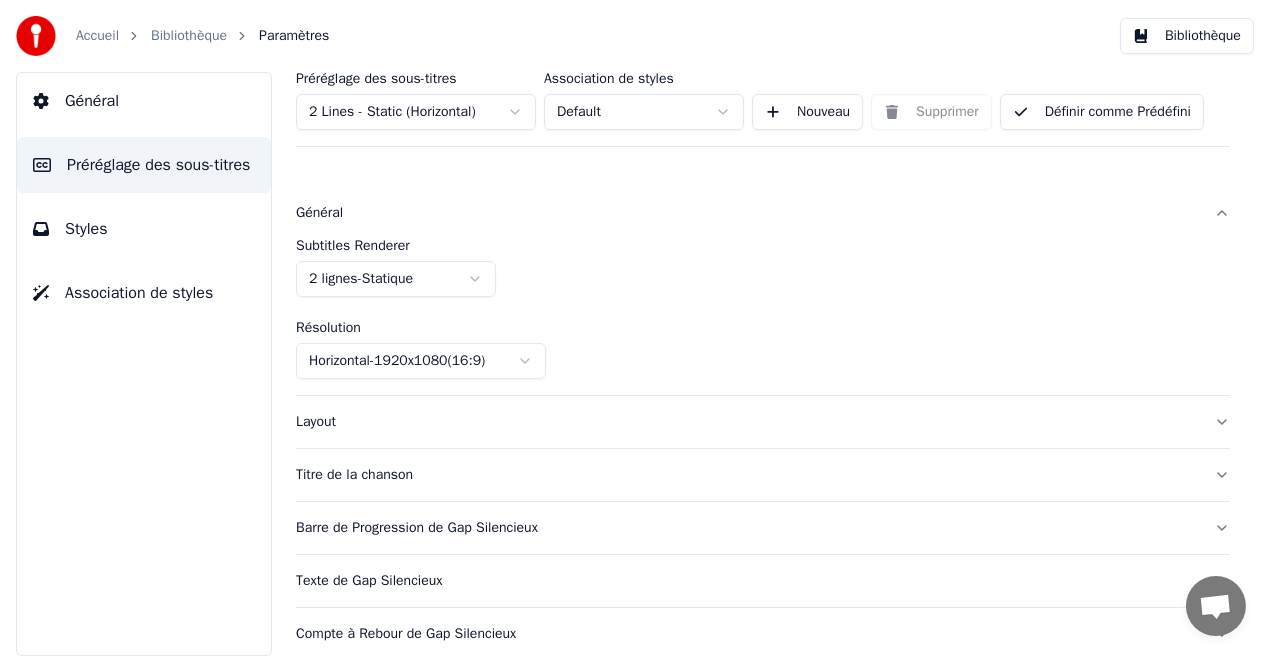 click on "Général" at bounding box center [763, 213] 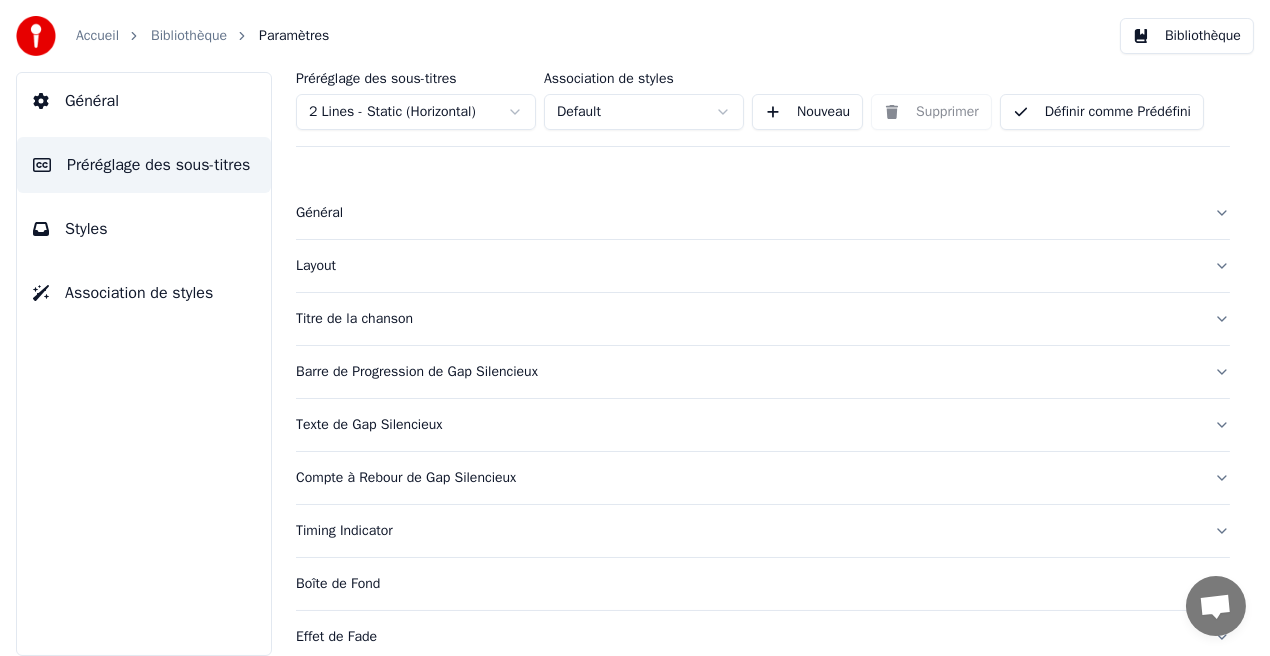 click on "Layout" at bounding box center (747, 266) 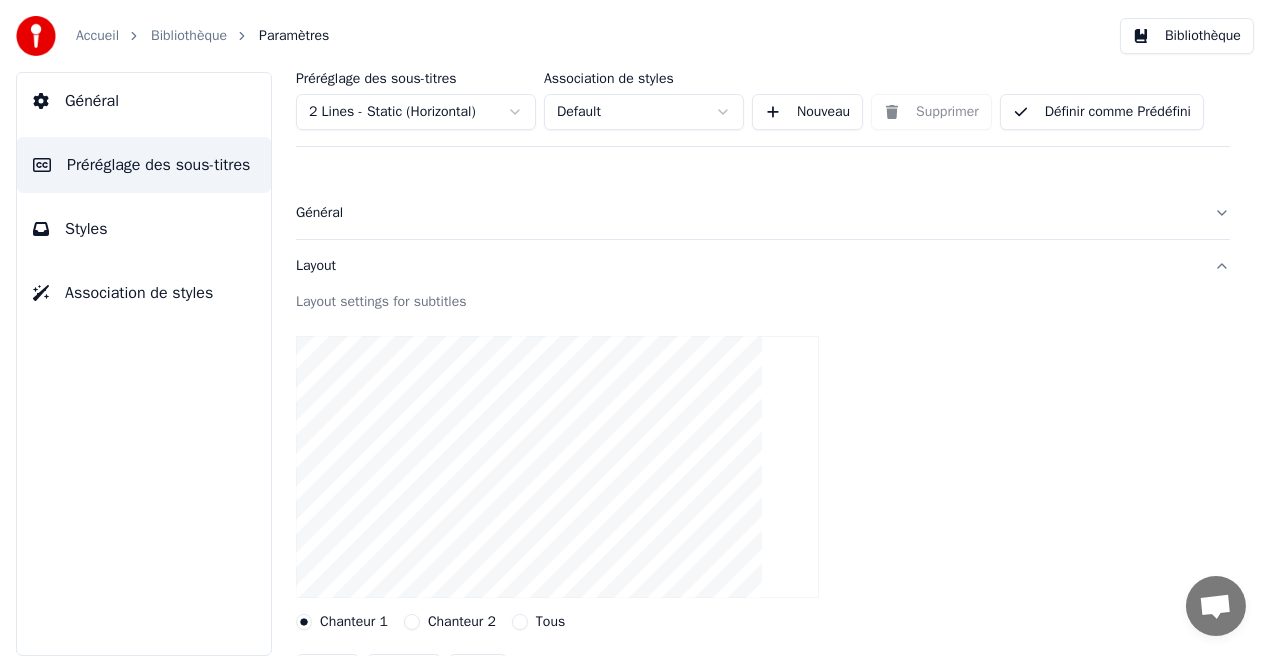 click on "Layout" at bounding box center (747, 266) 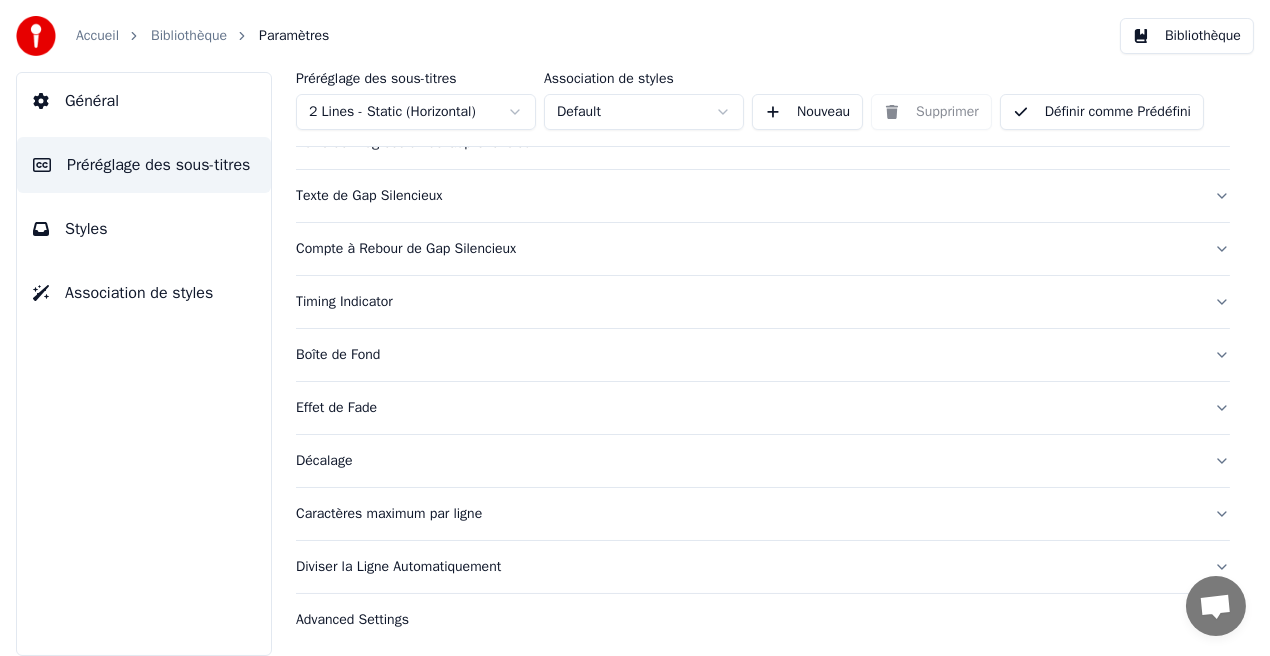 scroll, scrollTop: 0, scrollLeft: 0, axis: both 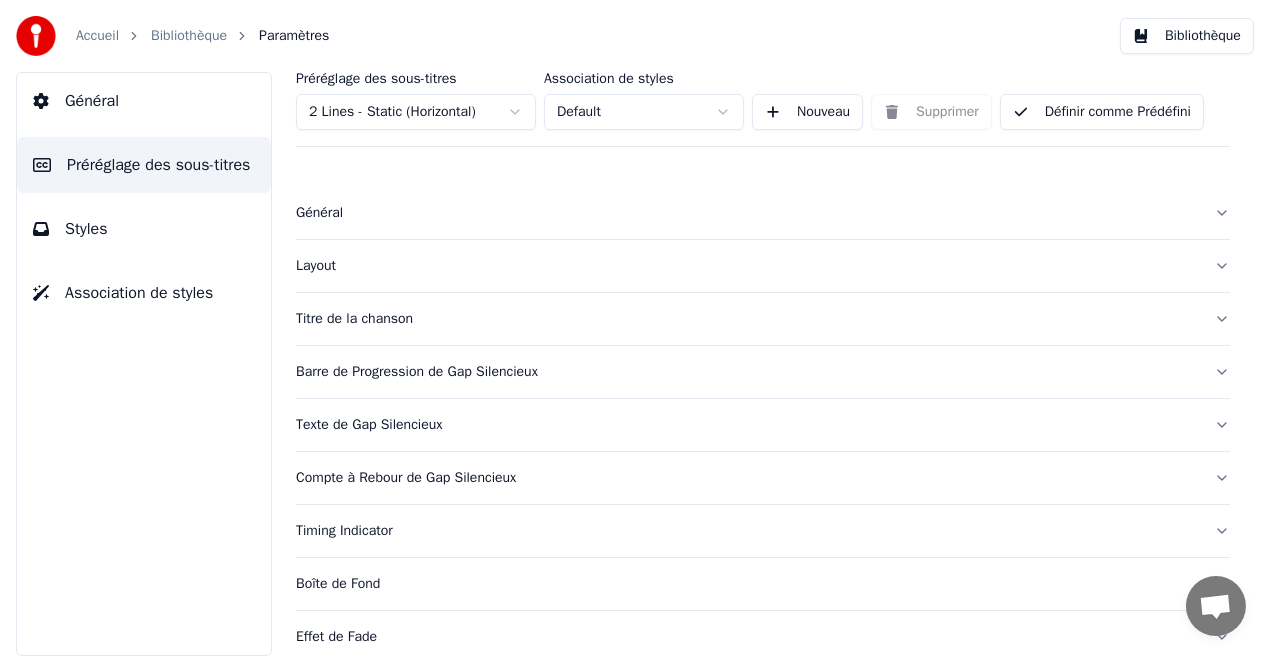 click on "Styles" at bounding box center (144, 229) 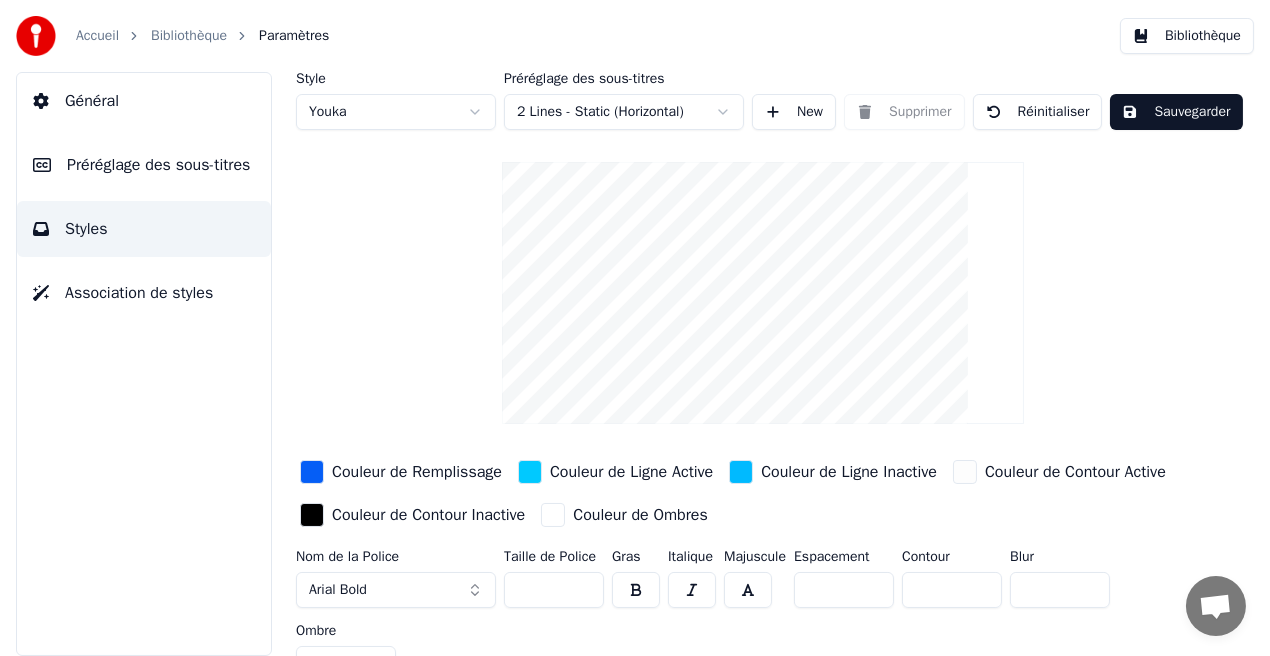 click on "Styles" at bounding box center [144, 229] 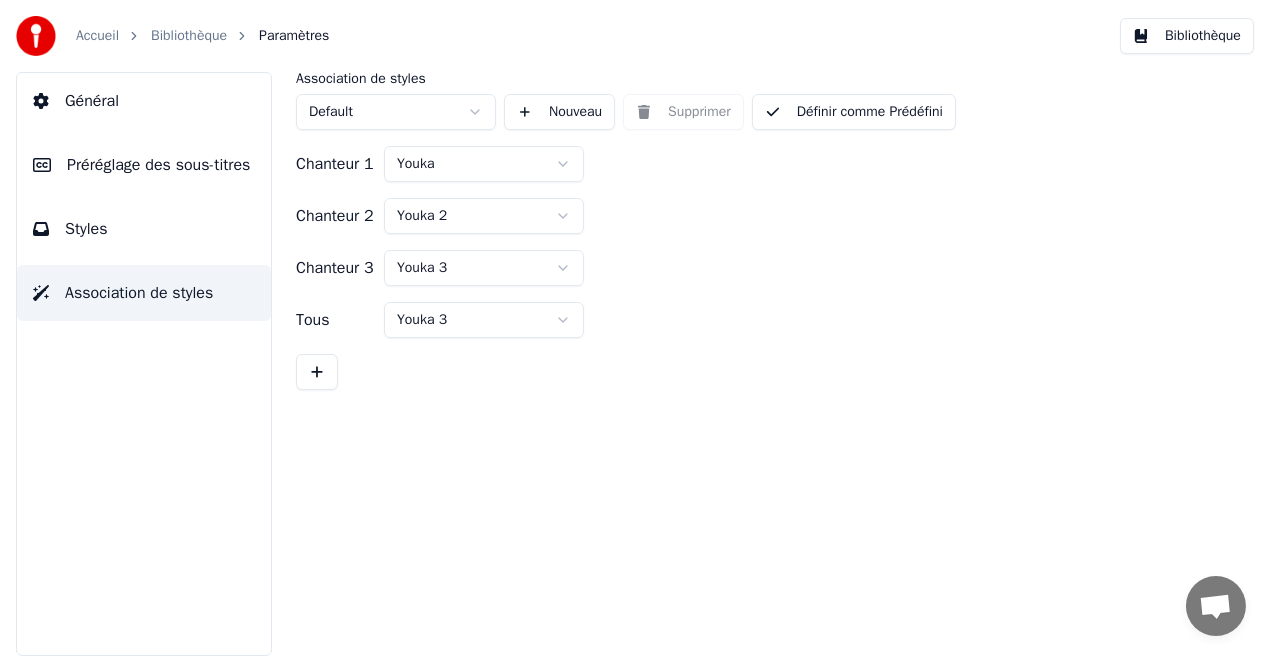 click on "Général" at bounding box center [144, 101] 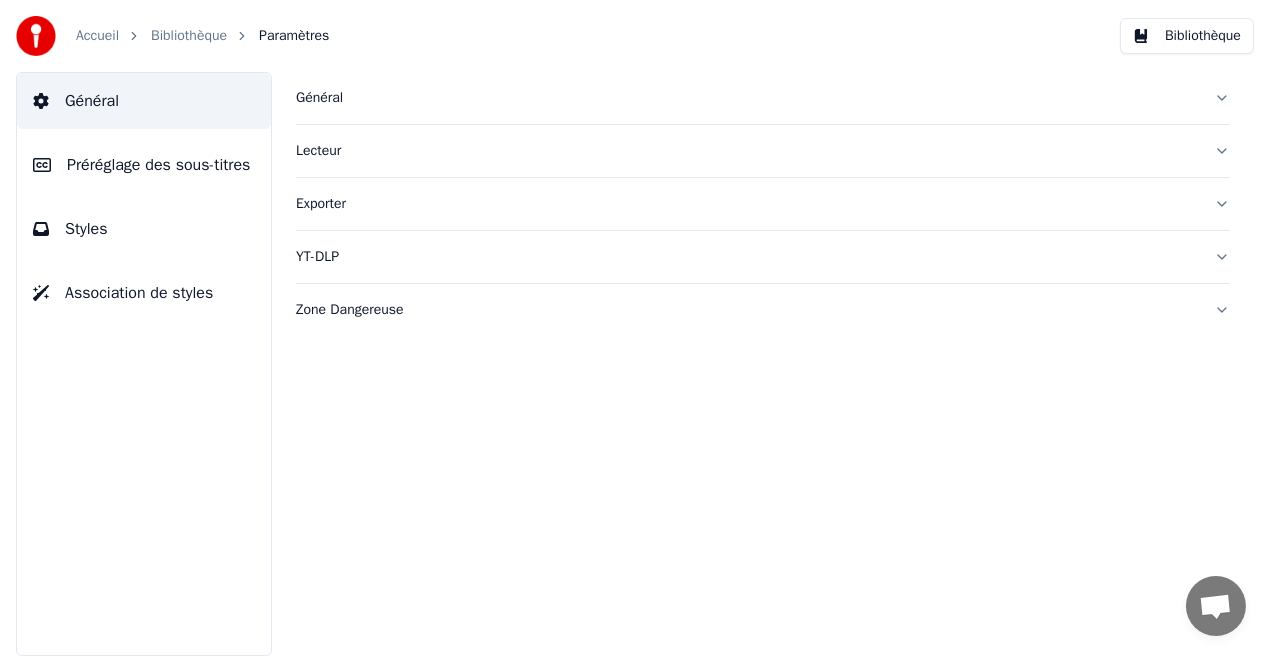 click on "Général" at bounding box center (747, 98) 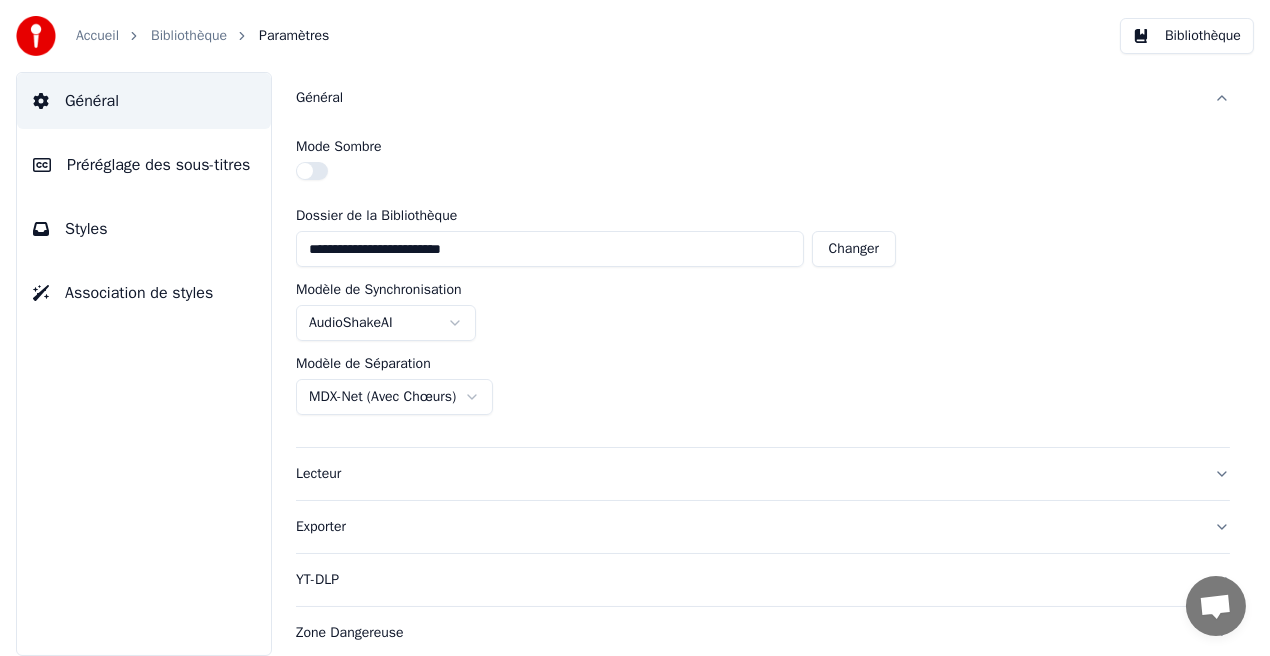 click on "Bibliothèque" at bounding box center (1187, 36) 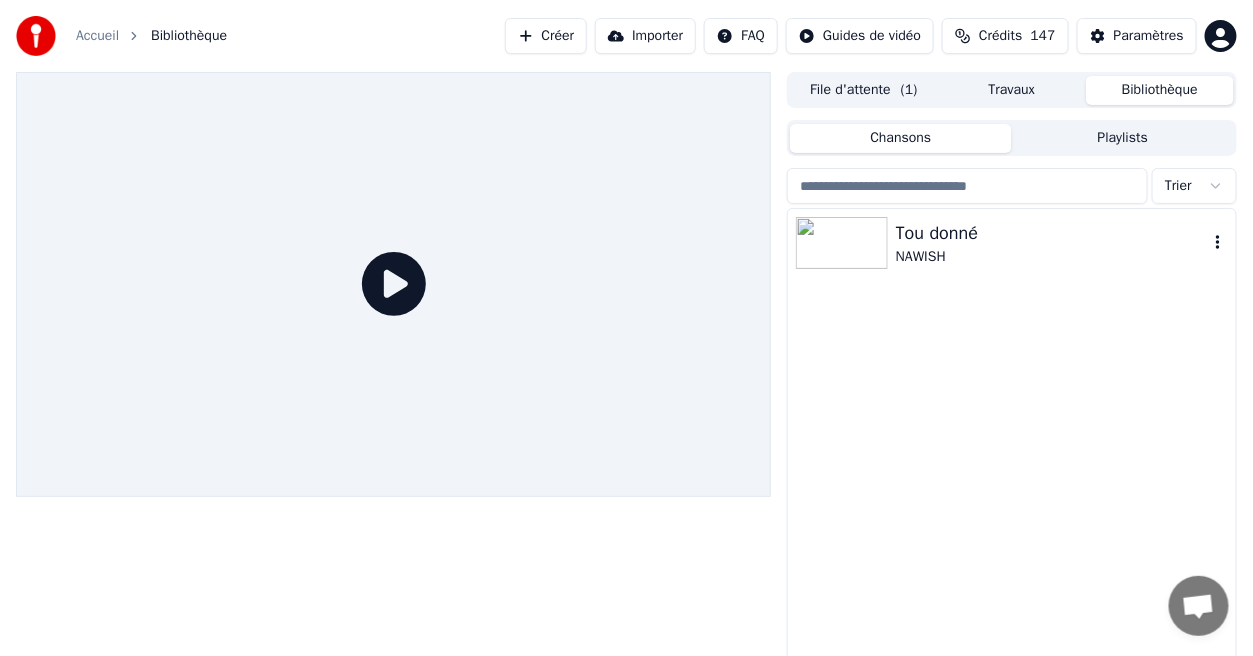 click on "Tou donné" at bounding box center [1052, 233] 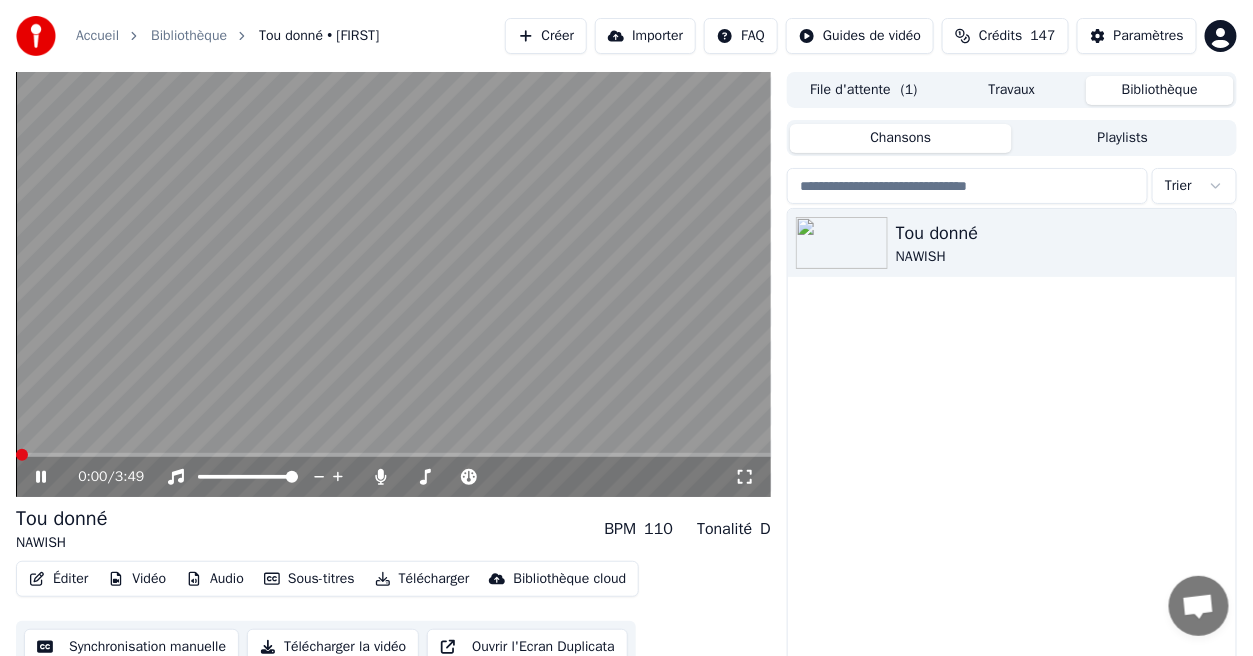 click on "Audio" at bounding box center [215, 579] 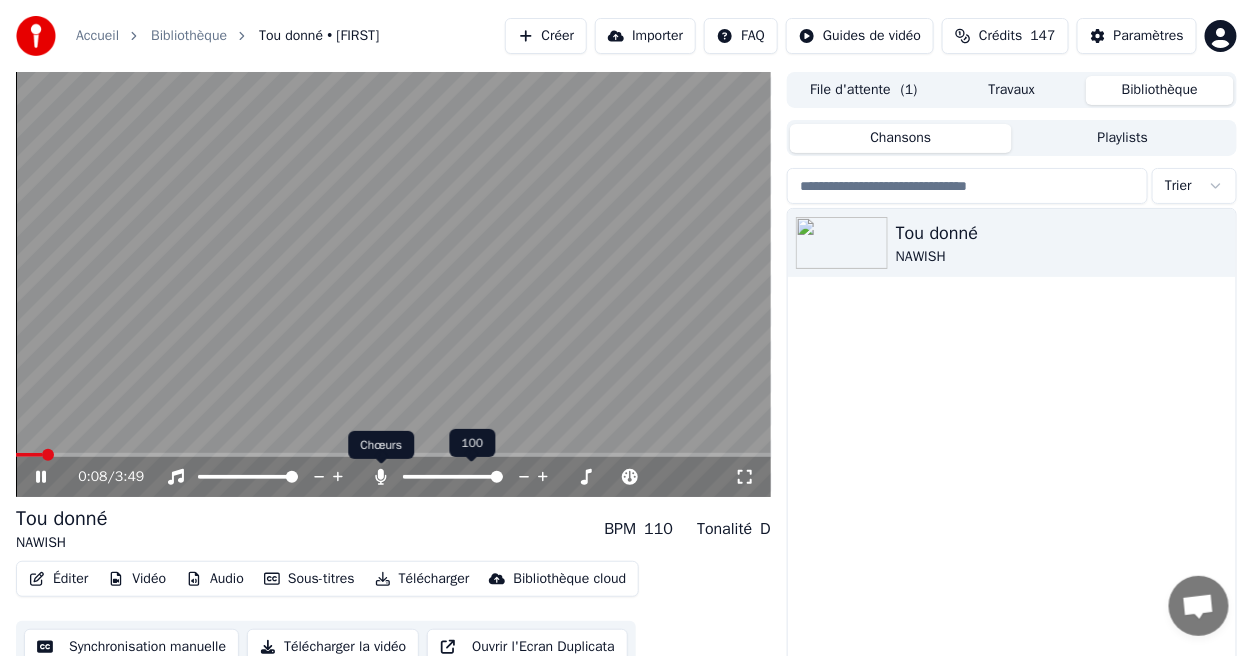 click 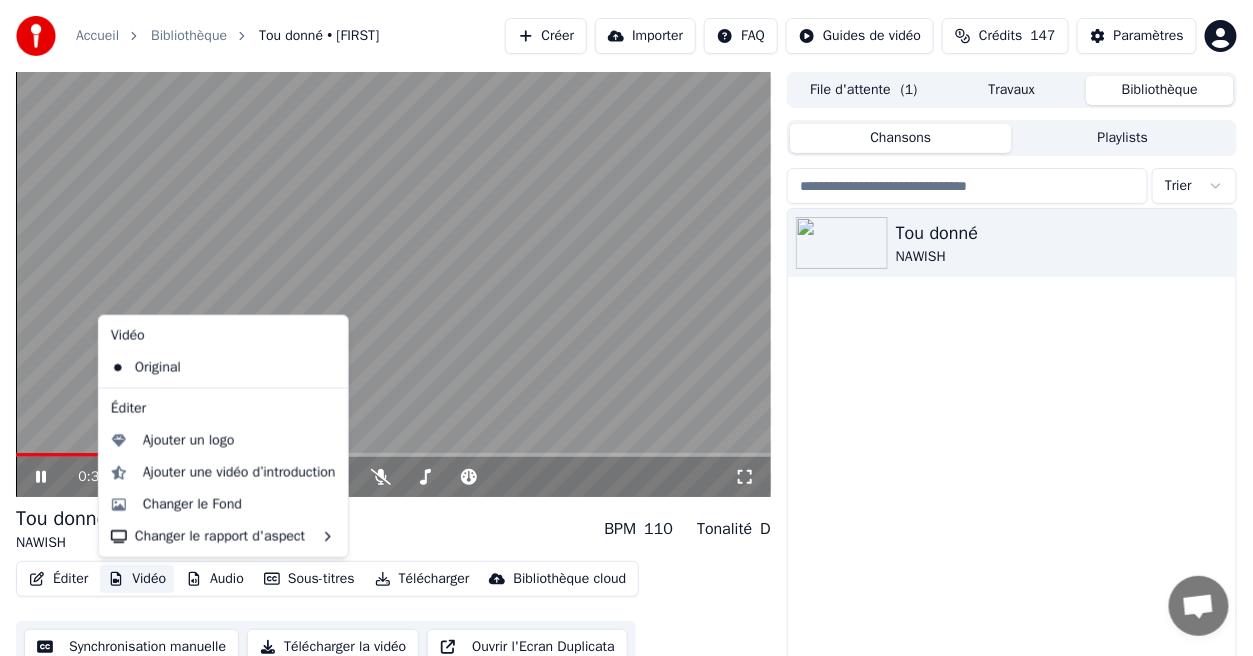click on "Vidéo" at bounding box center (137, 579) 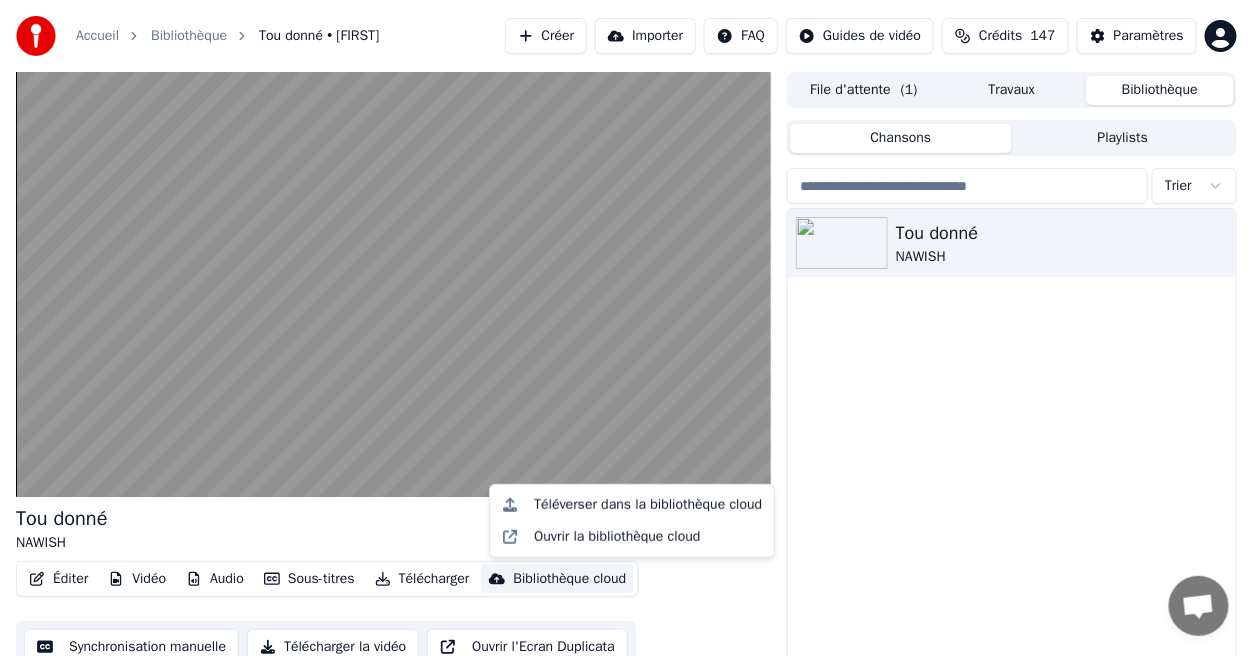click on "Bibliothèque" at bounding box center [1160, 90] 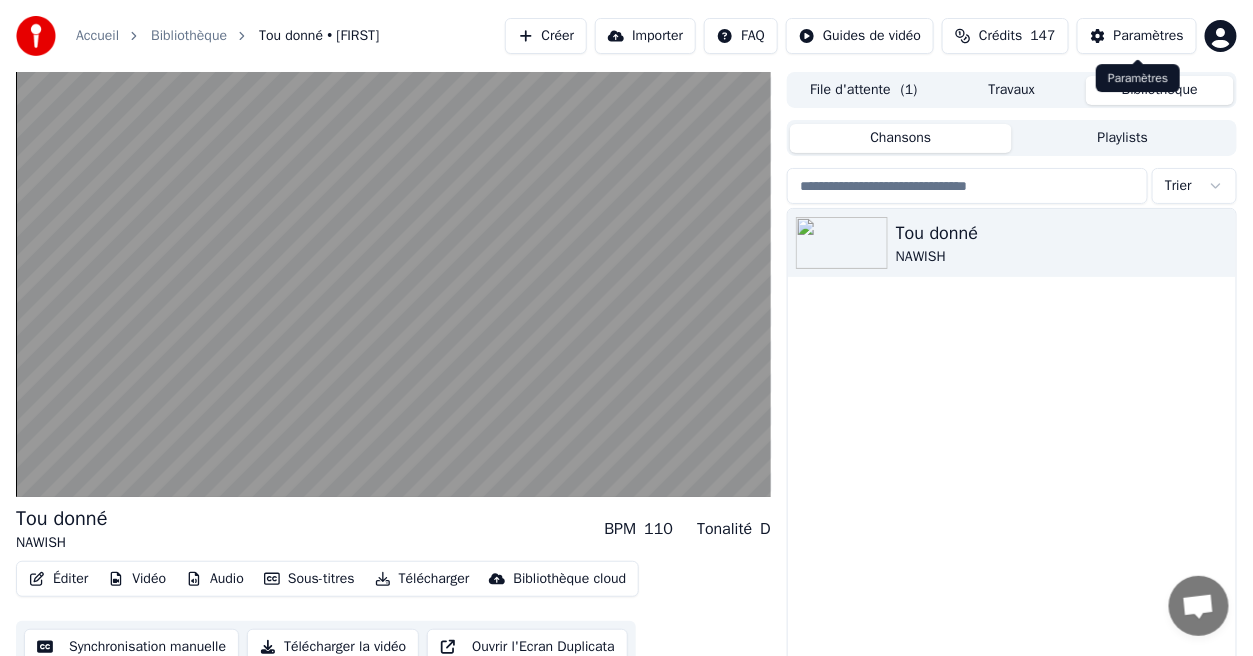 click on "Paramètres" at bounding box center [1149, 36] 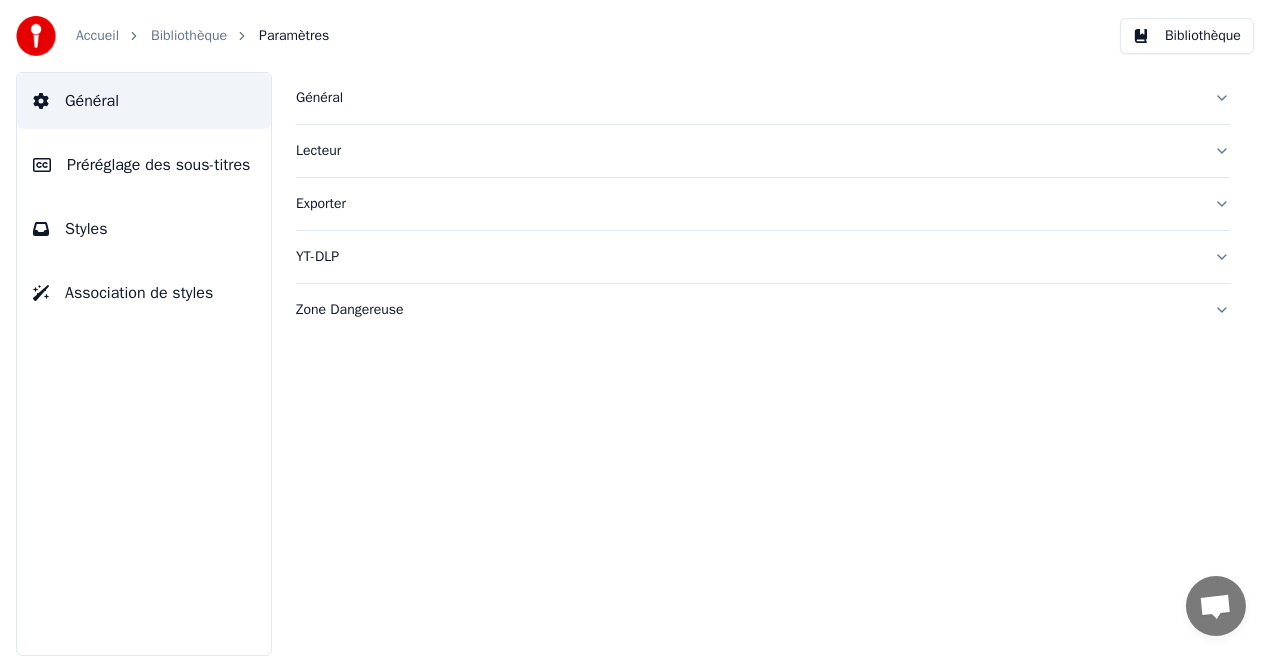 click on "Styles" at bounding box center [144, 229] 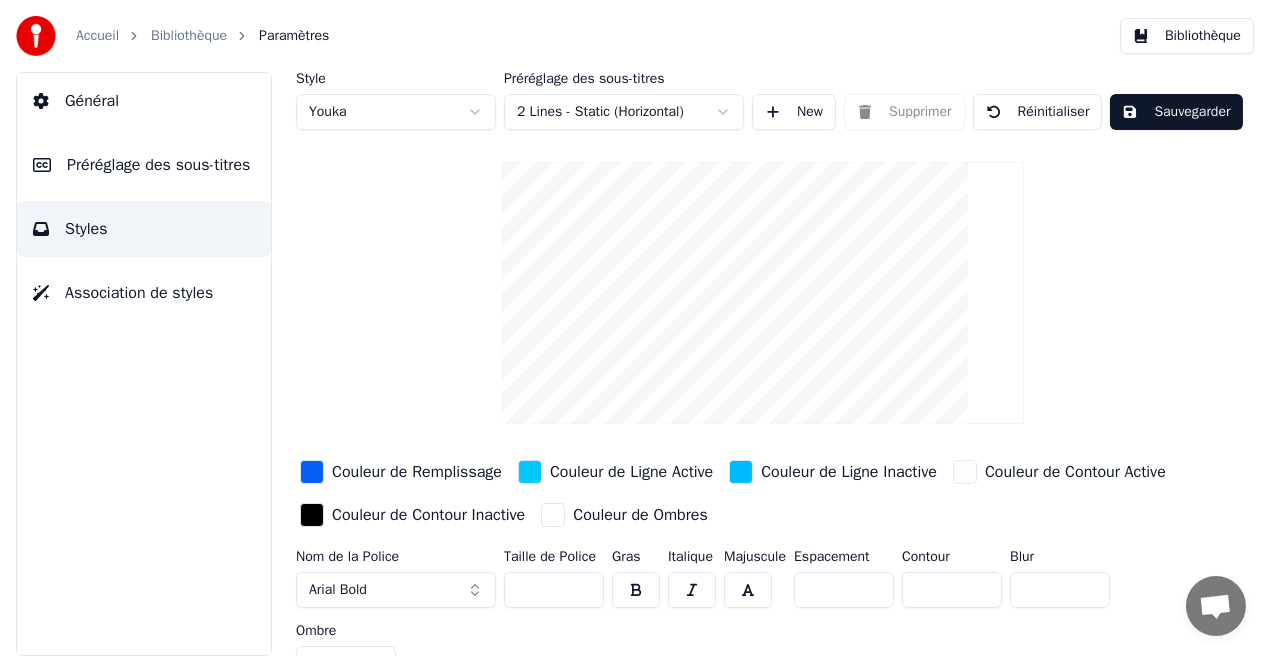 click on "Couleur de Remplissage" at bounding box center [417, 472] 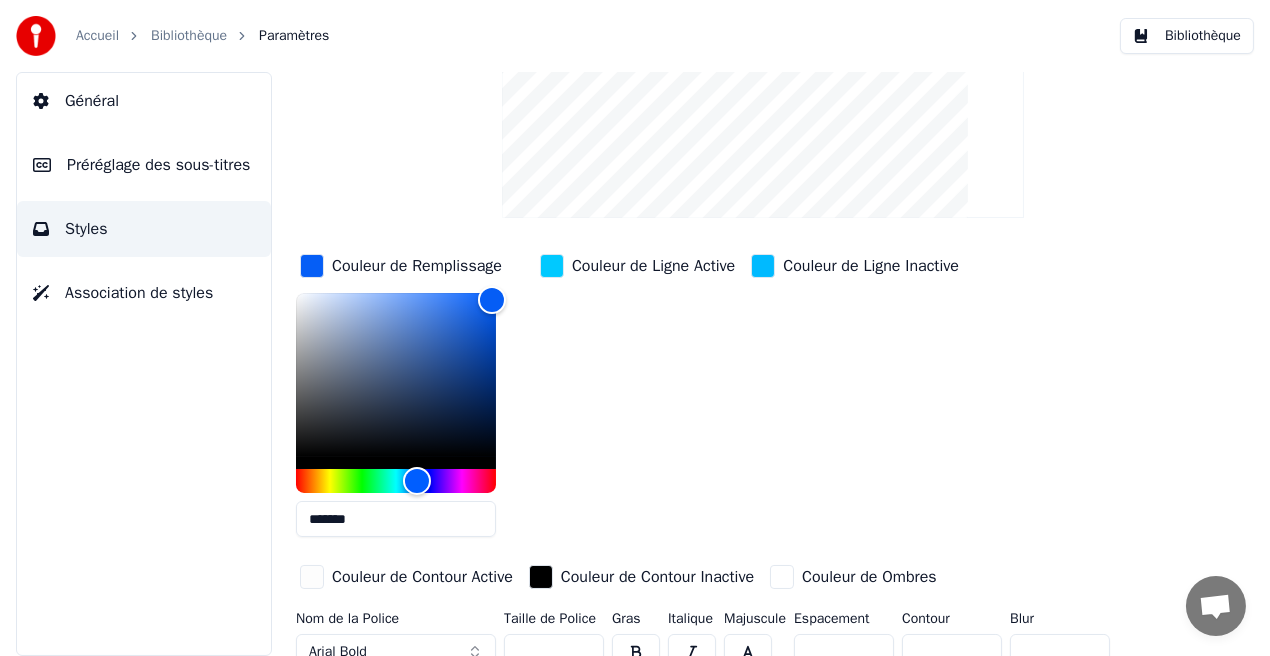scroll, scrollTop: 232, scrollLeft: 0, axis: vertical 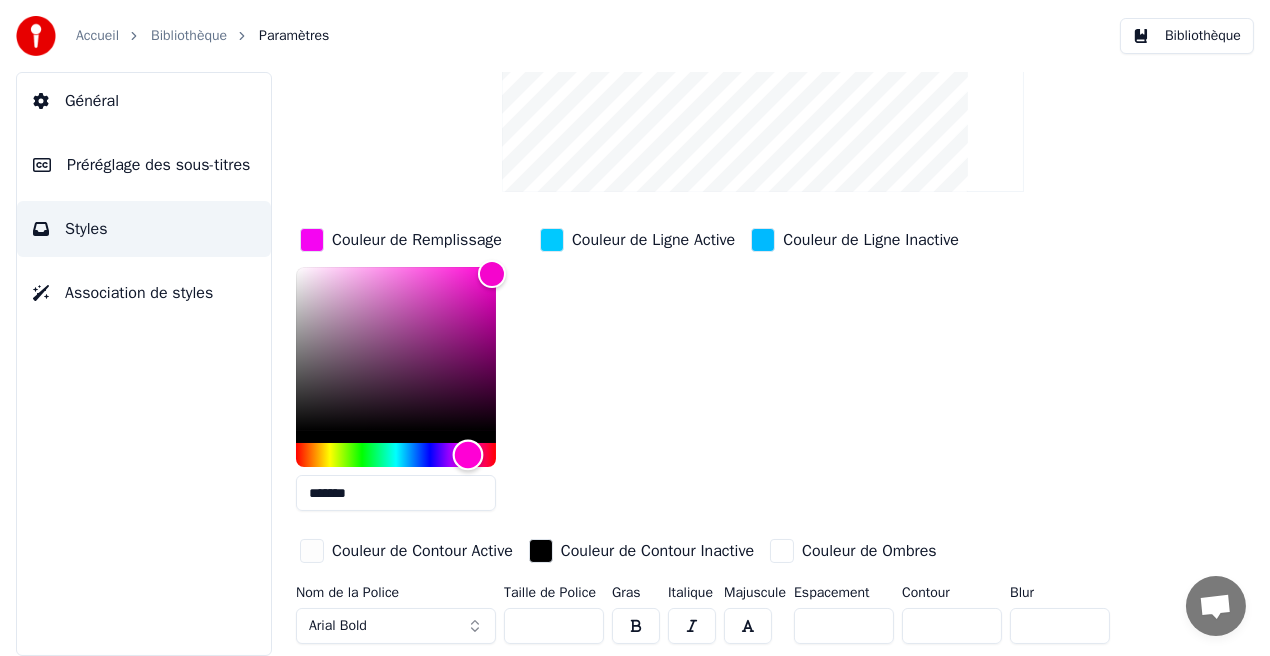 type on "*******" 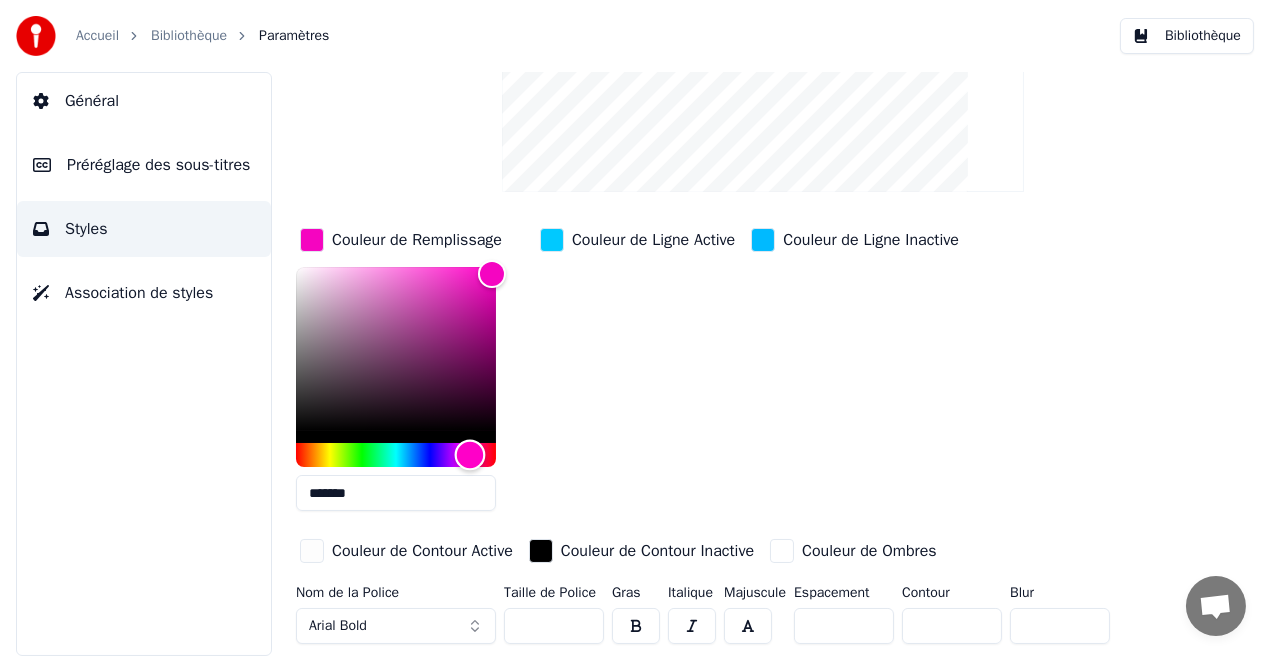 drag, startPoint x: 411, startPoint y: 455, endPoint x: 470, endPoint y: 460, distance: 59.211487 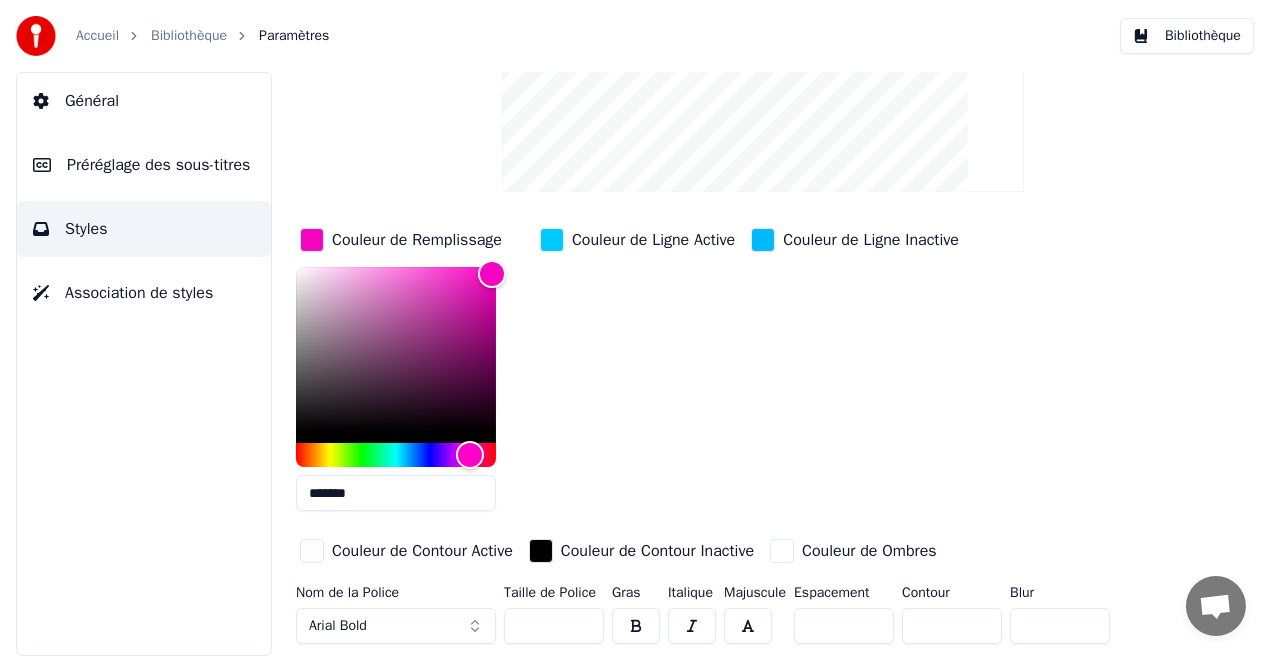click on "Couleur de Ligne Active" at bounding box center (653, 240) 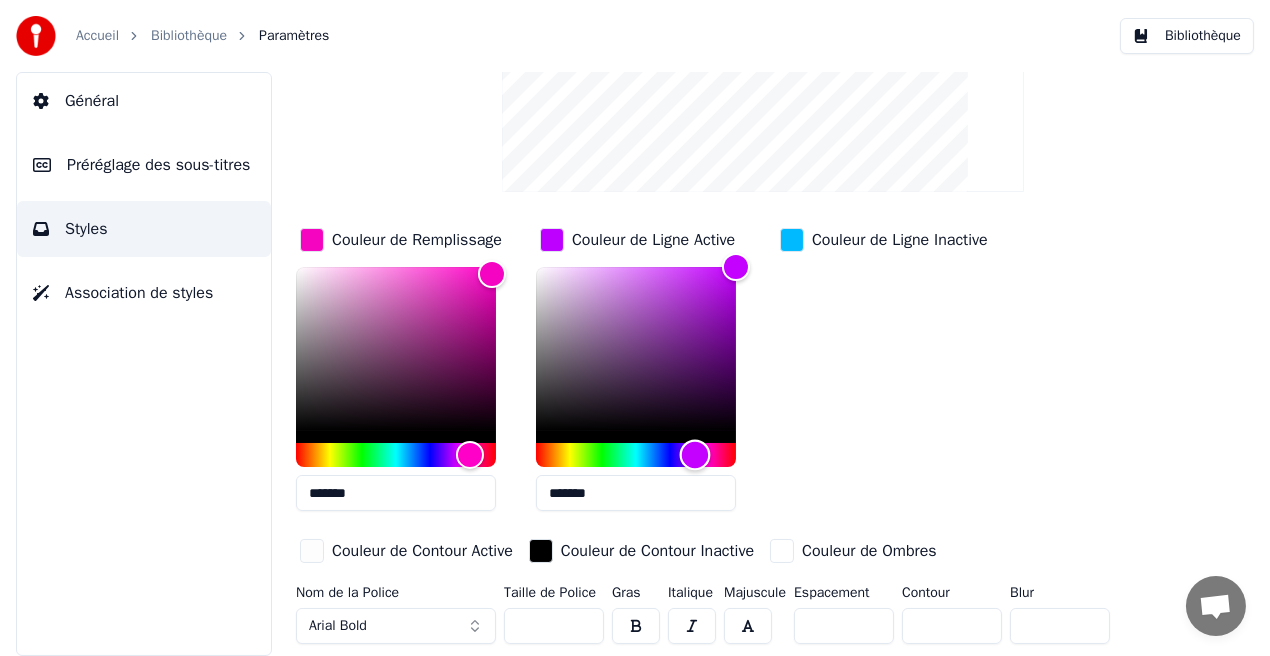 type on "*******" 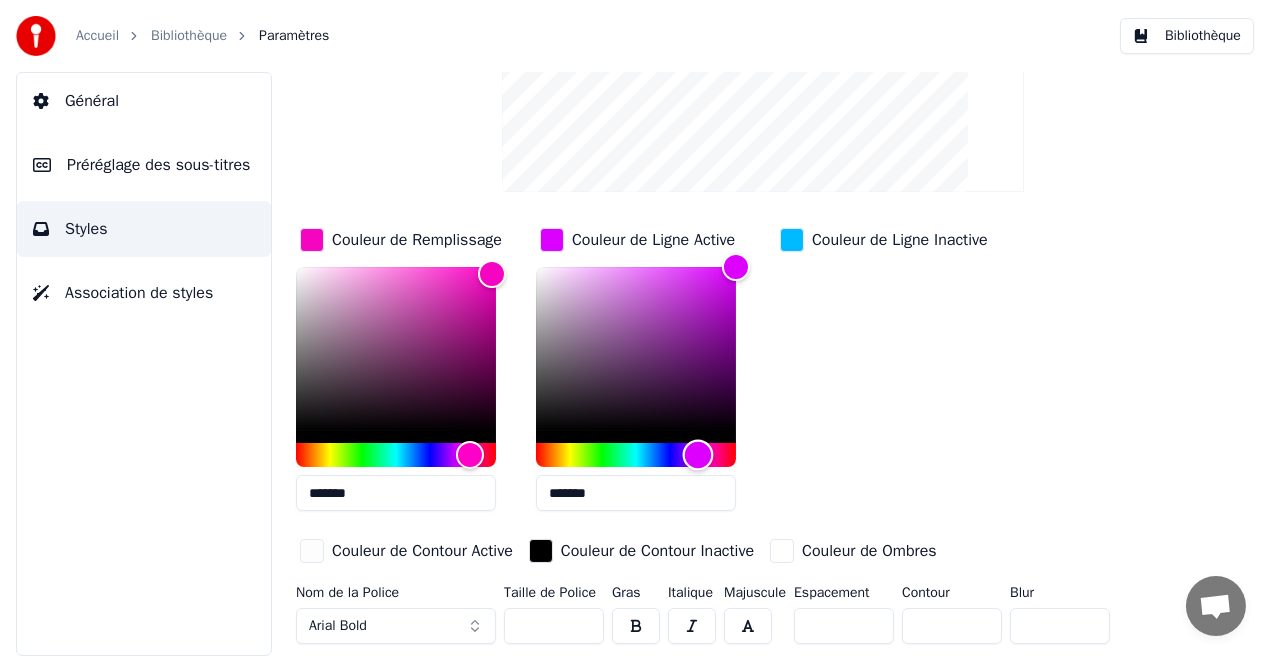 drag, startPoint x: 645, startPoint y: 450, endPoint x: 698, endPoint y: 454, distance: 53.15073 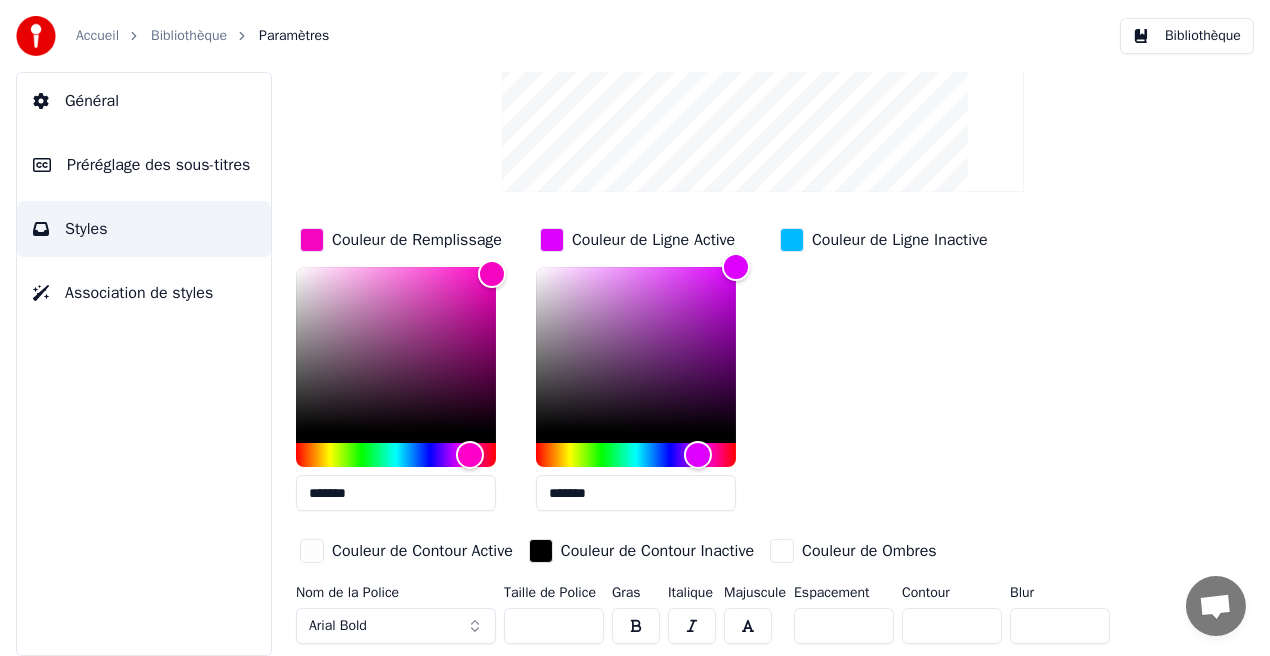 click on "Couleur de Ligne Inactive" at bounding box center (900, 240) 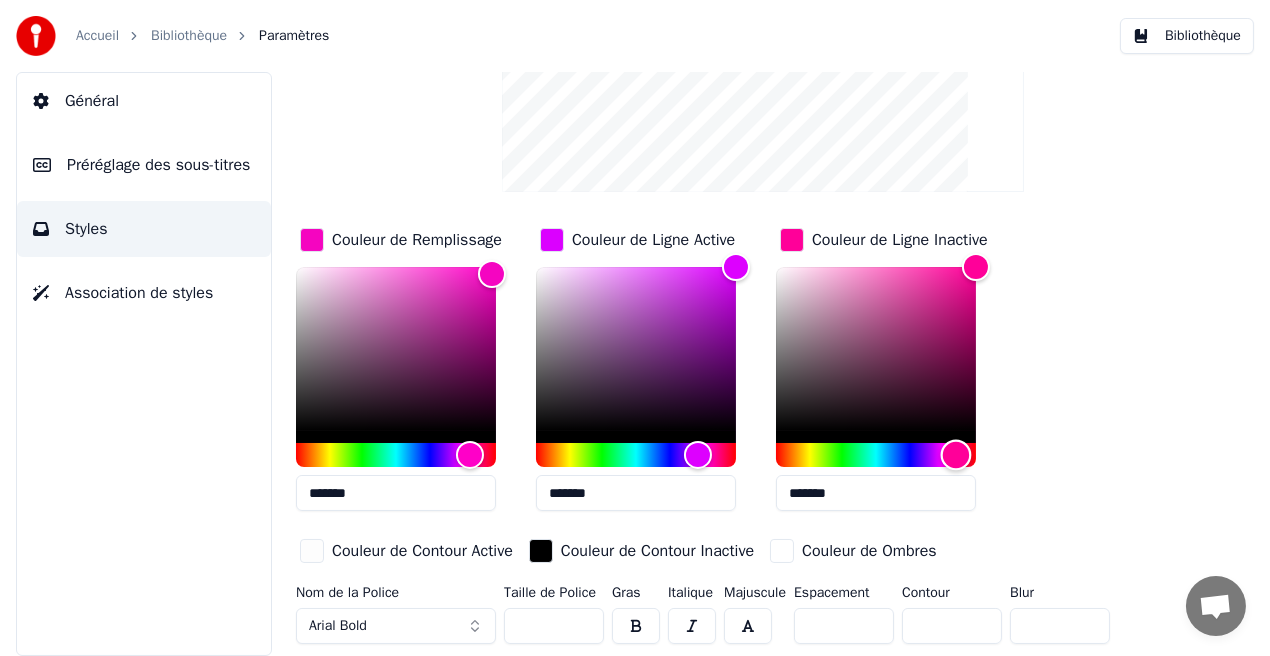 type on "*******" 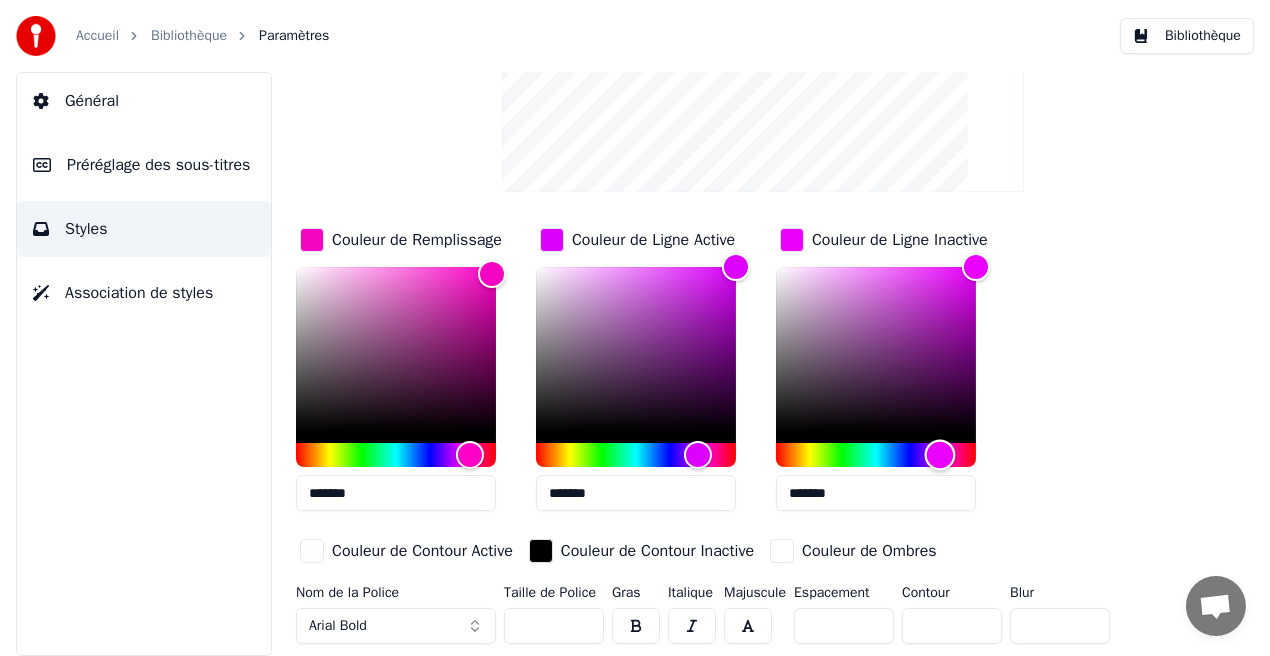 drag, startPoint x: 881, startPoint y: 451, endPoint x: 940, endPoint y: 454, distance: 59.07622 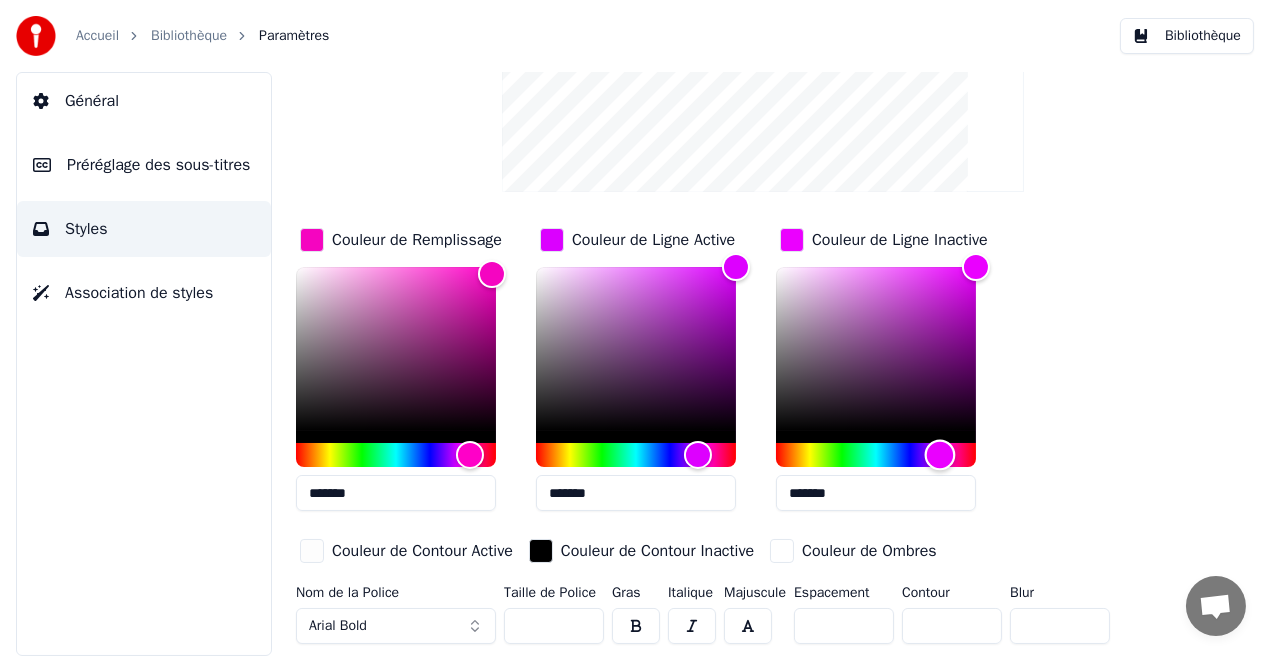 scroll, scrollTop: 0, scrollLeft: 0, axis: both 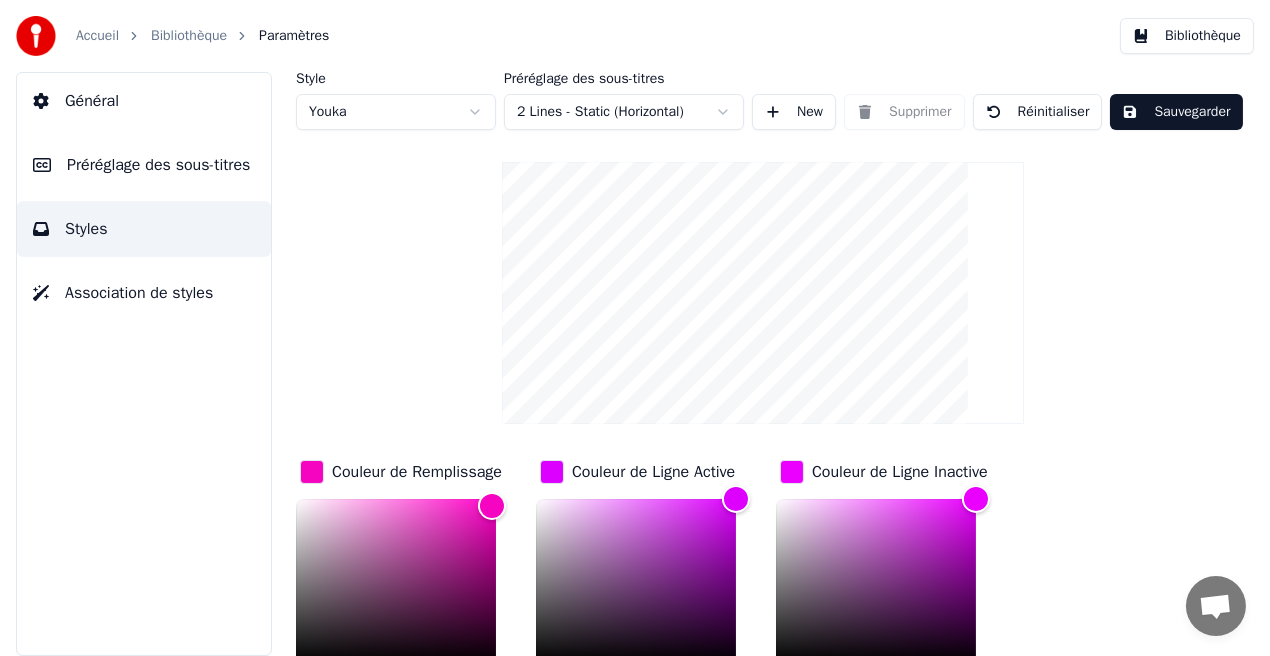 click on "Sauvegarder" at bounding box center (1176, 112) 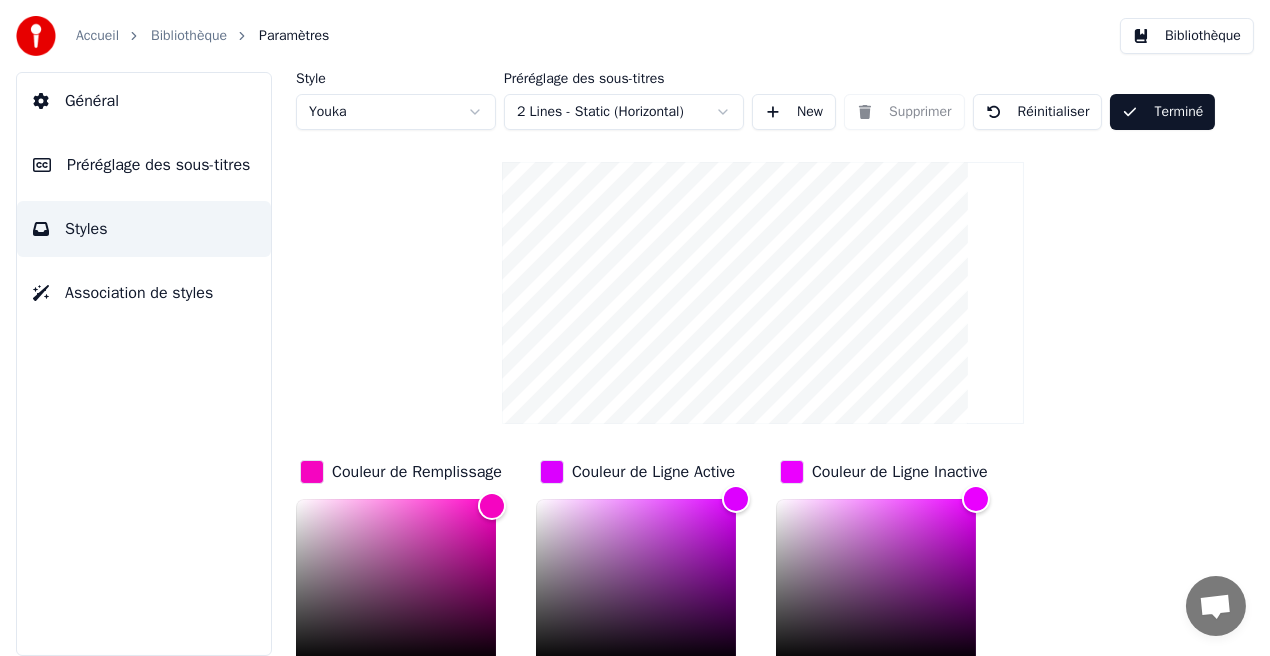 click on "Bibliothèque" at bounding box center [1187, 36] 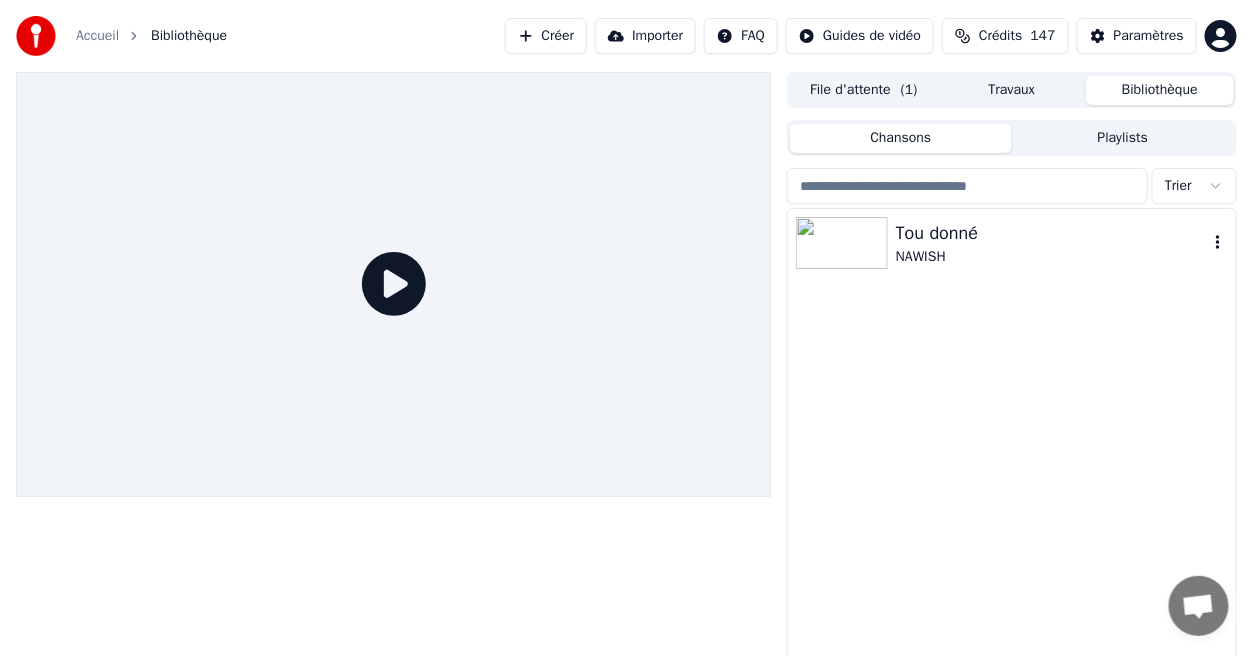 click on "NAWISH" at bounding box center (1052, 257) 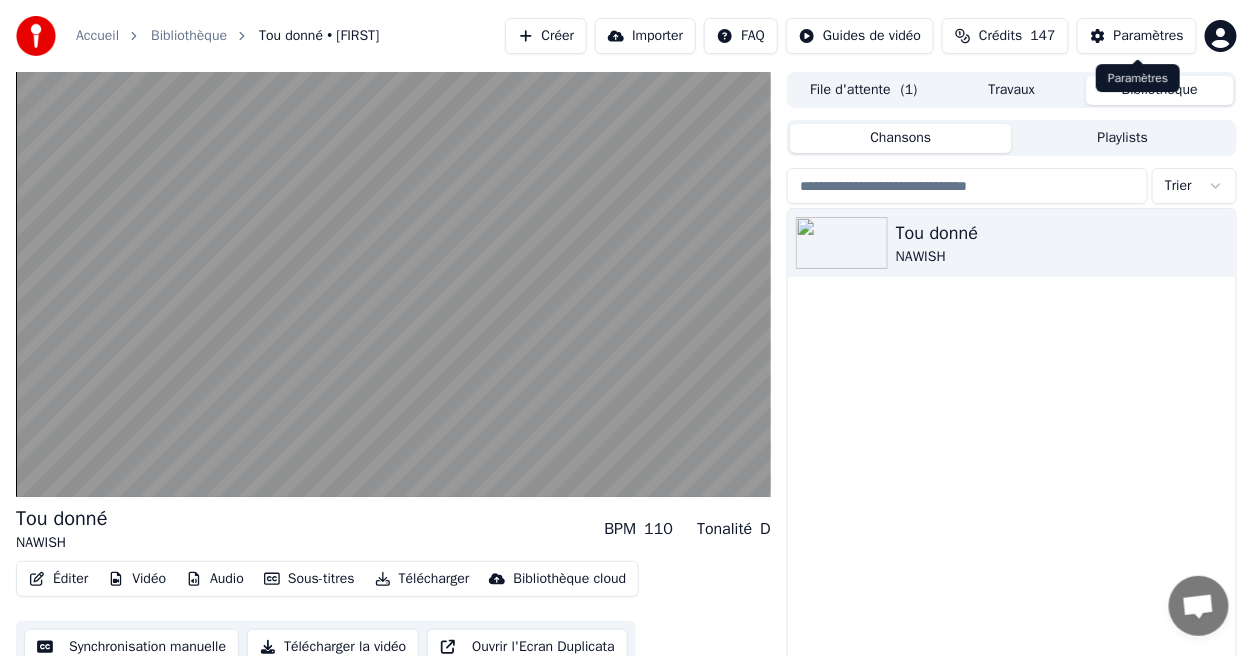 click on "Paramètres" at bounding box center [1149, 36] 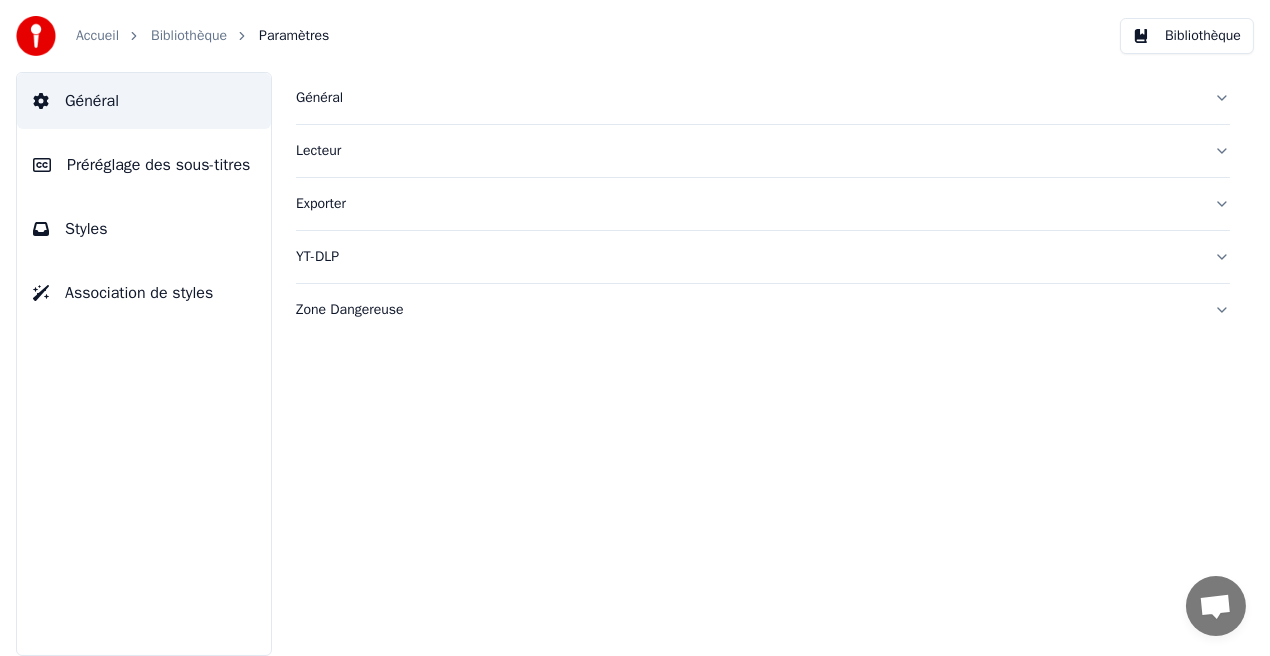 click on "Styles" at bounding box center (144, 229) 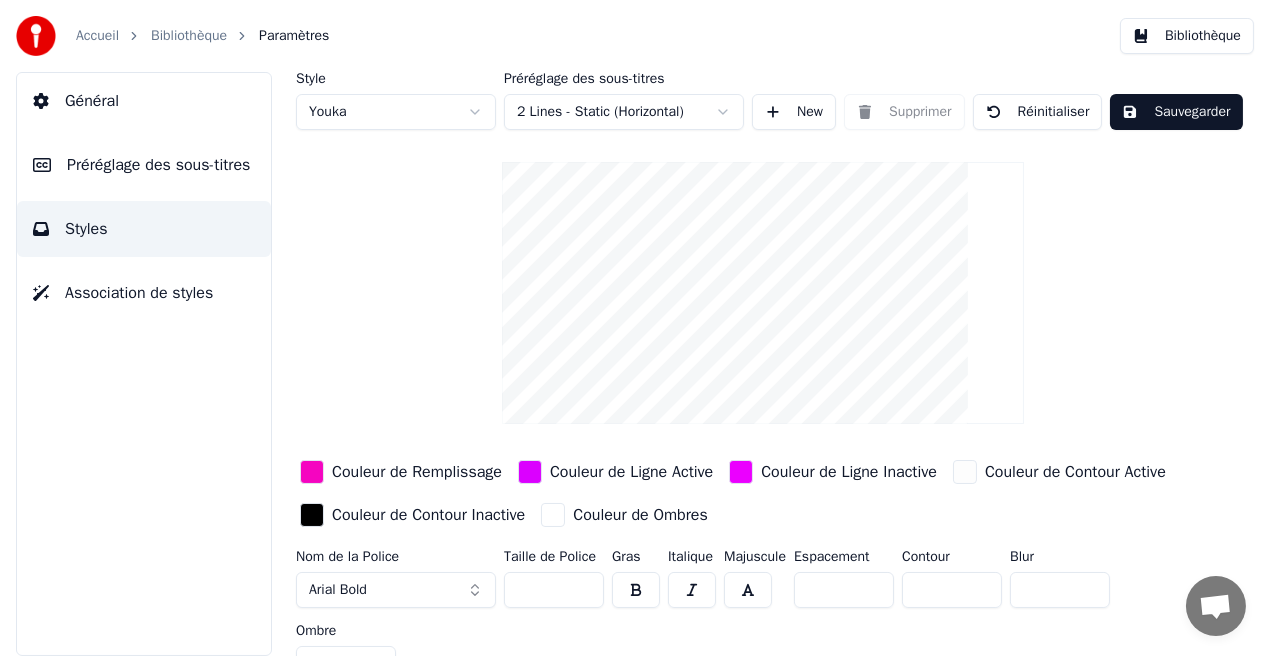 click on "Couleur de Ligne Inactive" at bounding box center [849, 472] 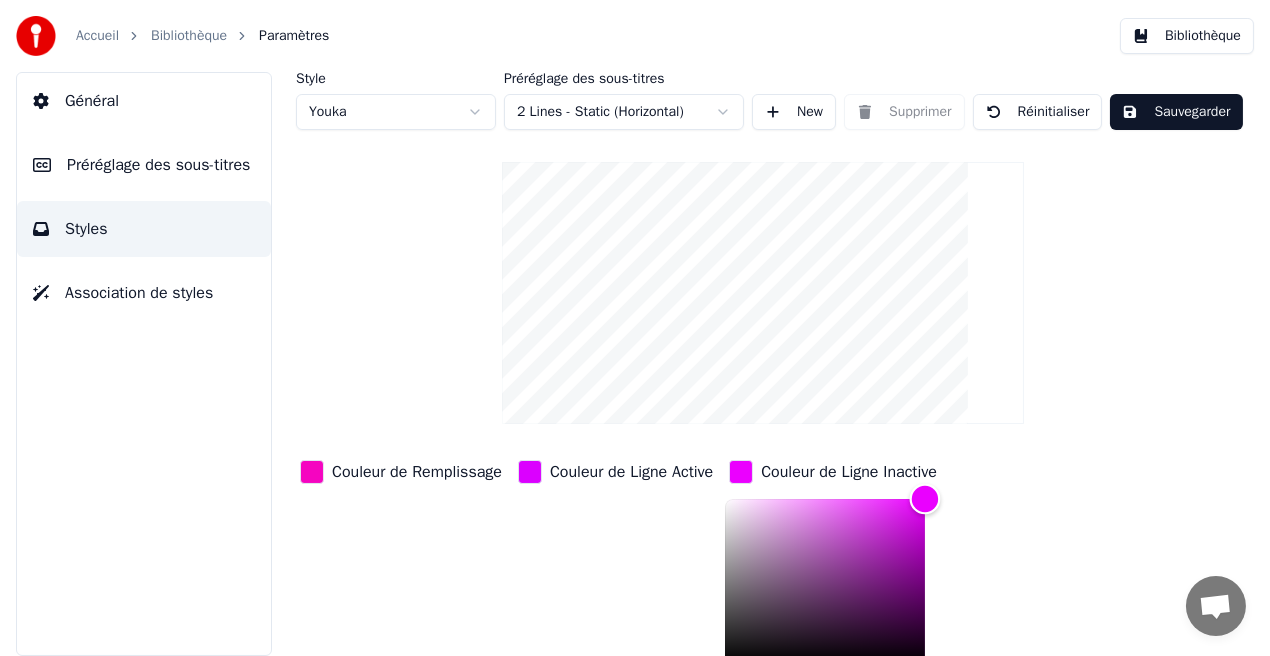 scroll, scrollTop: 5, scrollLeft: 0, axis: vertical 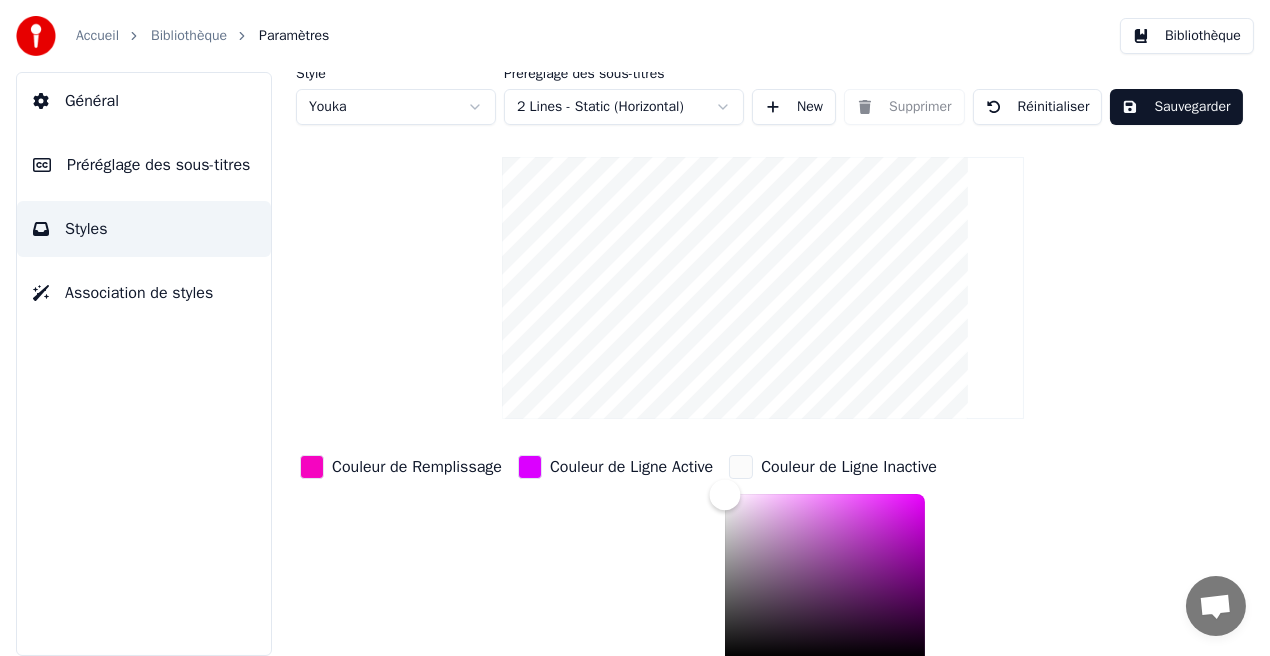 type on "*******" 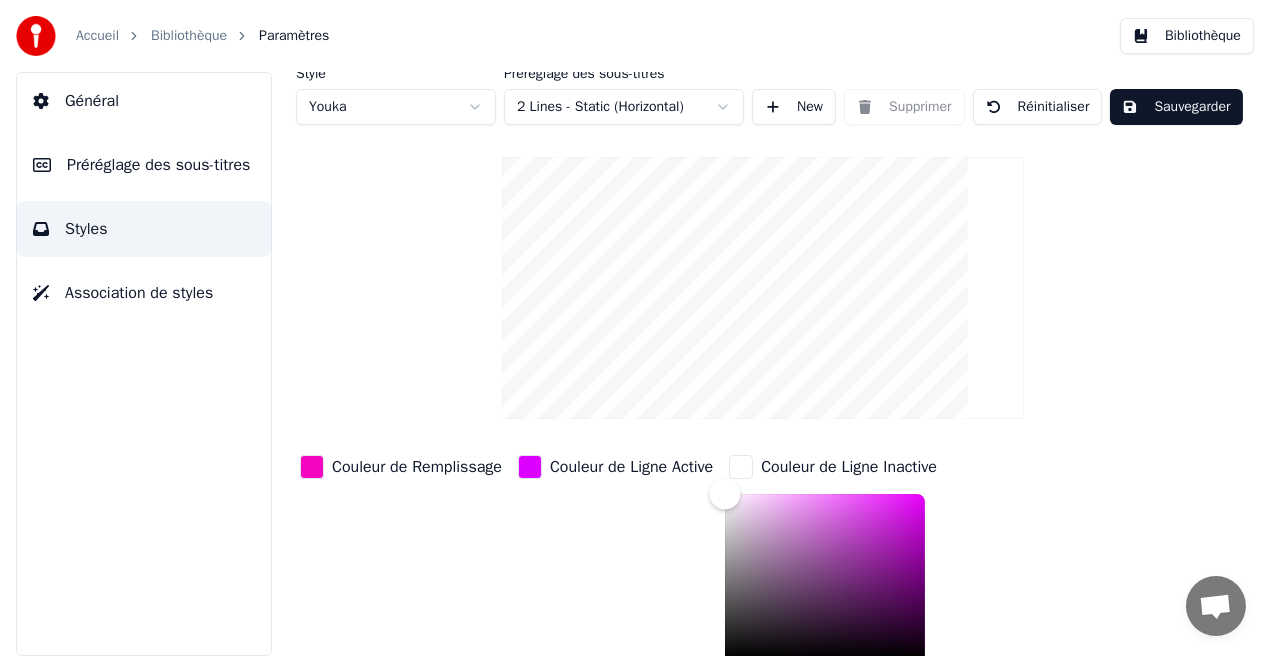 drag, startPoint x: 928, startPoint y: 498, endPoint x: 689, endPoint y: 485, distance: 239.3533 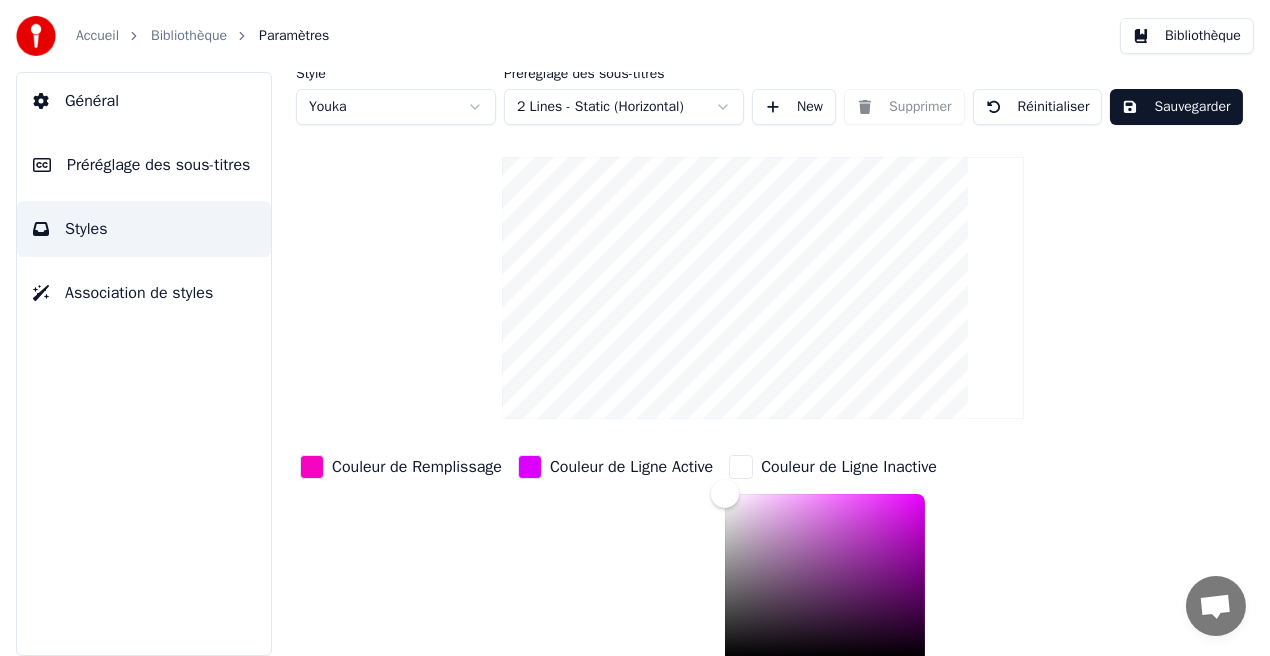 click on "Sauvegarder" at bounding box center (1176, 107) 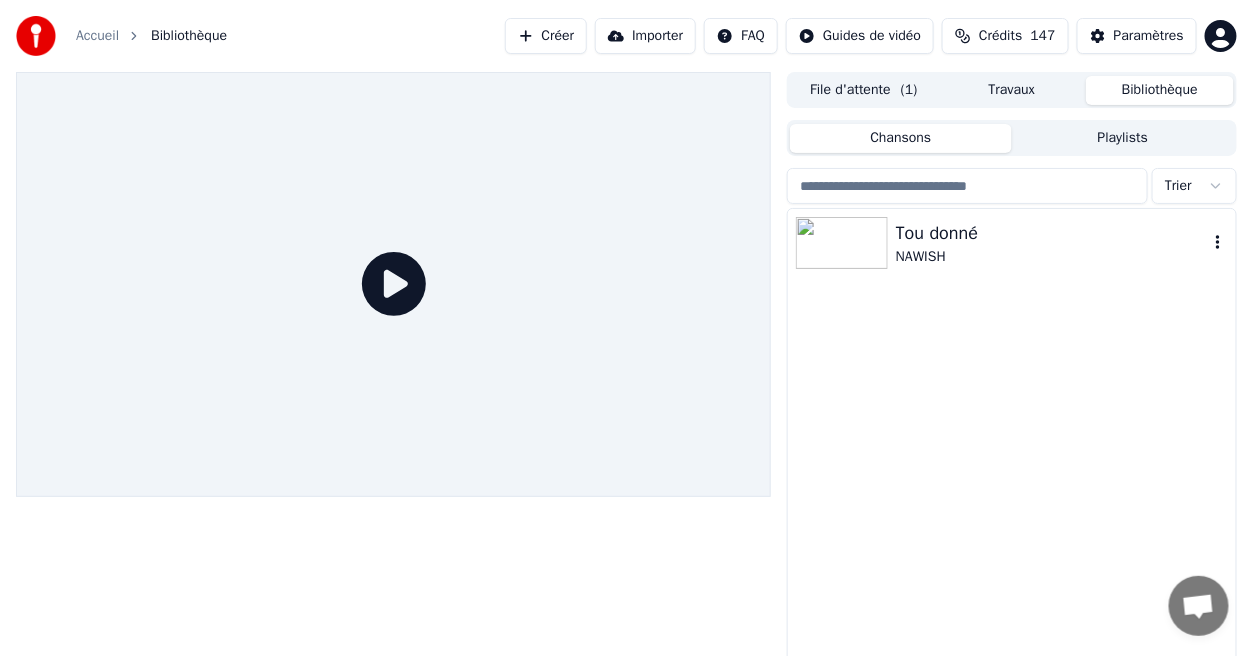 click on "NAWISH" at bounding box center [1052, 257] 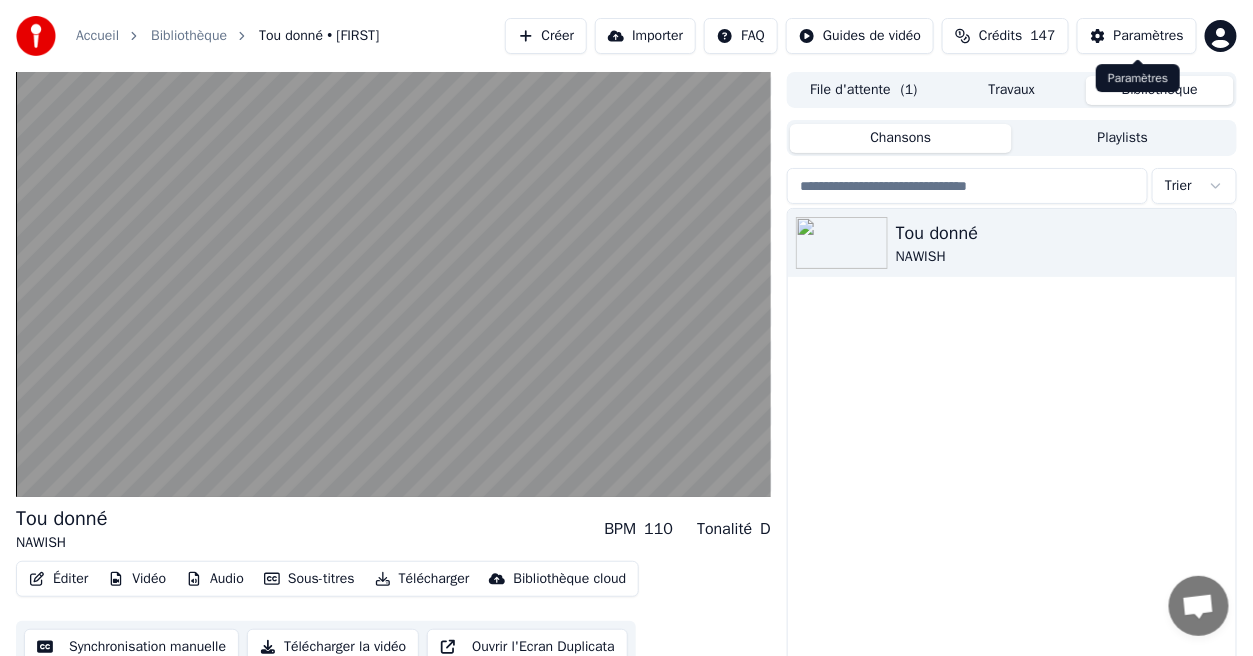 click on "Paramètres" at bounding box center (1149, 36) 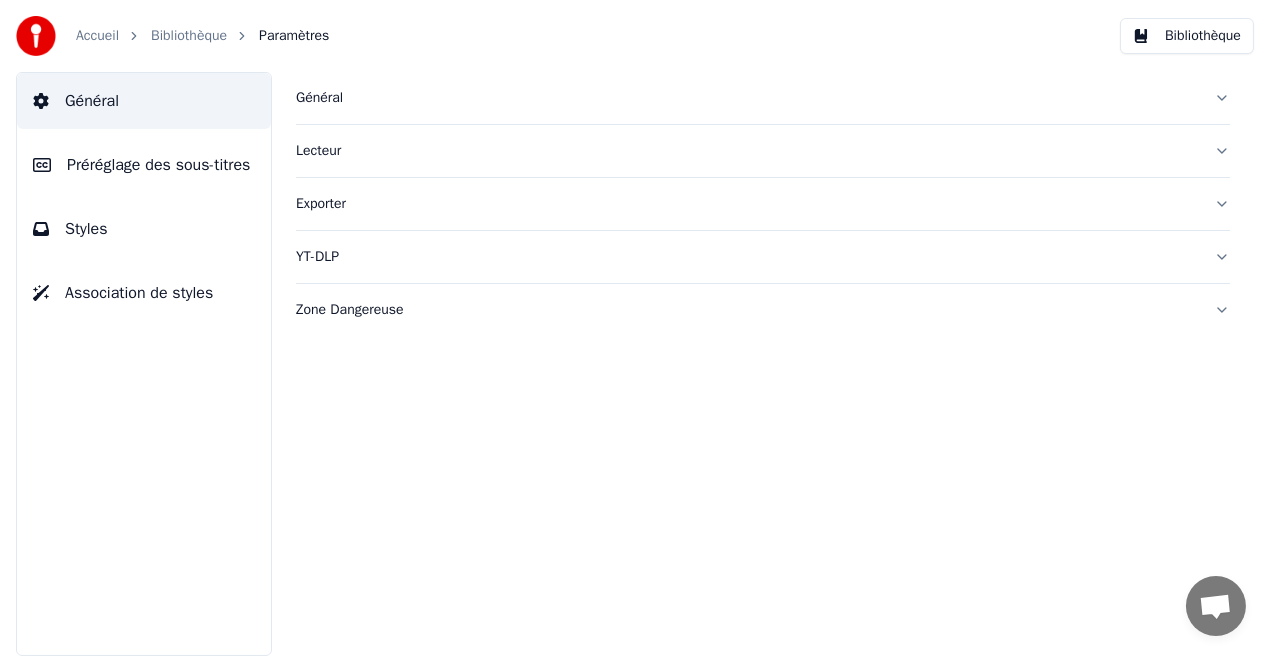 click on "Styles" at bounding box center [144, 229] 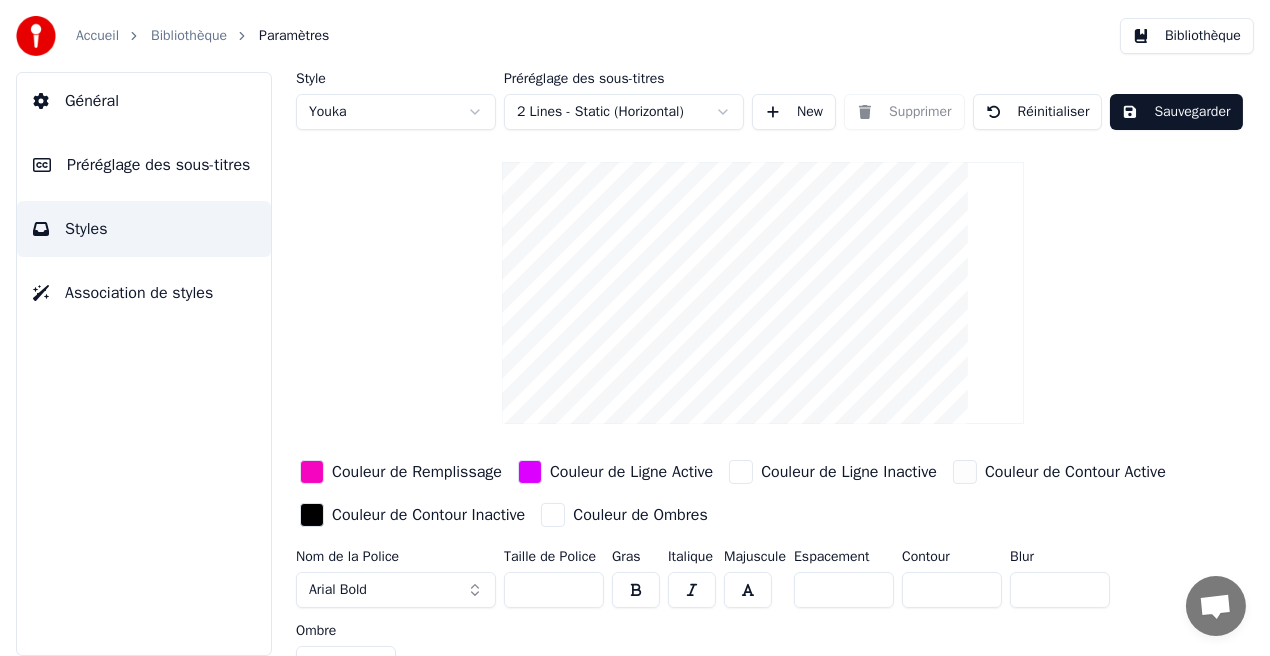 click on "Couleur de Ligne Inactive" at bounding box center (849, 472) 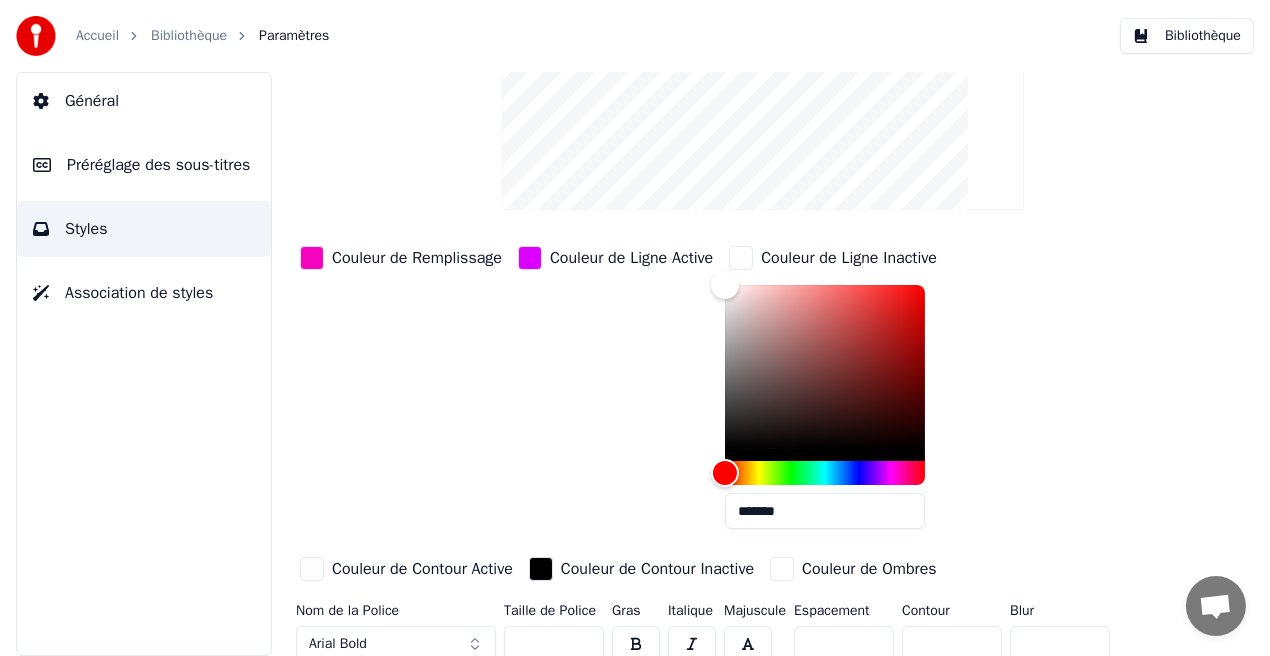 scroll, scrollTop: 228, scrollLeft: 0, axis: vertical 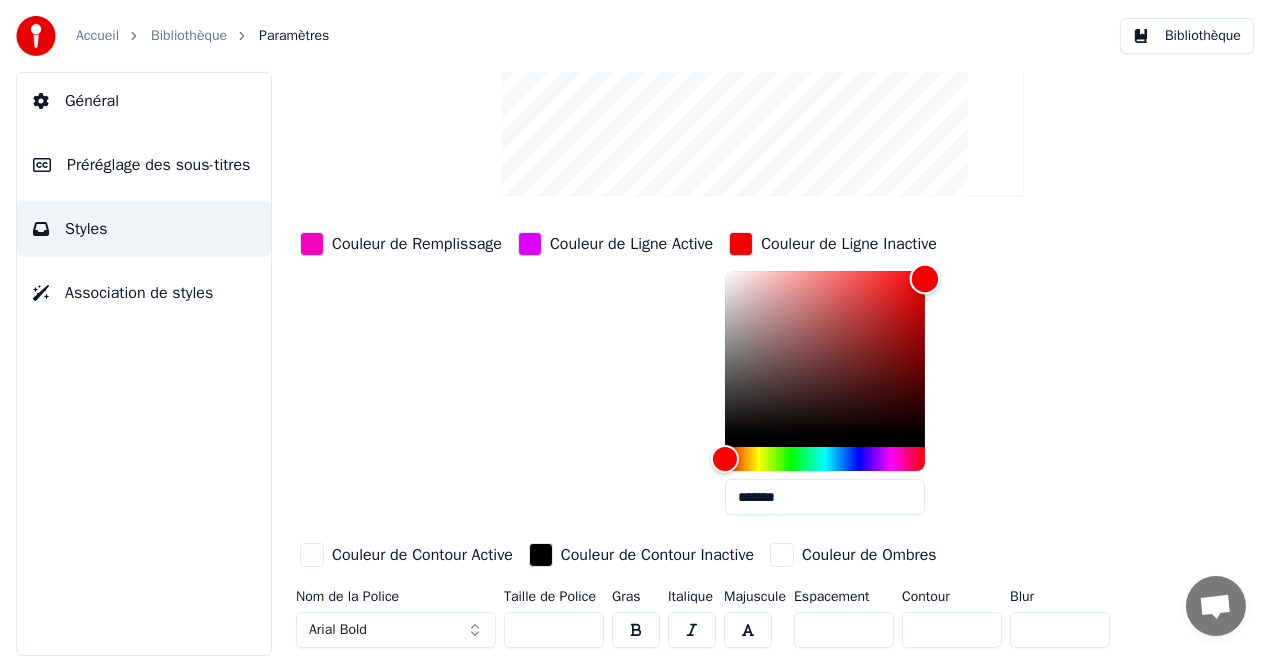drag, startPoint x: 806, startPoint y: 288, endPoint x: 937, endPoint y: 278, distance: 131.38112 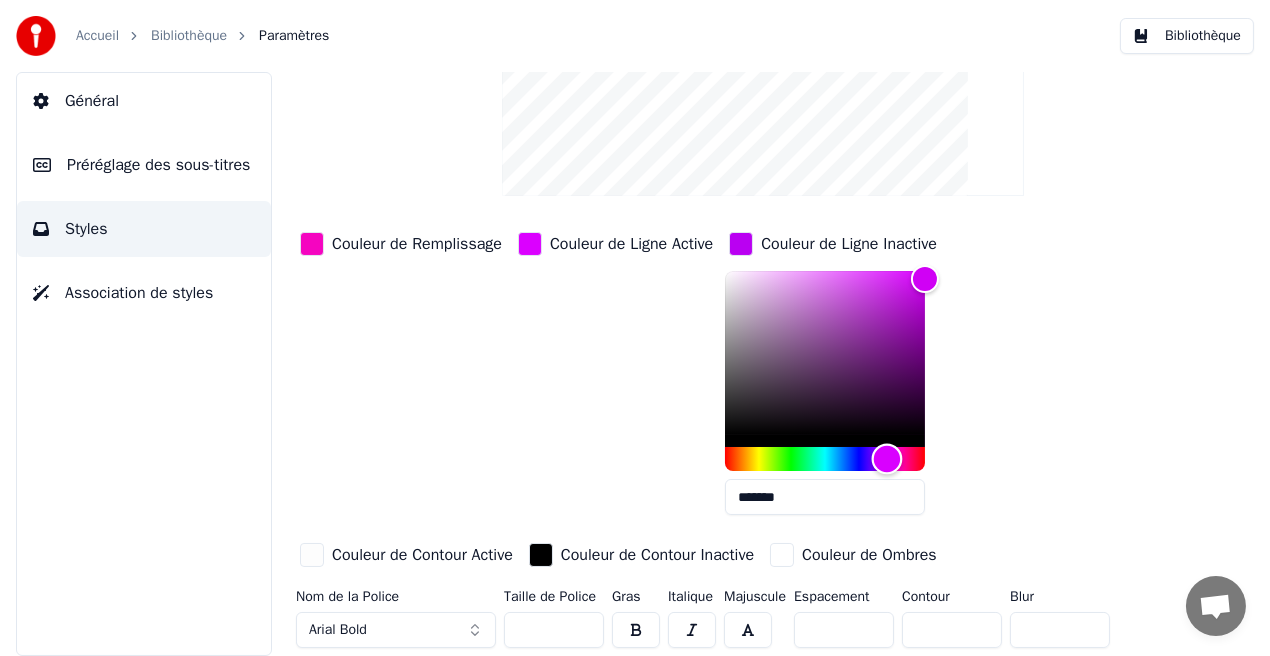 type on "*******" 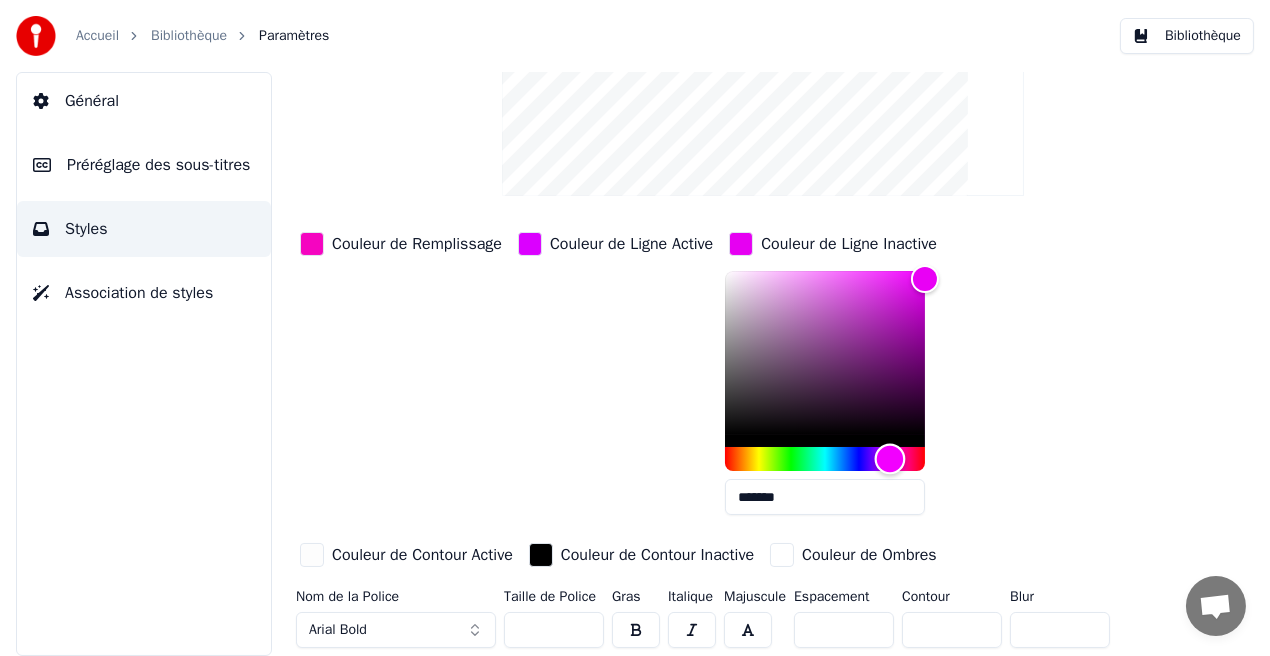 drag, startPoint x: 733, startPoint y: 456, endPoint x: 894, endPoint y: 461, distance: 161.07762 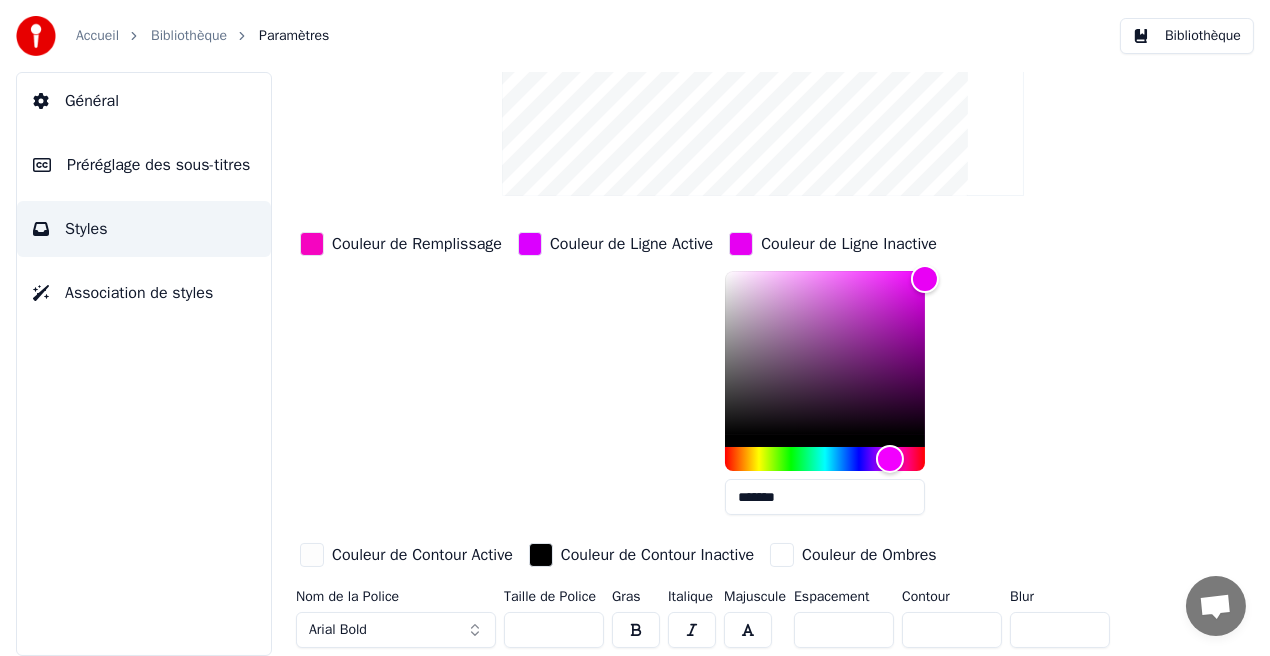 click on "Couleur de Ligne Active" at bounding box center [615, 244] 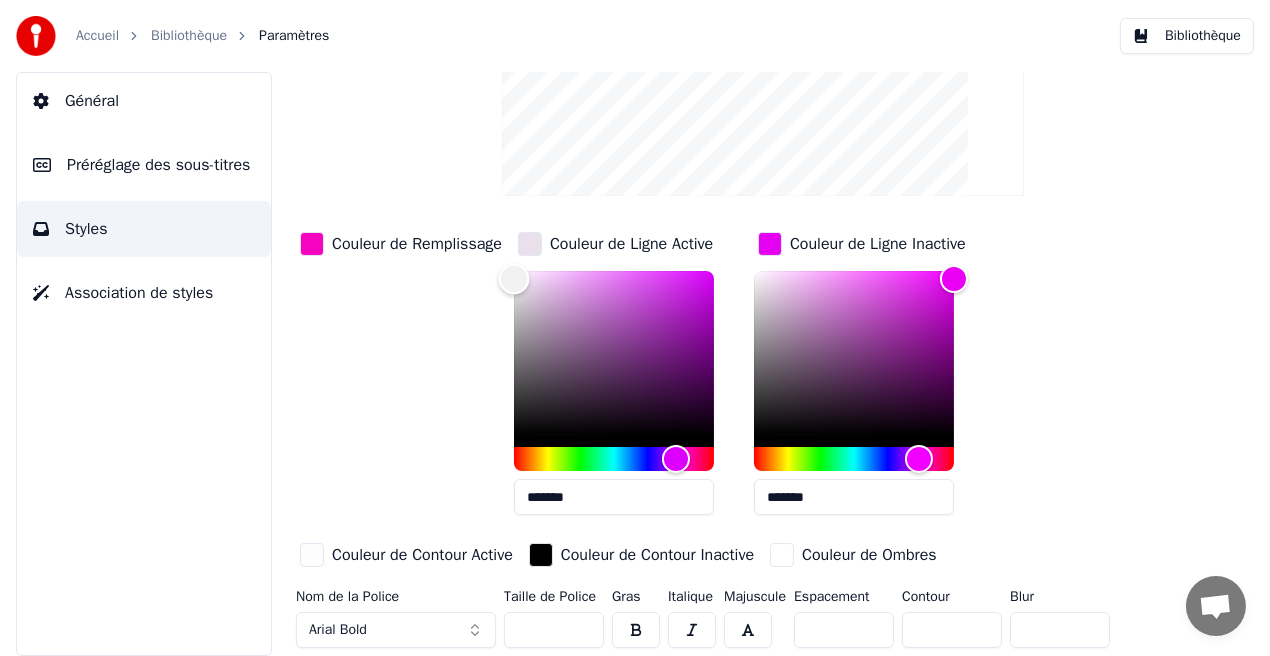 type on "*******" 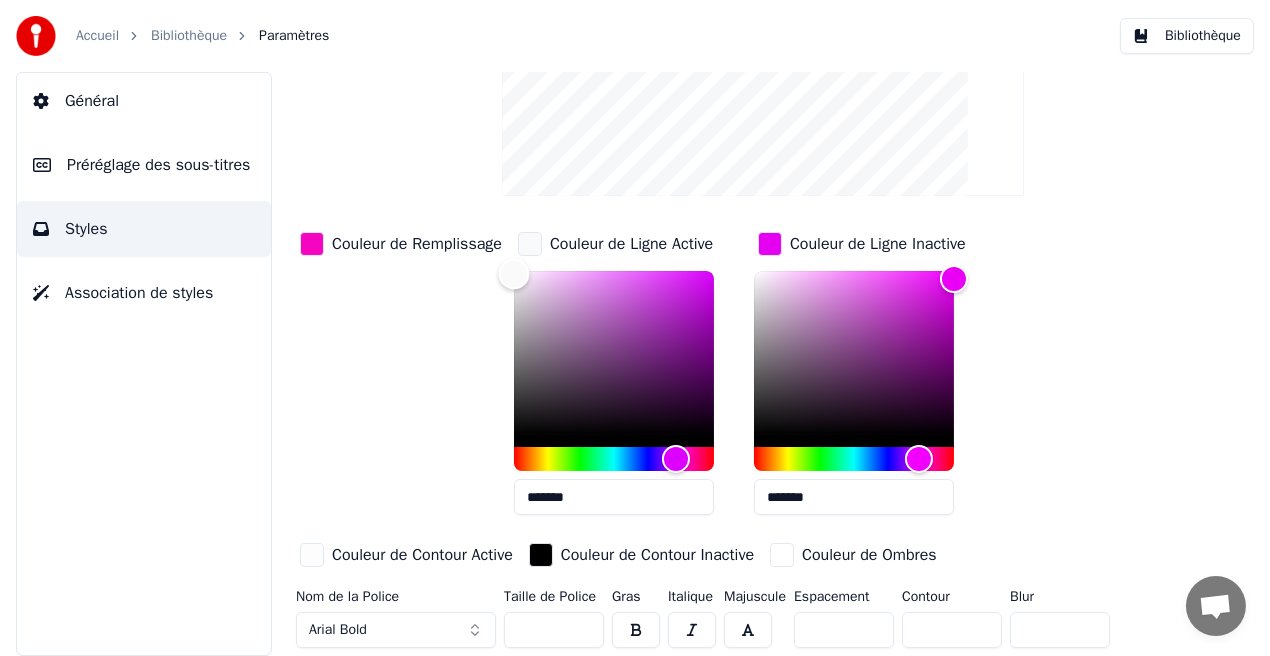 drag, startPoint x: 597, startPoint y: 294, endPoint x: 497, endPoint y: 273, distance: 102.18121 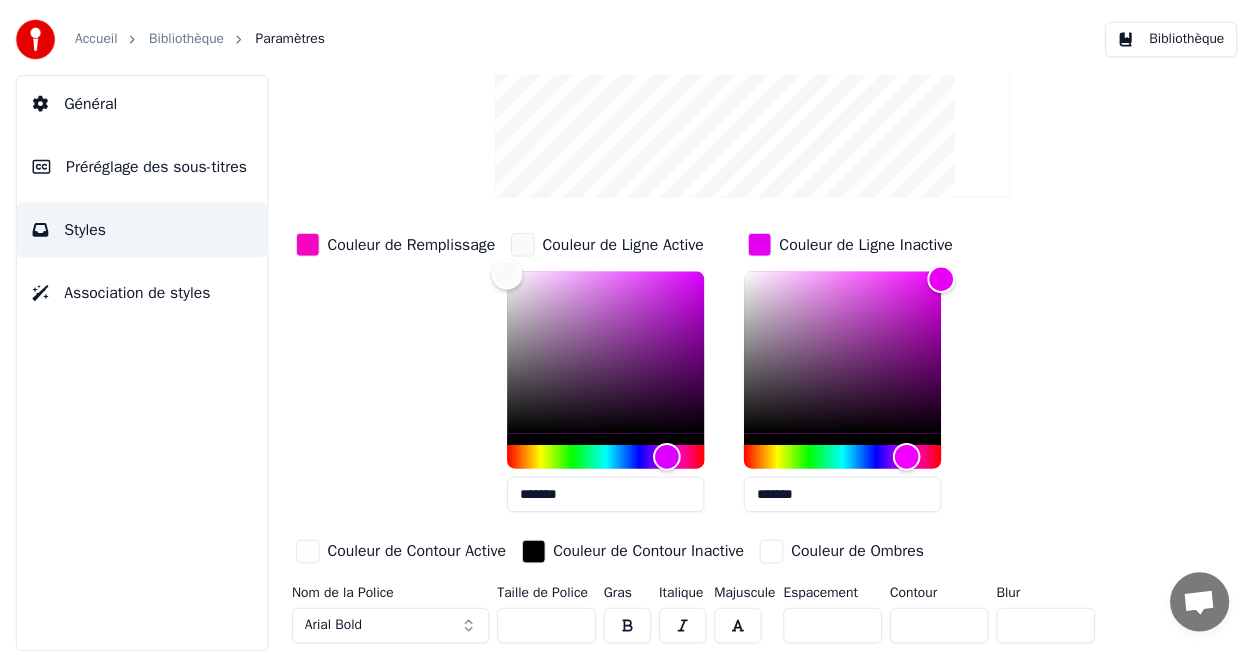 scroll, scrollTop: 19, scrollLeft: 0, axis: vertical 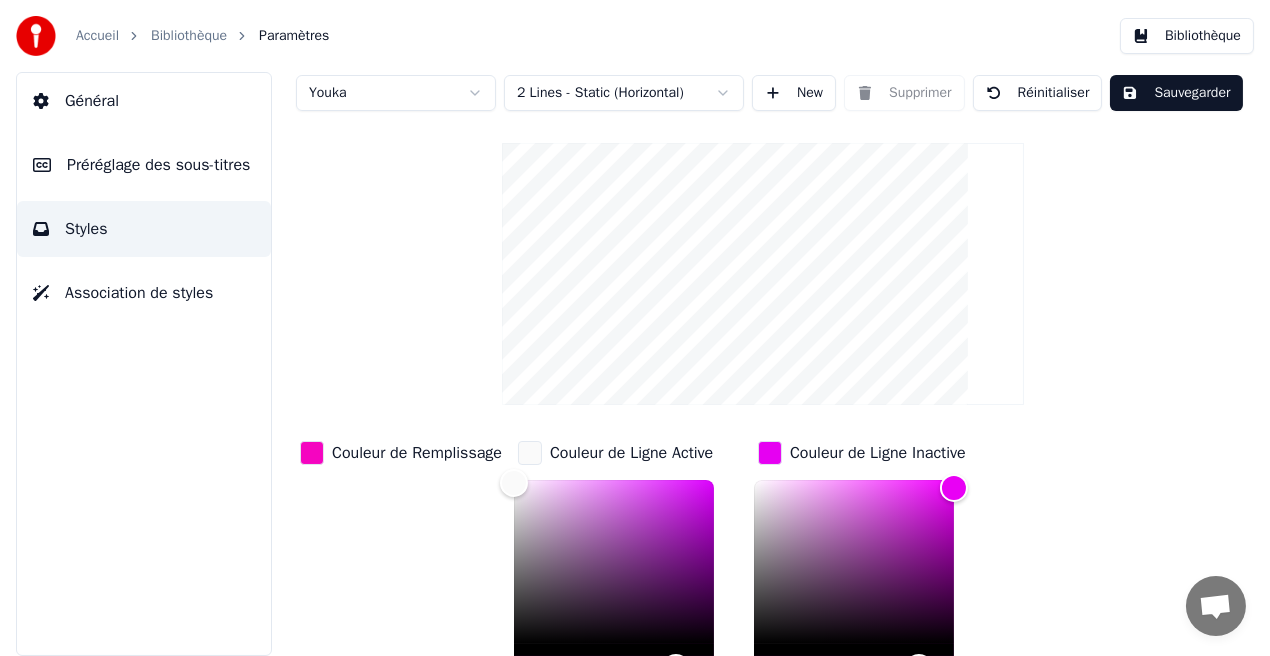 click on "Sauvegarder" at bounding box center (1176, 93) 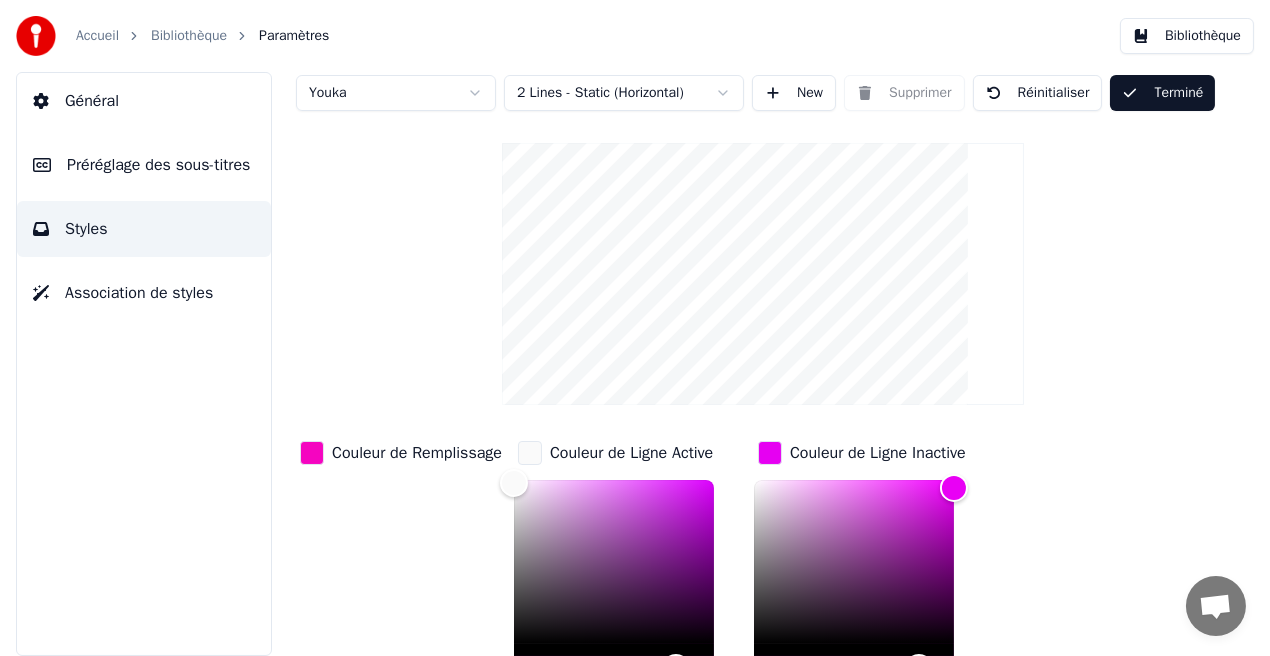 click on "Bibliothèque" at bounding box center (1187, 36) 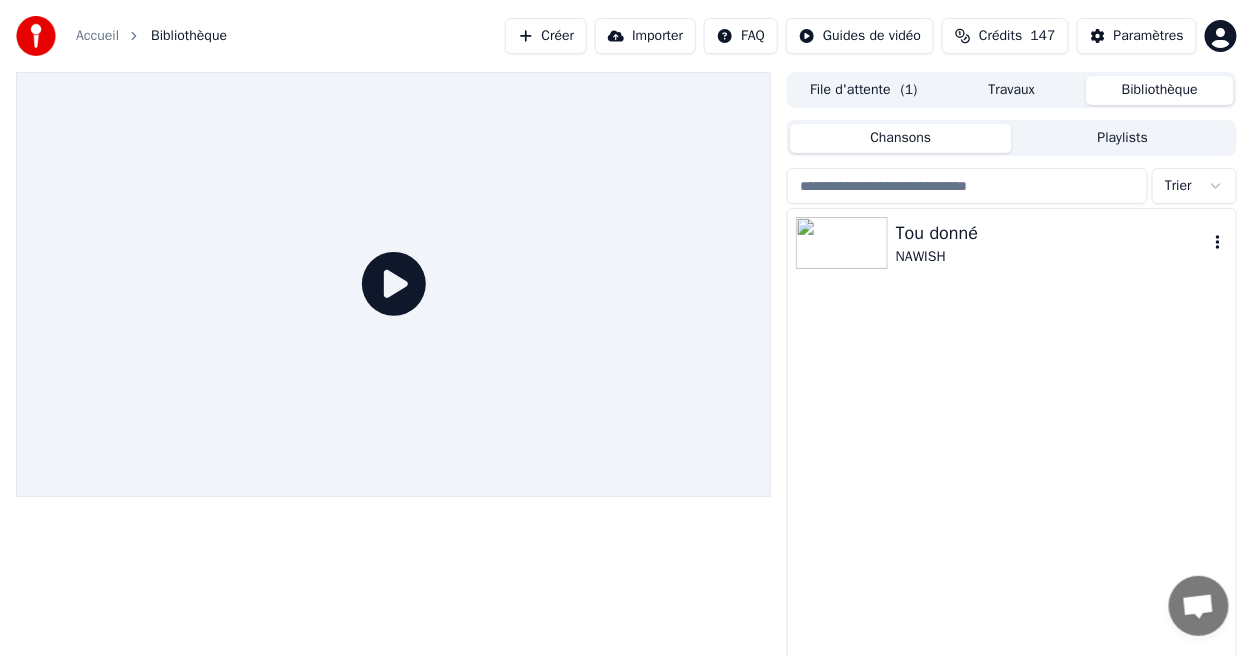 click on "NAWISH" at bounding box center [1052, 257] 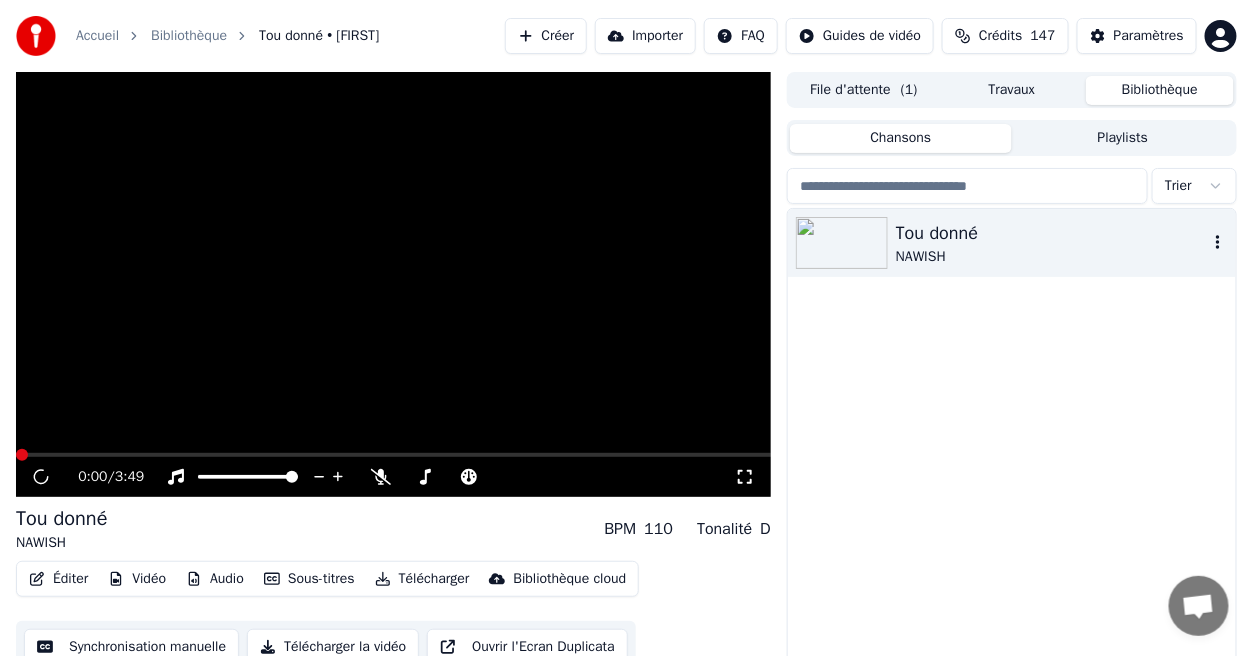 click on "NAWISH" at bounding box center [1052, 257] 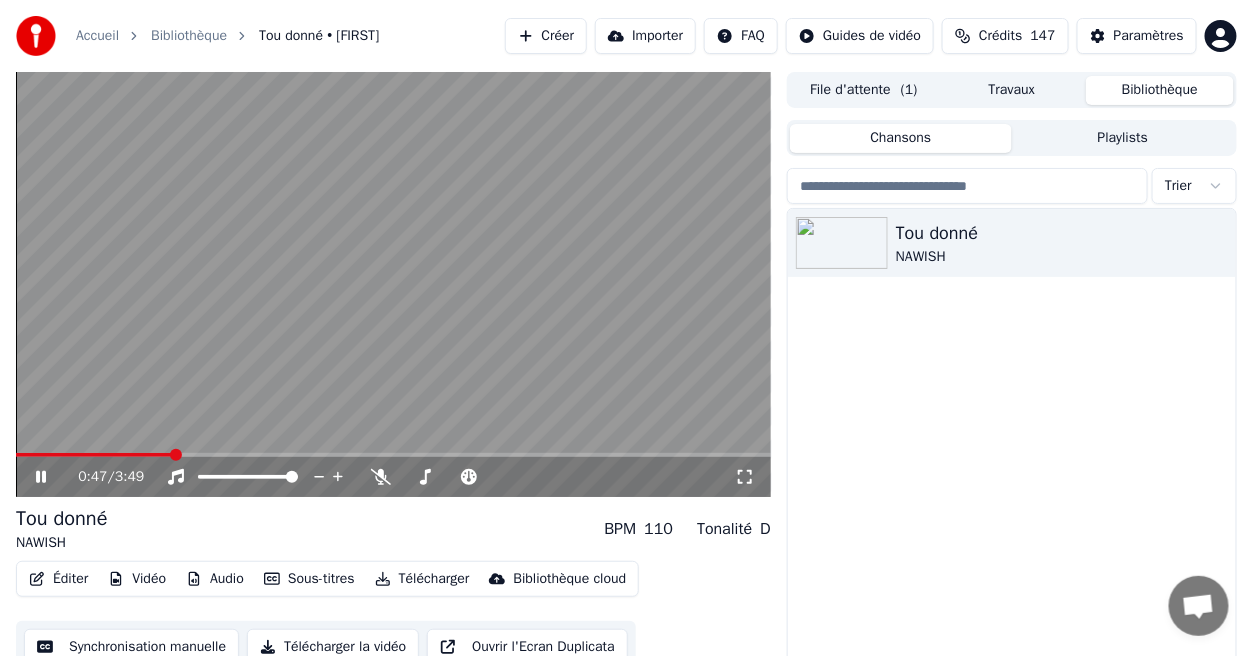 click 